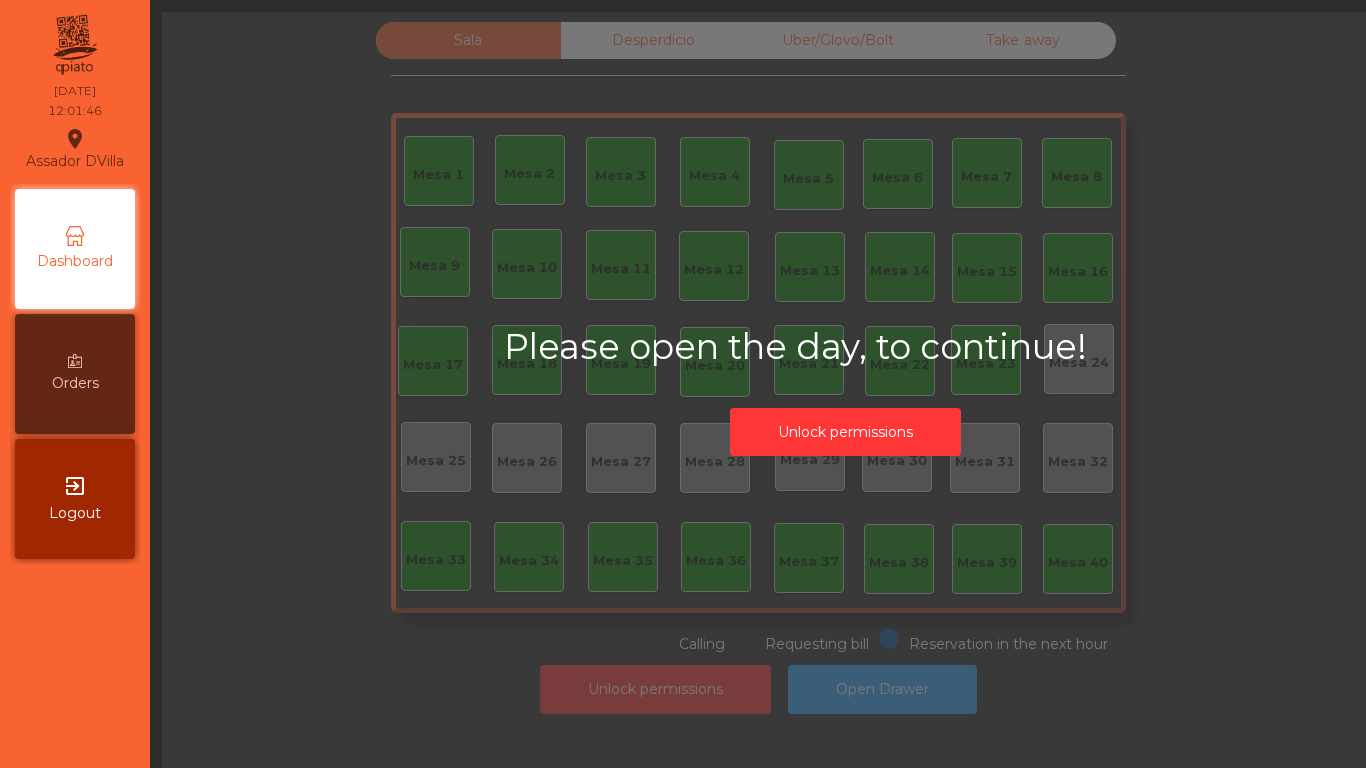 scroll, scrollTop: 0, scrollLeft: 0, axis: both 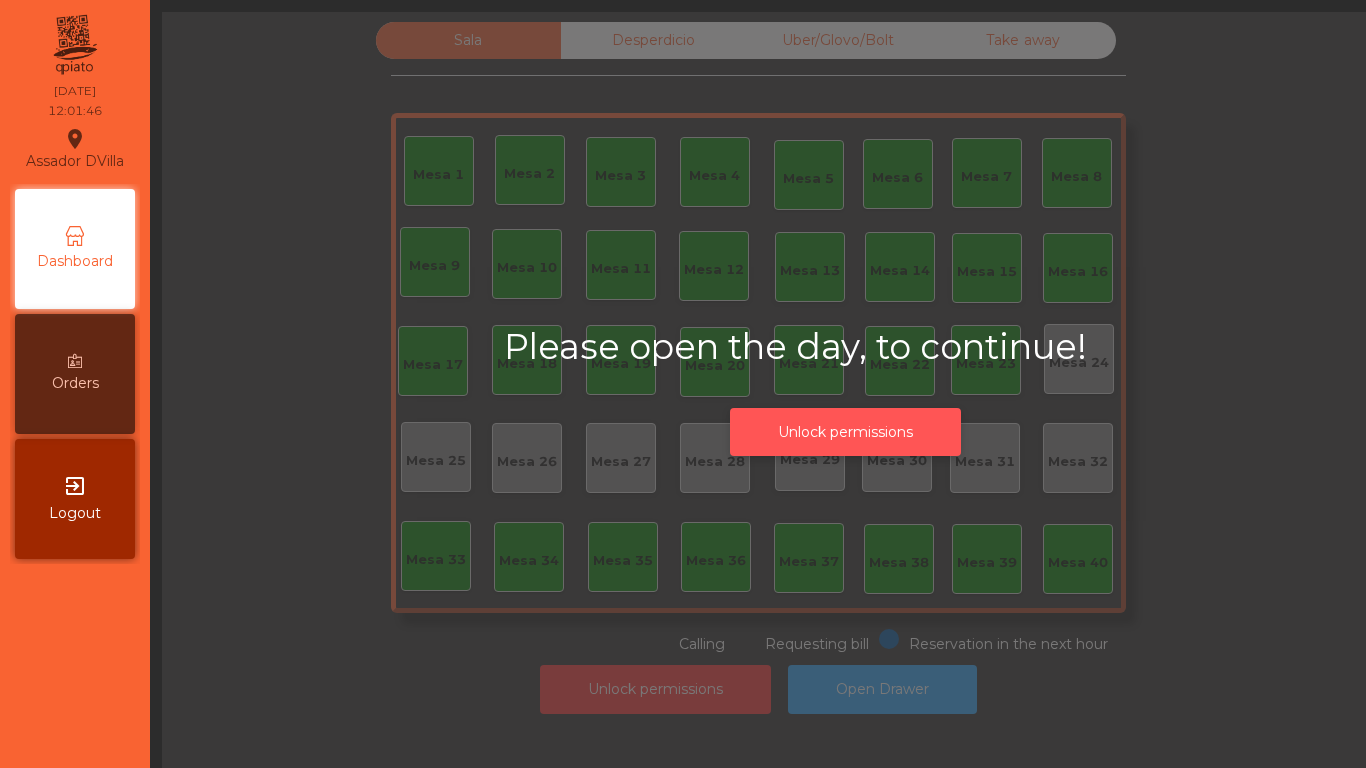 click on "Unlock permissions" 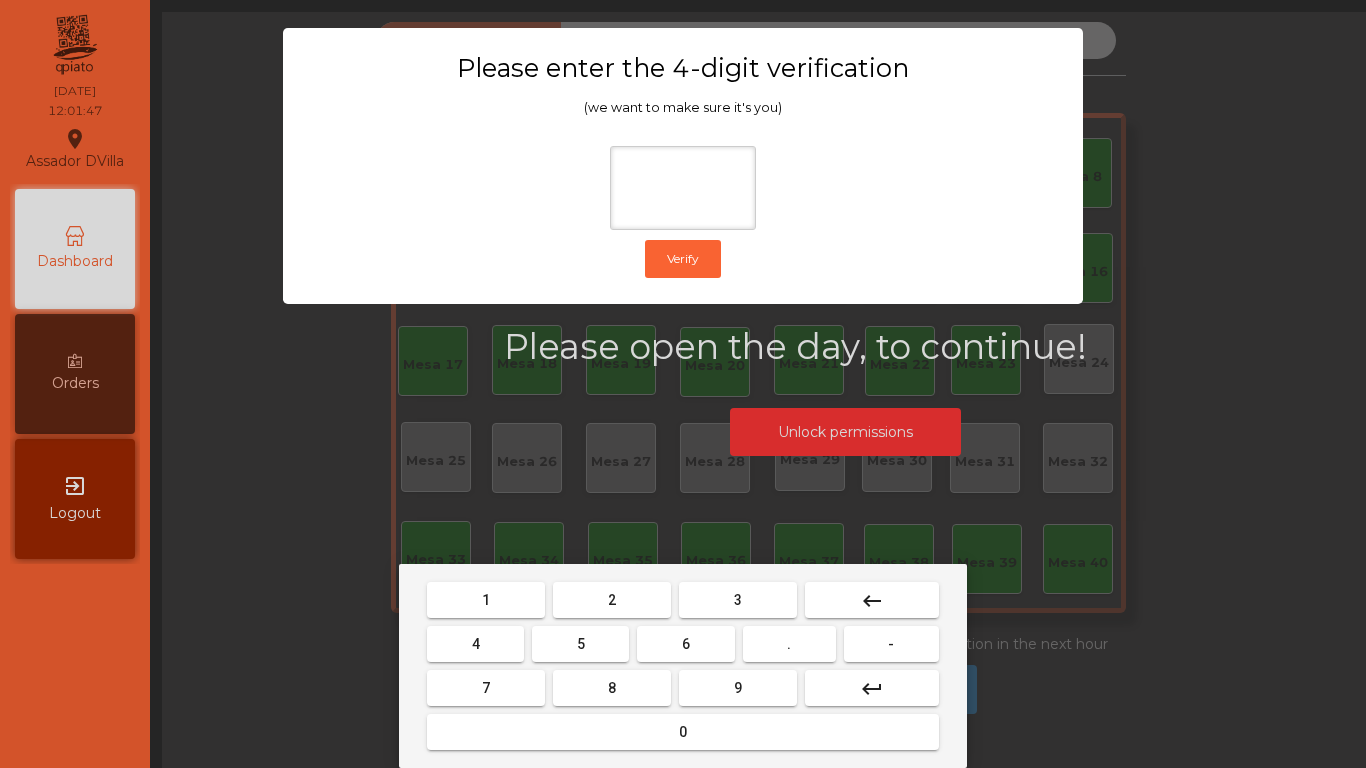 click on "8" at bounding box center [612, 688] 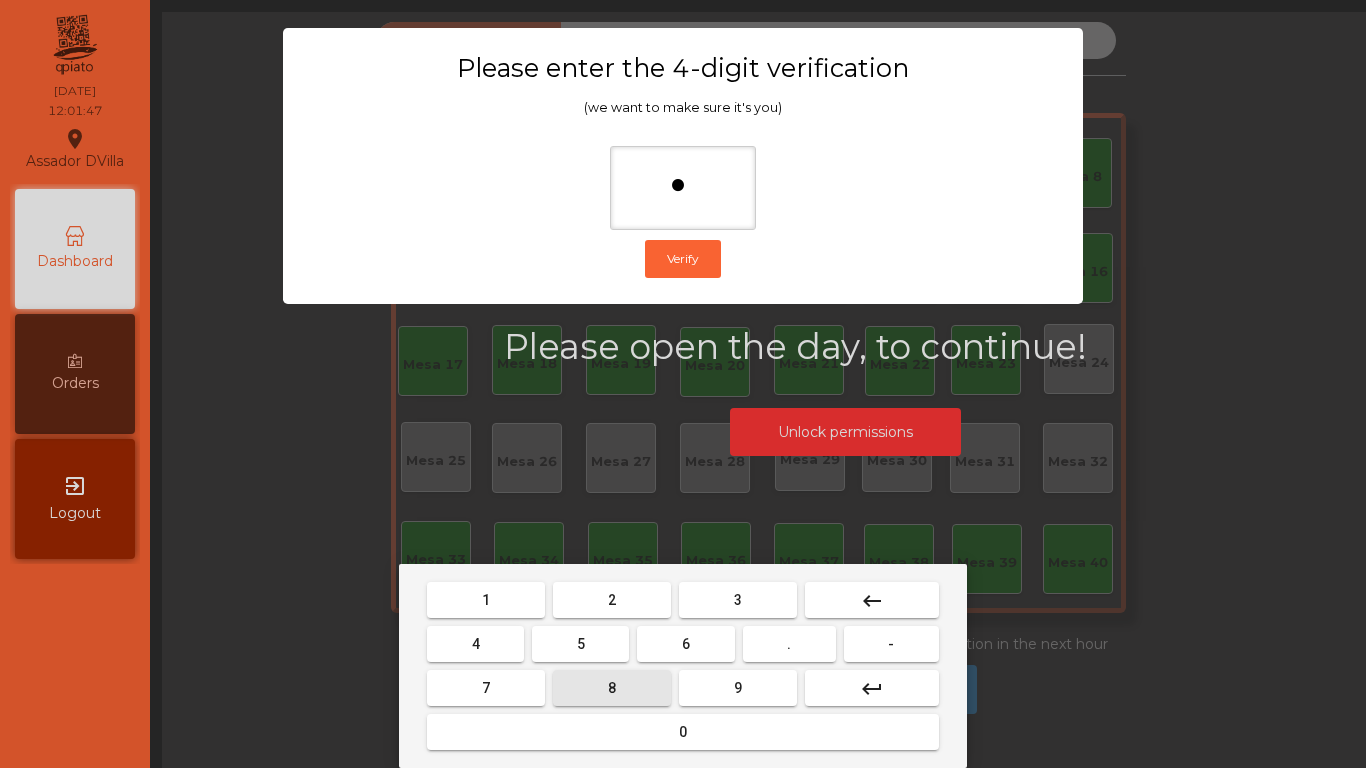 click on "9" at bounding box center (738, 688) 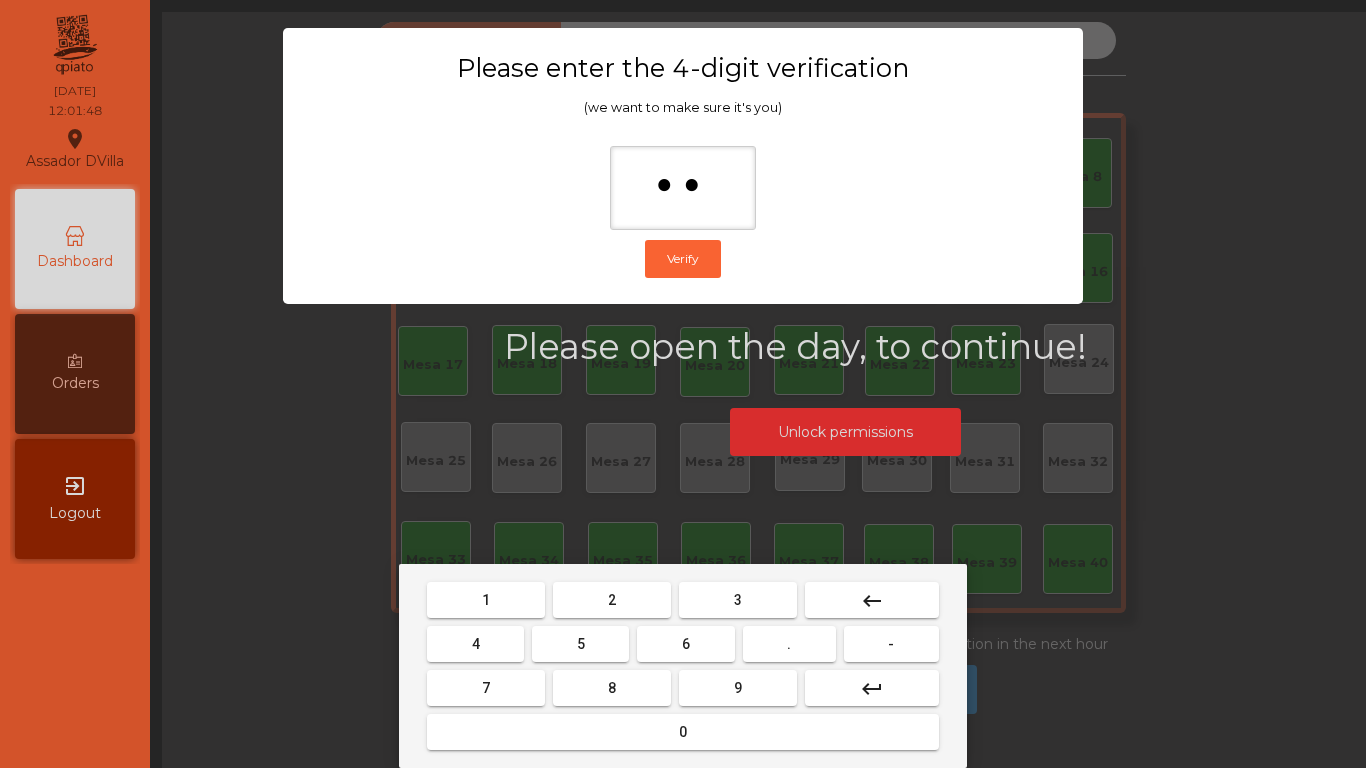click on "1 2 3 keyboard_backspace 4 5 6 . - 7 8 9 keyboard_return 0" at bounding box center [683, 666] 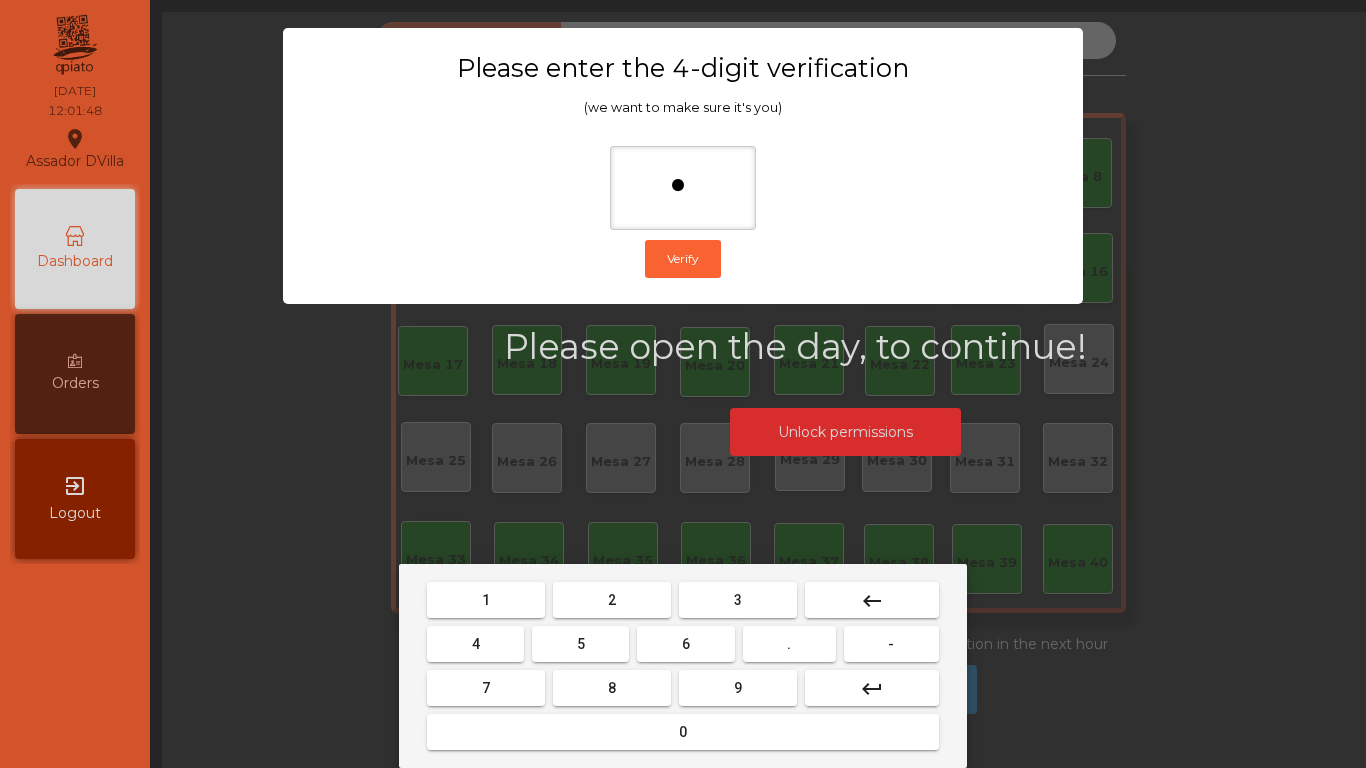 click on "keyboard_backspace" at bounding box center (872, 601) 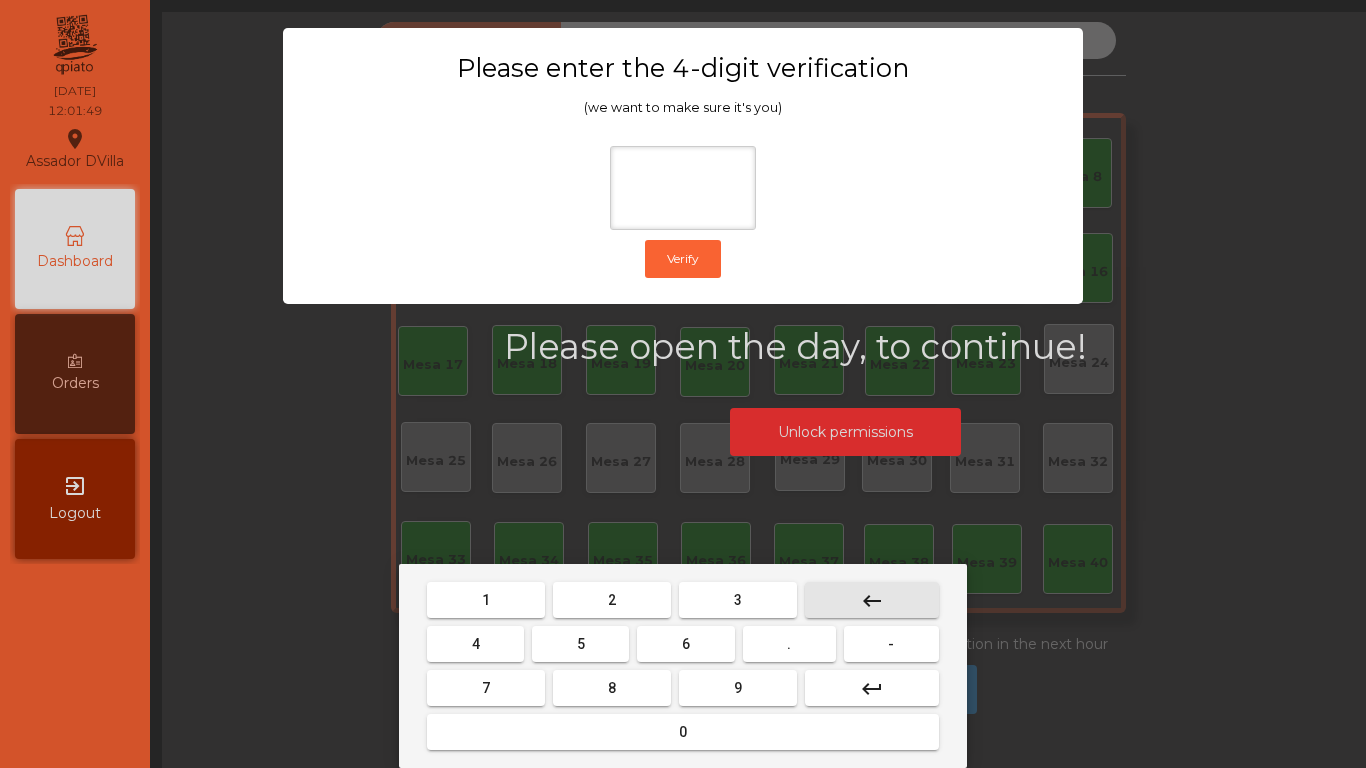 click on "keyboard_backspace" at bounding box center [872, 600] 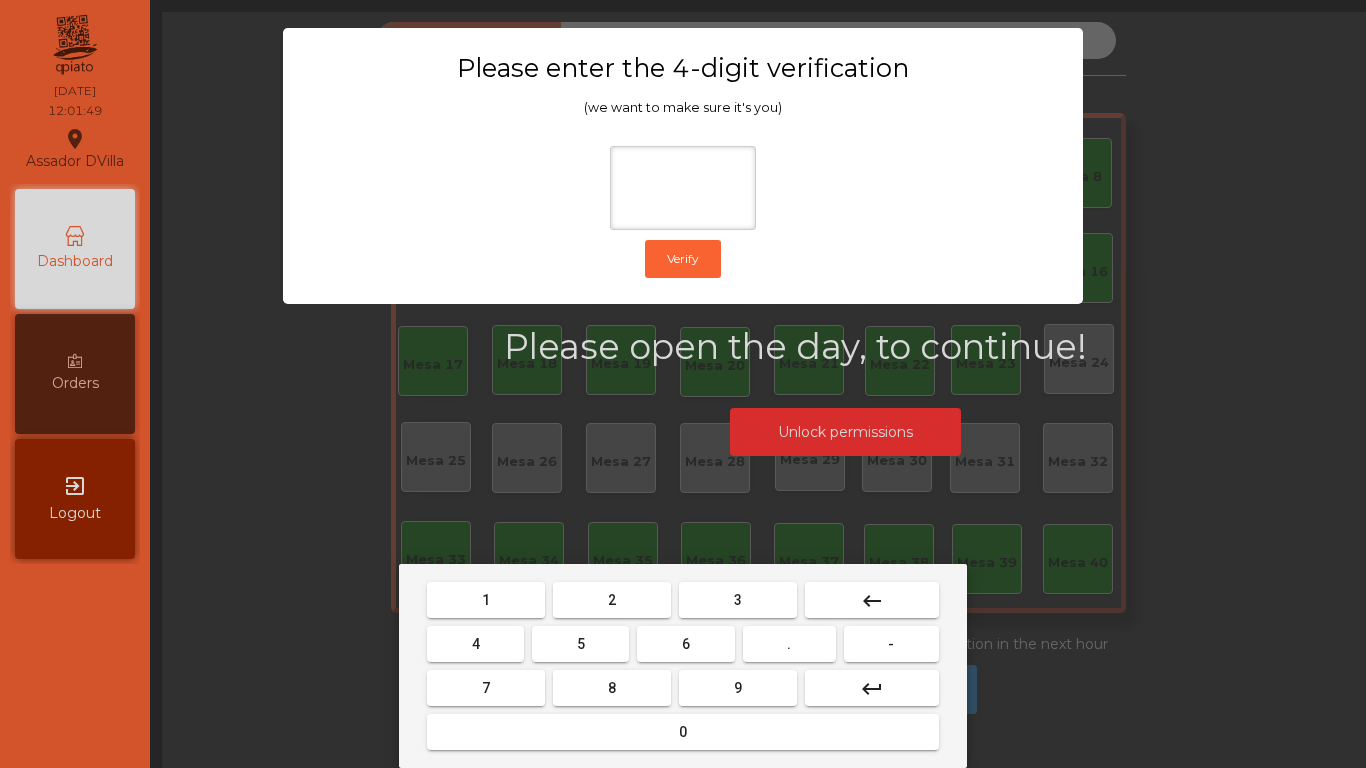 click on "1" at bounding box center [486, 600] 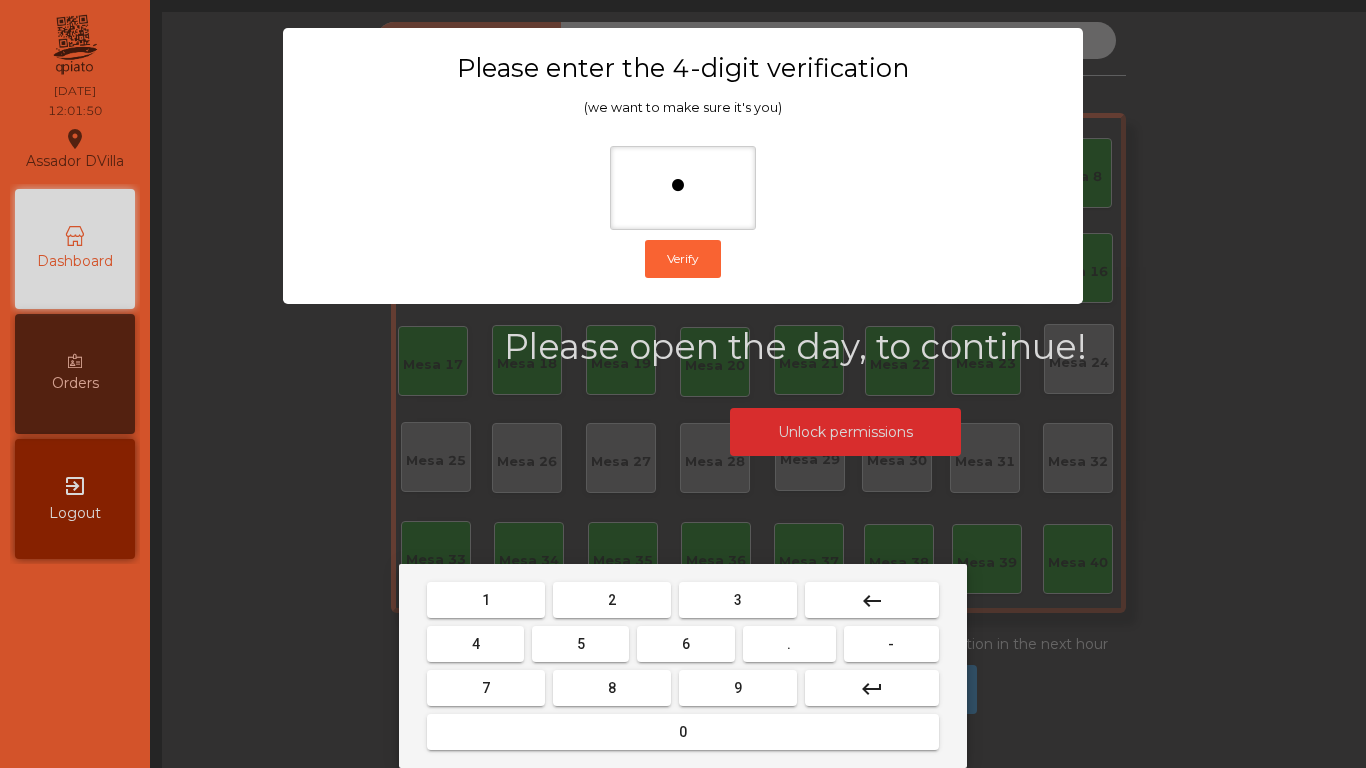 click on "6" at bounding box center [686, 644] 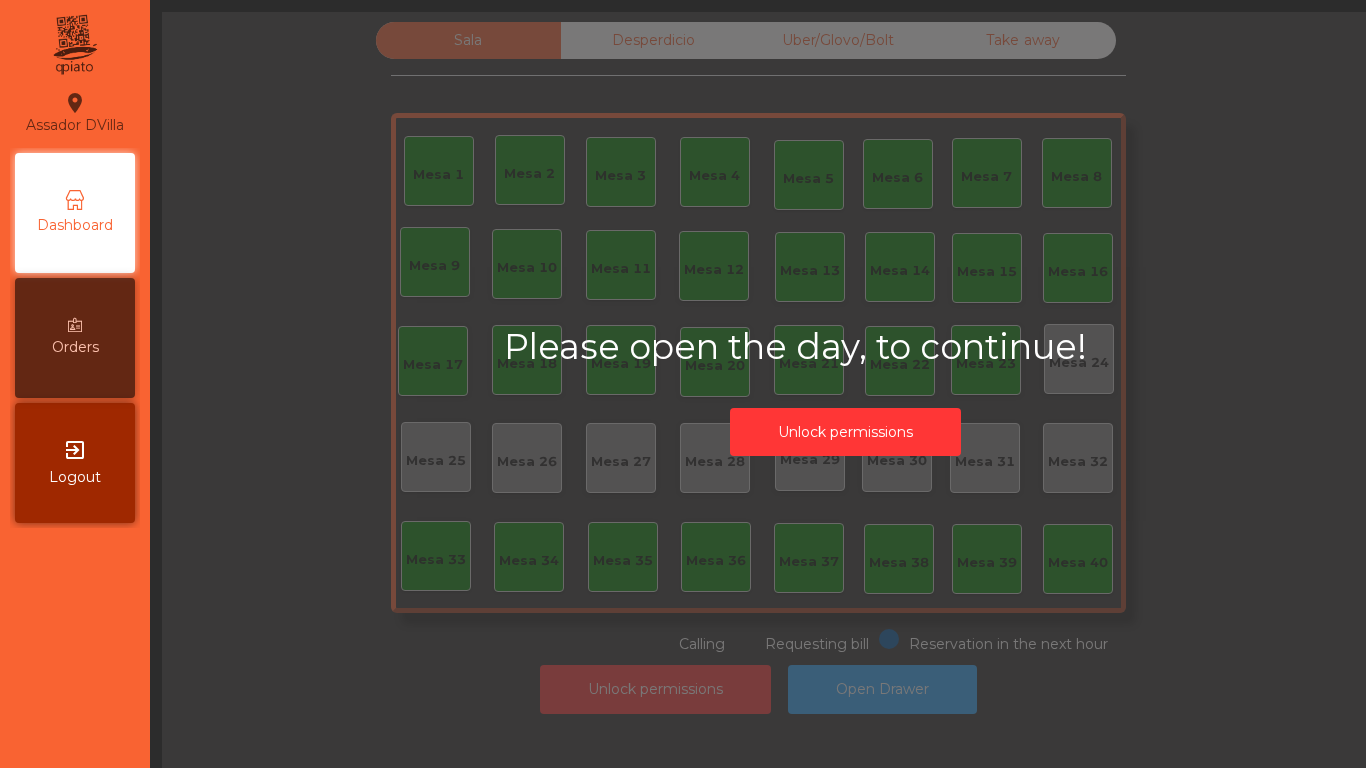 scroll, scrollTop: 0, scrollLeft: 0, axis: both 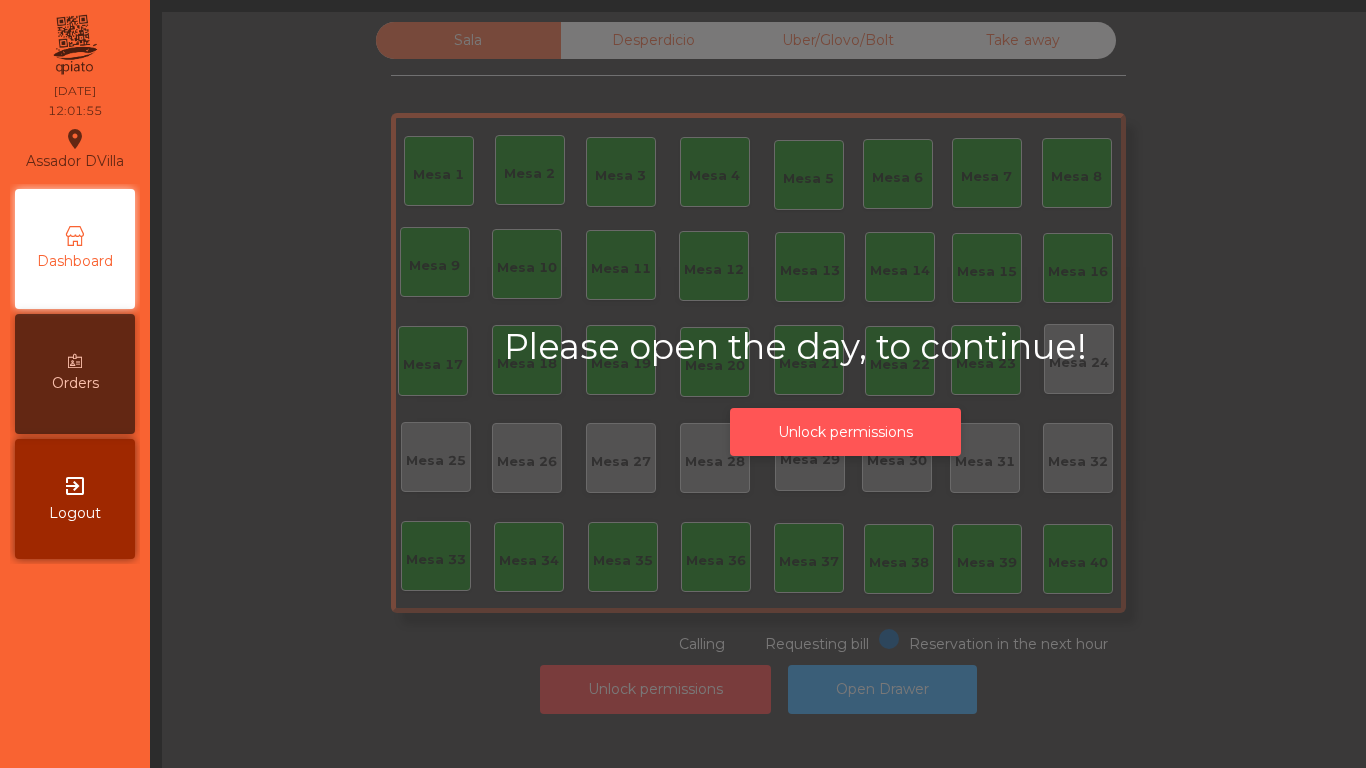 click on "Unlock permissions" 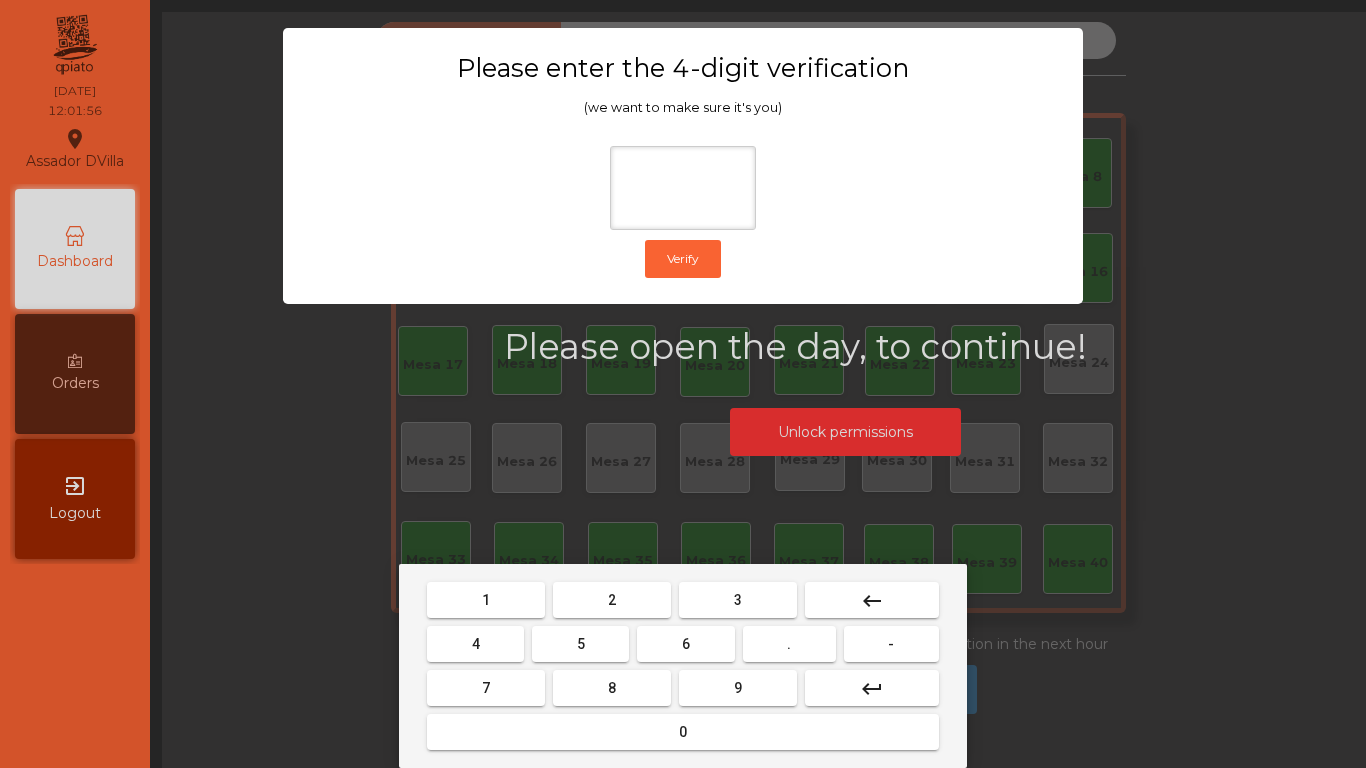 click on "1" at bounding box center [486, 600] 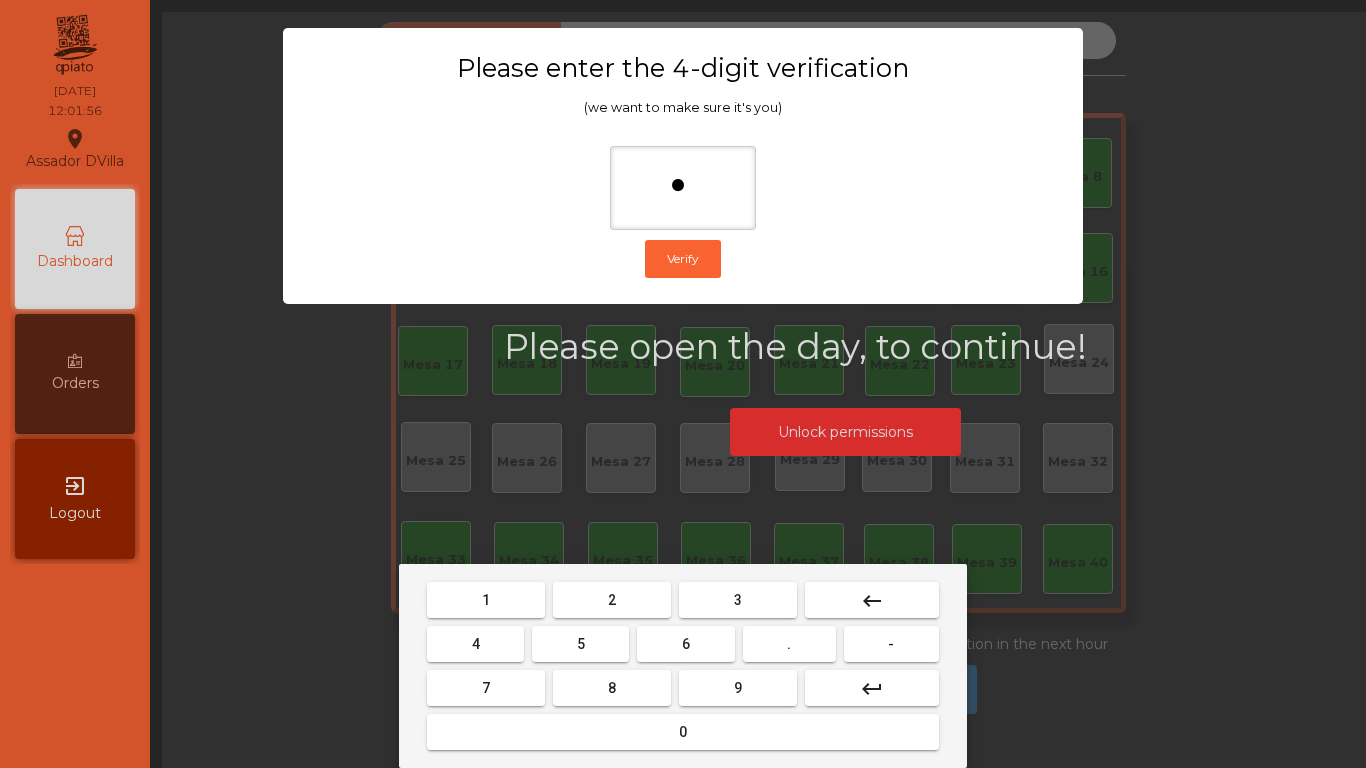 click on "9" at bounding box center (738, 688) 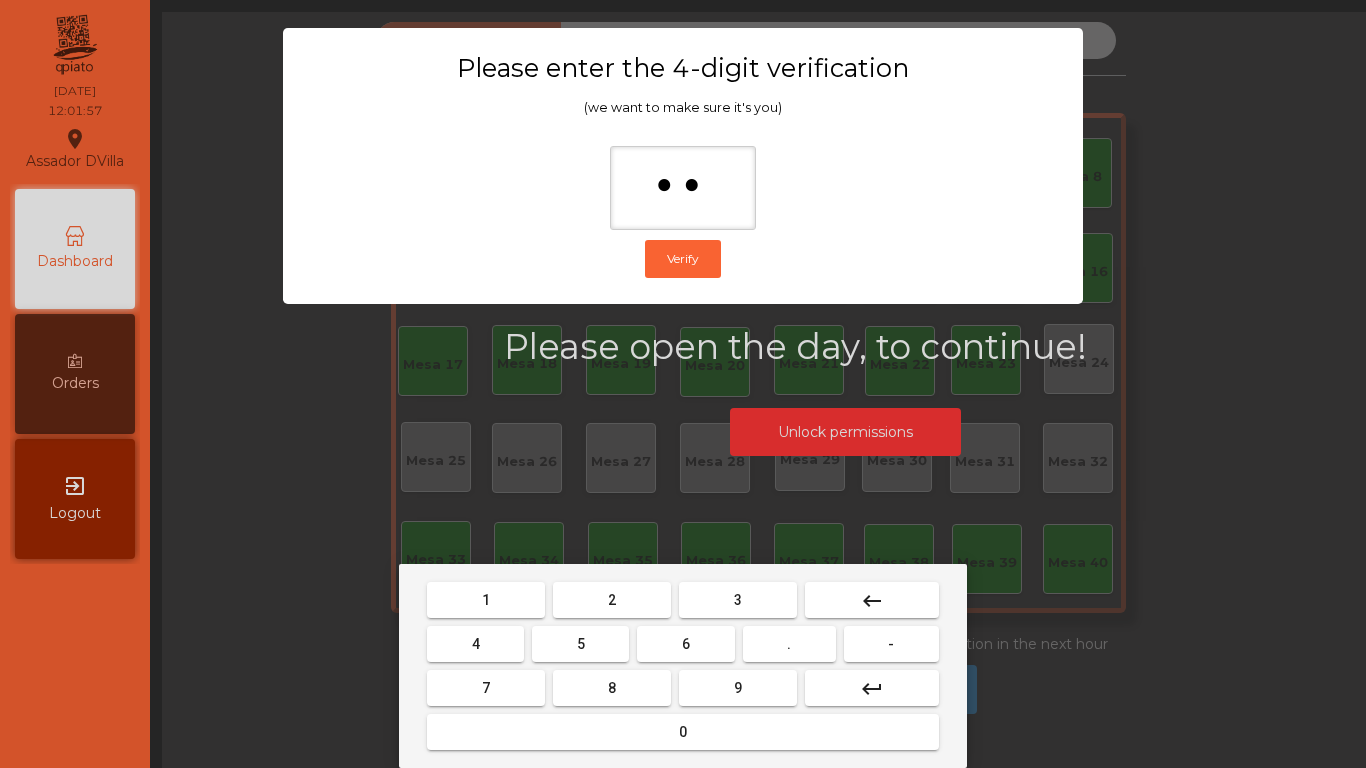 click on "4" at bounding box center (476, 644) 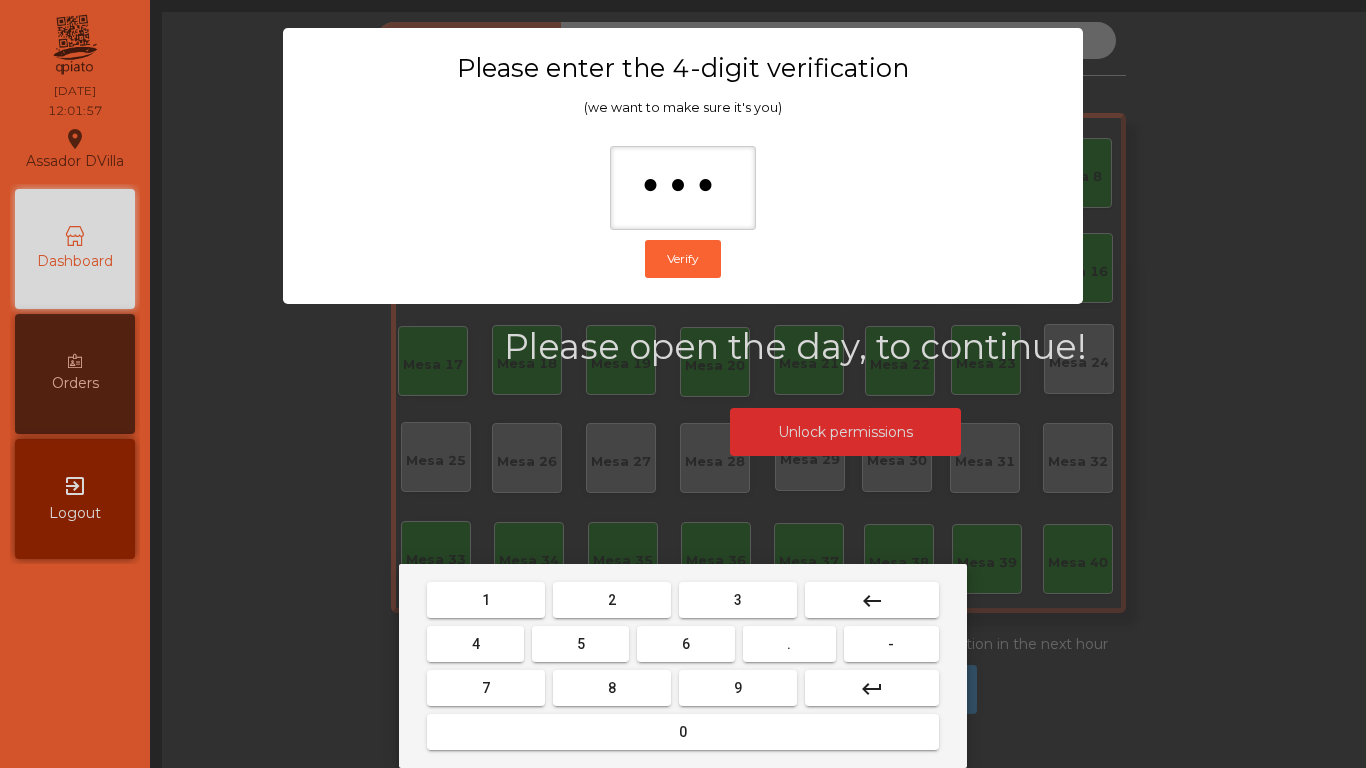 click on "0" at bounding box center [683, 732] 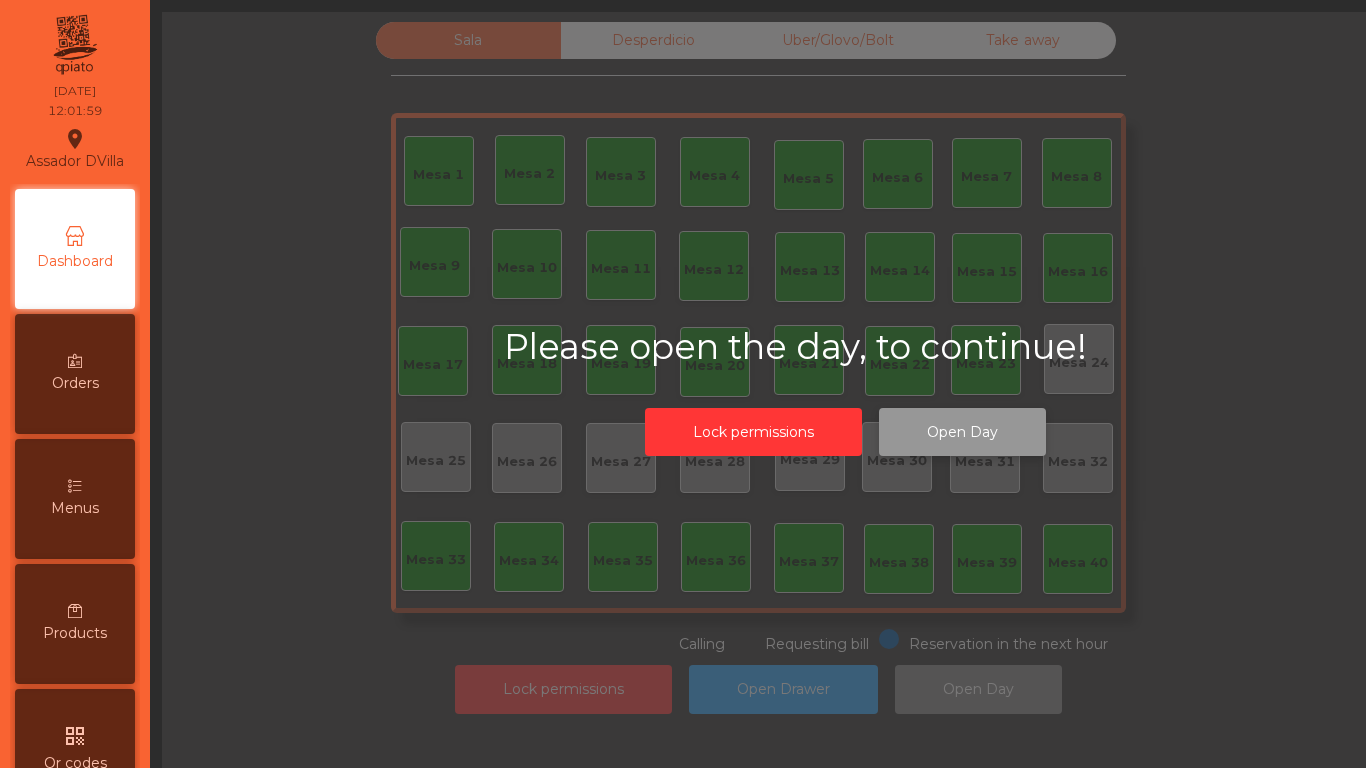 click on "Open Day" 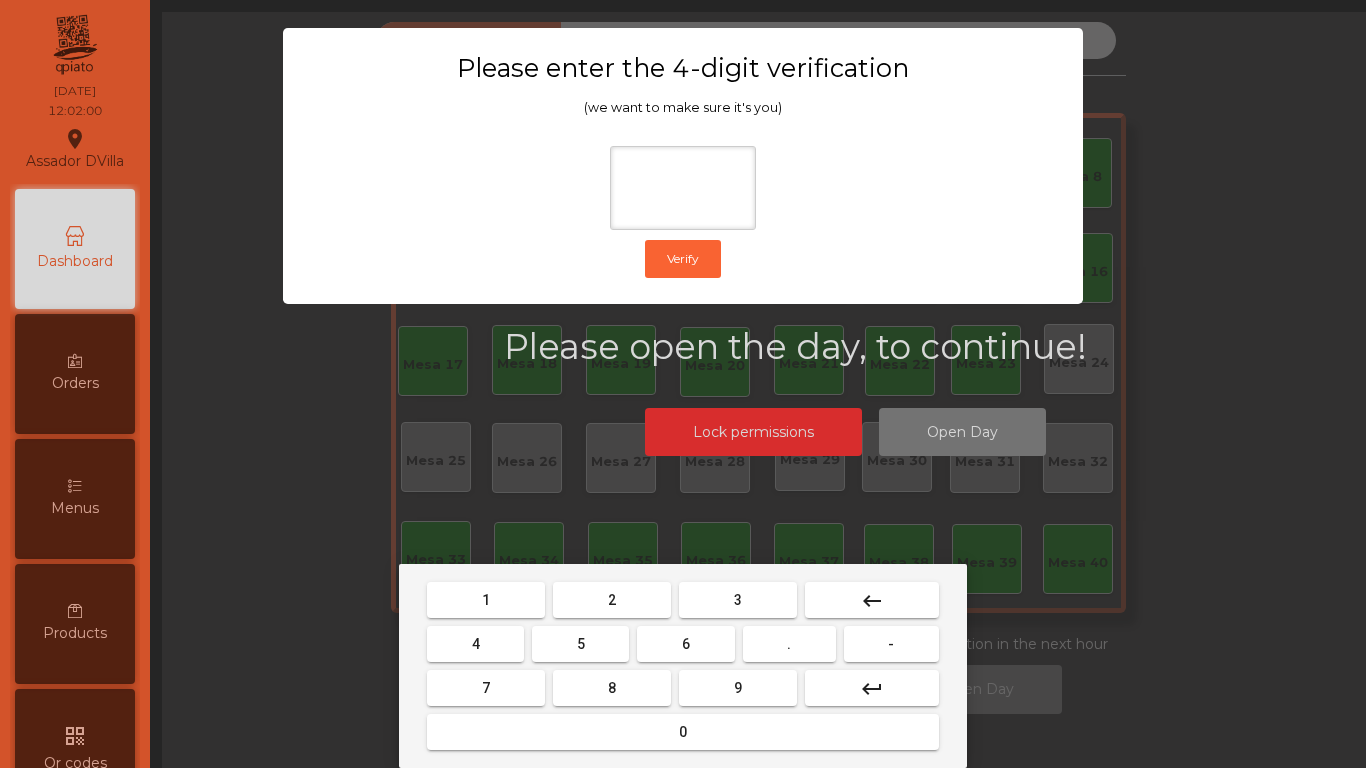 click on "1" at bounding box center (486, 600) 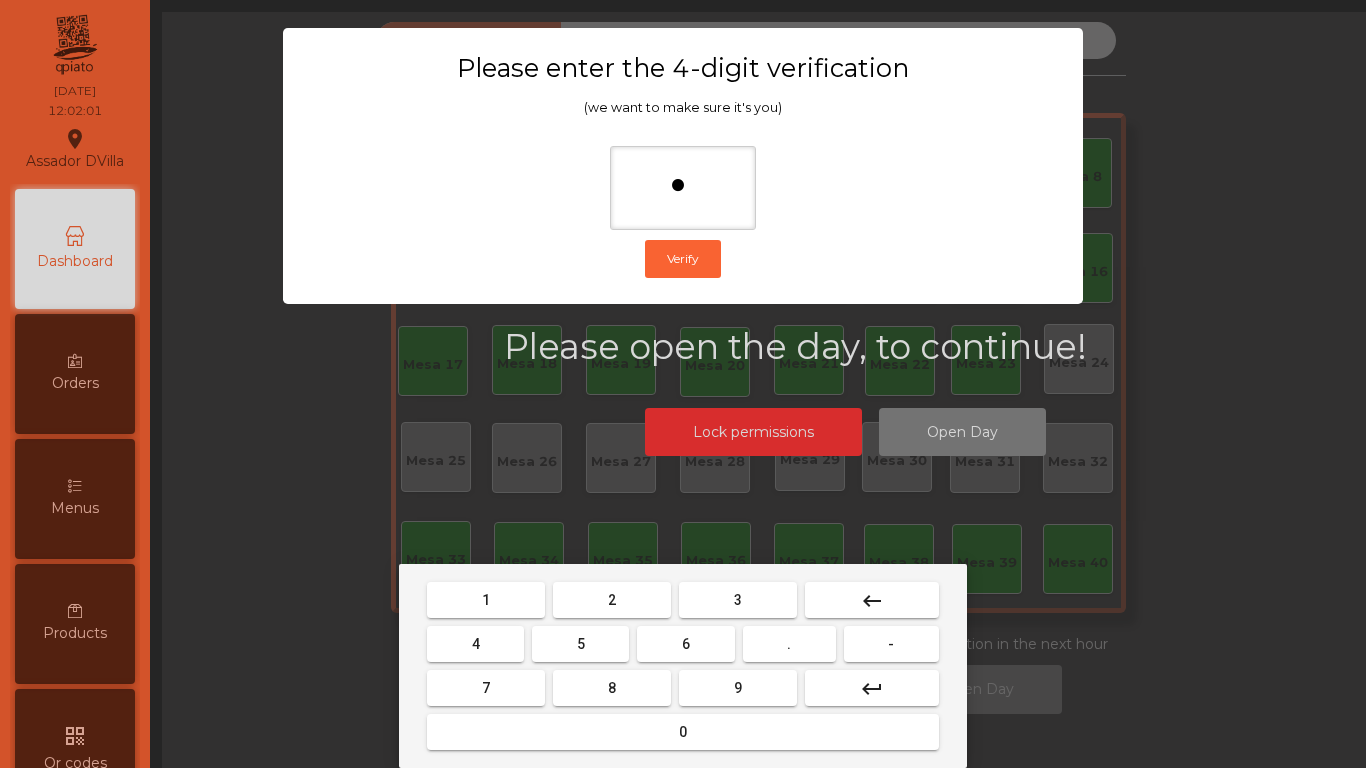 click on "9" at bounding box center (738, 688) 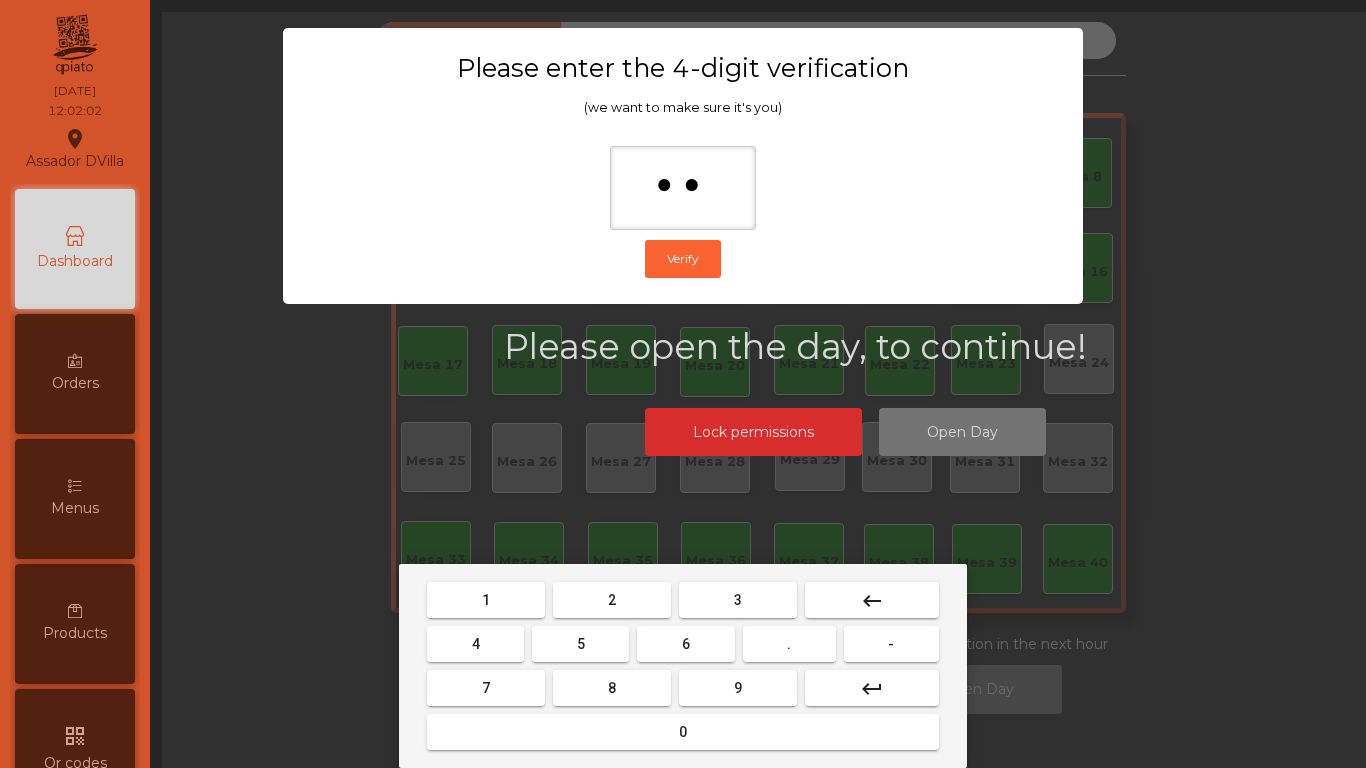 click on "1 2 3 keyboard_backspace 4 5 6 . - 7 8 9 keyboard_return 0" at bounding box center (683, 666) 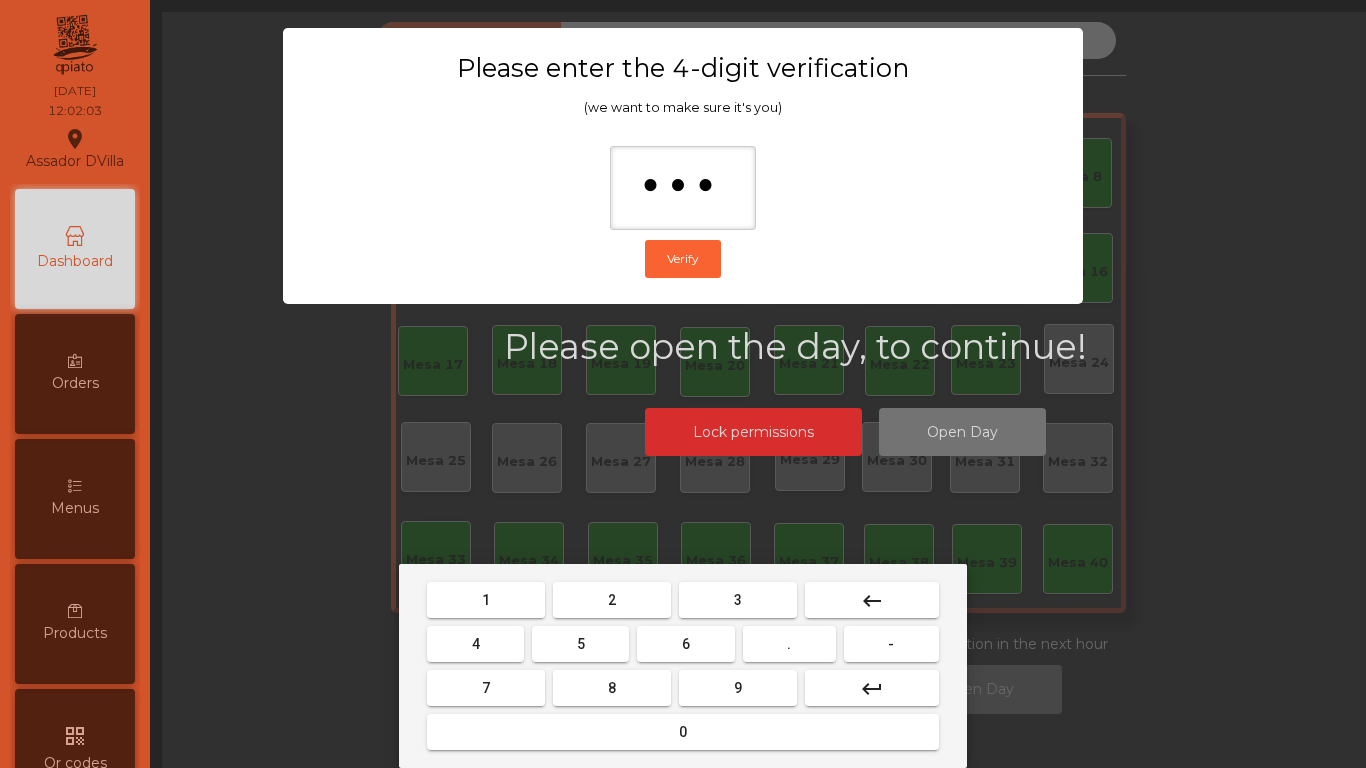click on "0" at bounding box center [683, 732] 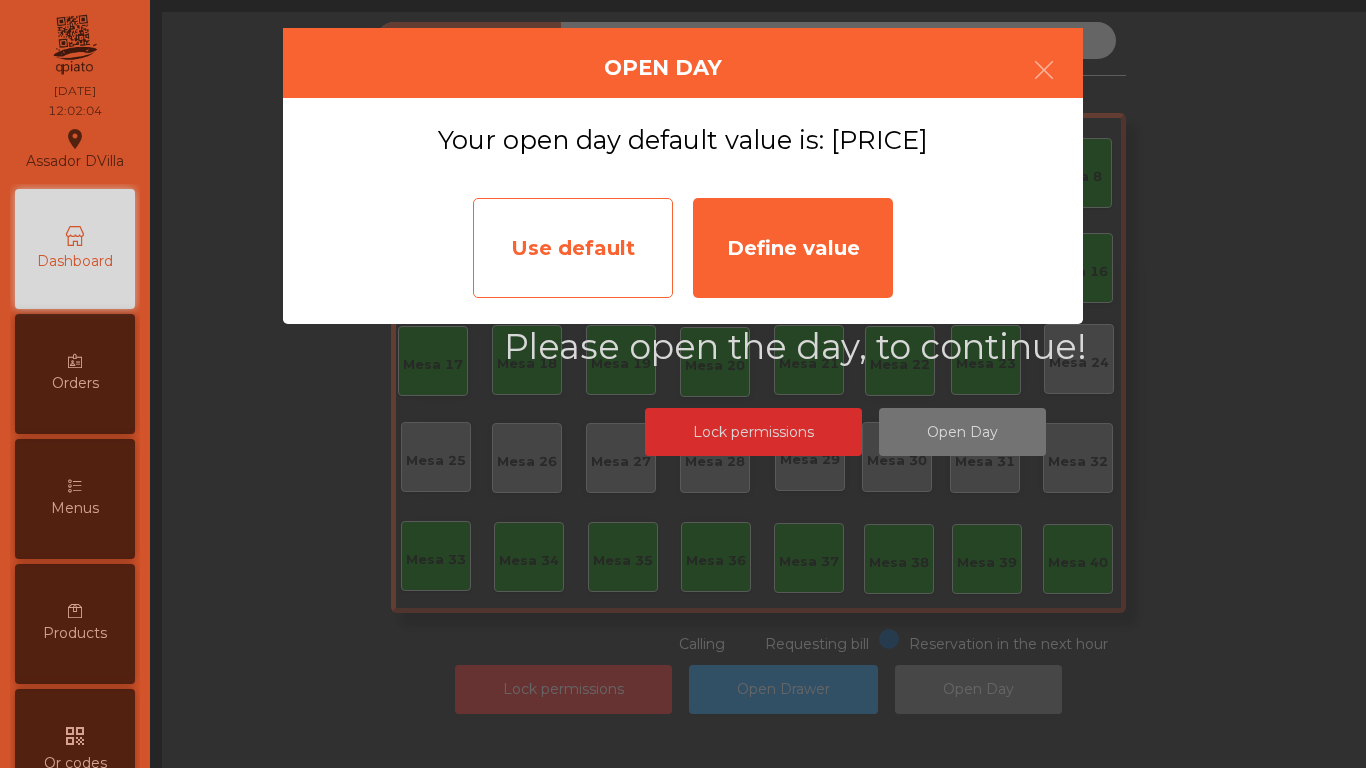 click on "Use default" 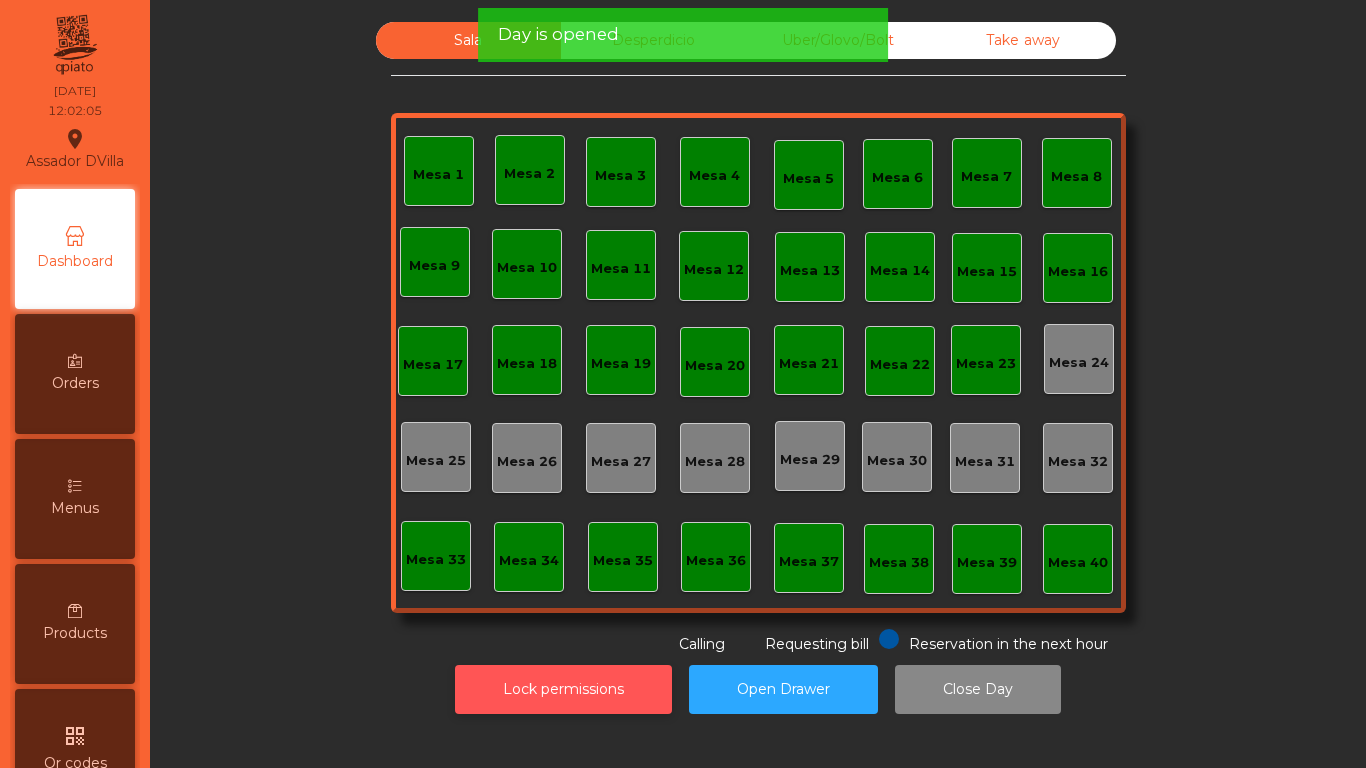 click on "Lock permissions" 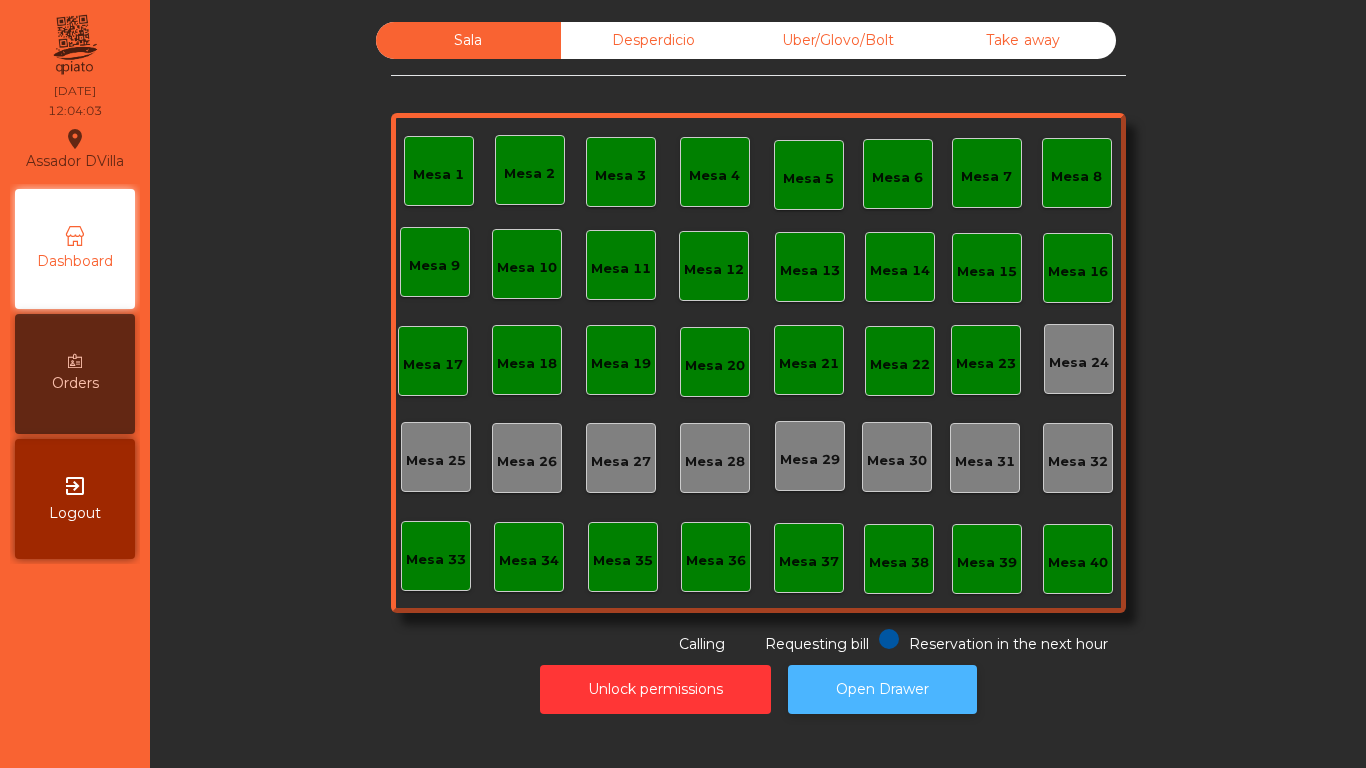 click on "Open Drawer" 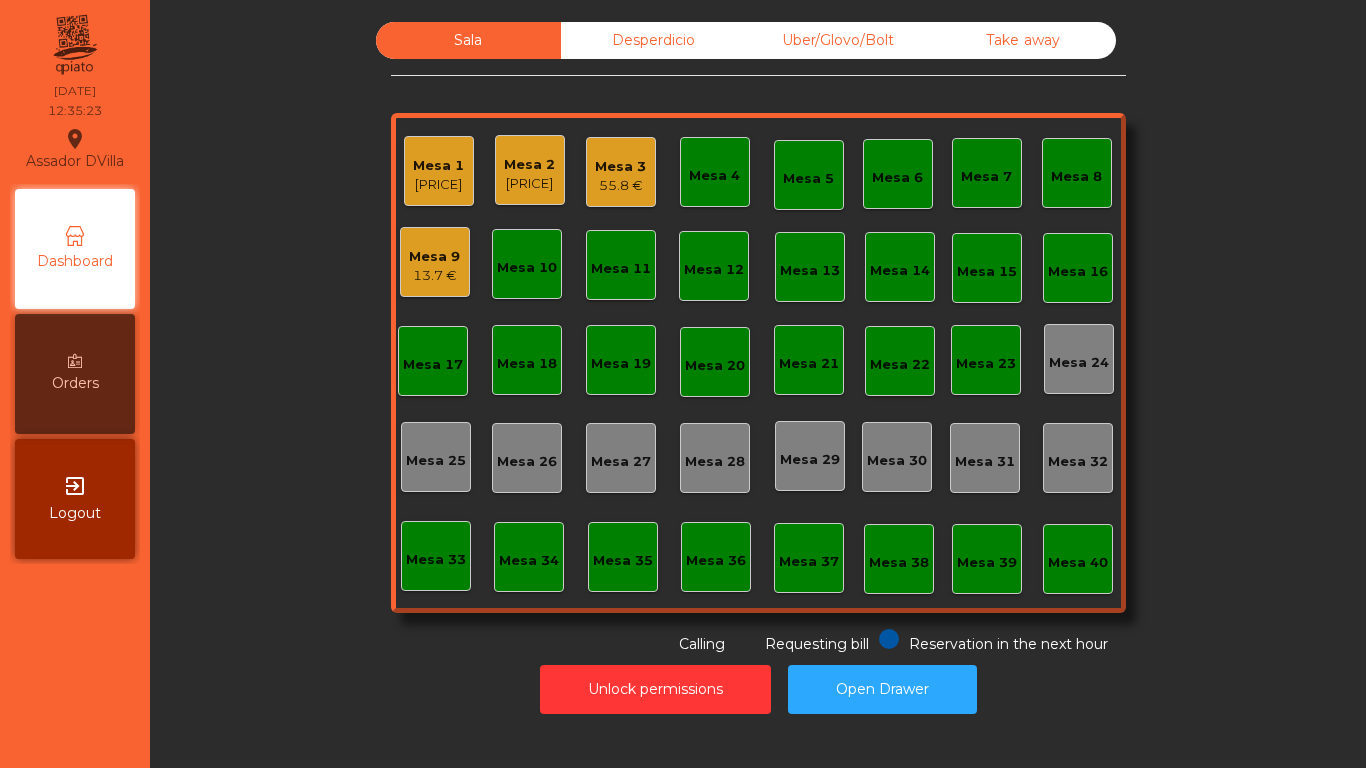click on "Mesa 1" 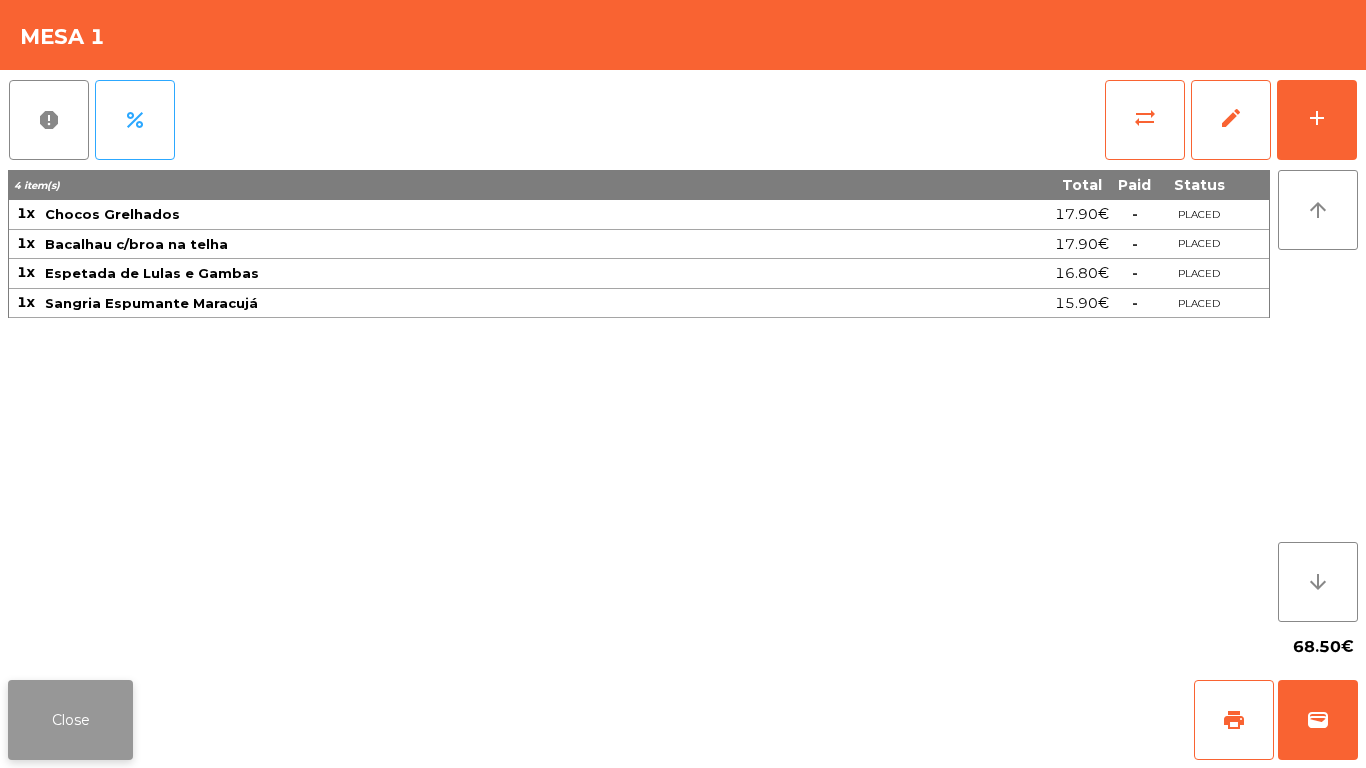 click on "Close" 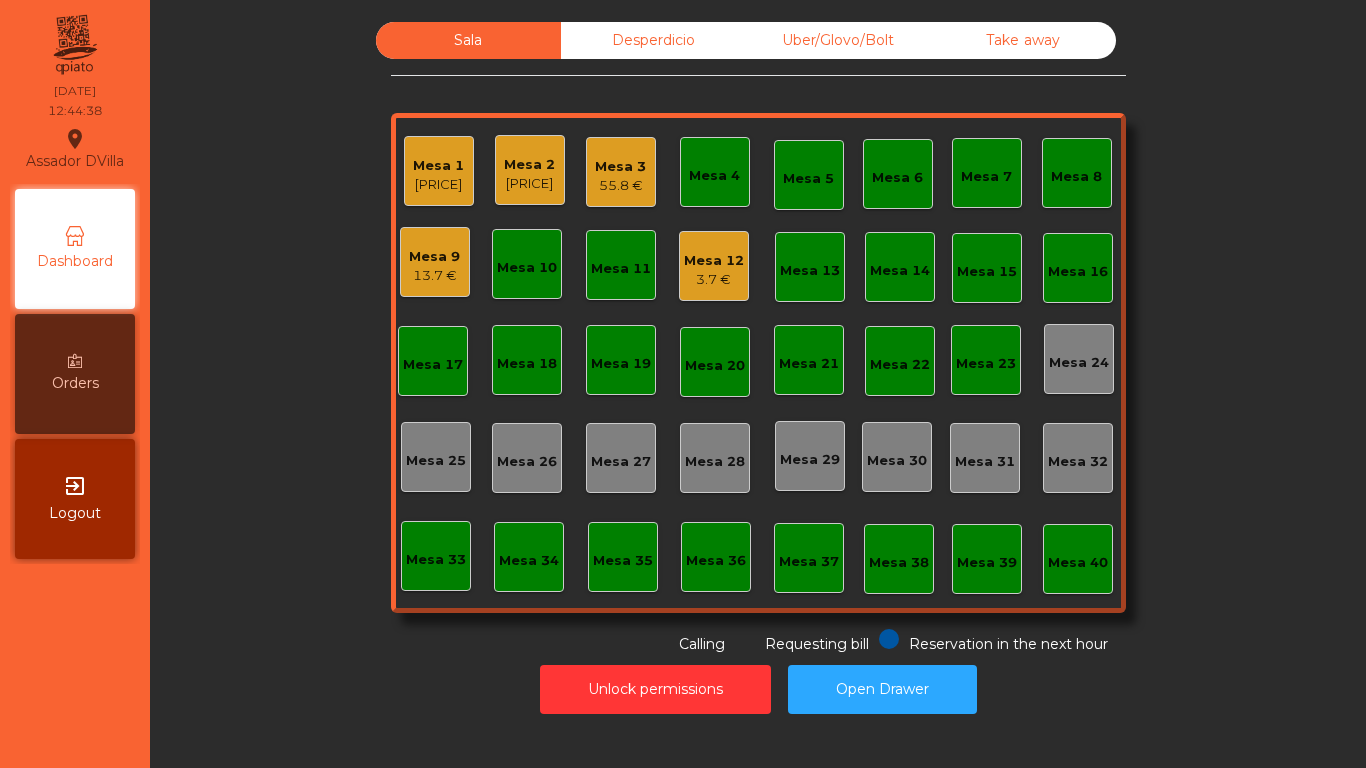 click on "Mesa 12" 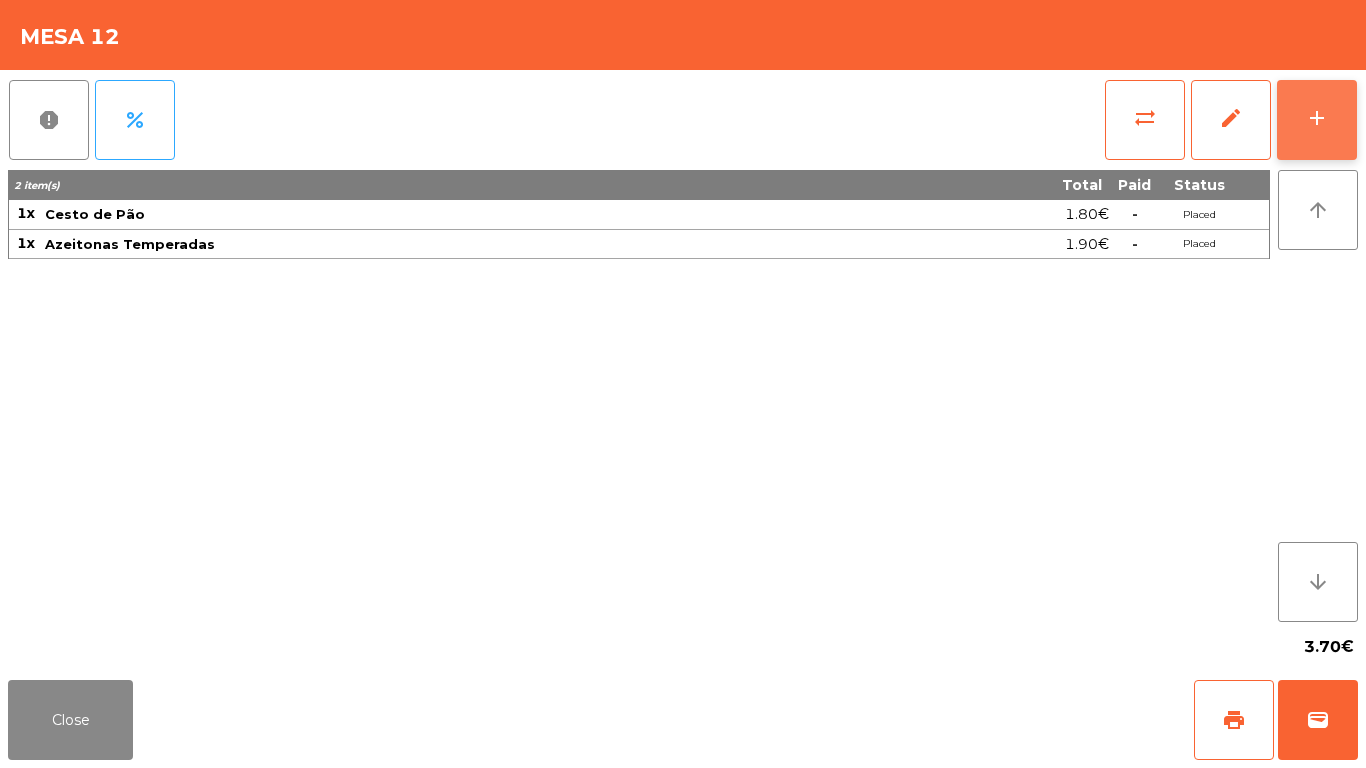click on "add" 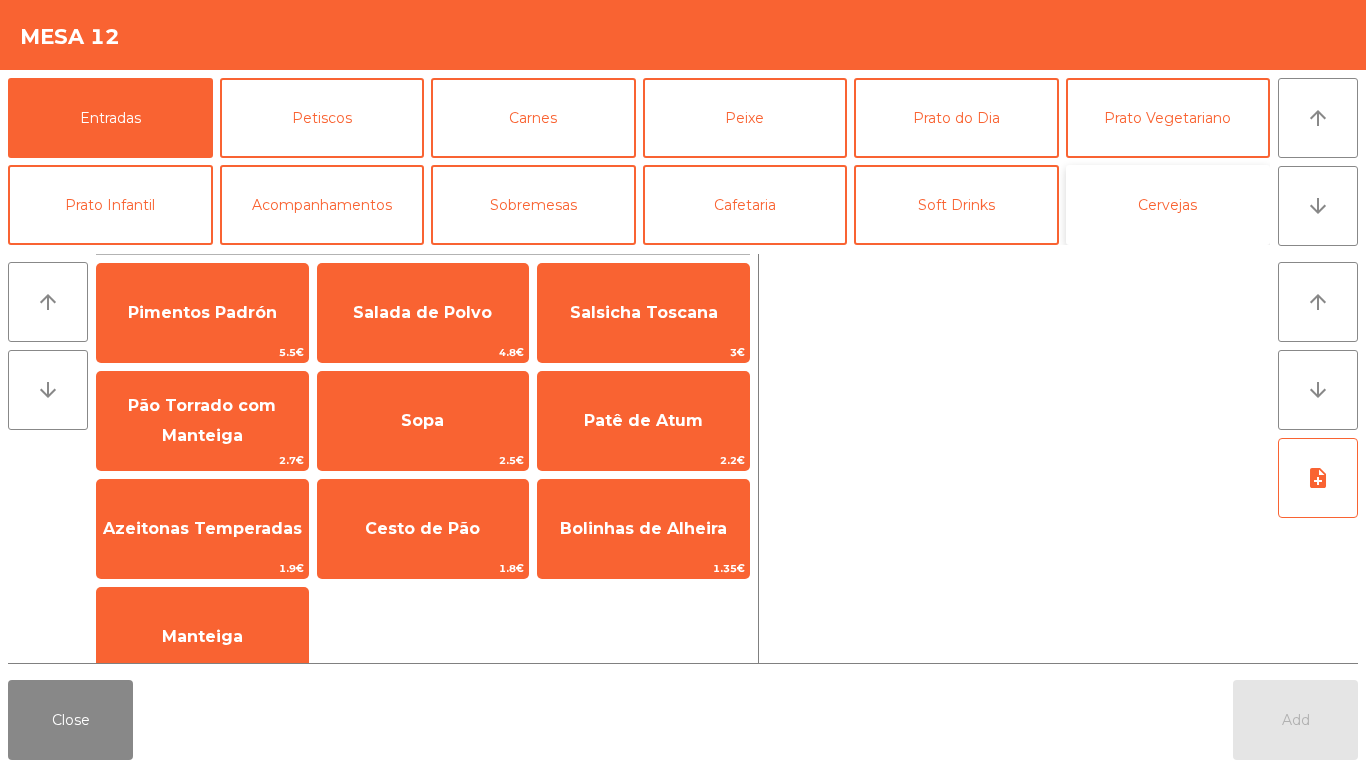 click on "Cervejas" 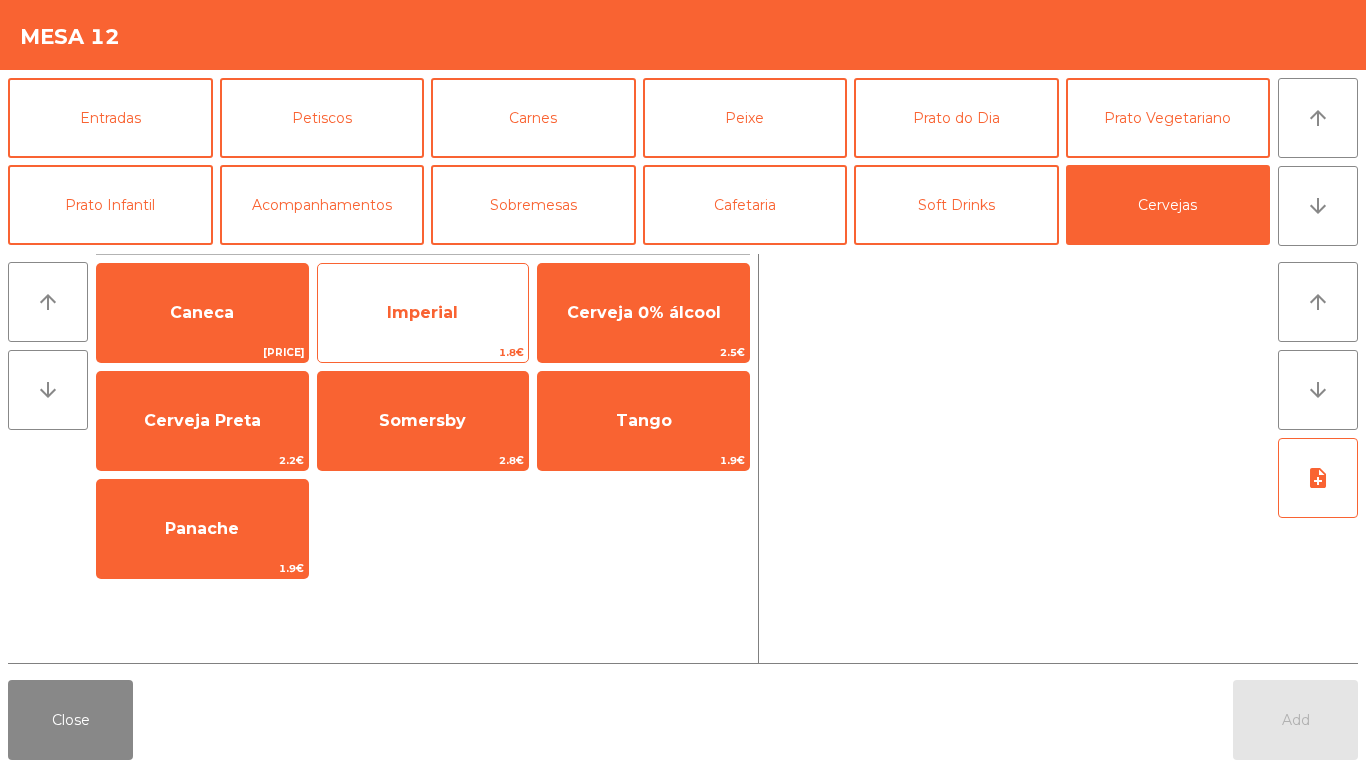 click on "Imperial" 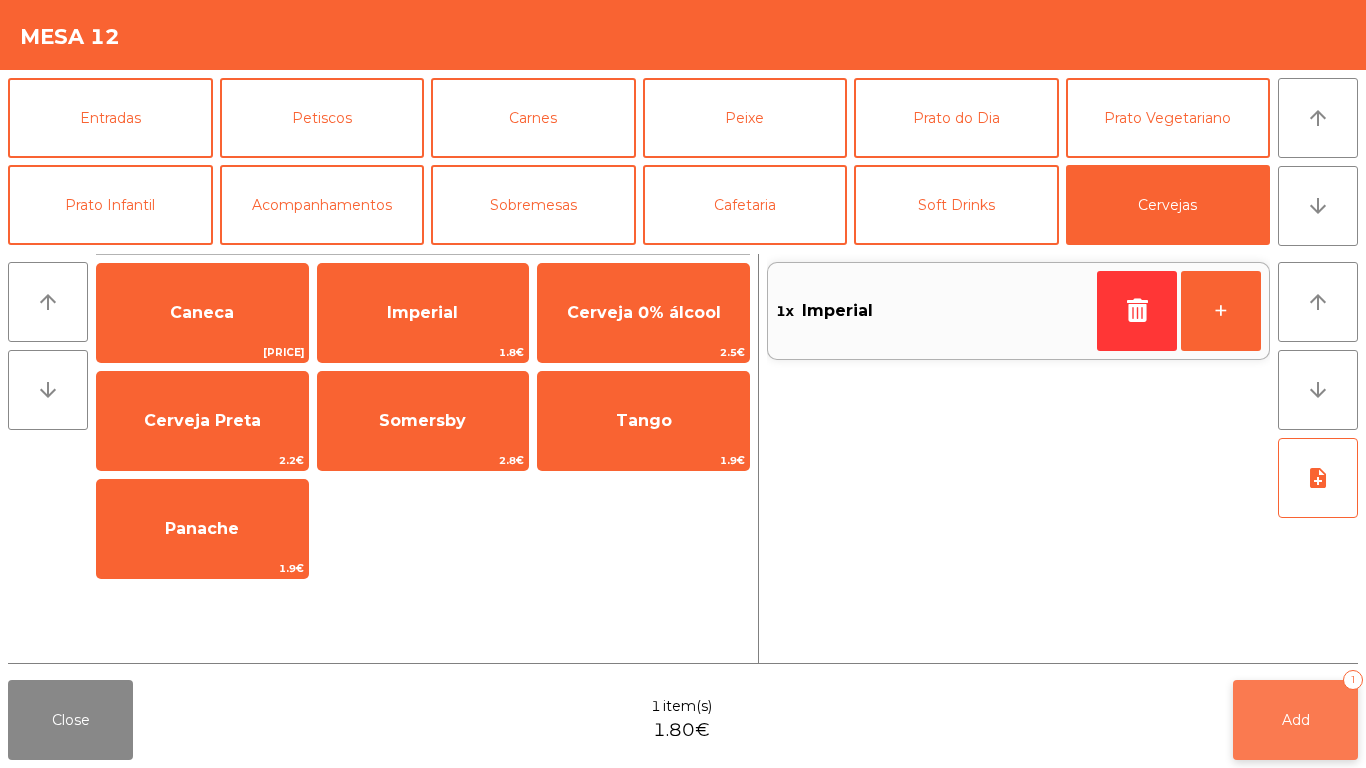 click on "Add   1" 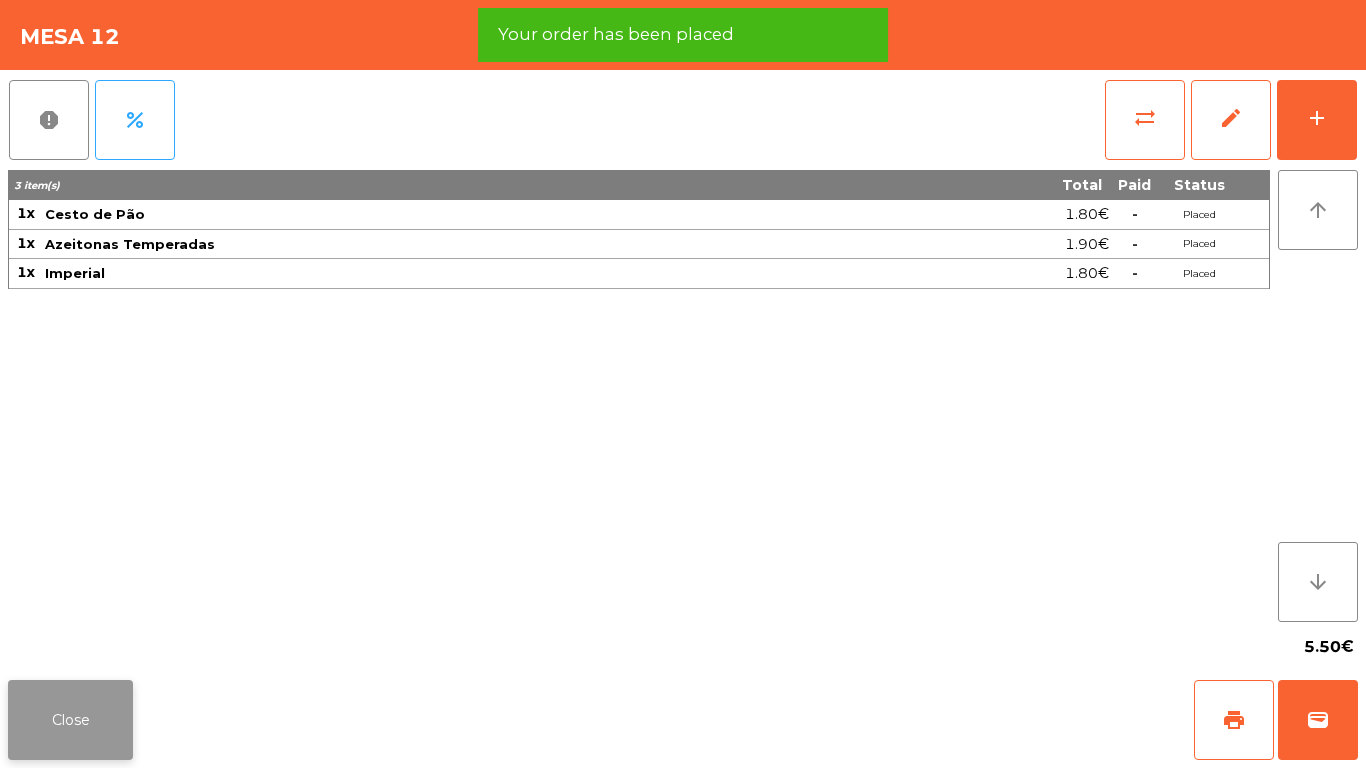 click on "Close" 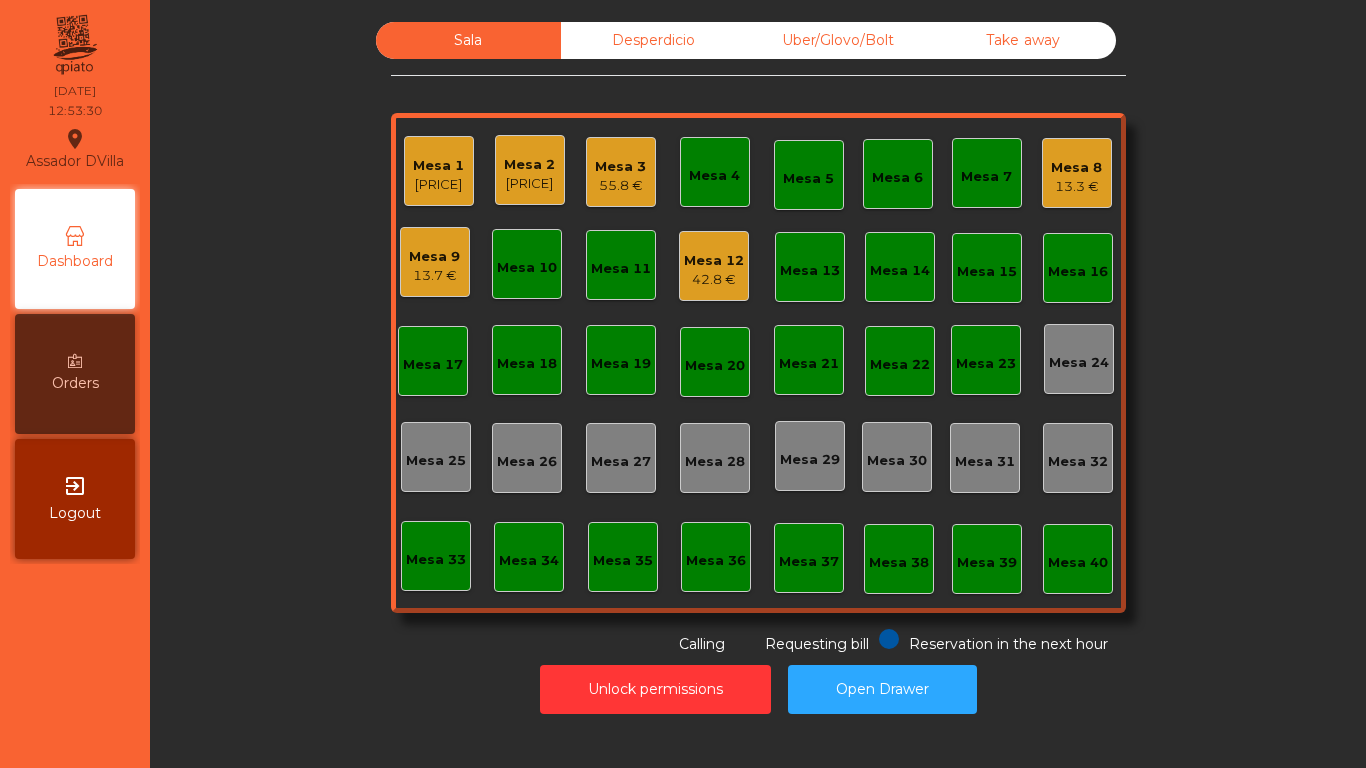 click on "13.7 €" 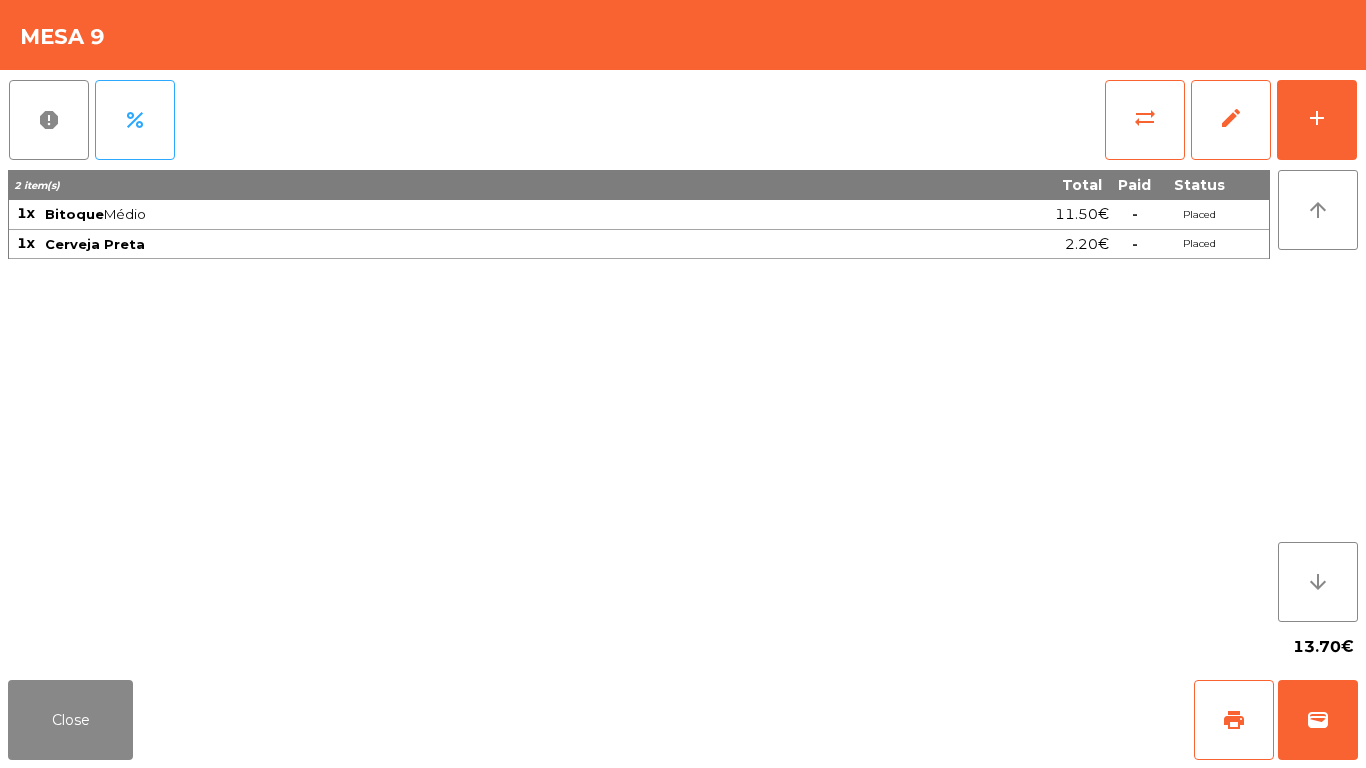 click on "report   percent   sync_alt   edit   add  2 item(s) Total Paid Status 1x Bitoque  Médio  11.50€  -  Placed 1x Cerveja Preta 2.20€  -  Placed arrow_upward arrow_downward  13.70€" 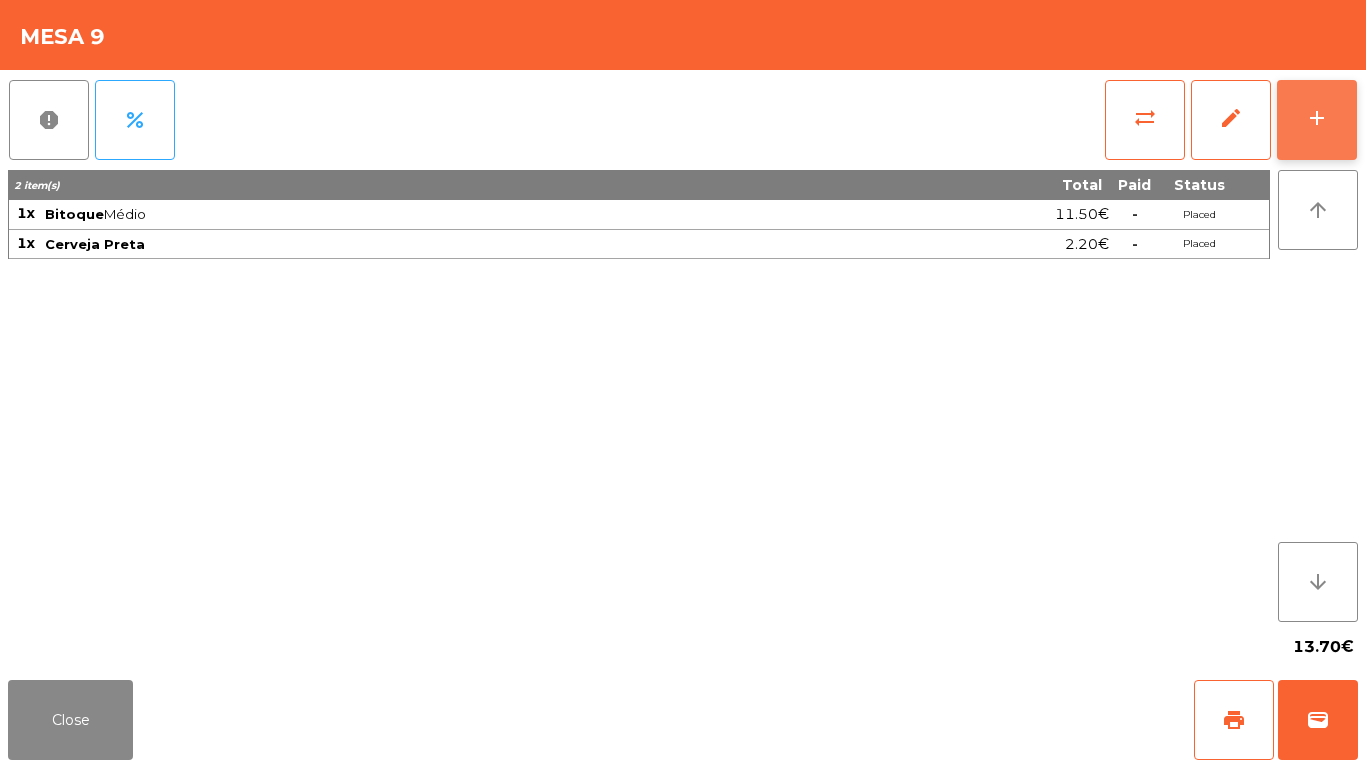 click on "add" 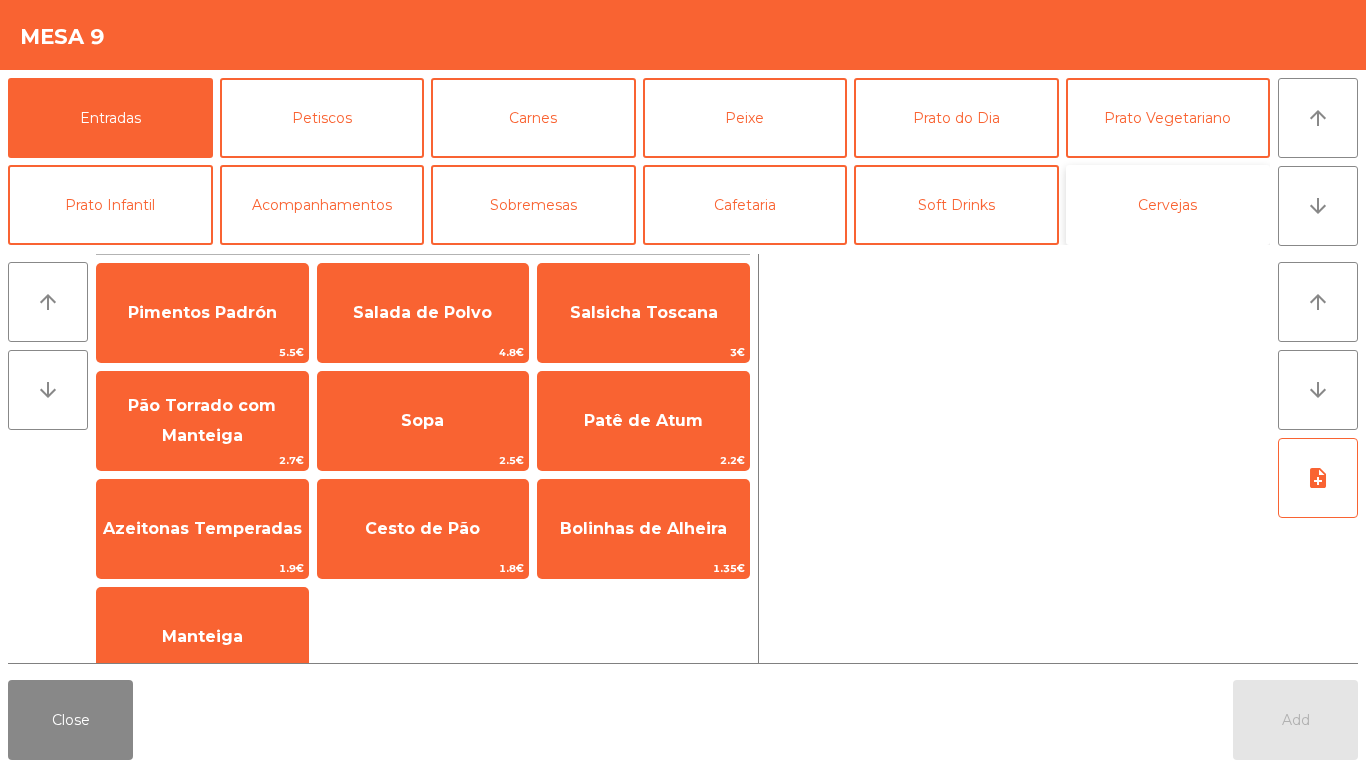 click on "Cervejas" 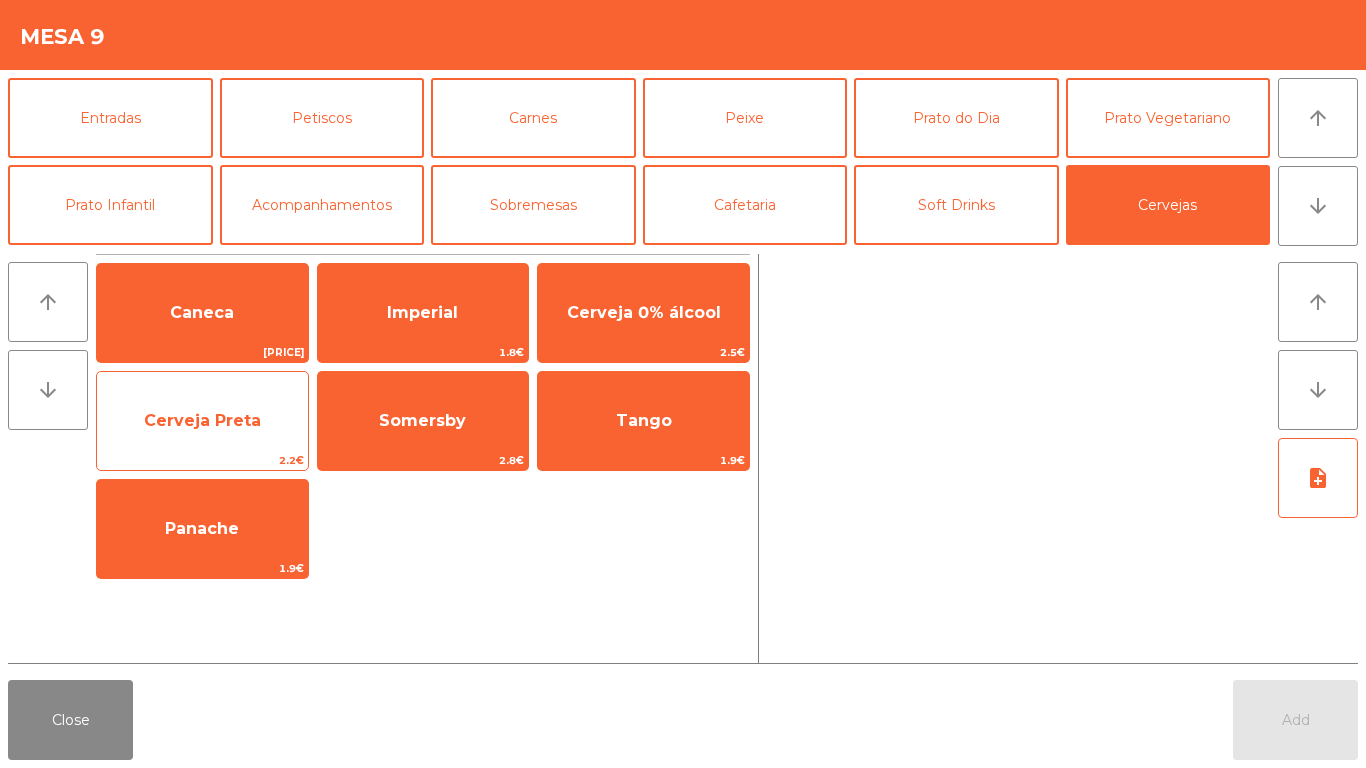 click on "Cerveja Preta" 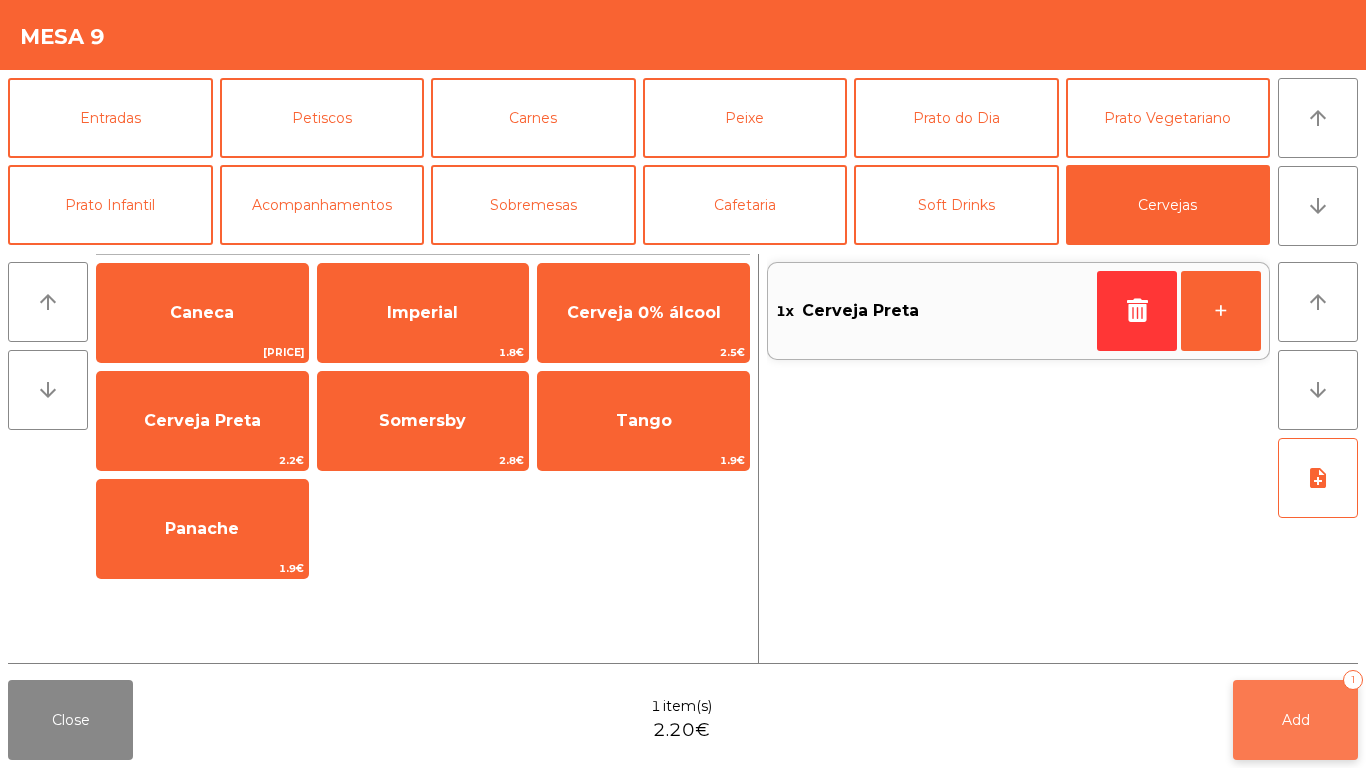 click on "Add   1" 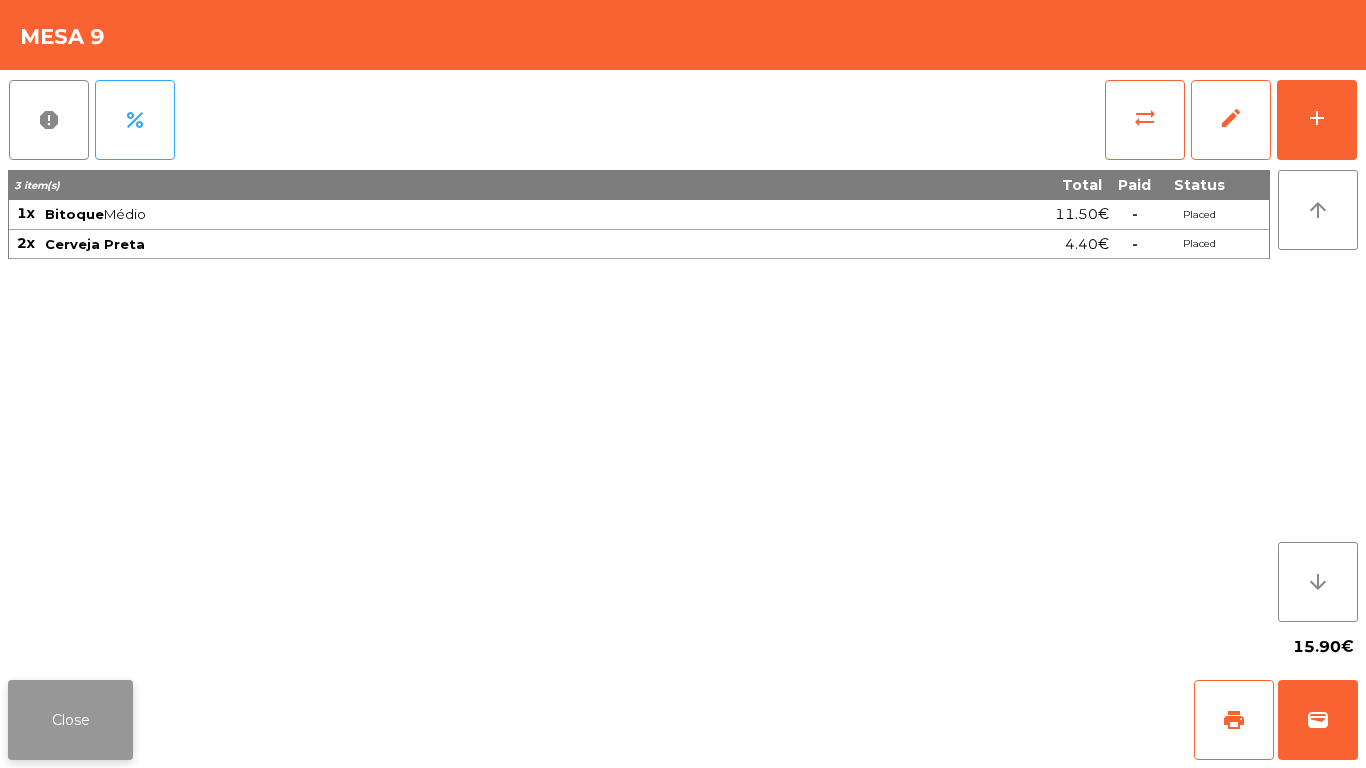 click on "Close" 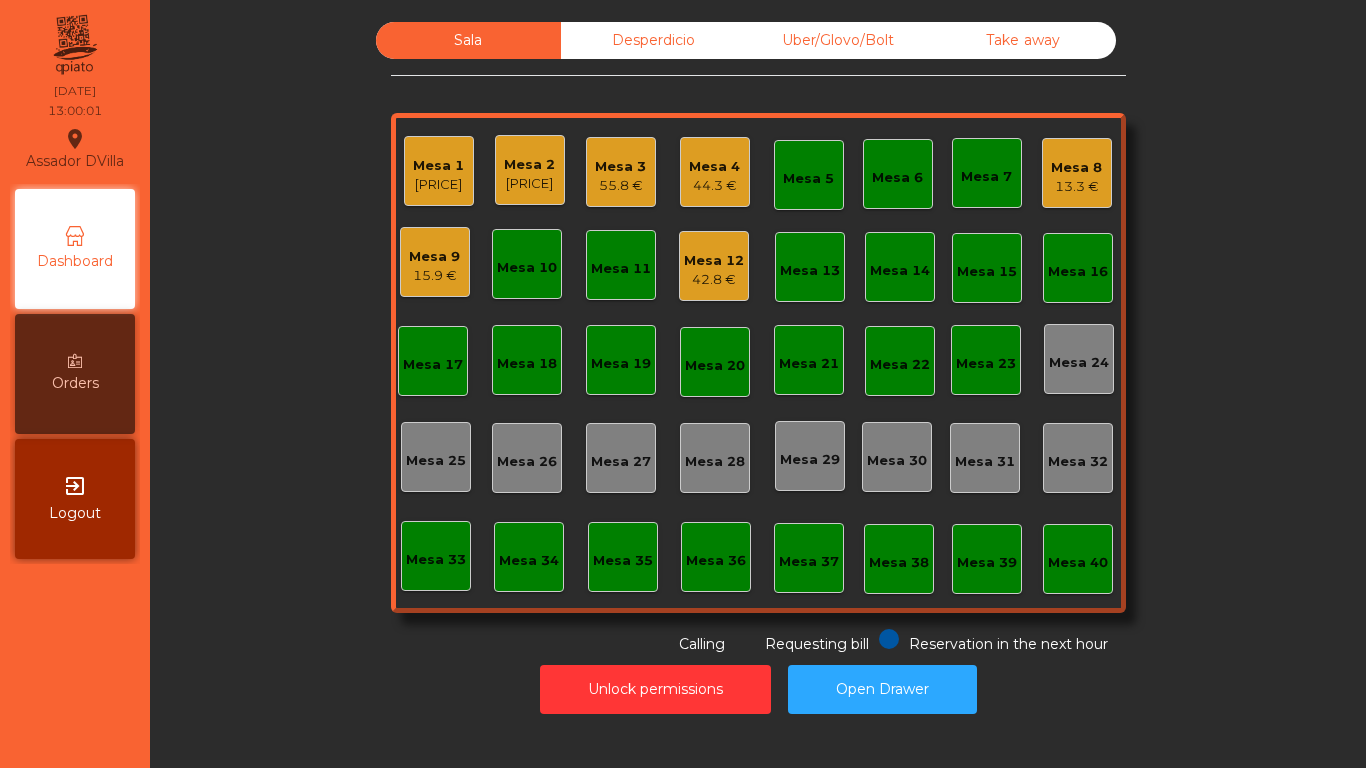 click on "Mesa 4" 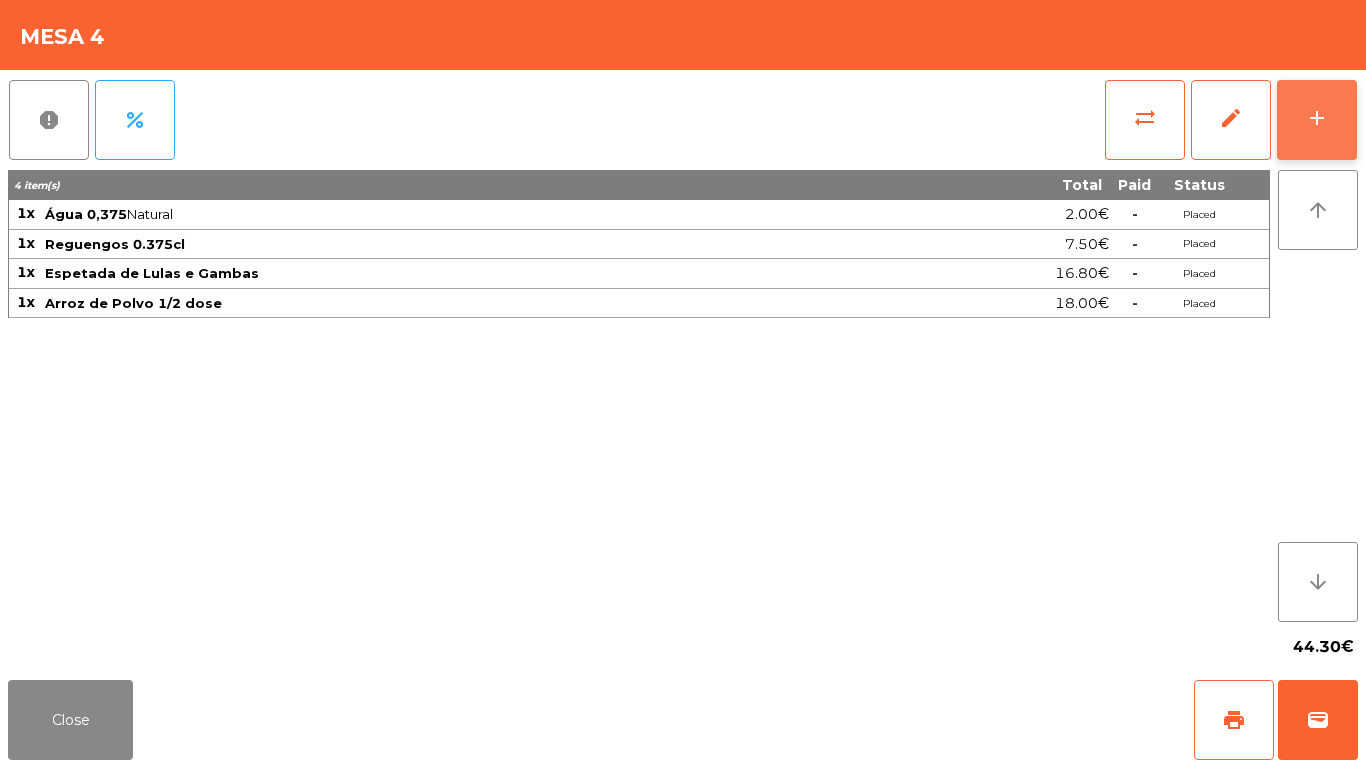 click on "add" 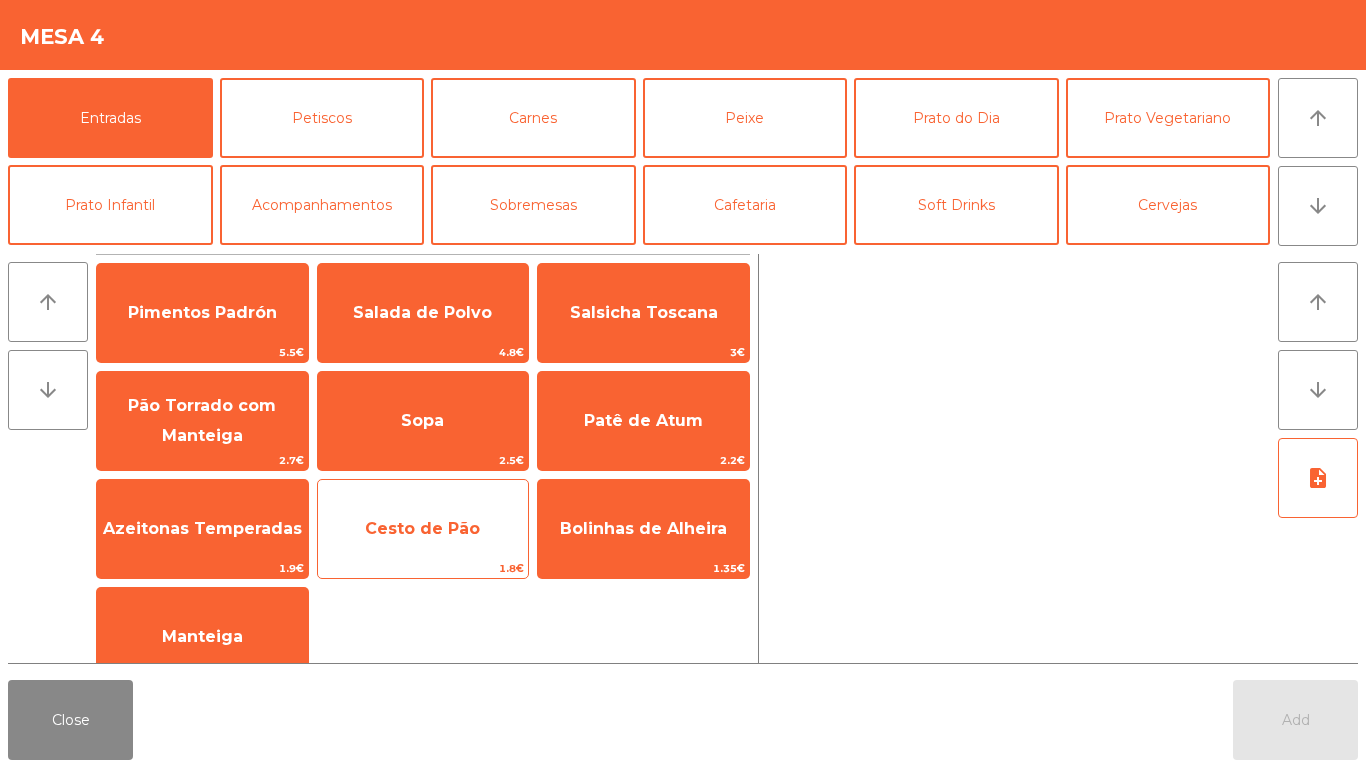 click on "Cesto de Pão" 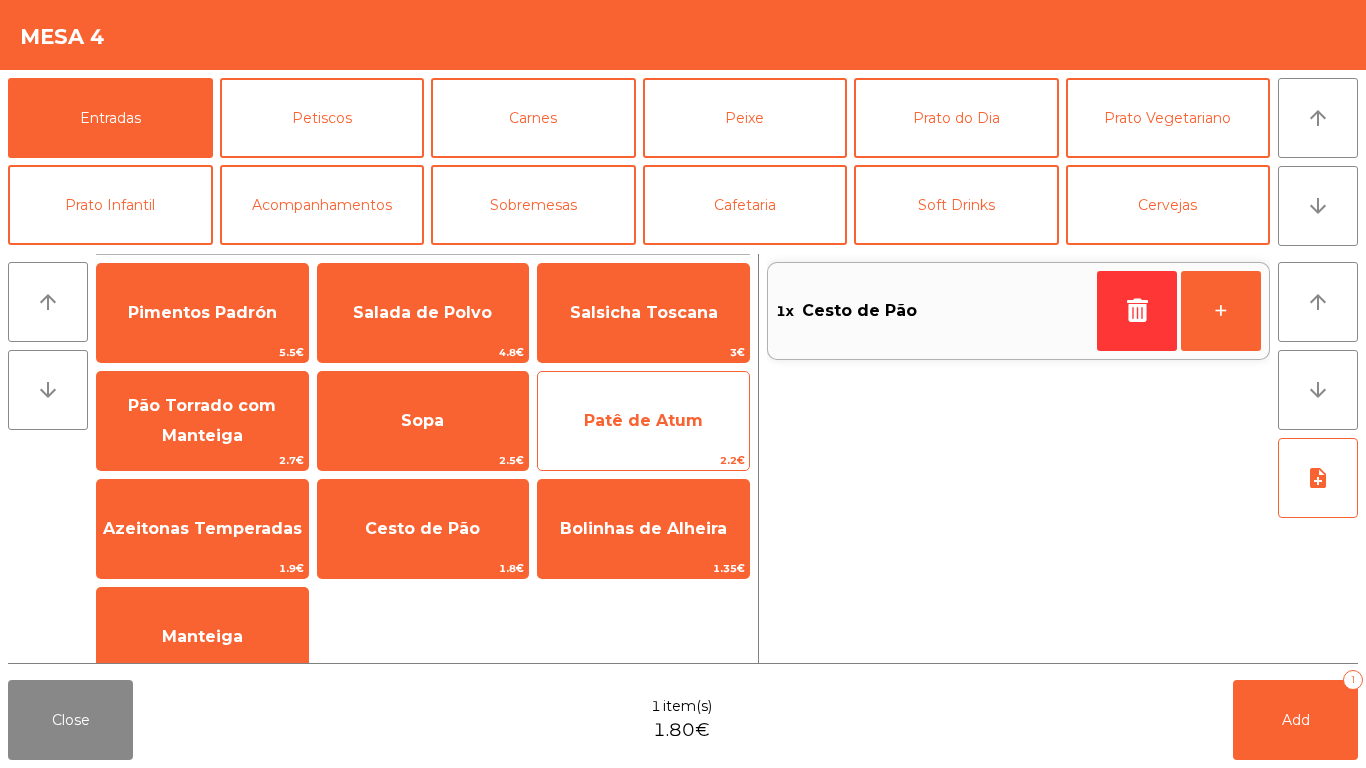 click on "Patê de Atum" 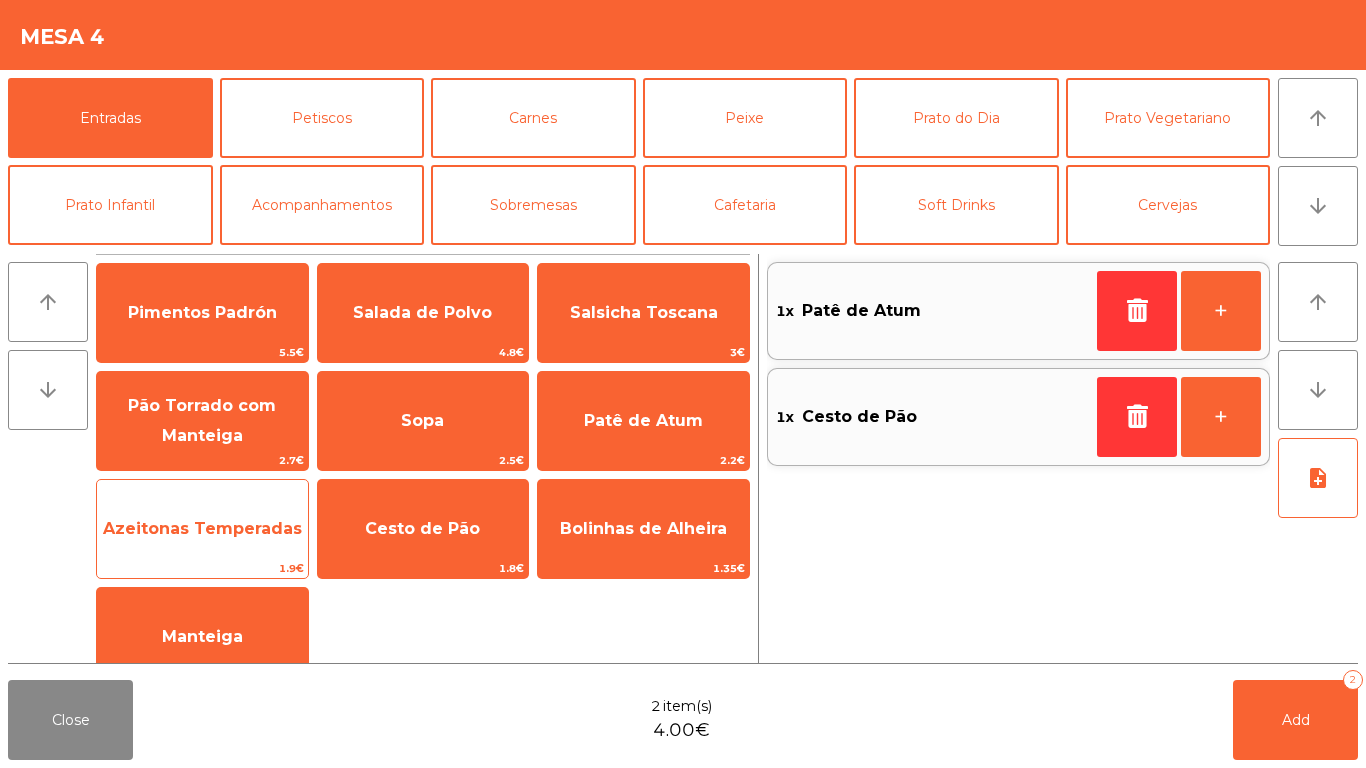 click on "Azeitonas Temperadas" 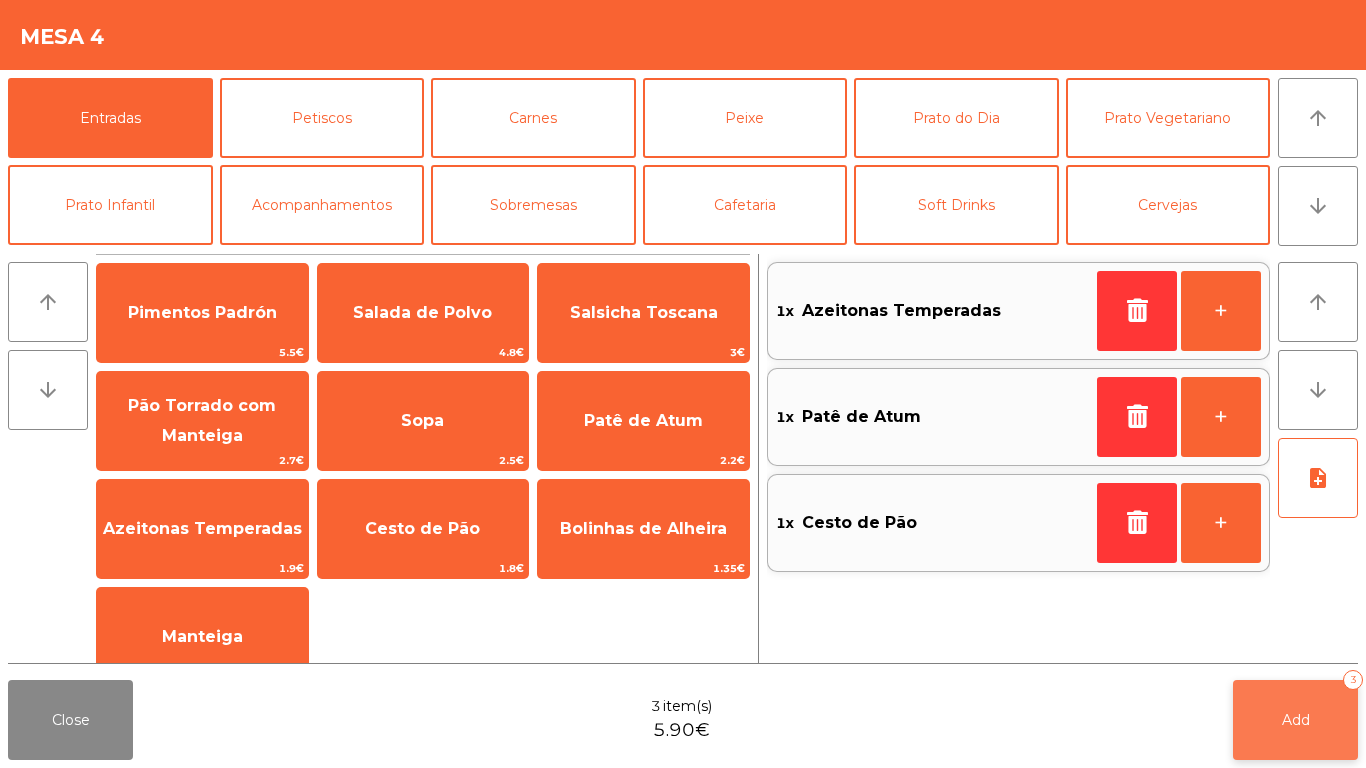 click on "Add   3" 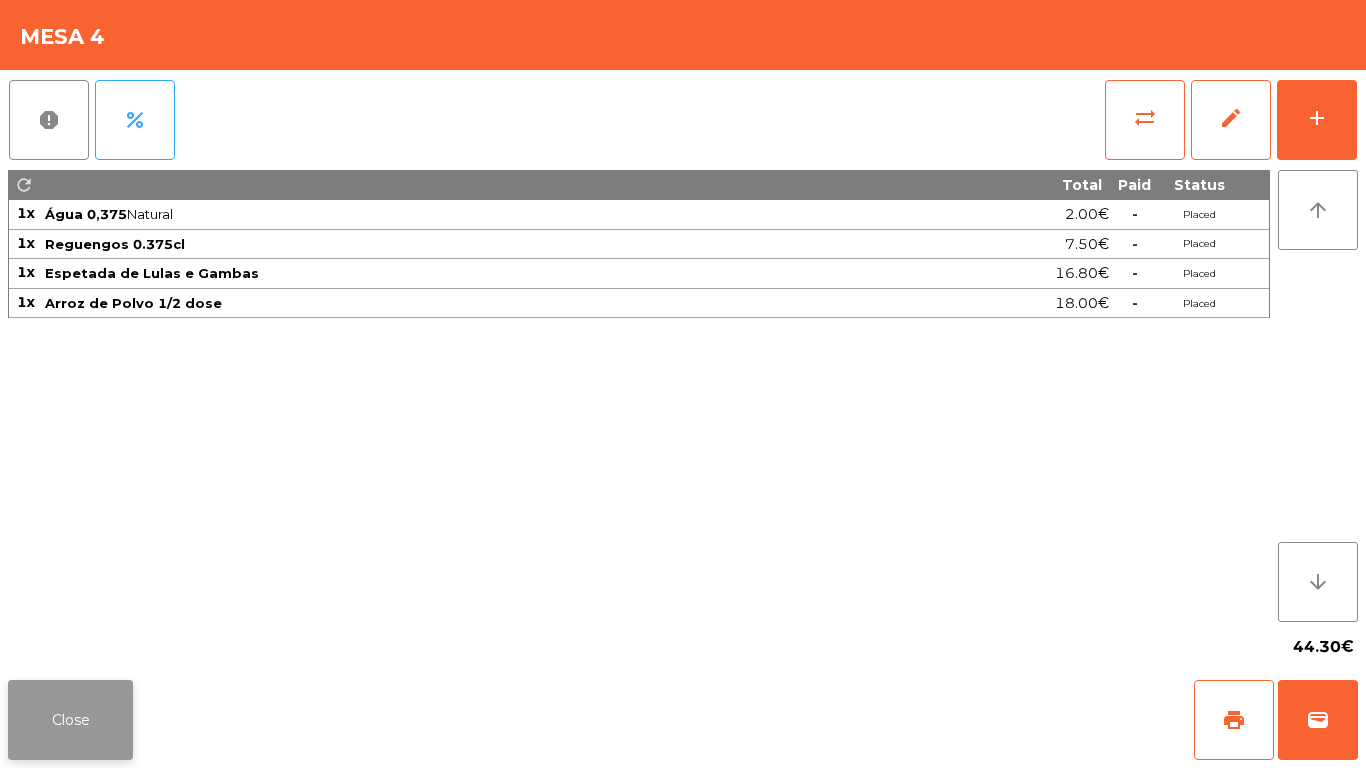 click on "Close" 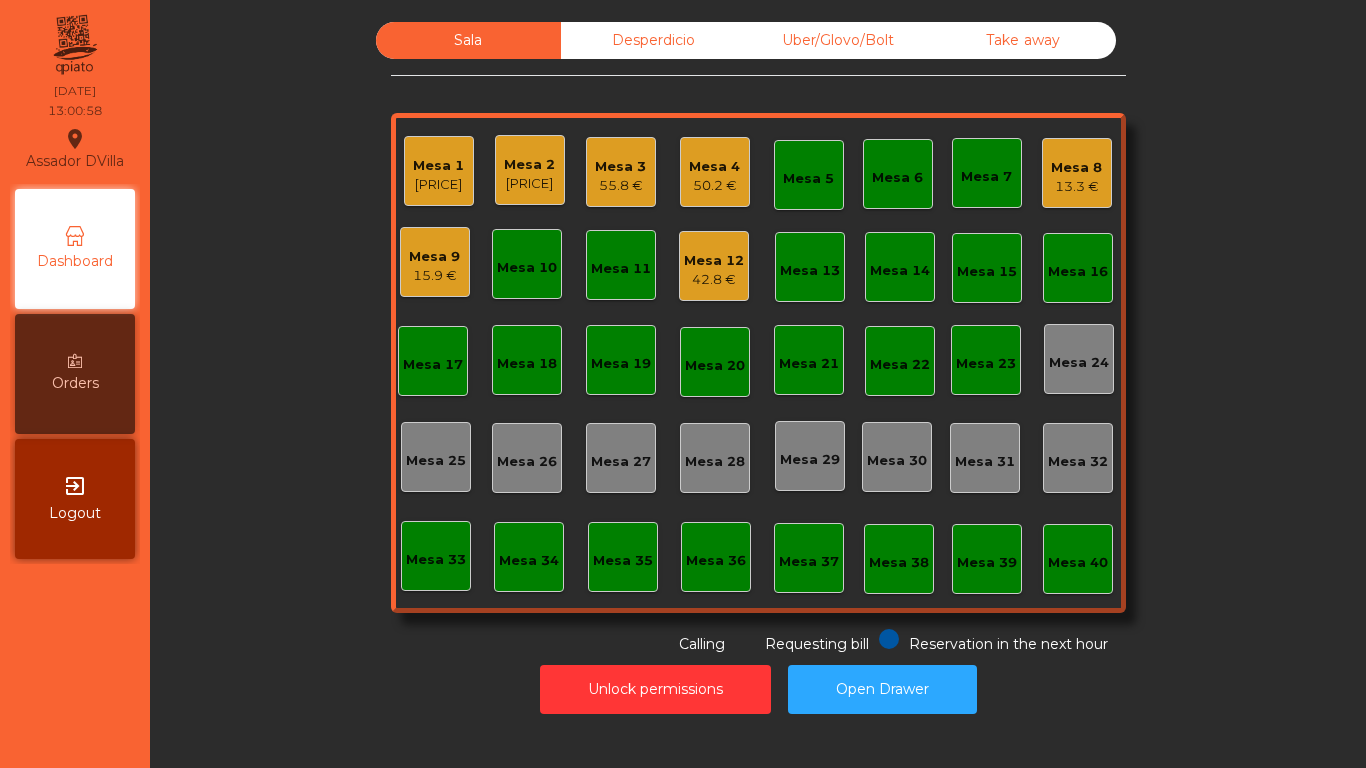 click on "Mesa 2   [PRICE]" 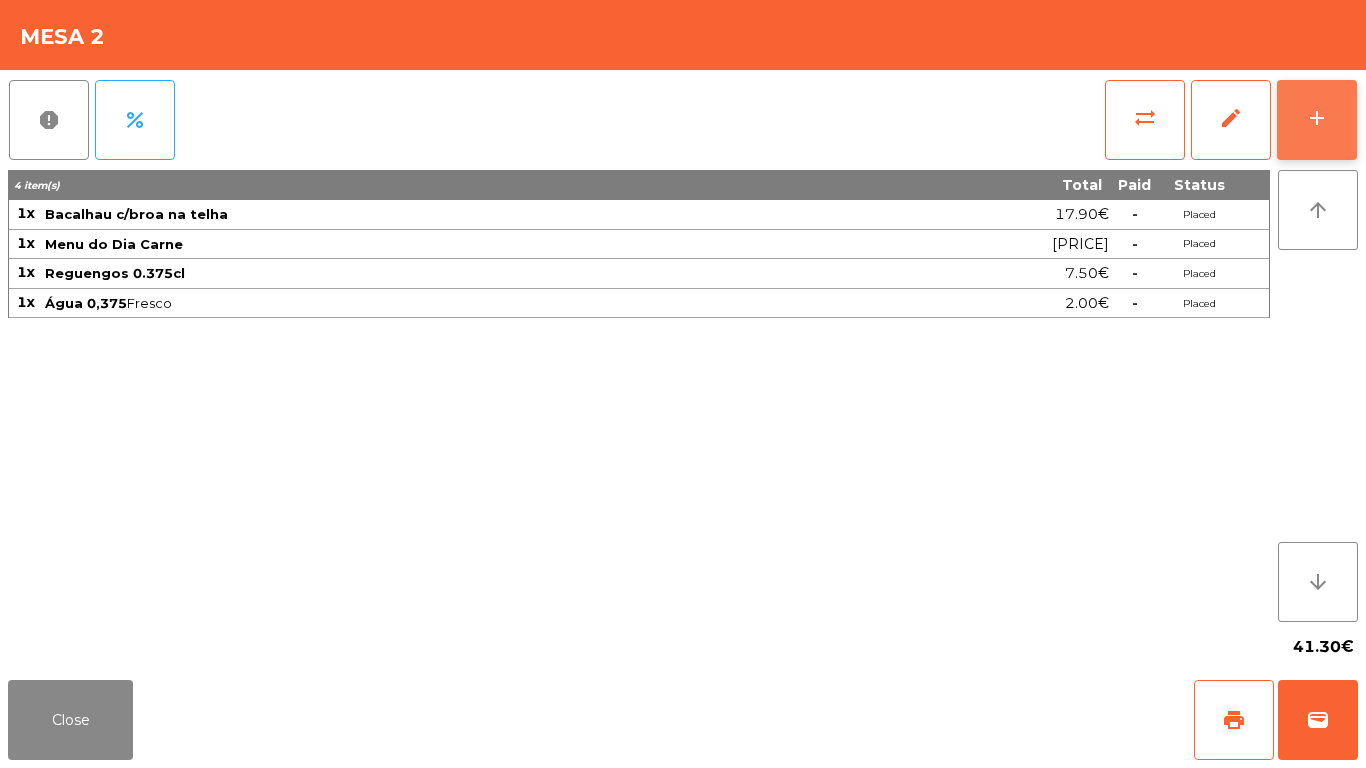 click on "add" 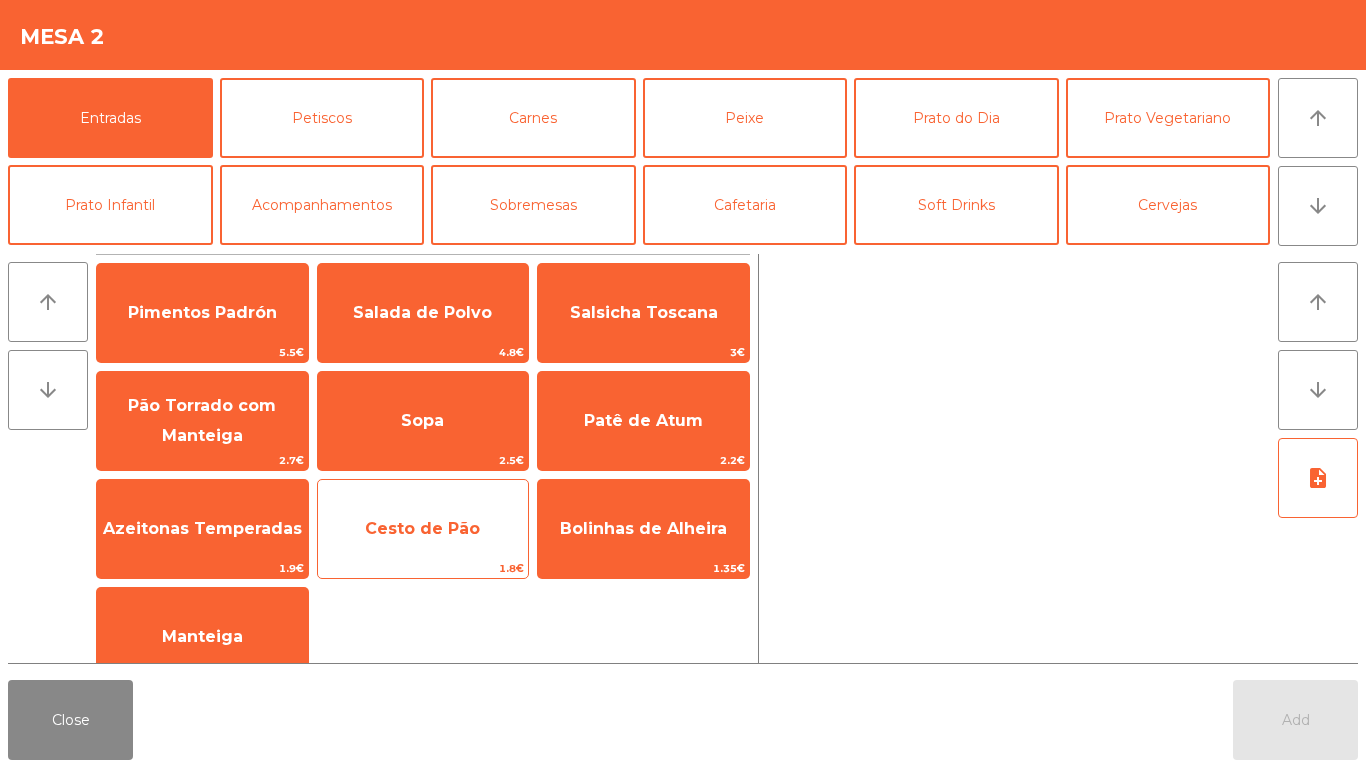 click on "Cesto de Pão" 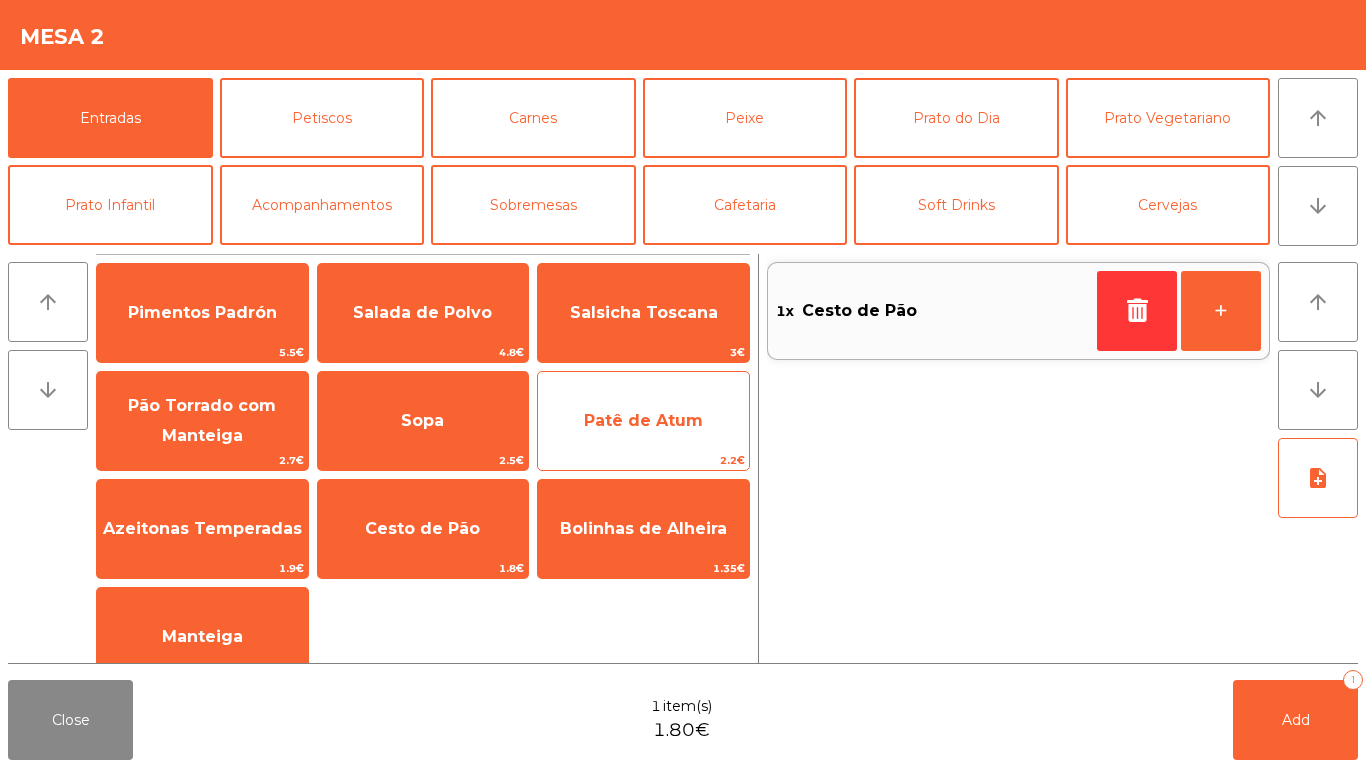 click on "Patê de Atum" 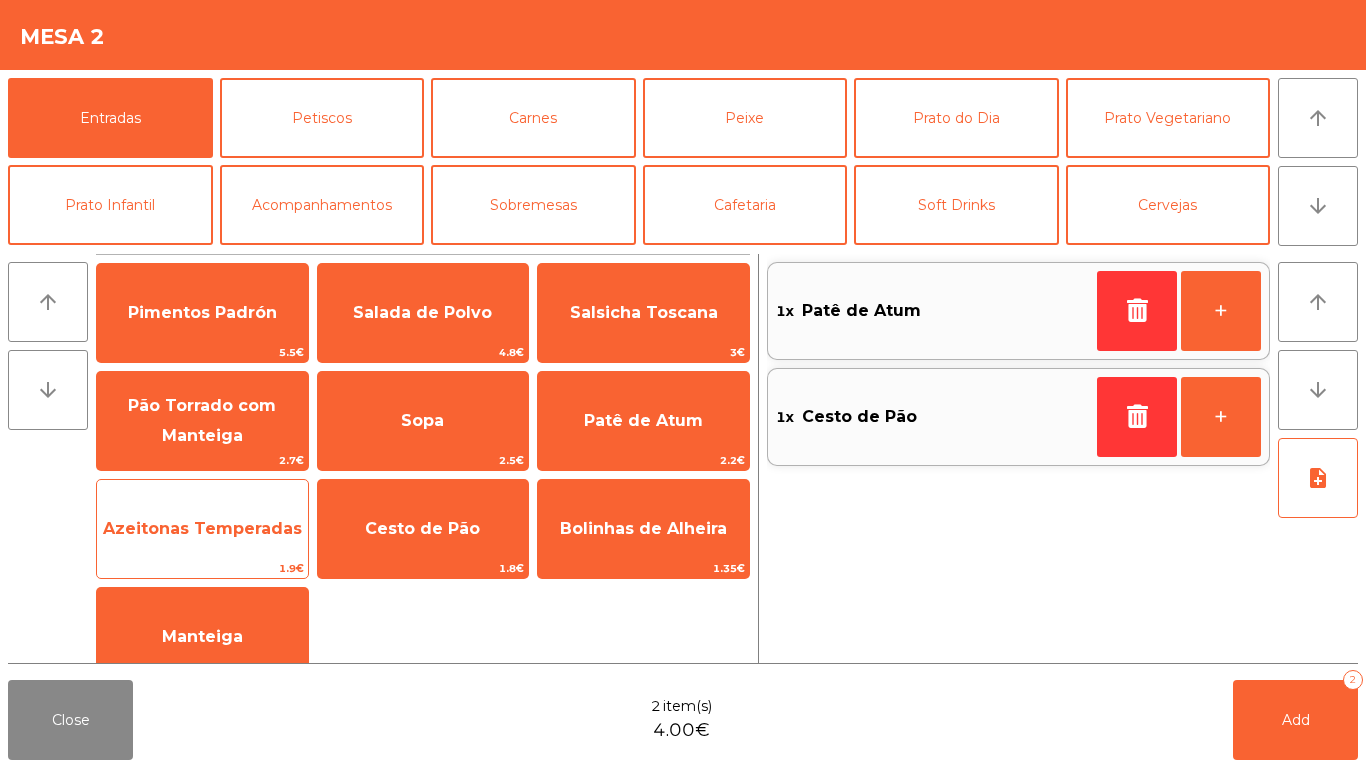 click on "Azeitonas Temperadas" 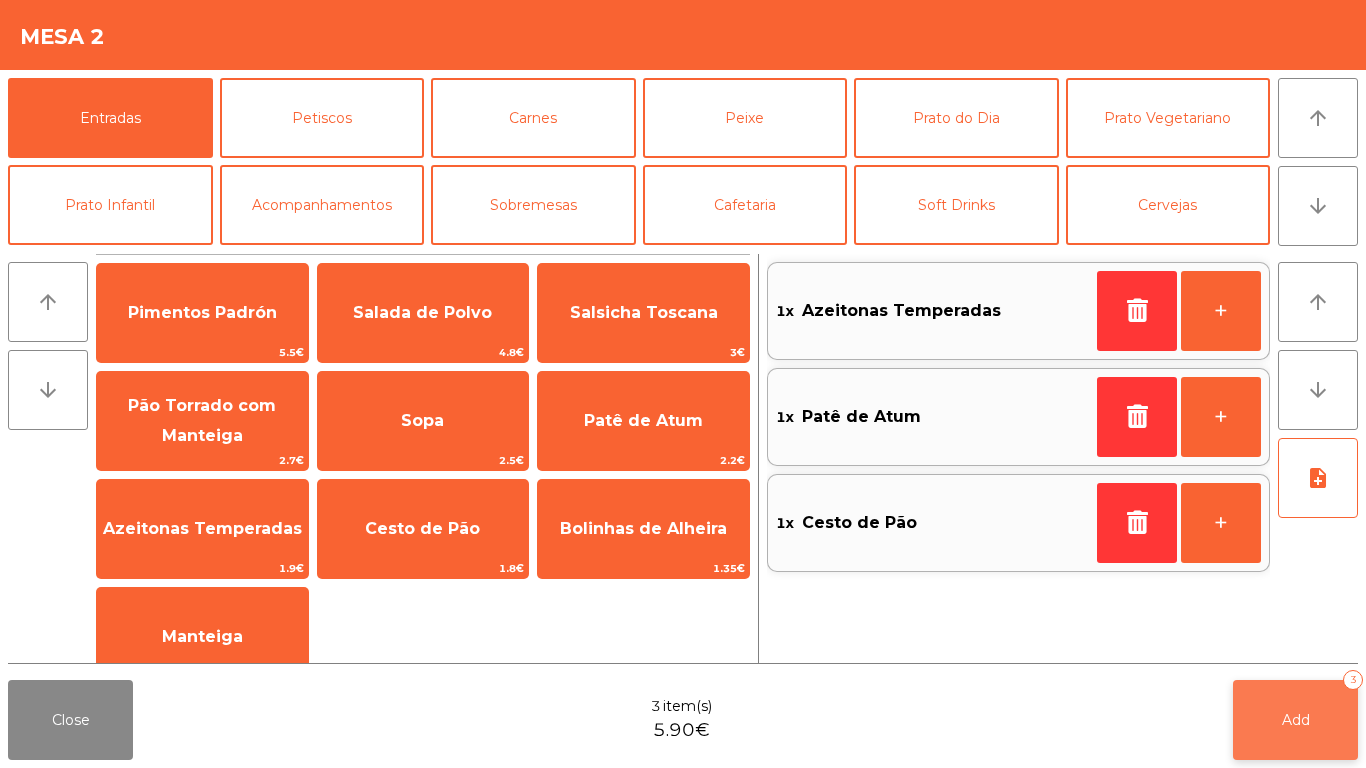 click on "Add   3" 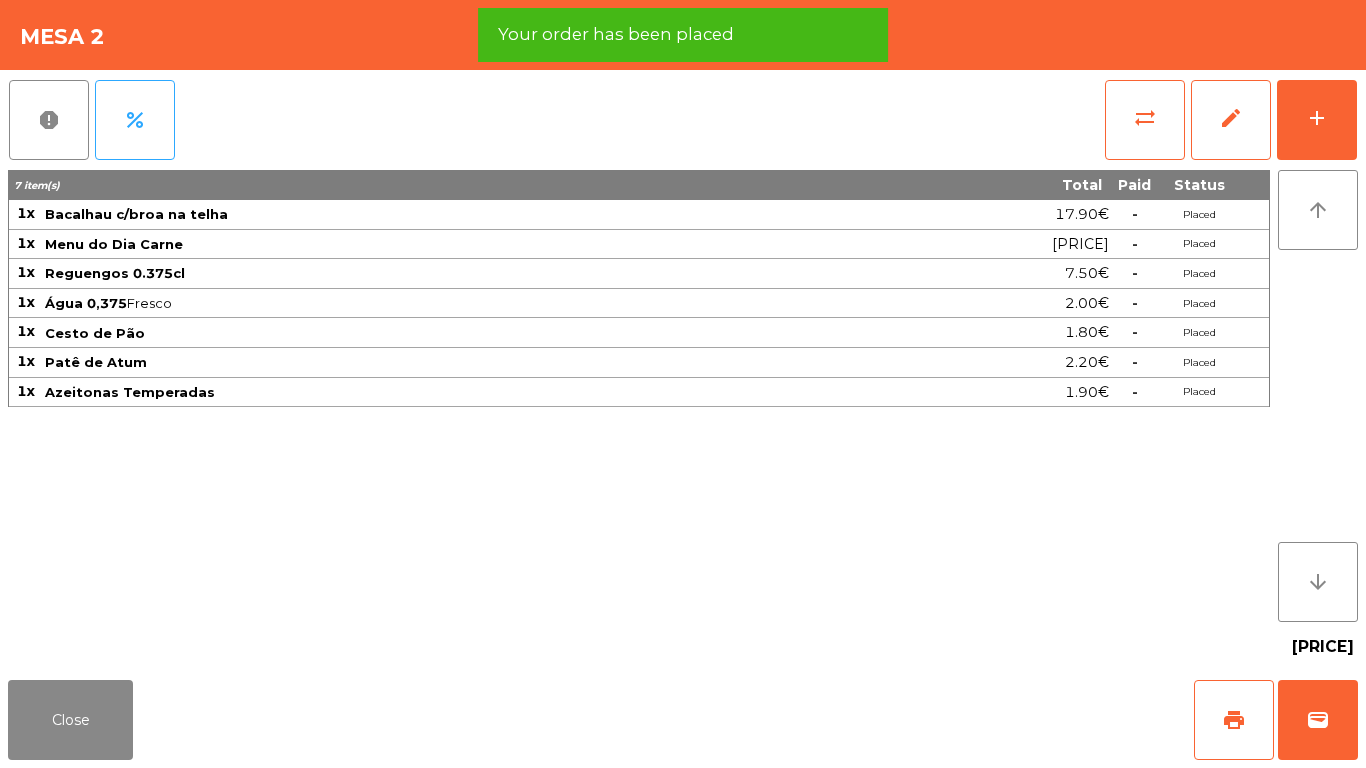 click on "[PRICE]" 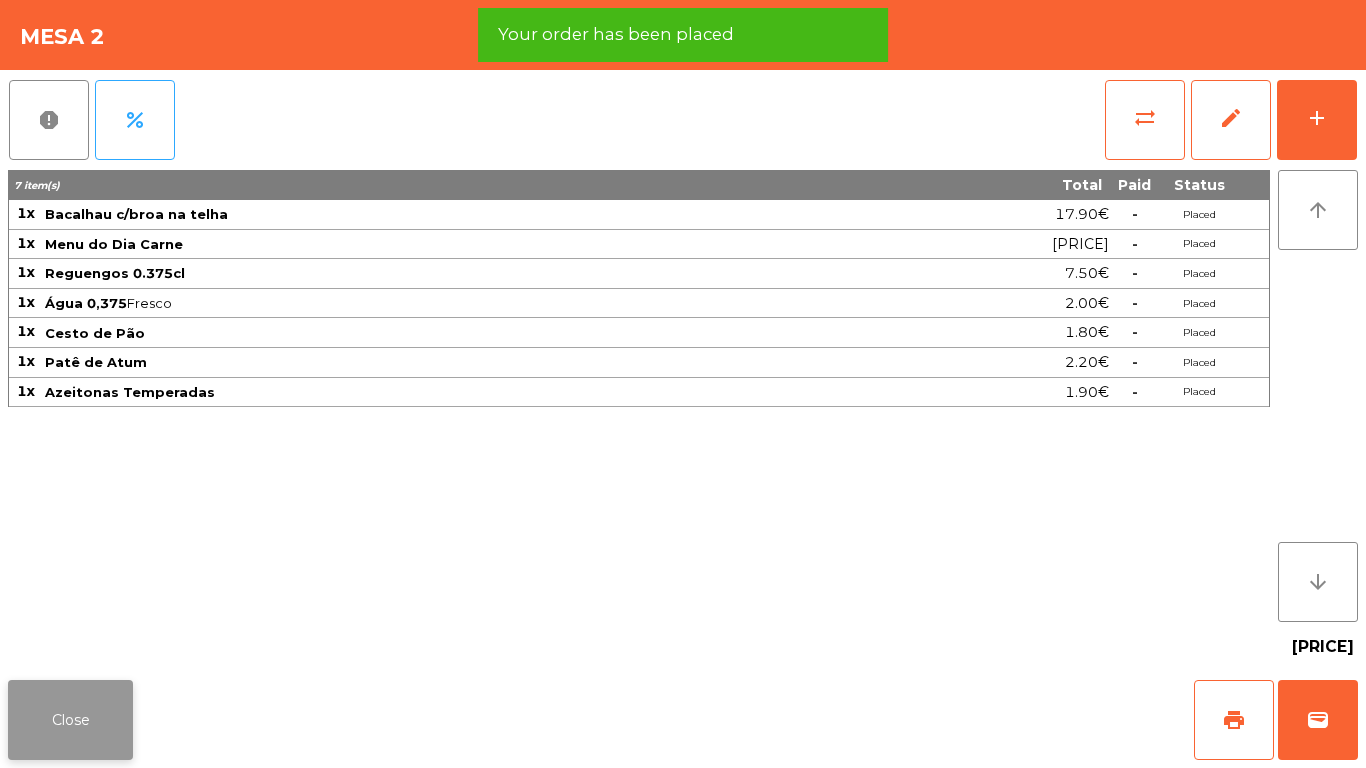 click on "Close" 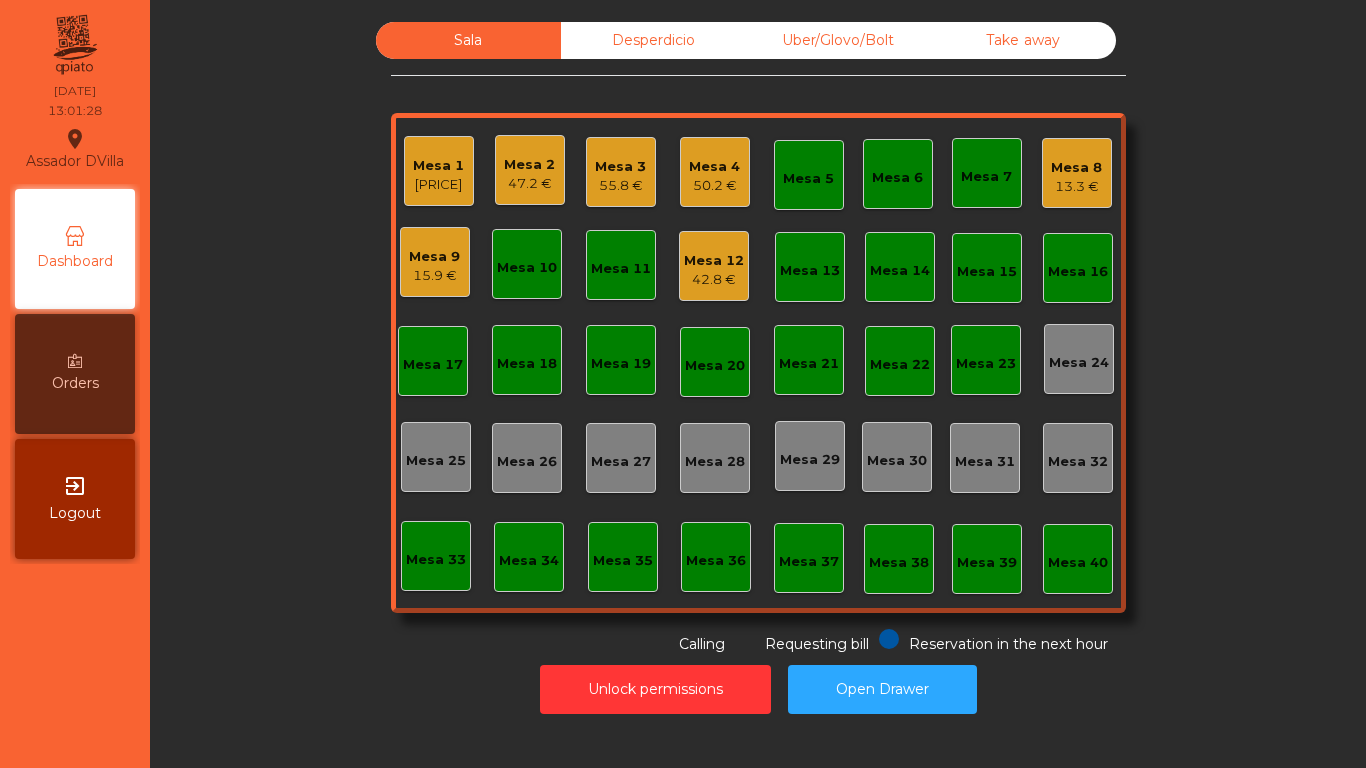 click on "Sala   Desperdicio   Uber/Glovo/Bolt   Take away   Mesa 1   79.2 €   Mesa 2   47.2 €   Mesa 3   55.8 €   Mesa 4   50.2 €   Mesa 5   Mesa 6   Mesa 7   Mesa 8   13.3 €   Mesa 9   15.9 €   Mesa 10   Mesa 11   Mesa 12   42.8 €   Mesa 13   Mesa 14   Mesa 15   Mesa 16   Mesa 17   Mesa 18   Mesa 19   Mesa 20   Mesa 21   Mesa 22   Mesa 23   Mesa 24   Mesa 25   Mesa 26   Mesa 27   Mesa 28   Mesa 29   Mesa 30   Mesa 31   Mesa 32   Mesa 33   Mesa 34   Mesa 35   Mesa 36   Mesa 37   Mesa 38   Mesa 39   Mesa 40  Reservation in the next hour Requesting bill Calling" 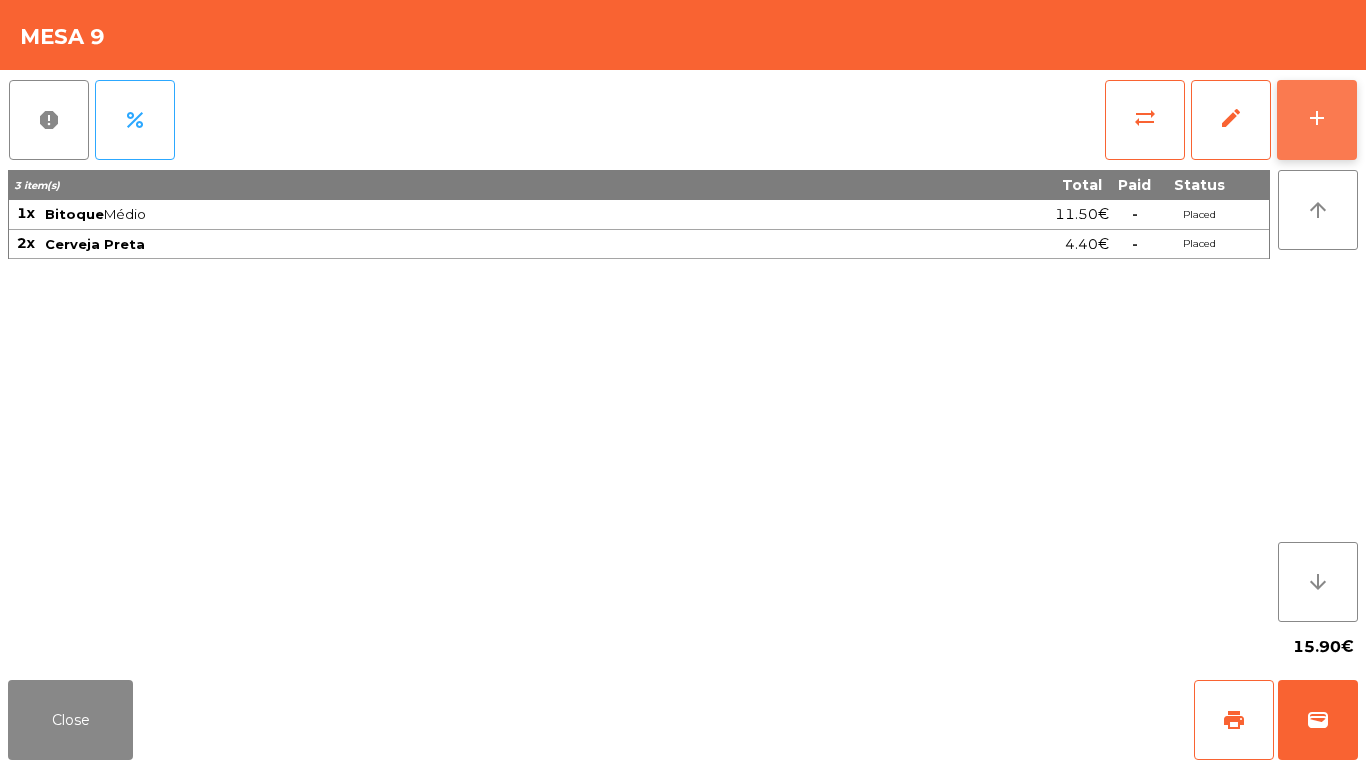 click on "add" 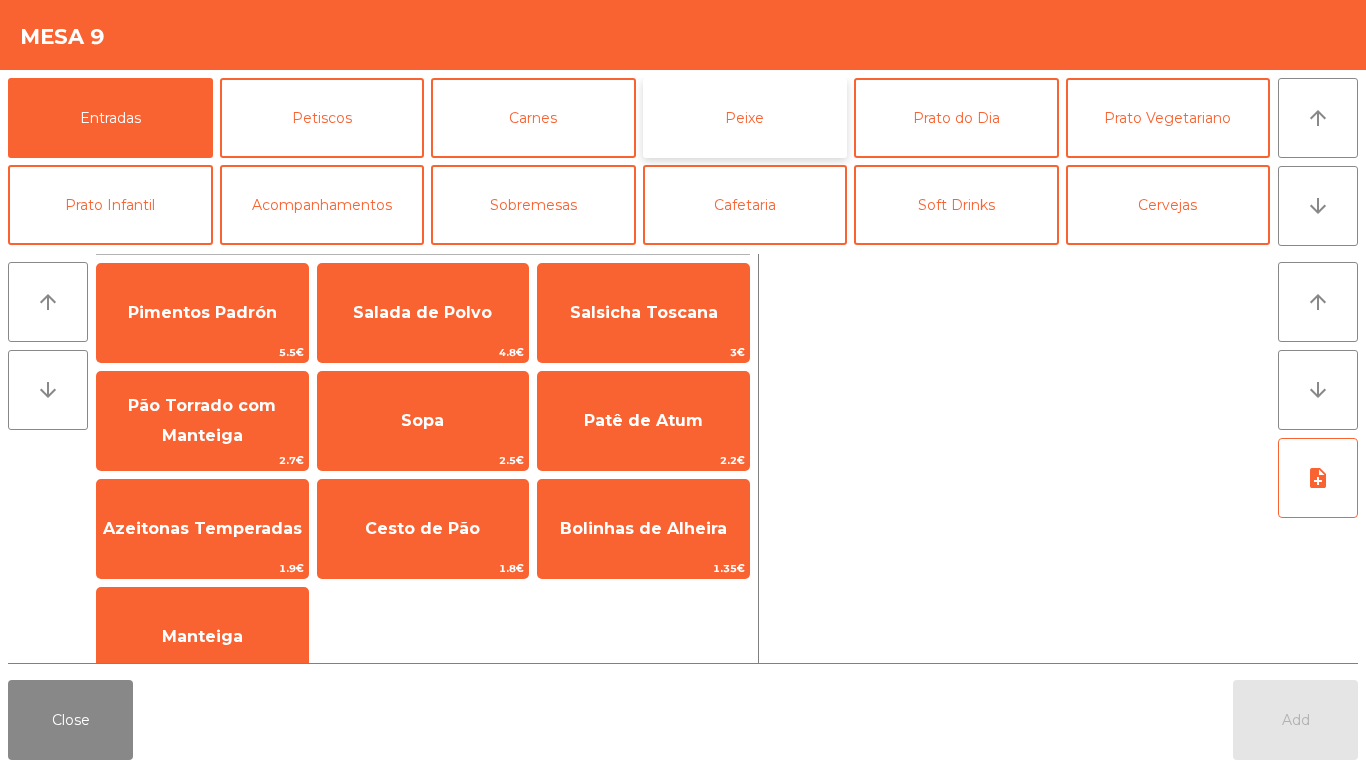 click on "Peixe" 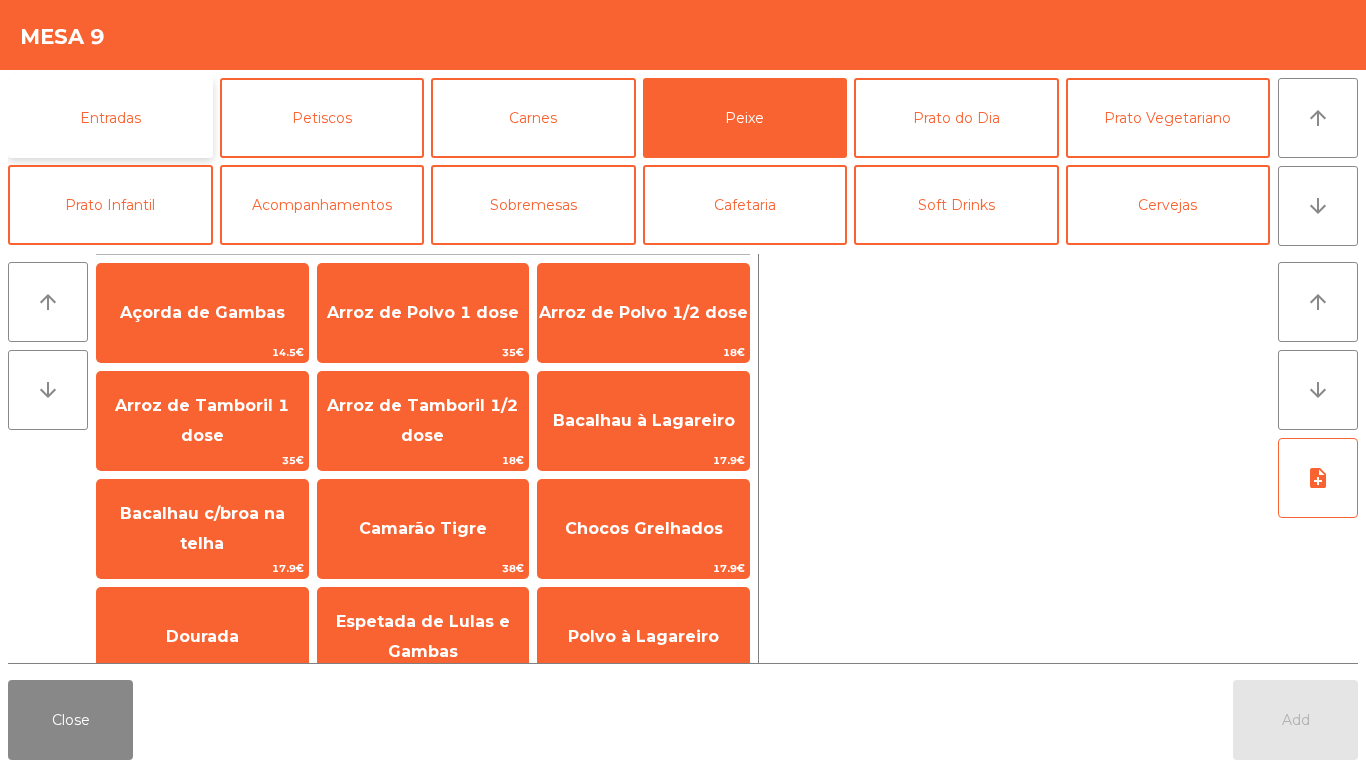 click on "Entradas" 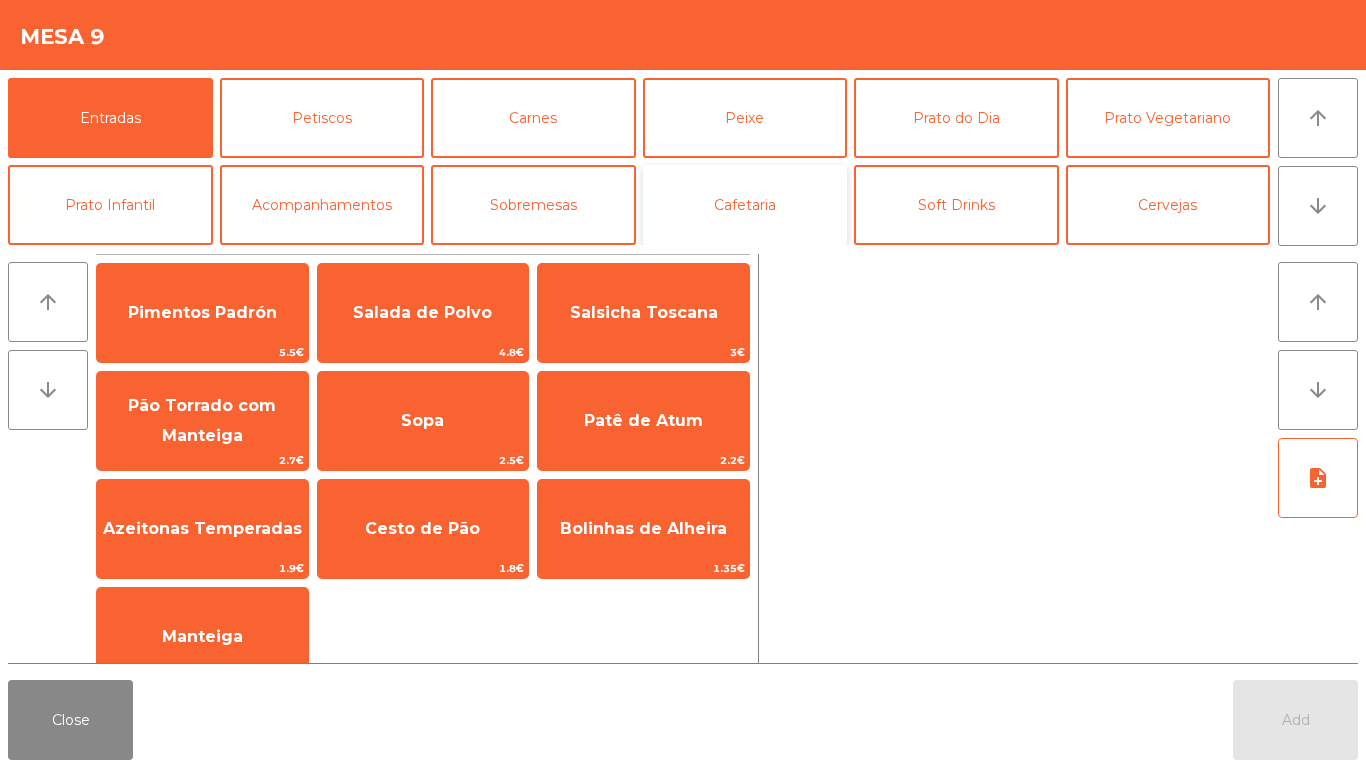 click on "Cafetaria" 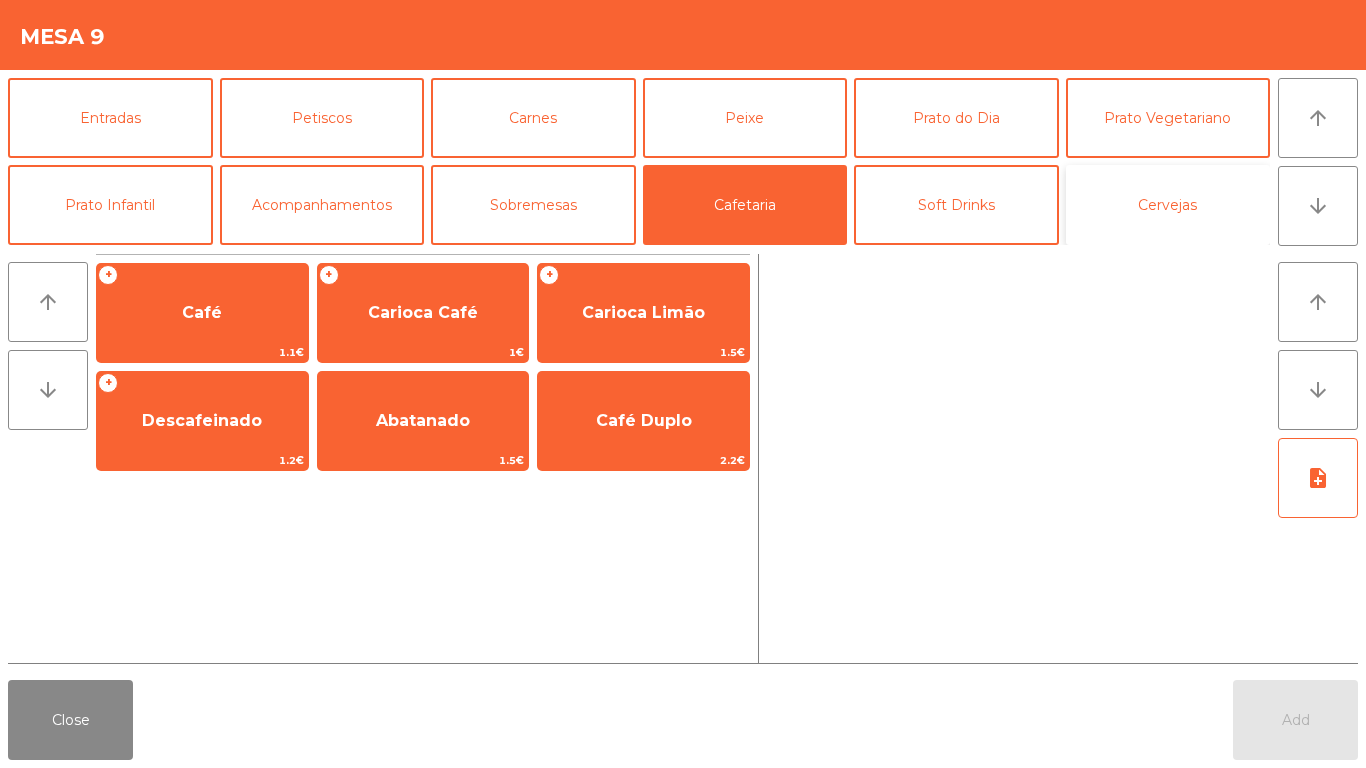 click on "Cervejas" 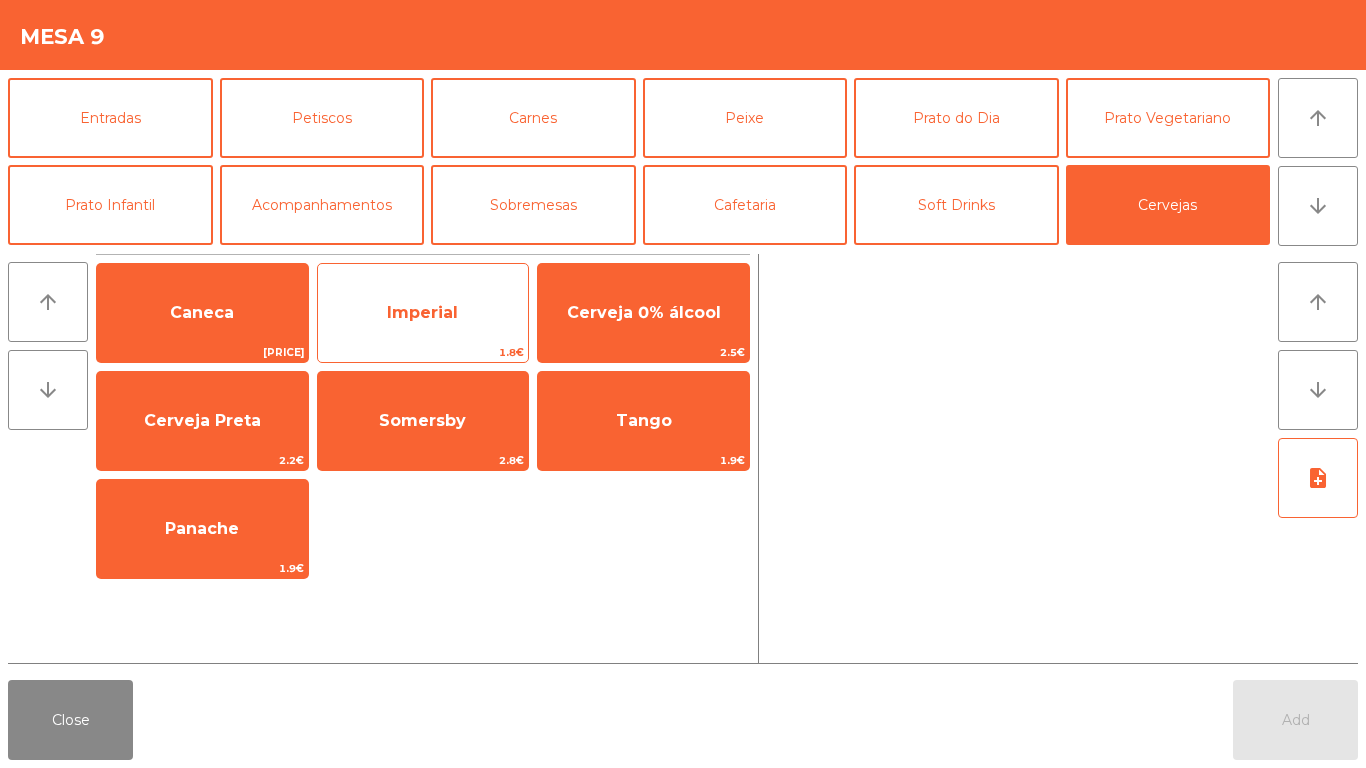 click on "Imperial" 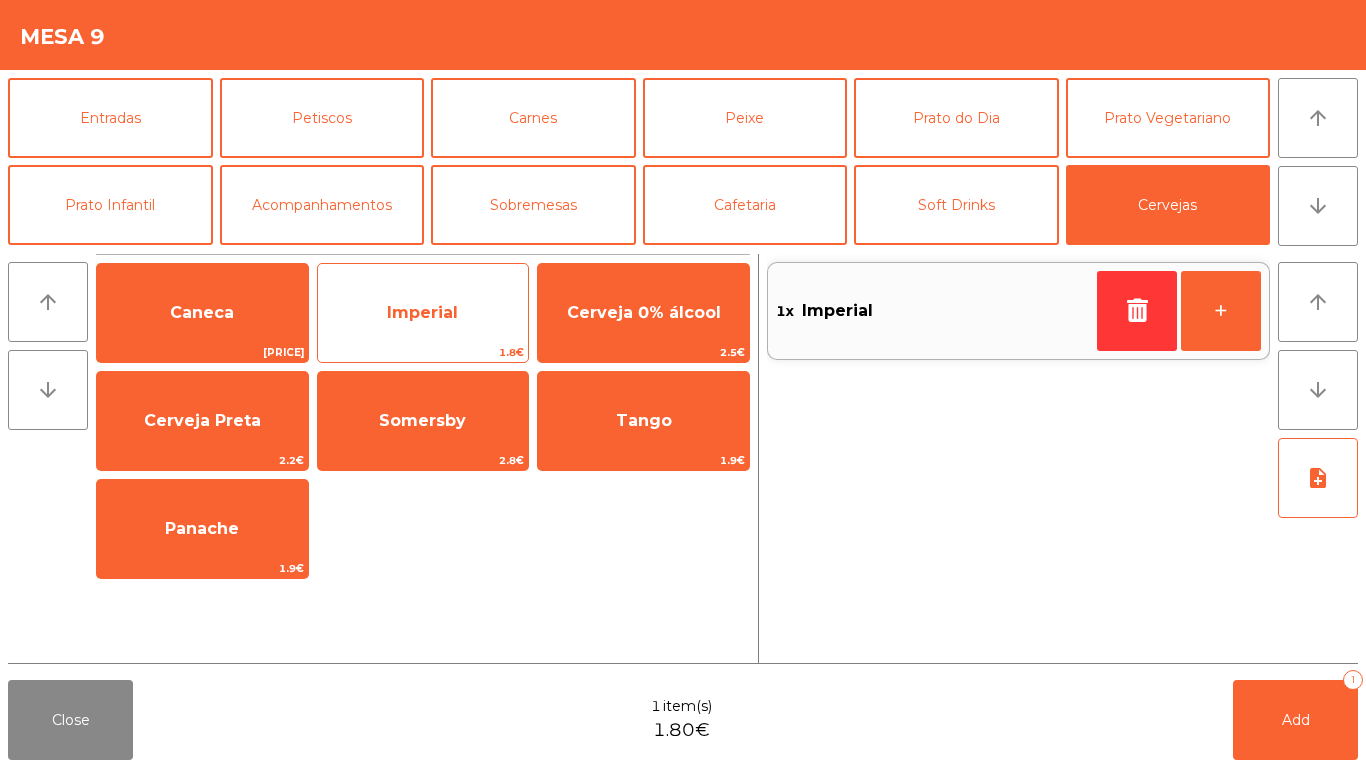 click on "Imperial" 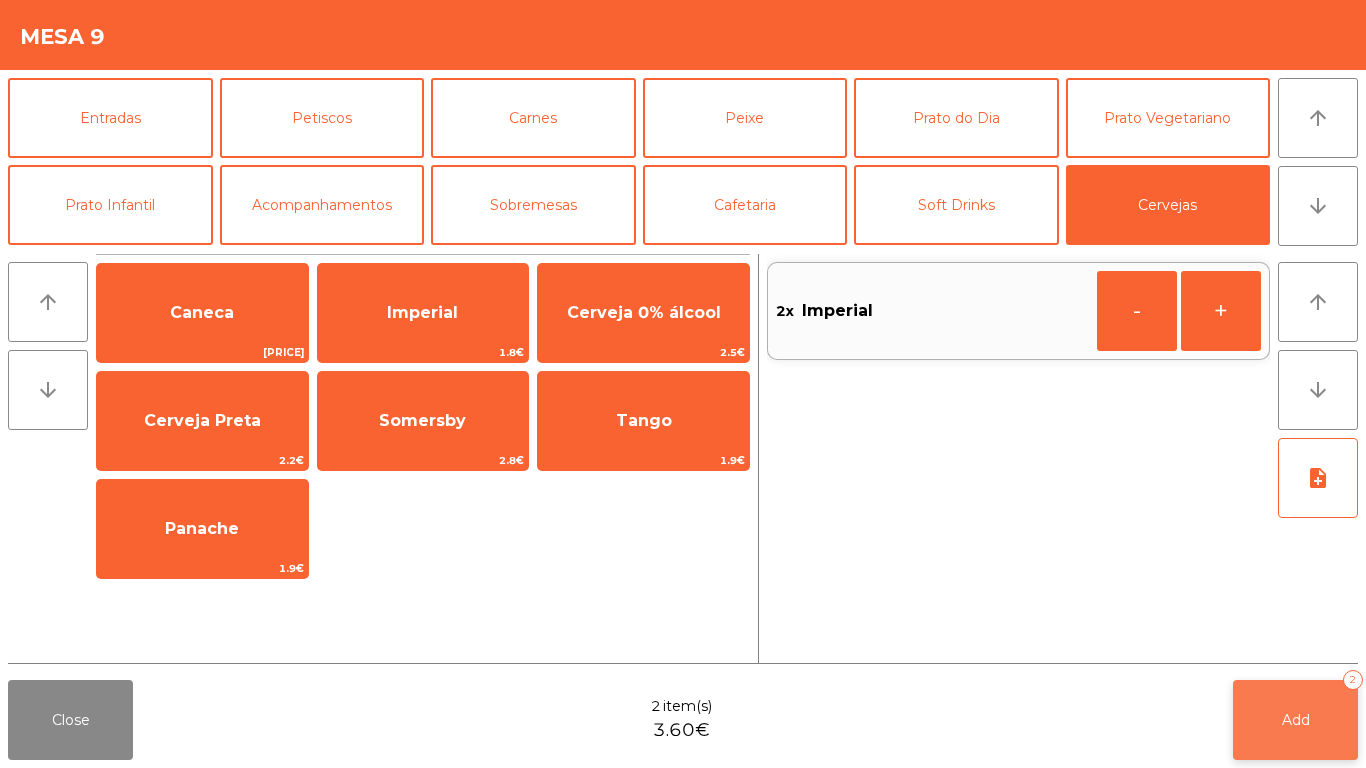 click on "Add   2" 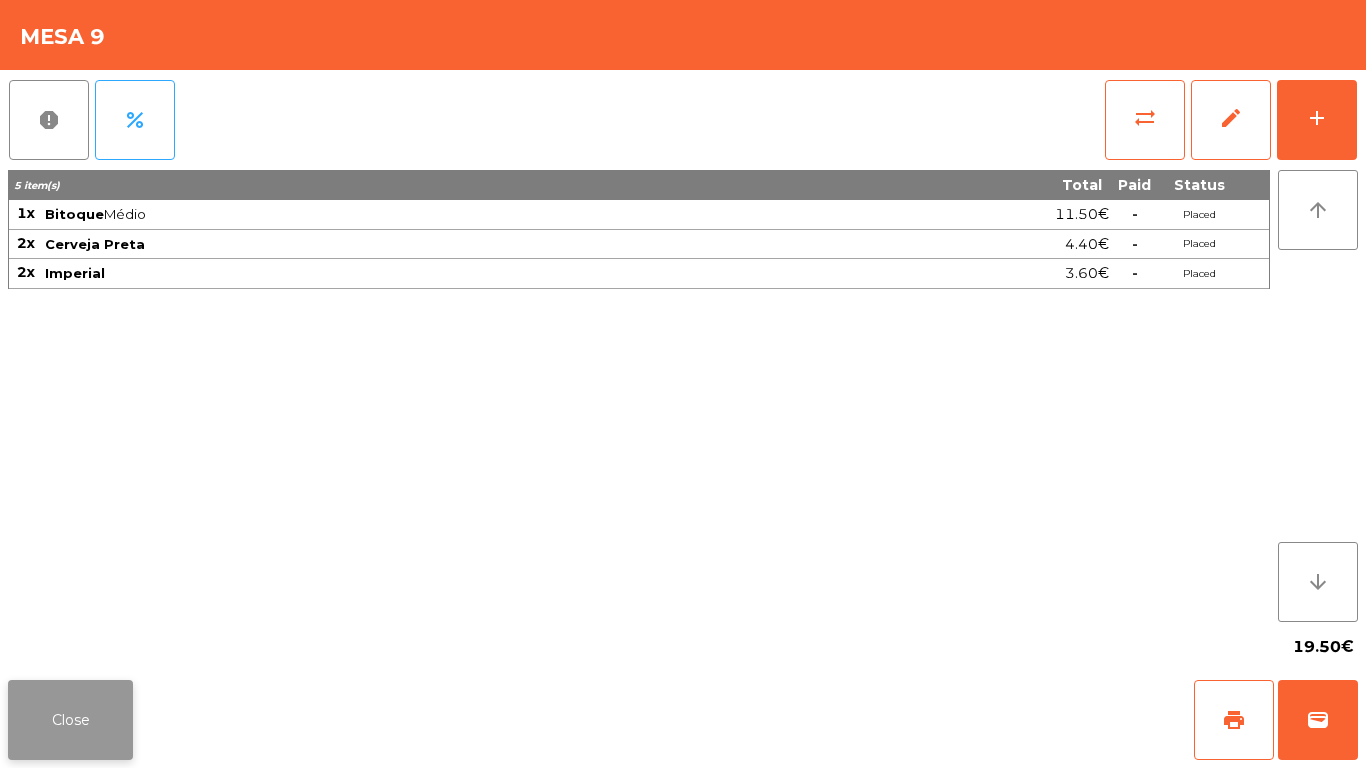 click on "Close" 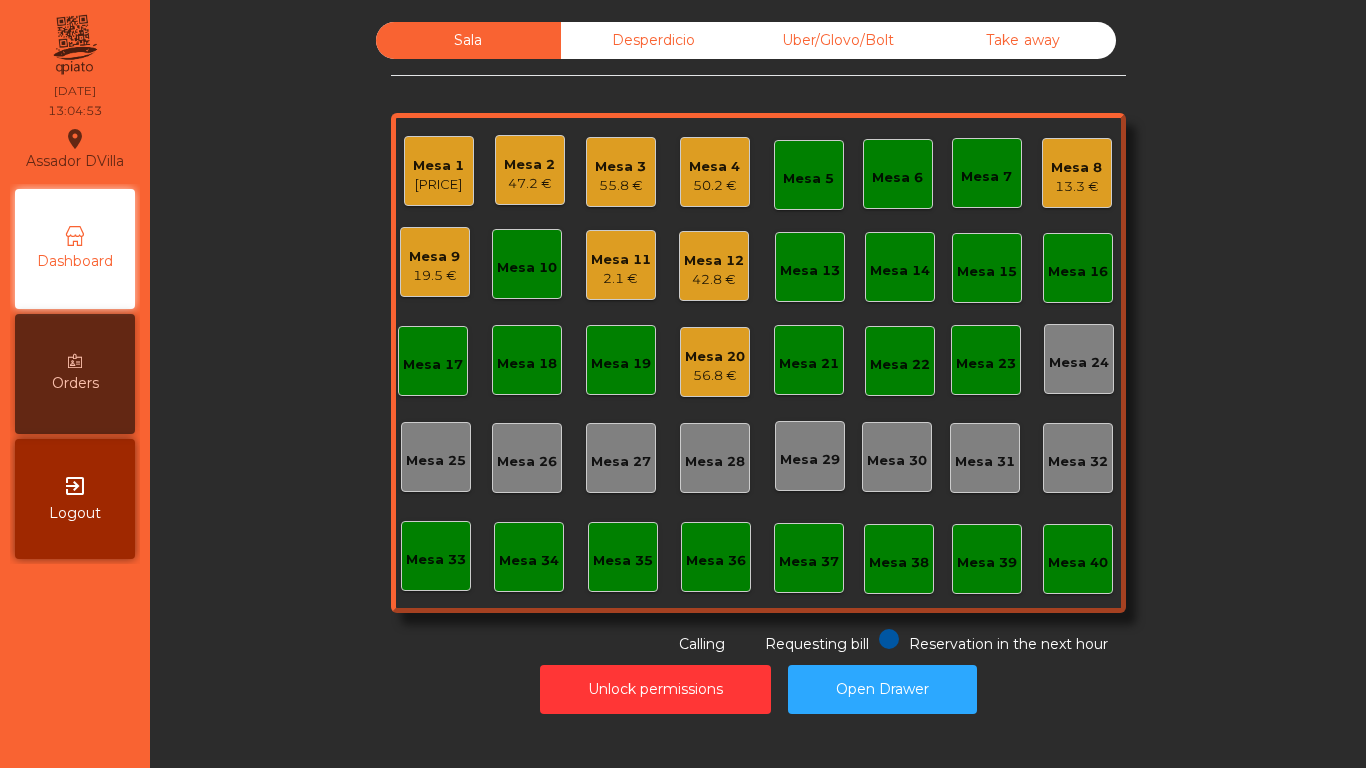 click on "Mesa 9   [PRICE]" 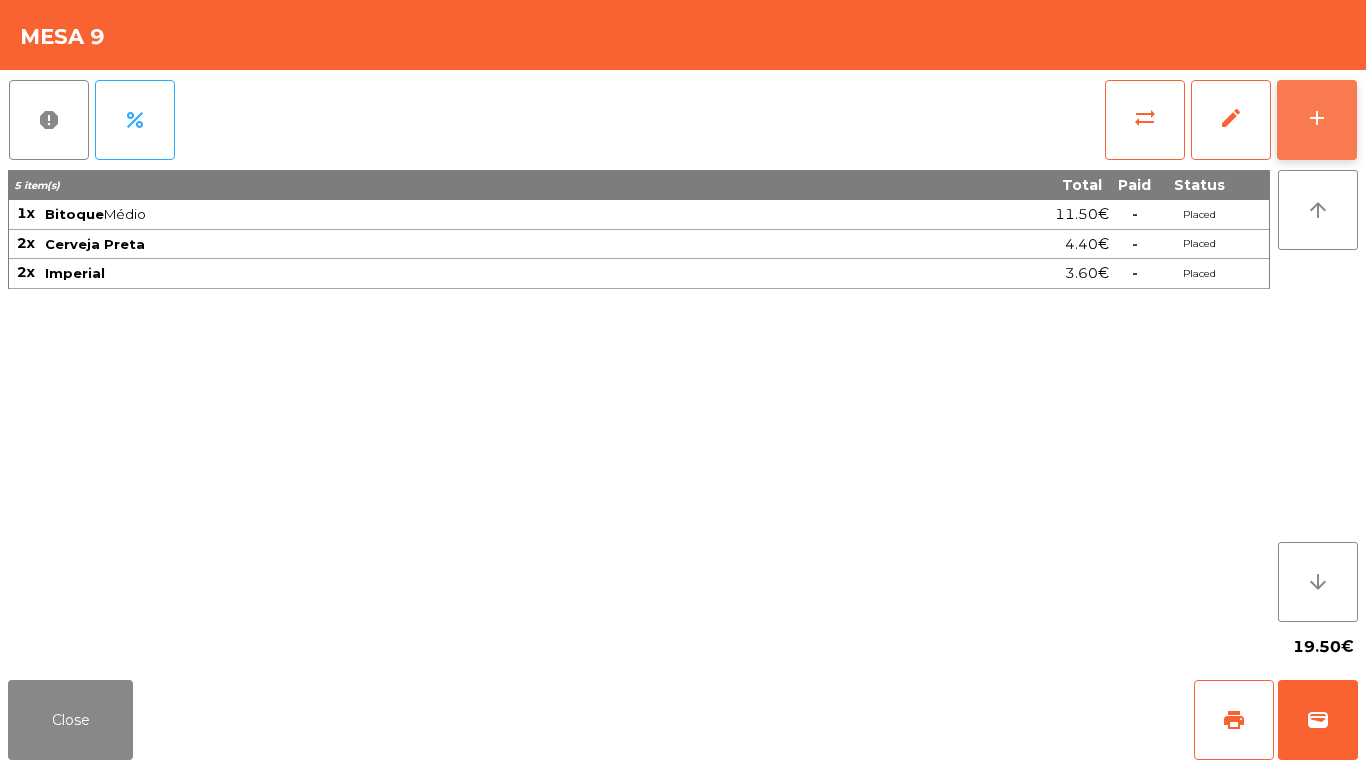 click on "add" 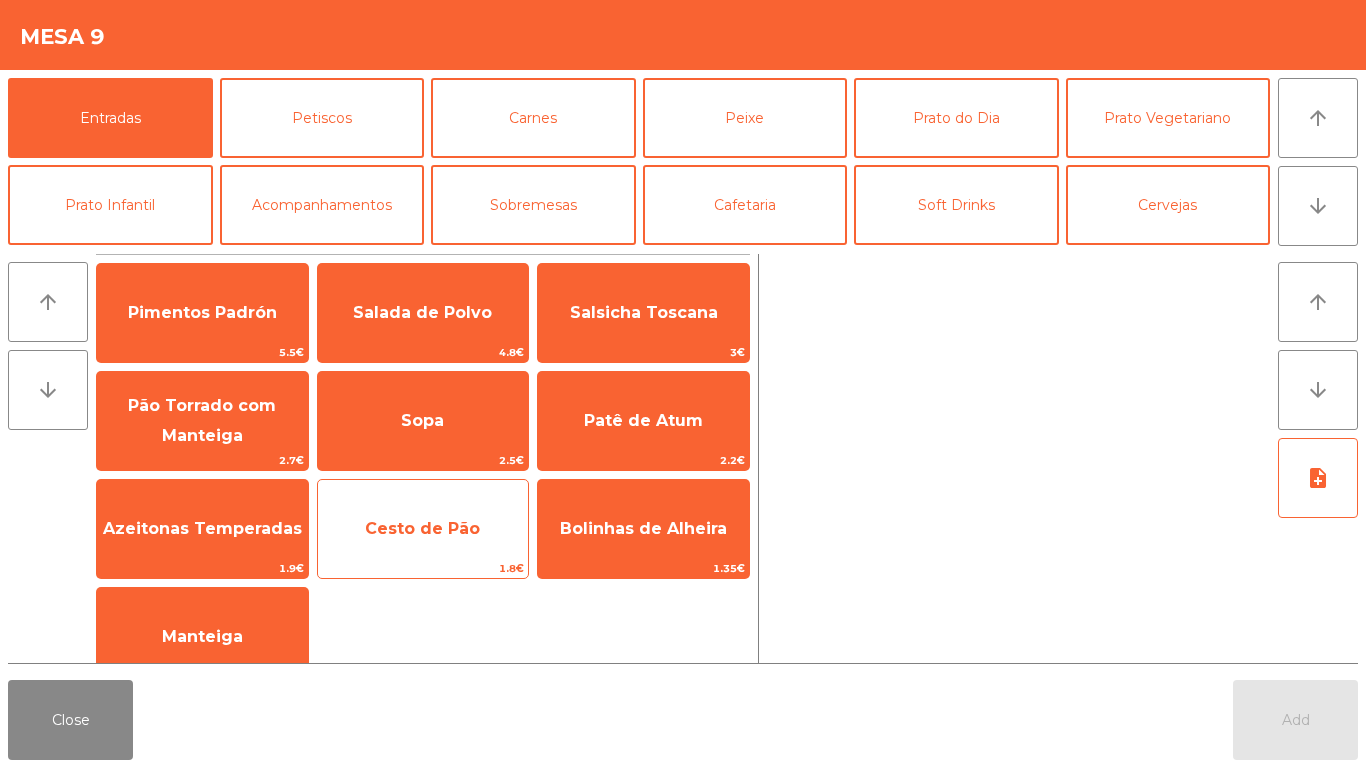 click on "Cesto de Pão" 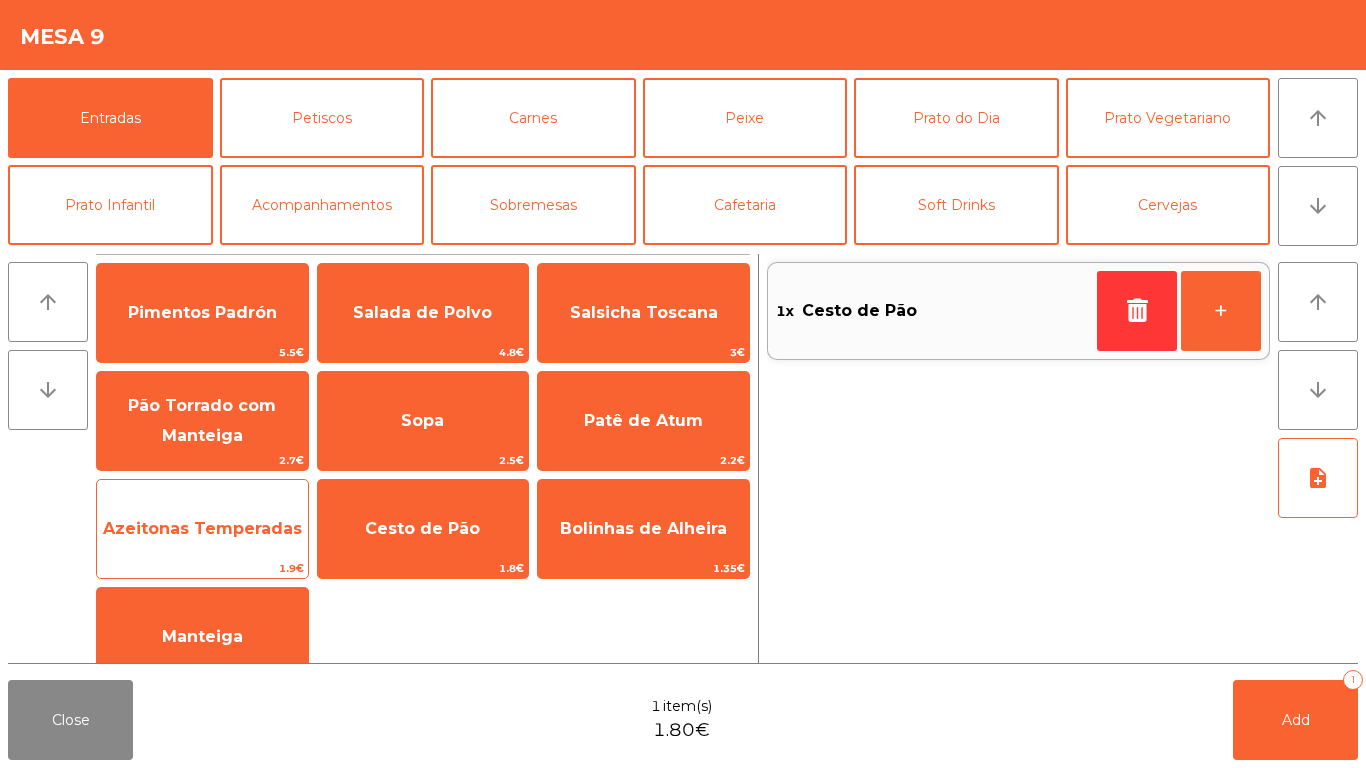 click on "Azeitonas Temperadas" 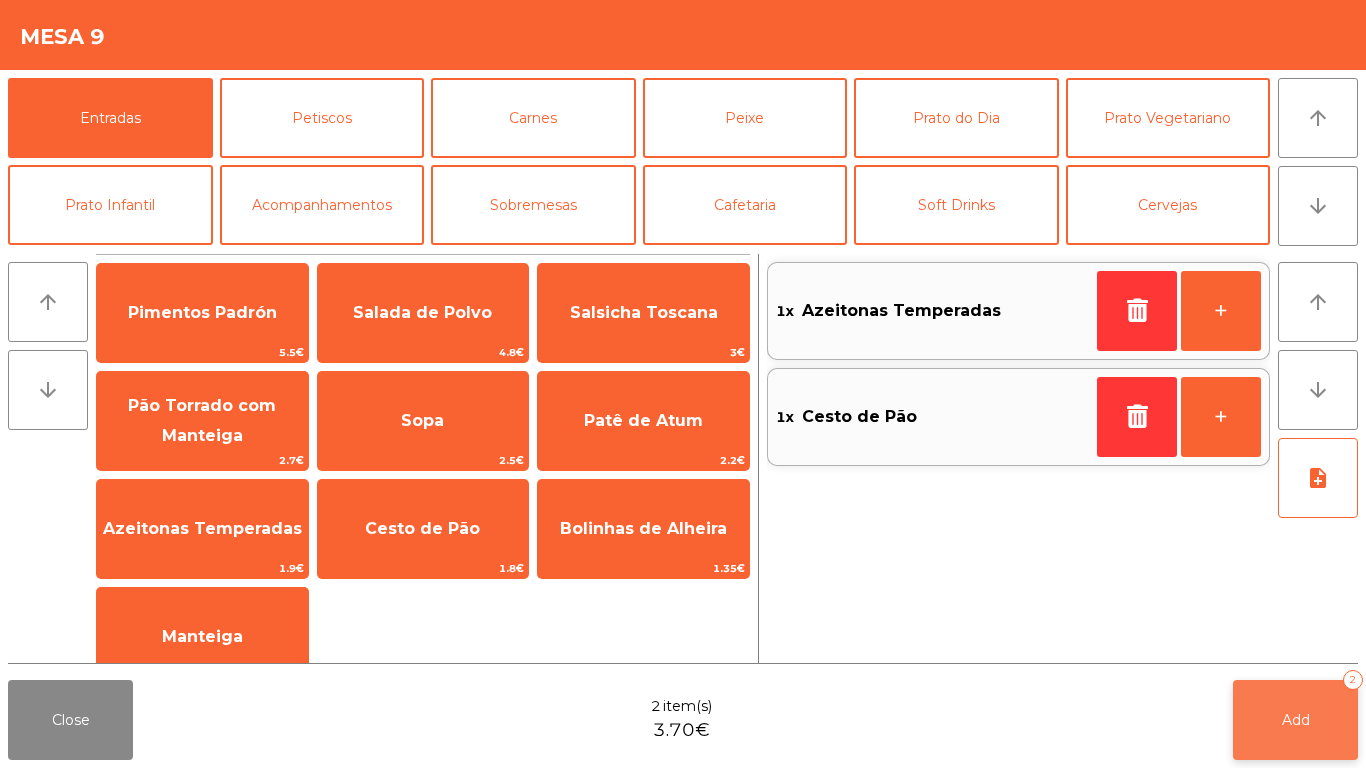 click on "Add   2" 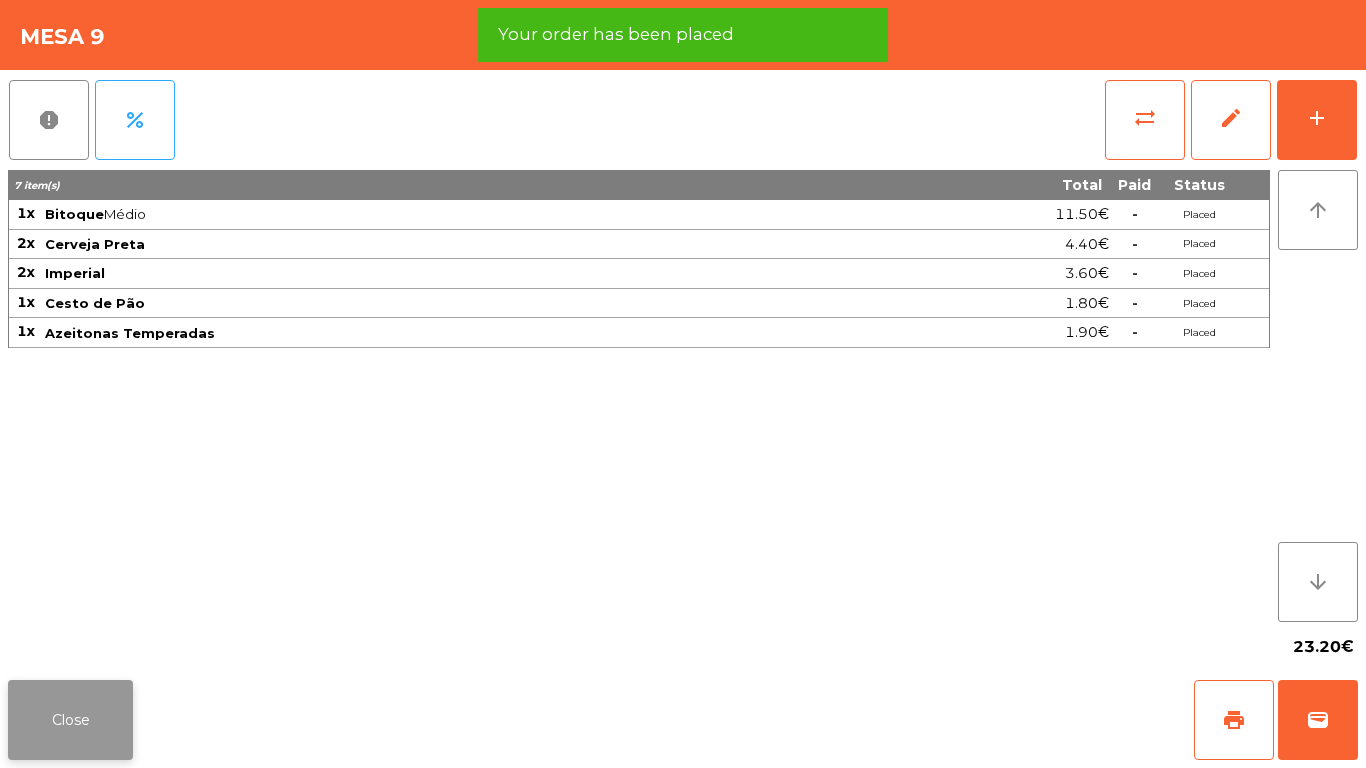 click on "Close" 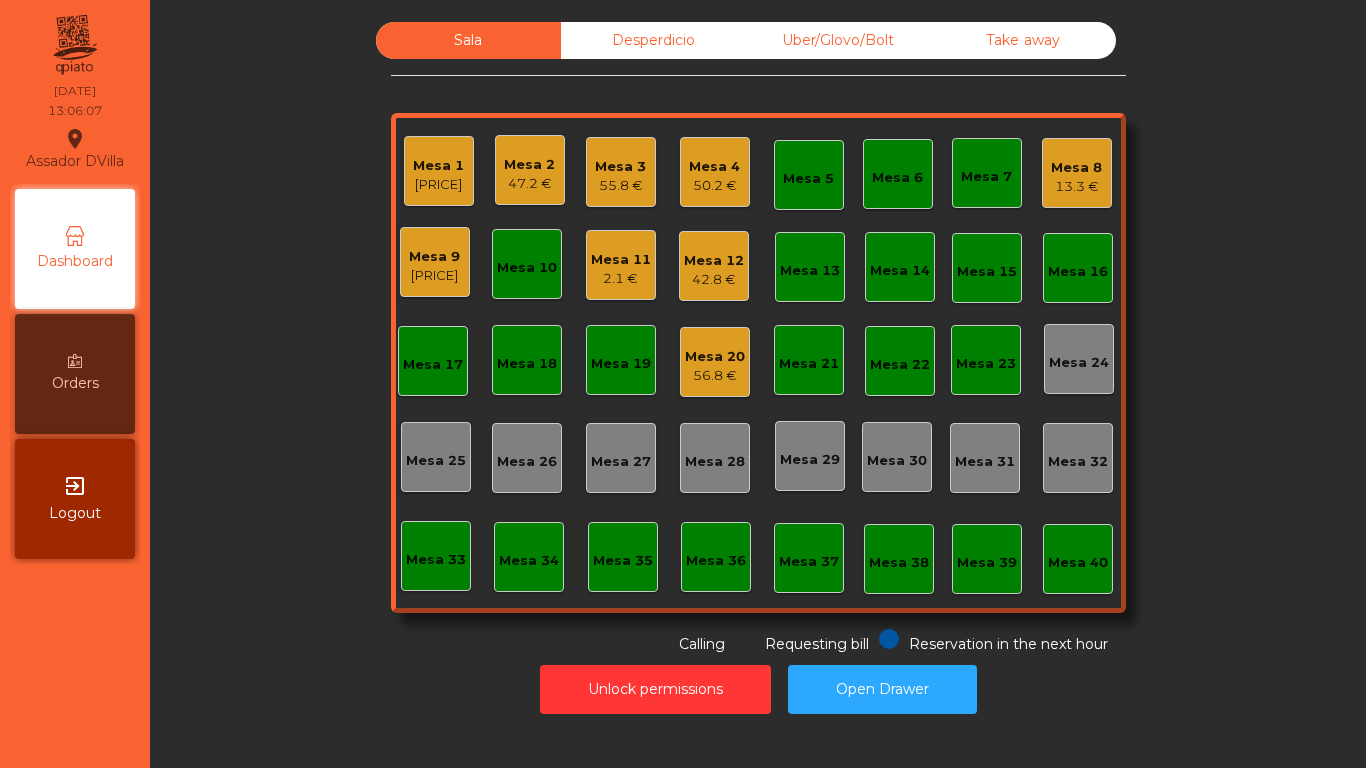click on "Mesa 8" 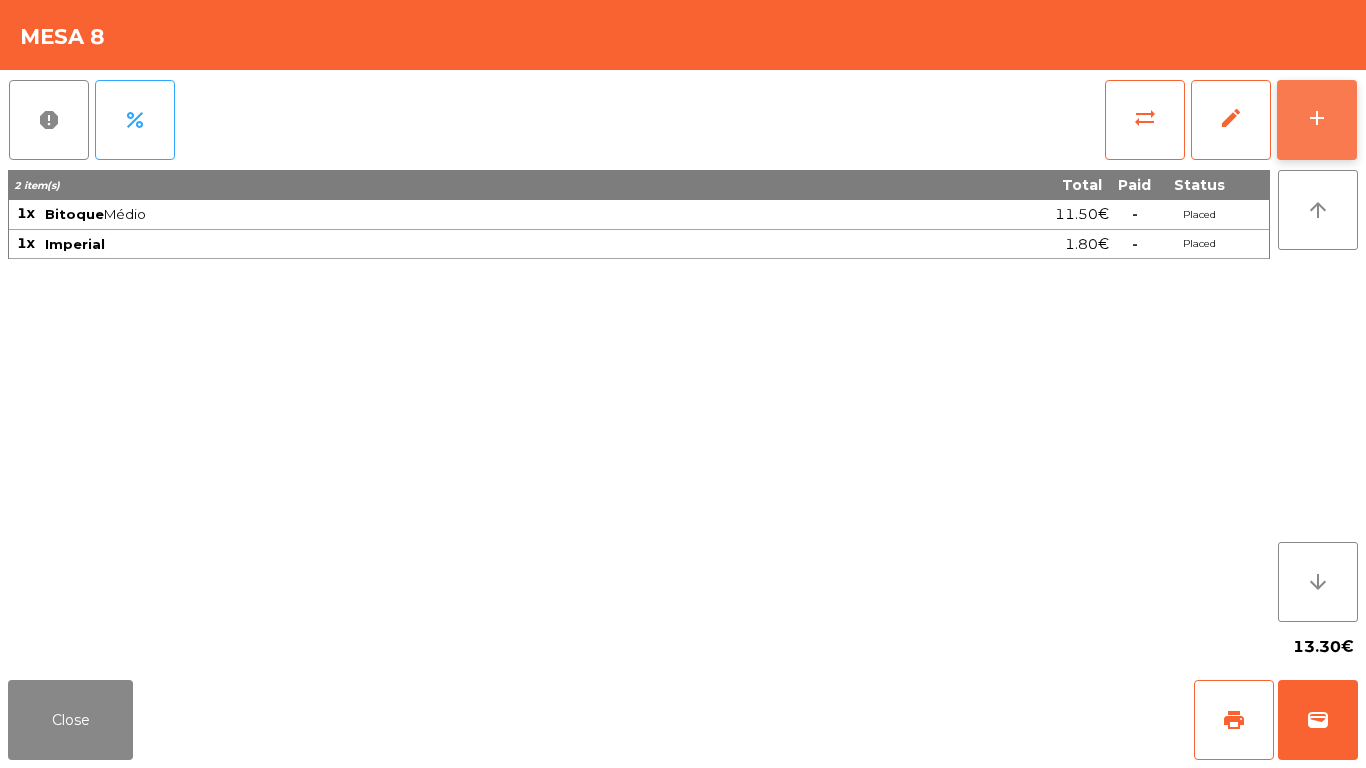 click on "add" 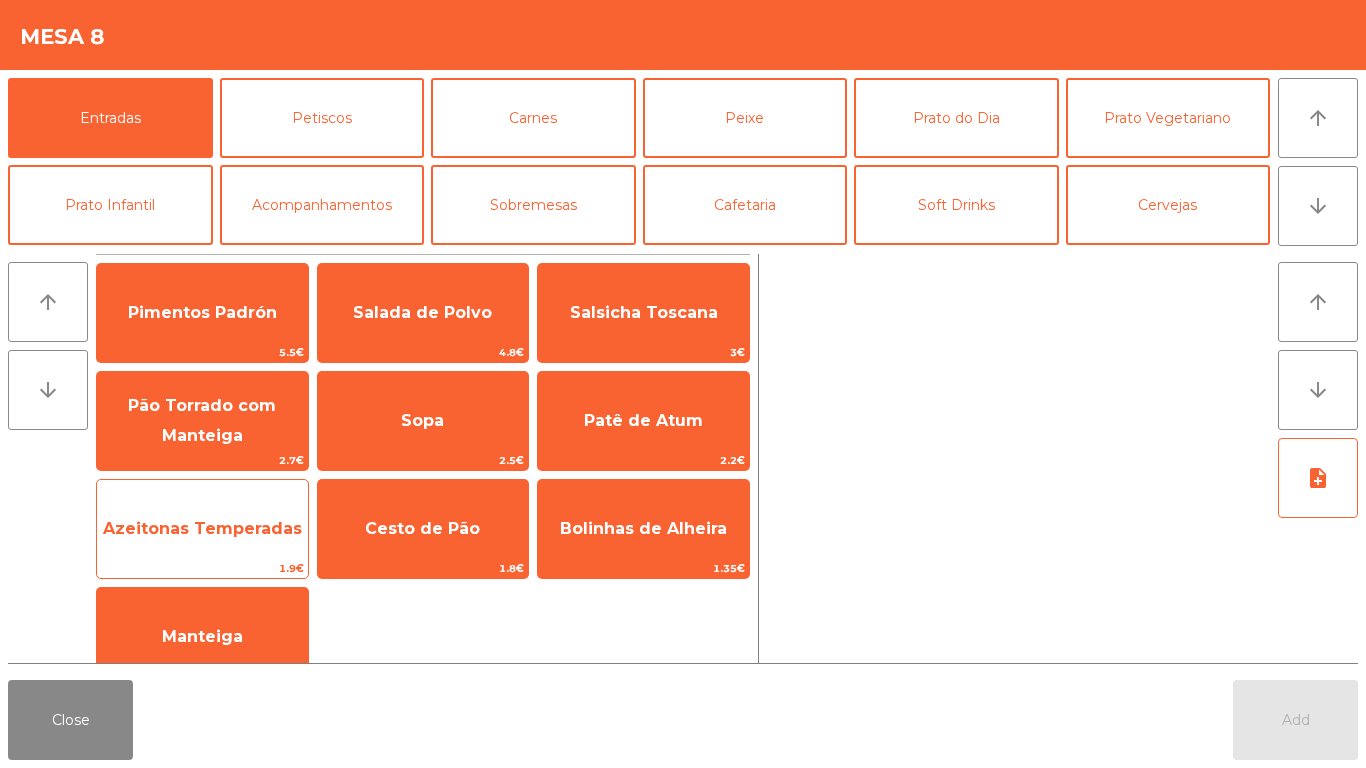 click on "Azeitonas Temperadas" 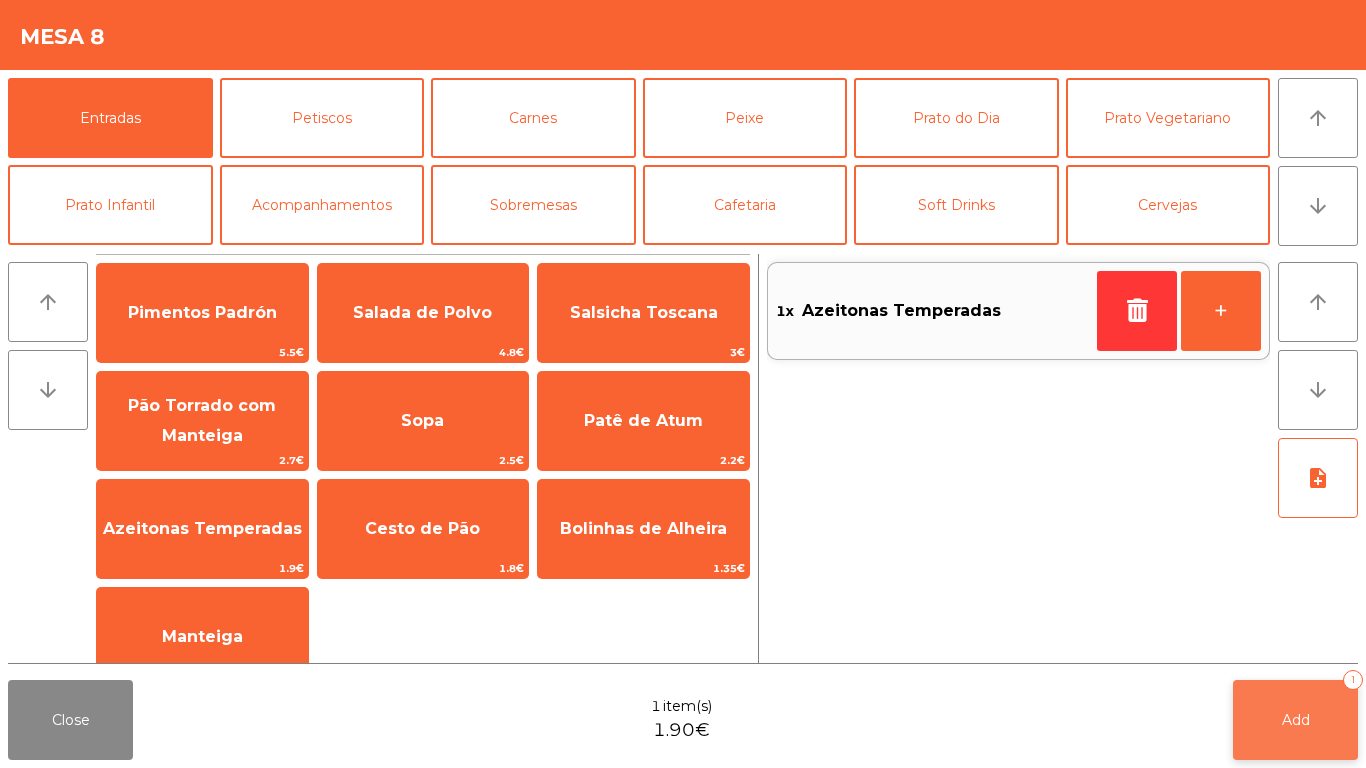 click on "Add   1" 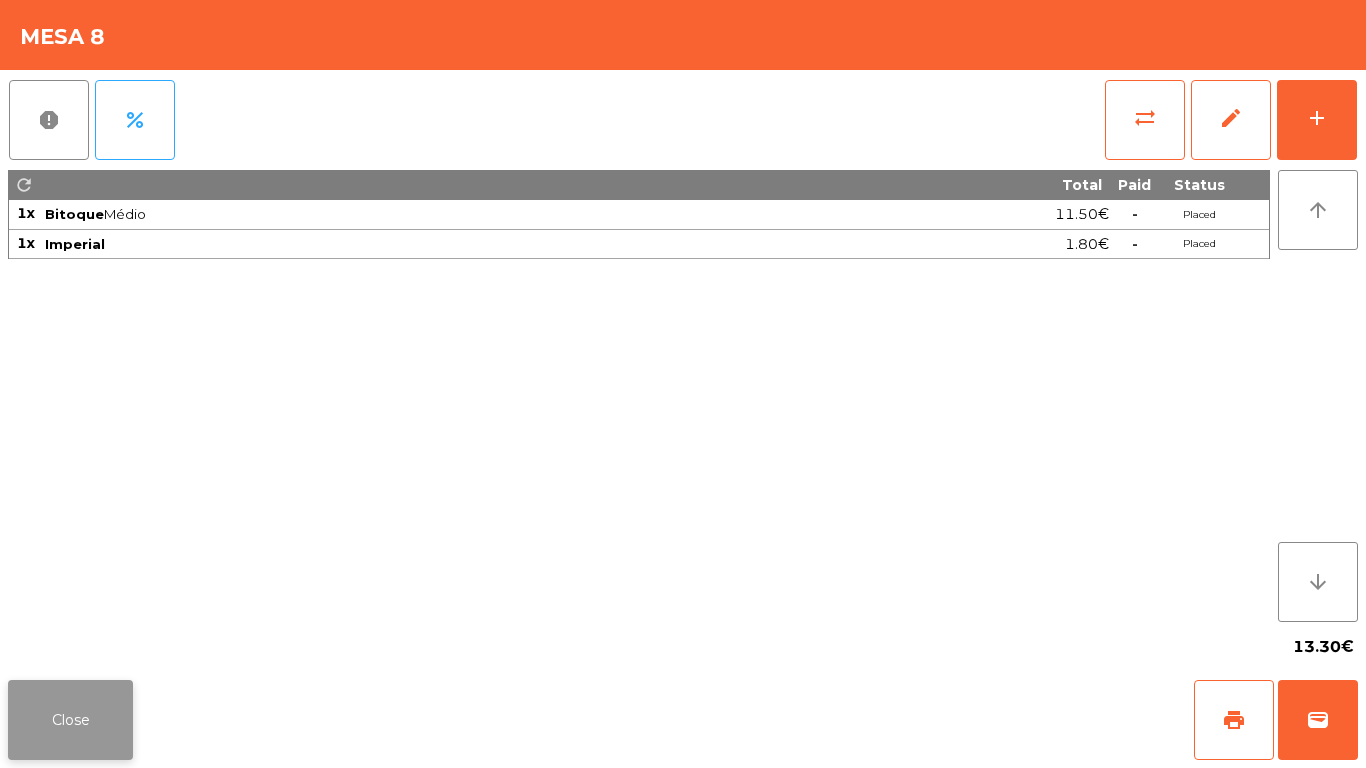 click on "Close" 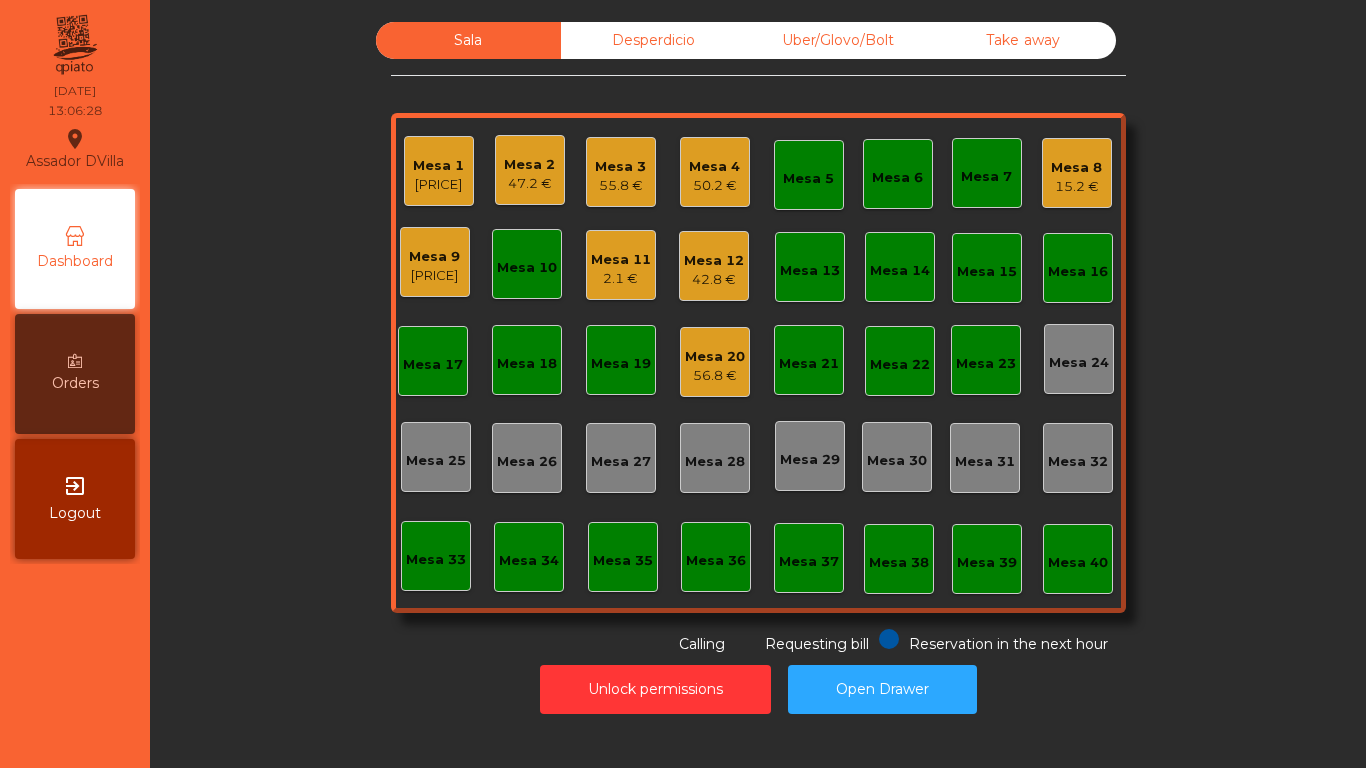 click on "2.1 €" 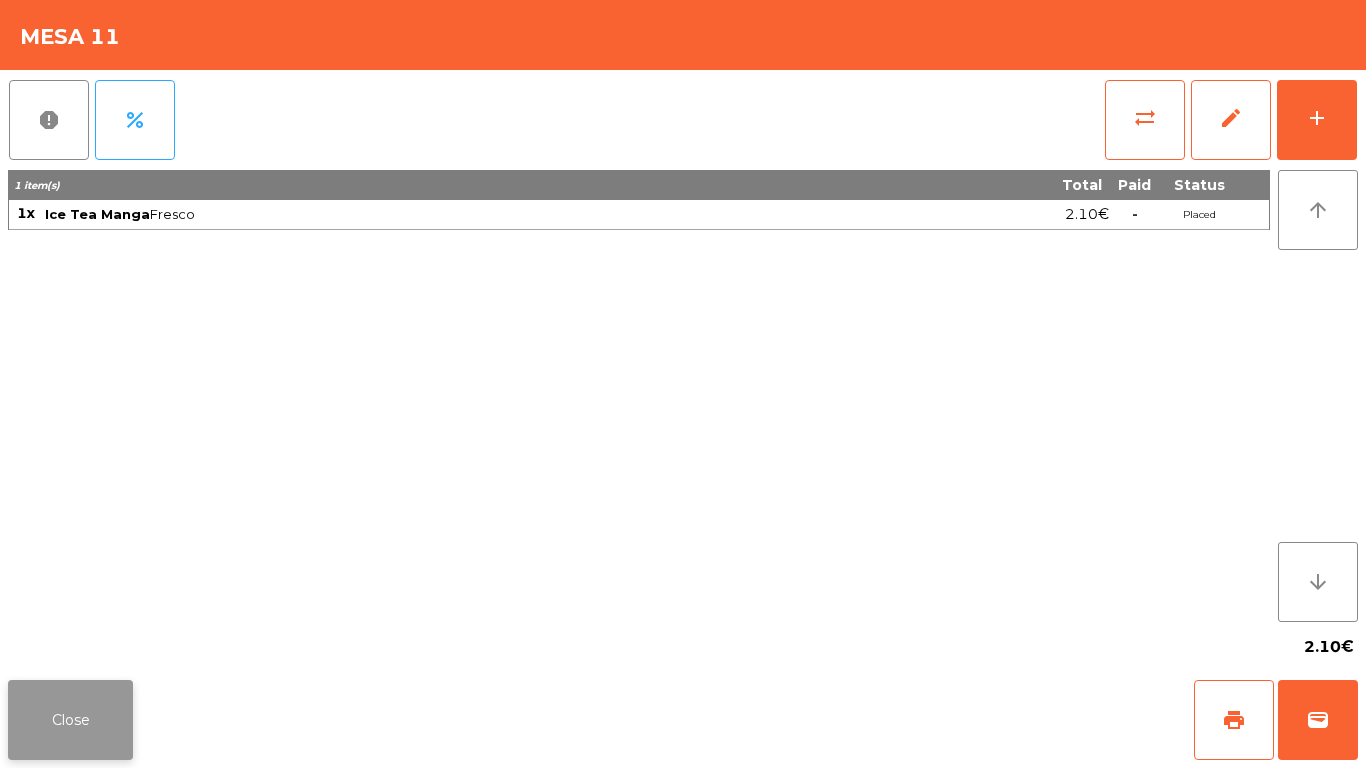 click on "Close" 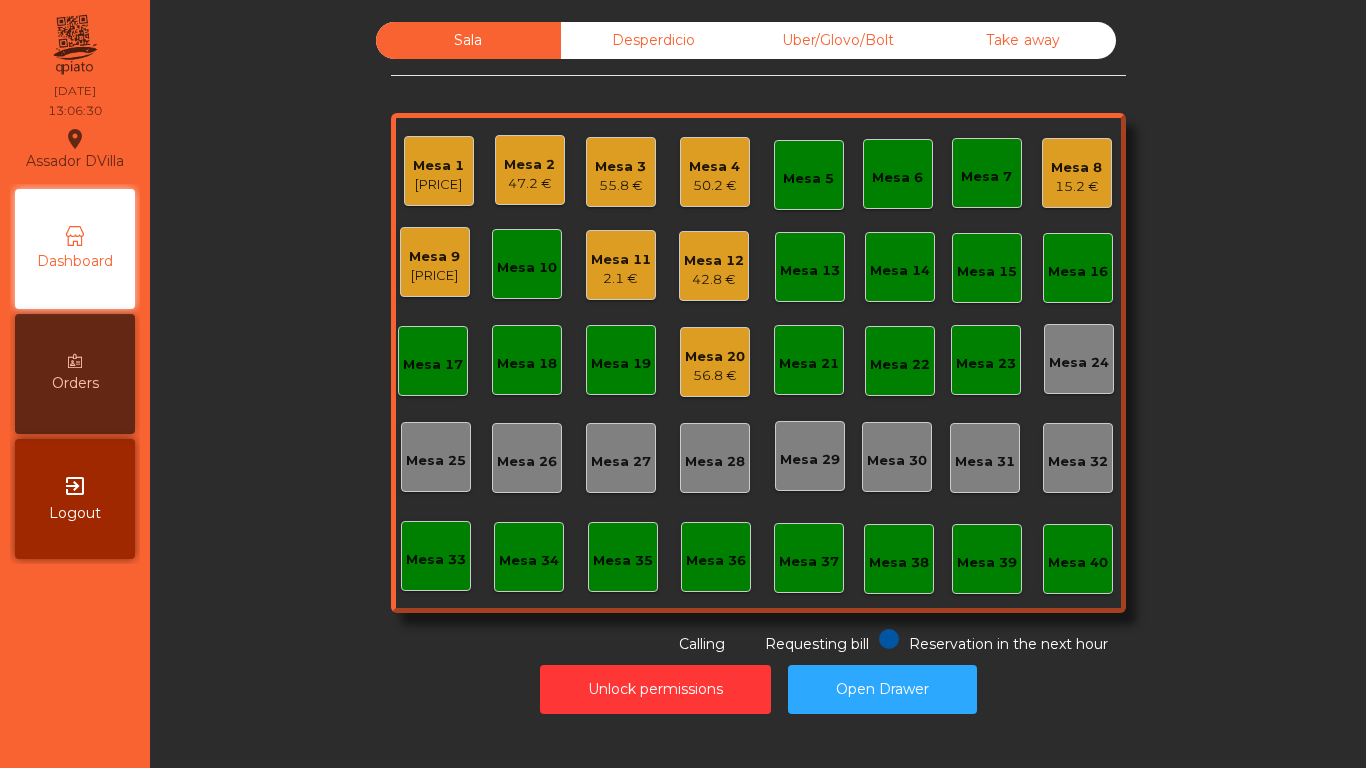 click on "Sala   Desperdicio   Uber/Glovo/Bolt   Take away   Mesa 1   79.2 €   Mesa 2   47.2 €   Mesa 3   55.8 €   Mesa 4   50.2 €   Mesa 5   Mesa 6   Mesa 7   Mesa 8   15.2 €   Mesa 9   23.2 €   Mesa 10   Mesa 11   2.1 €   Mesa 12   42.8 €   Mesa 13   Mesa 14   Mesa 15   Mesa 16   Mesa 17   Mesa 18   Mesa 19   Mesa 20   56.8 €   Mesa 21   Mesa 22   Mesa 23   Mesa 24   Mesa 25   Mesa 26   Mesa 27   Mesa 28   Mesa 29   Mesa 30   Mesa 31   Mesa 32   Mesa 33   Mesa 34   Mesa 35   Mesa 36   Mesa 37   Mesa 38   Mesa 39   Mesa 40  Reservation in the next hour Requesting bill Calling" 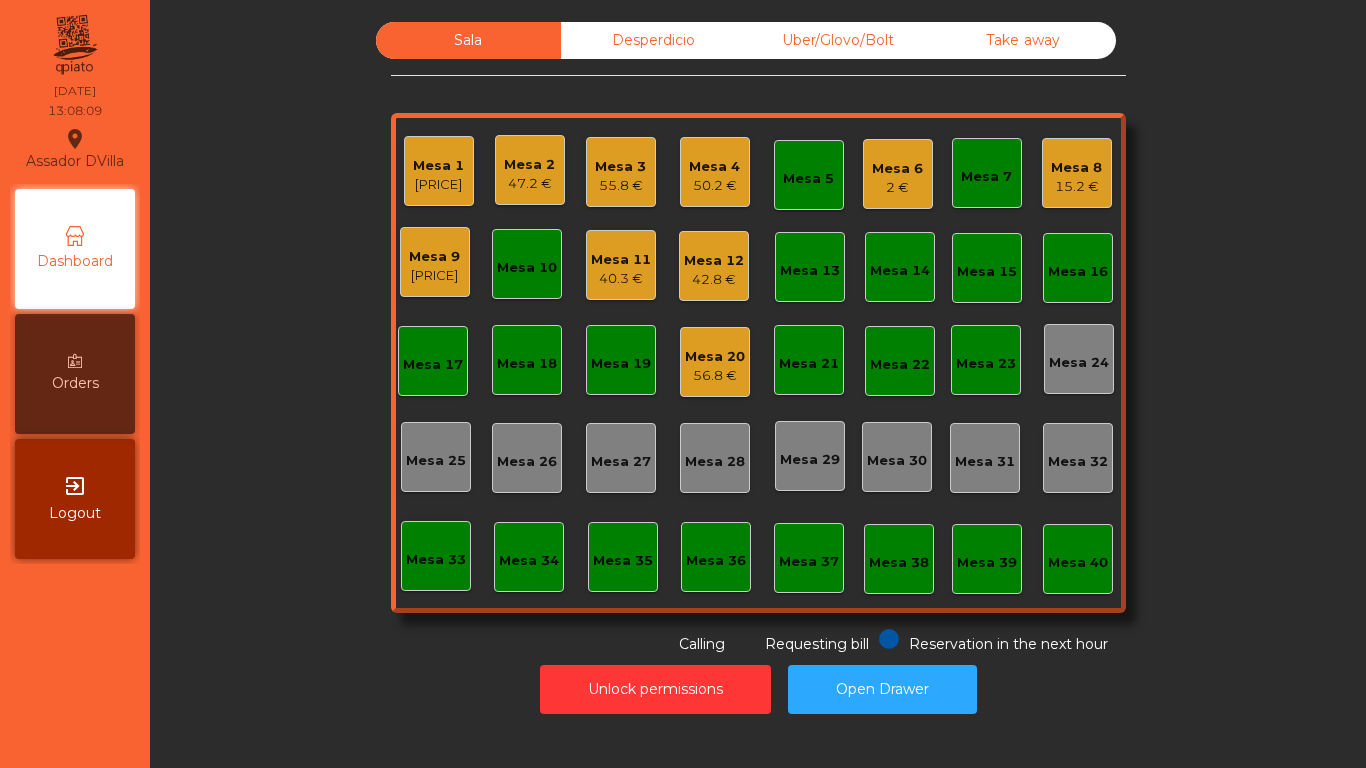 click on "40.3 €" 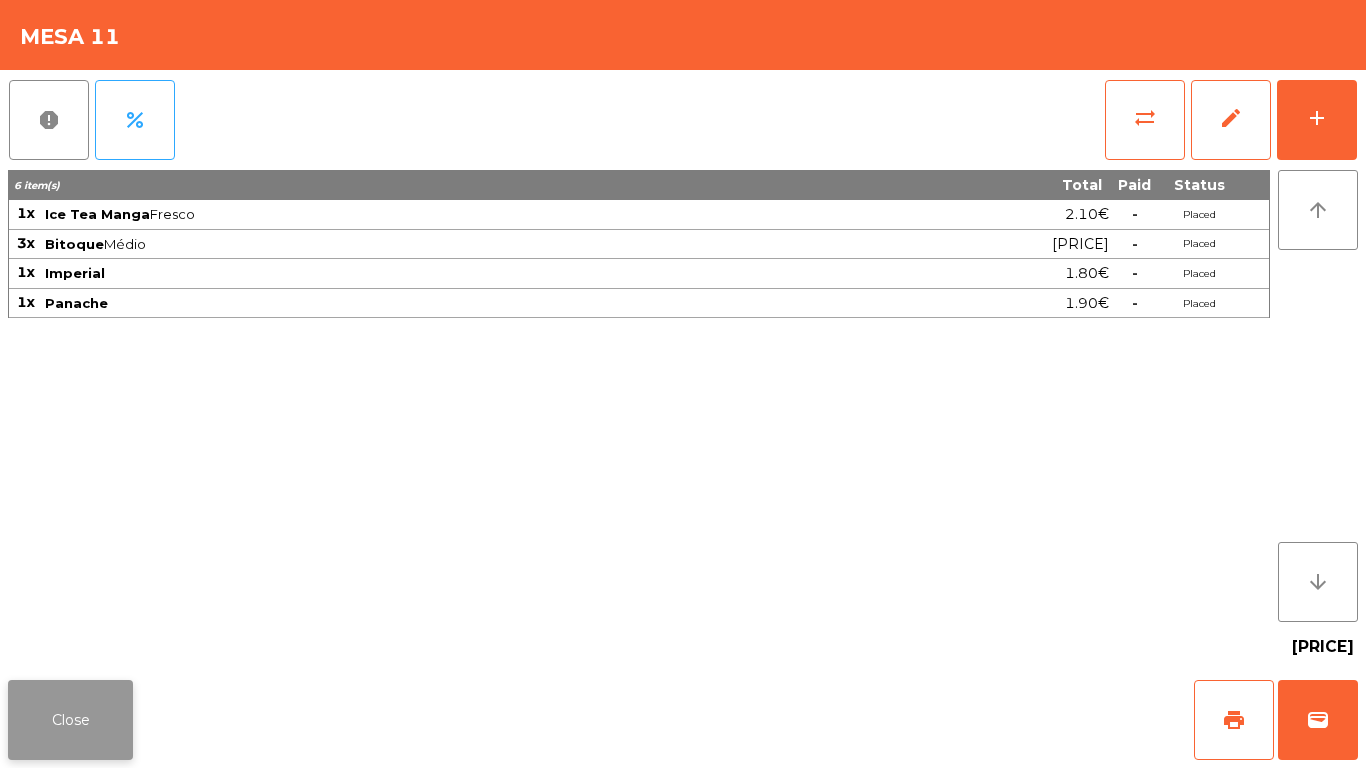 click on "Close" 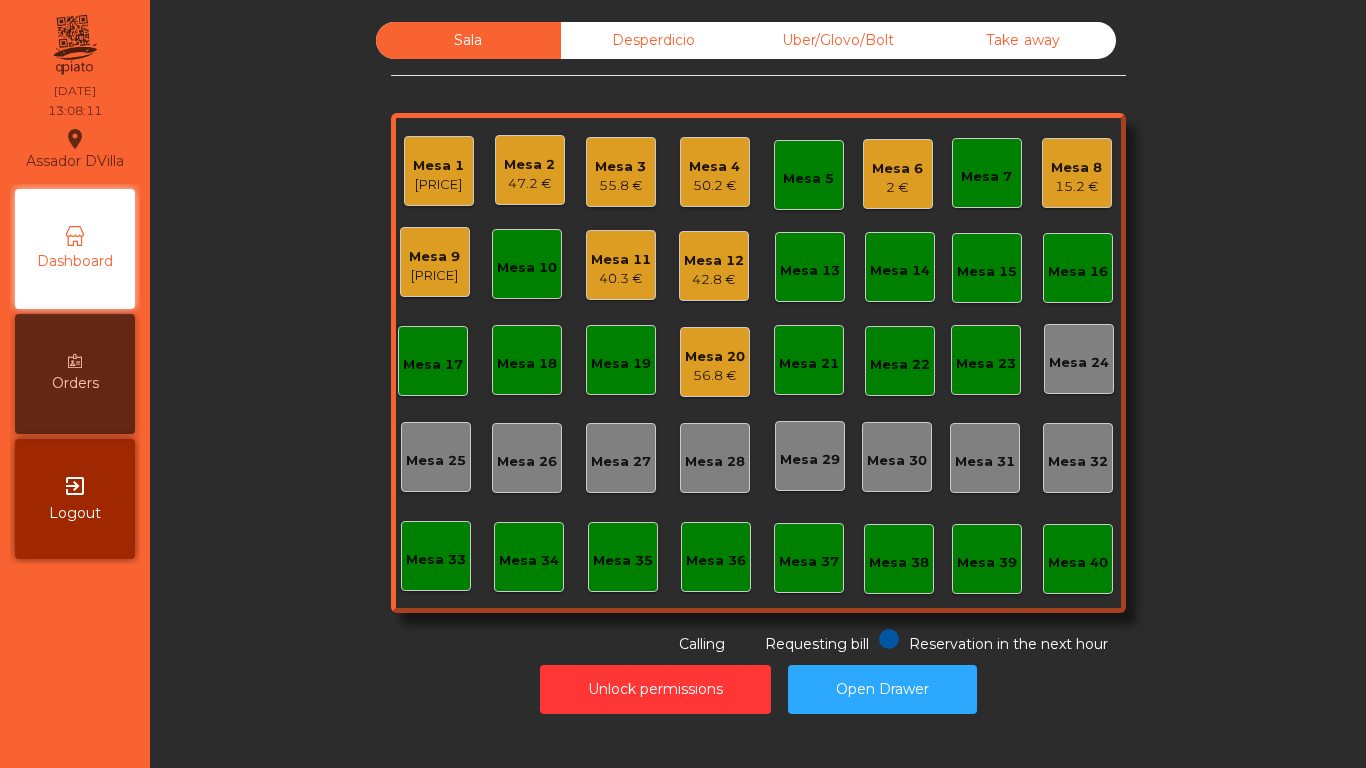 click on "Sala   Desperdicio   Uber/Glovo/Bolt   Take away   Mesa 1   79.2 €   Mesa 2   47.2 €   Mesa 3   55.8 €   Mesa 4   50.2 €   Mesa 5   Mesa 6   2 €   Mesa 7   Mesa 8   15.2 €   Mesa 9   23.2 €   Mesa 10   Mesa 11   40.3 €   Mesa 12   42.8 €   Mesa 13   Mesa 14   Mesa 15   Mesa 16   Mesa 17   Mesa 18   Mesa 19   Mesa 20   56.8 €   Mesa 21   Mesa 22   Mesa 23   Mesa 24   Mesa 25   Mesa 26   Mesa 27   Mesa 28   Mesa 29   Mesa 30   Mesa 31   Mesa 32   Mesa 33   Mesa 34   Mesa 35   Mesa 36   Mesa 37   Mesa 38   Mesa 39   Mesa 40  Reservation in the next hour Requesting bill Calling" 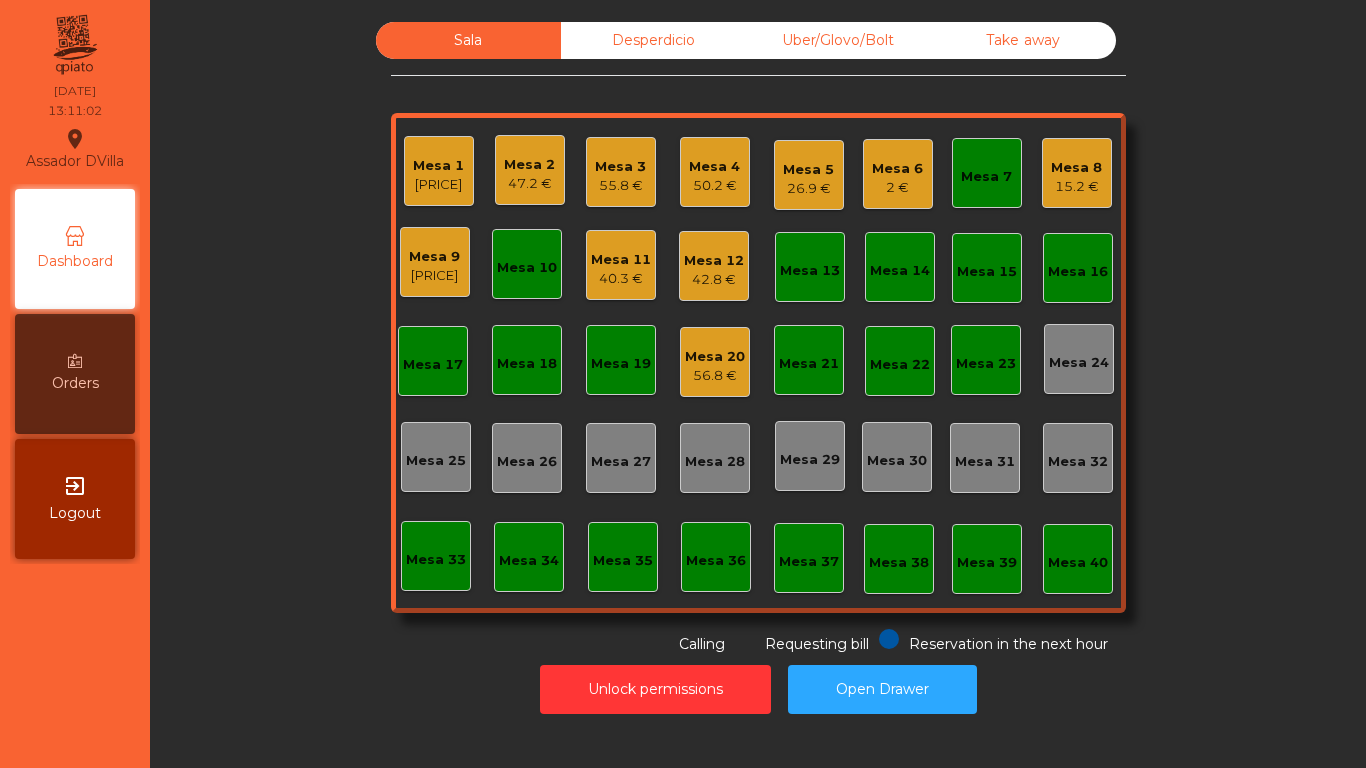 click on "Mesa 3" 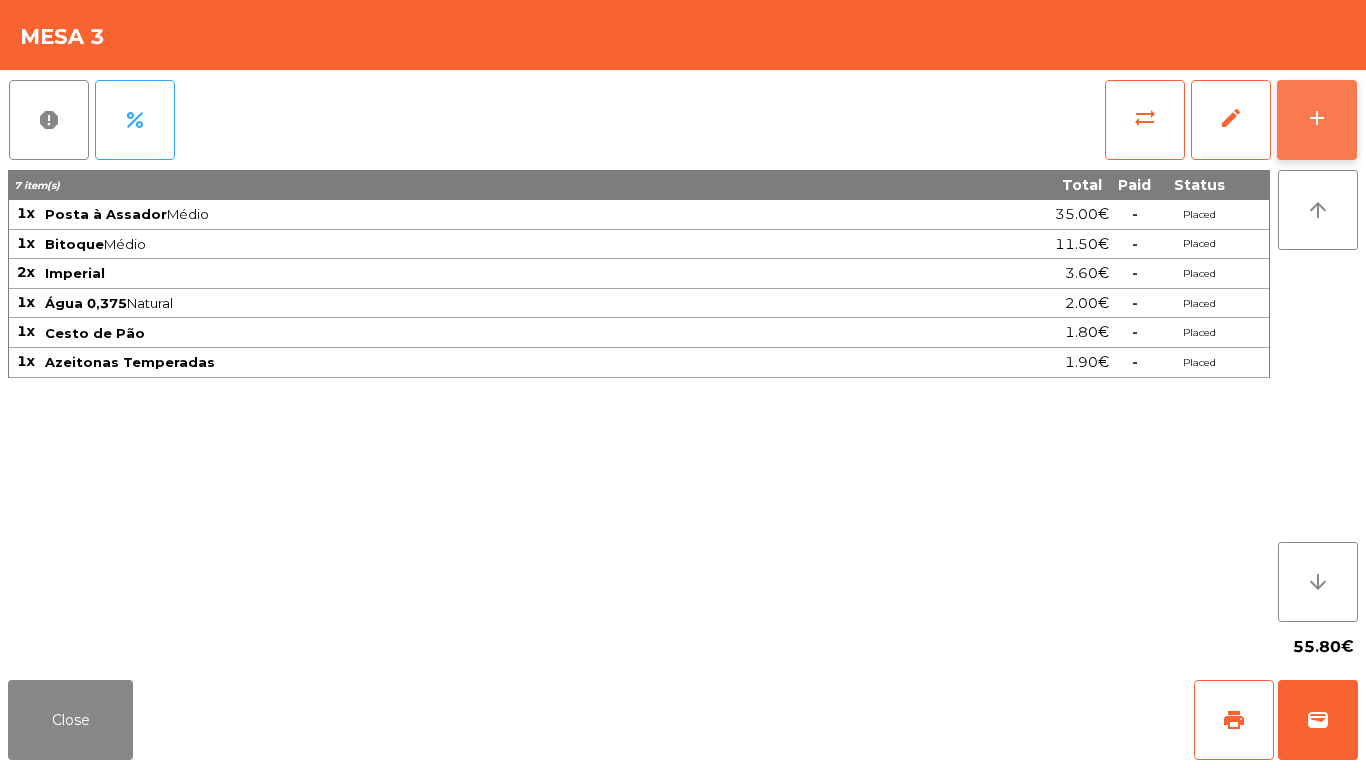 click on "add" 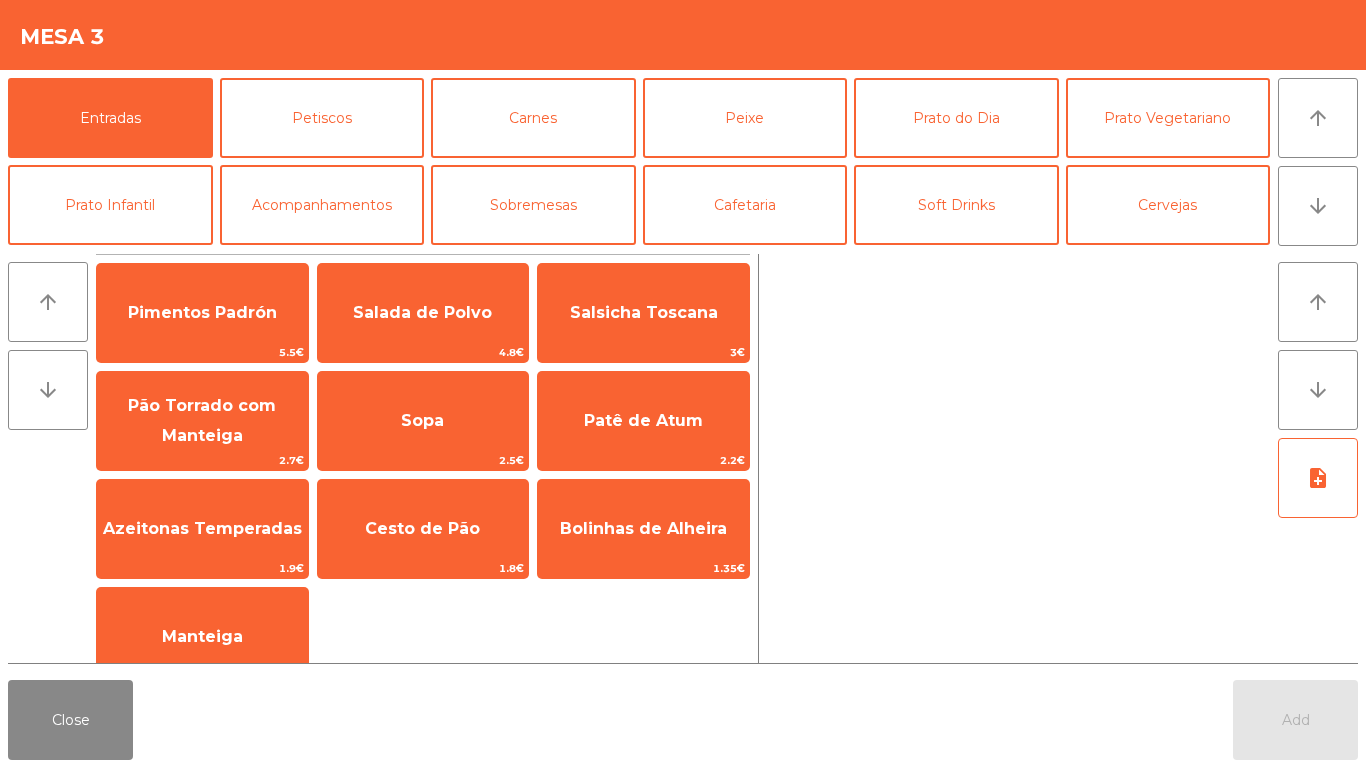 scroll, scrollTop: 2, scrollLeft: 0, axis: vertical 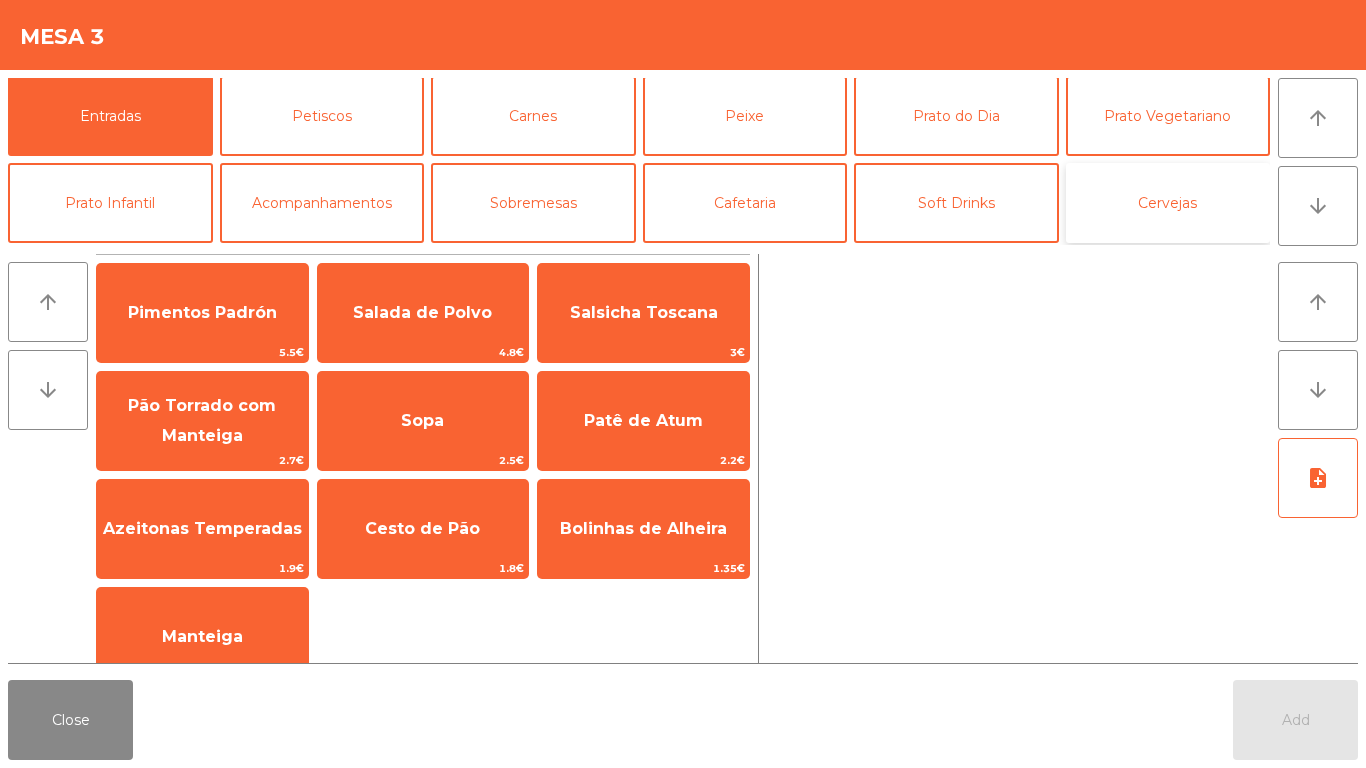 click on "Cervejas" 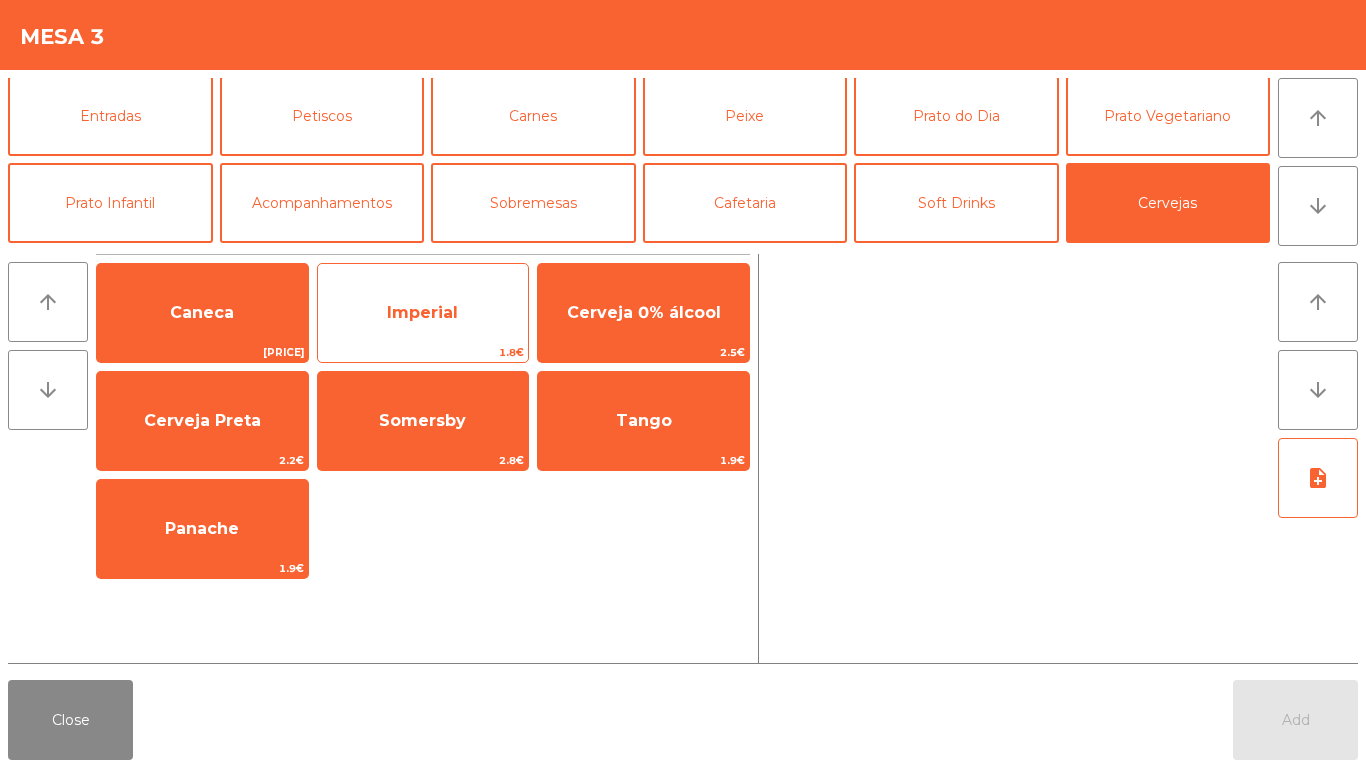 click on "Imperial" 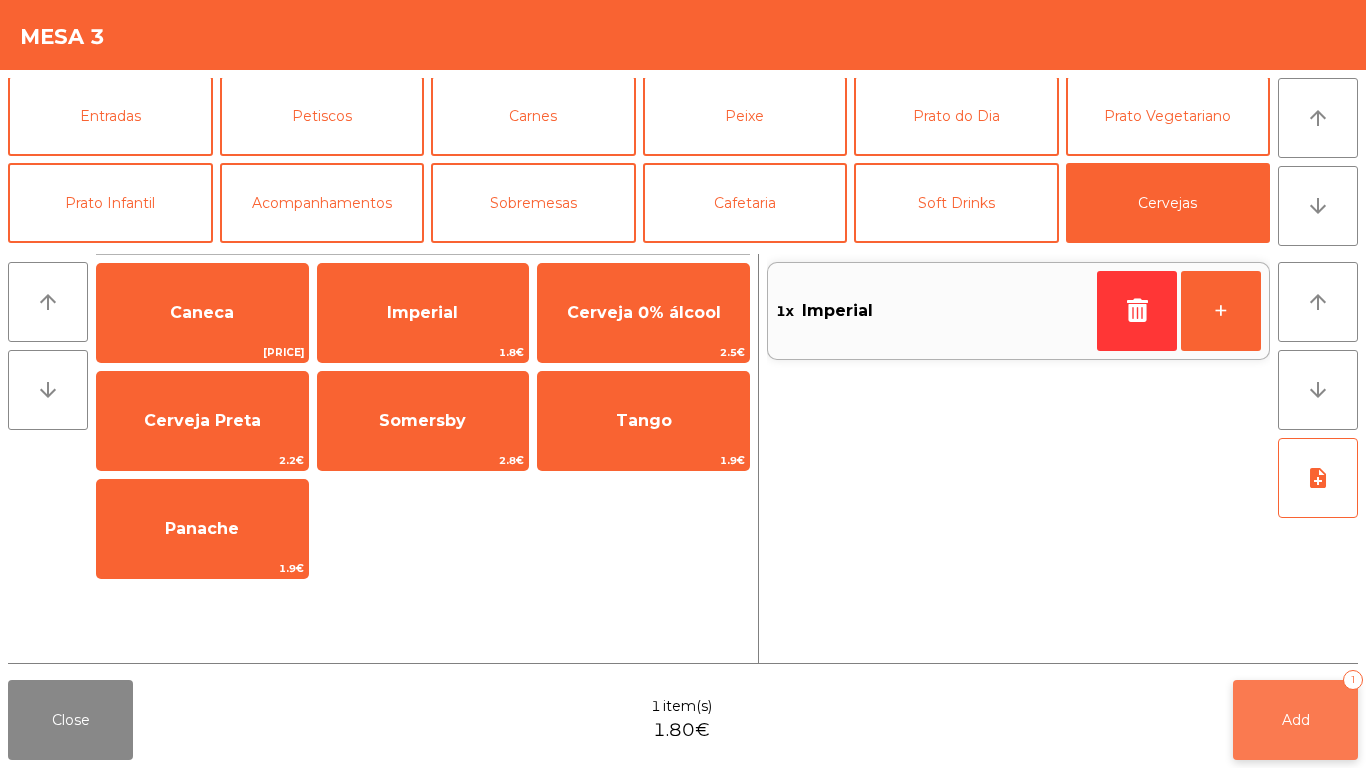 click on "Add   1" 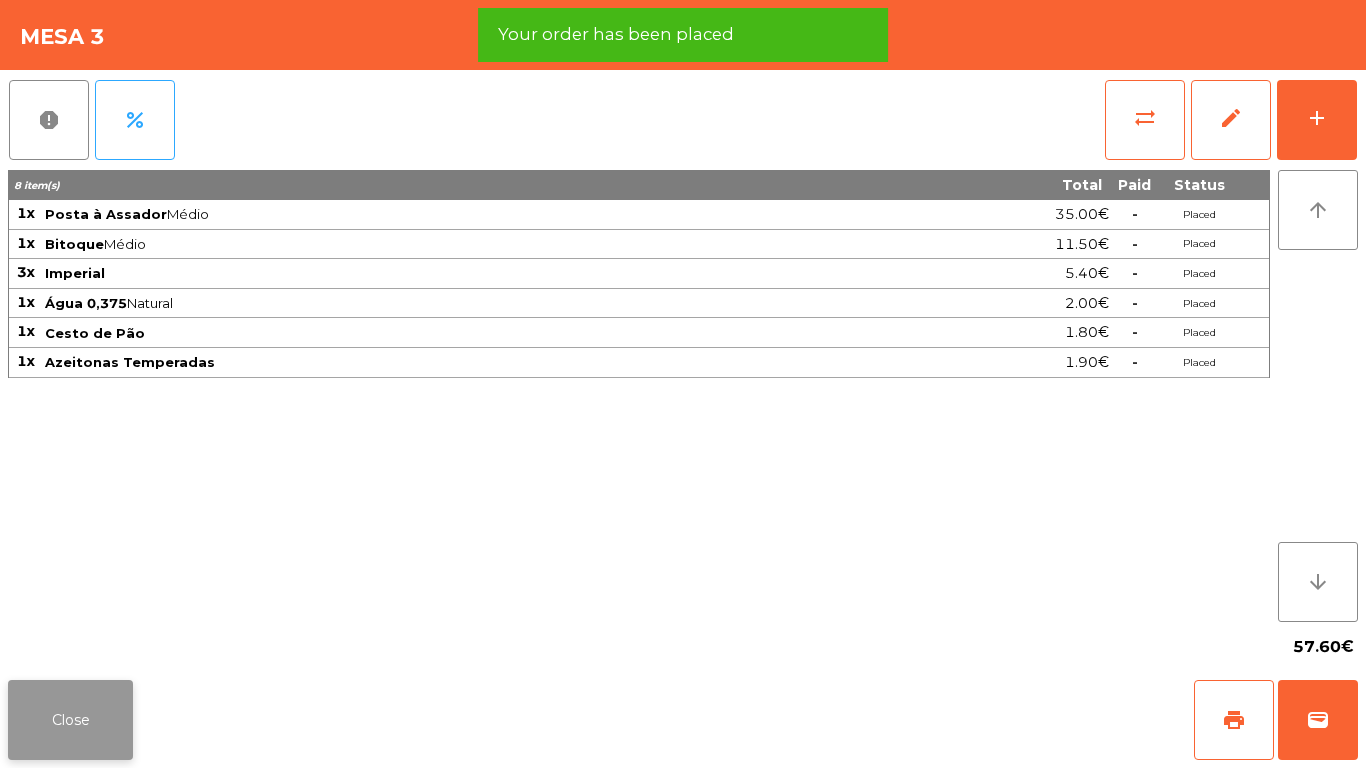click on "Close" 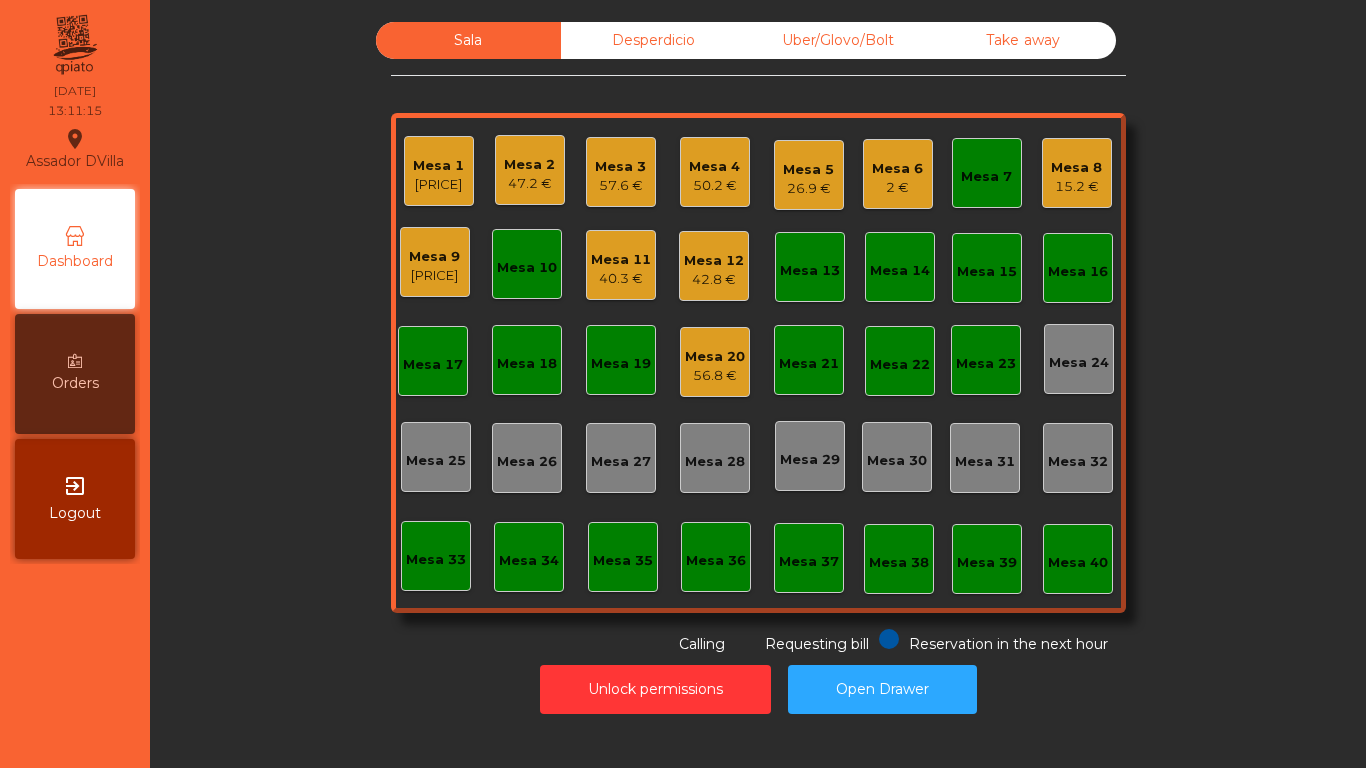 click on "Mesa 12" 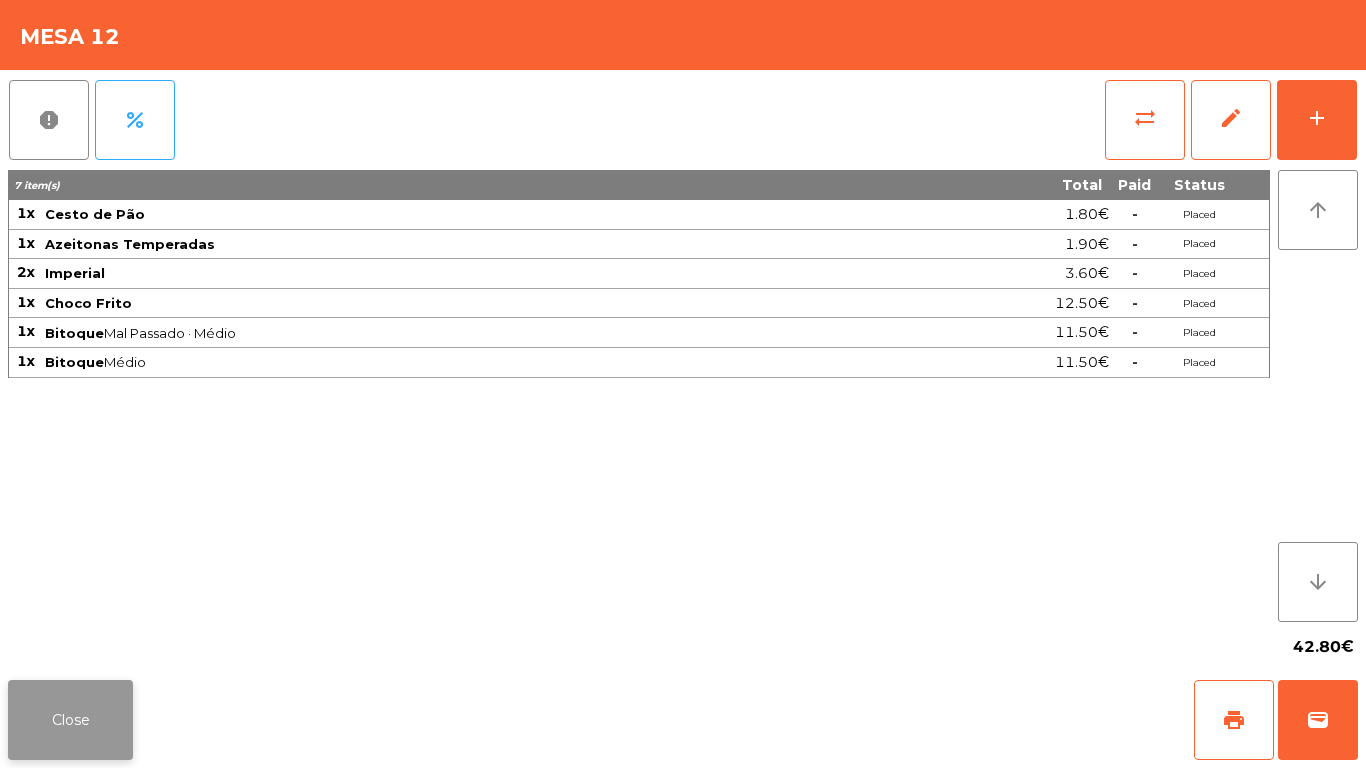 click on "Close" 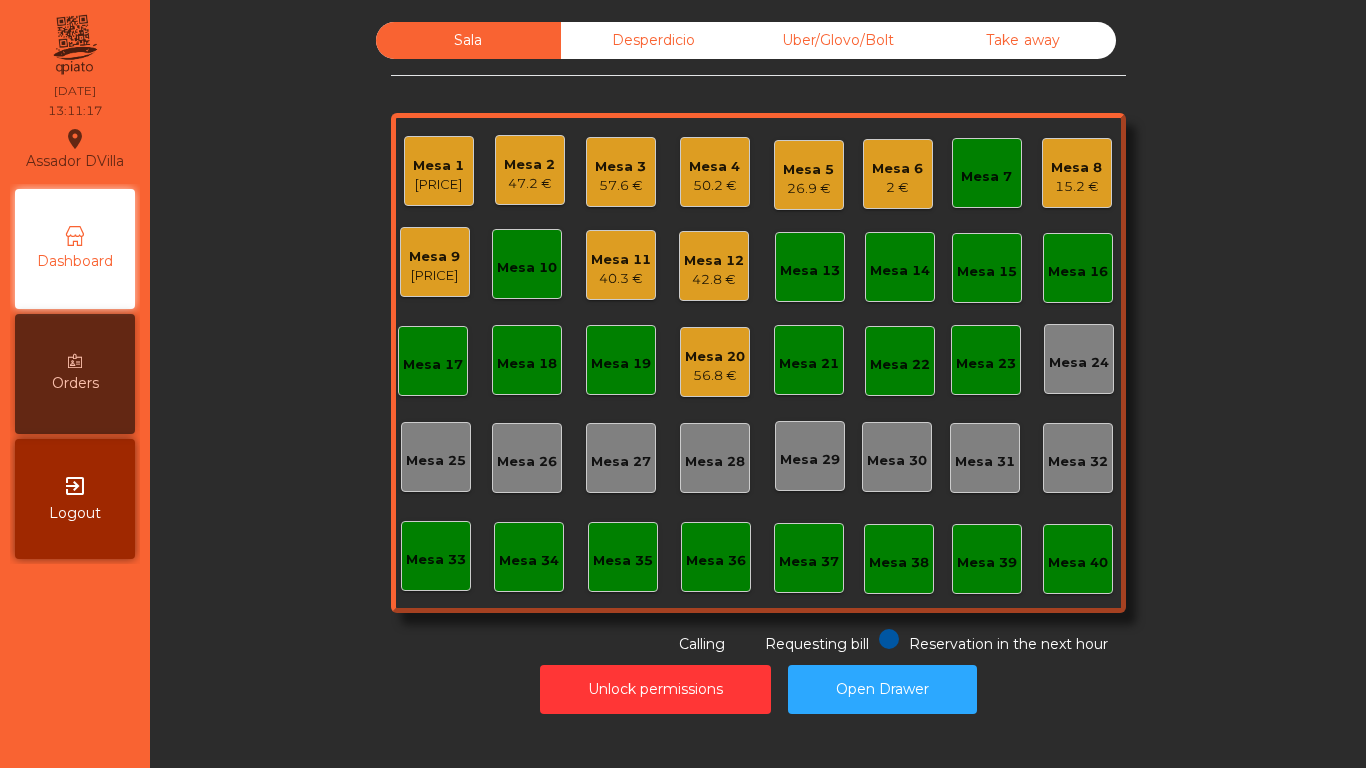 click on "Sala   Desperdicio   Uber/Glovo/Bolt   Take away   Mesa 1   79.2 €   Mesa 2   47.2 €   Mesa 3   57.6 €   Mesa 4   50.2 €   Mesa 5   26.9 €   Mesa 6   2 €   Mesa 7   Mesa 8   15.2 €   Mesa 9   23.2 €   Mesa 10   Mesa 11   40.3 €   Mesa 12   42.8 €   Mesa 13   Mesa 14   Mesa 15   Mesa 16   Mesa 17   Mesa 18   Mesa 19   Mesa 20   56.8 €   Mesa 21   Mesa 22   Mesa 23   Mesa 24   Mesa 25   Mesa 26   Mesa 27   Mesa 28   Mesa 29   Mesa 30   Mesa 31   Mesa 32   Mesa 33   Mesa 34   Mesa 35   Mesa 36   Mesa 37   Mesa 38   Mesa 39   Mesa 40  Reservation in the next hour Requesting bill Calling" 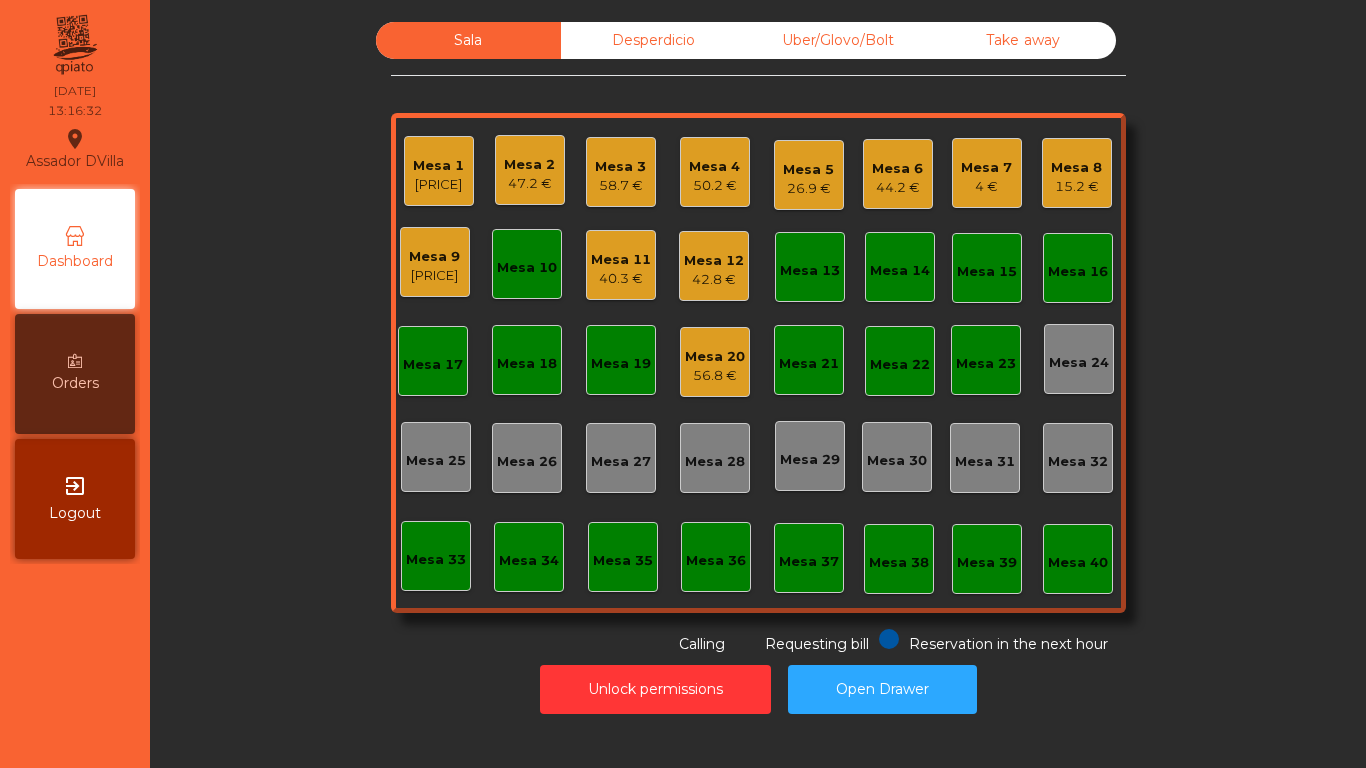 click on "Mesa 9   23.2 €" 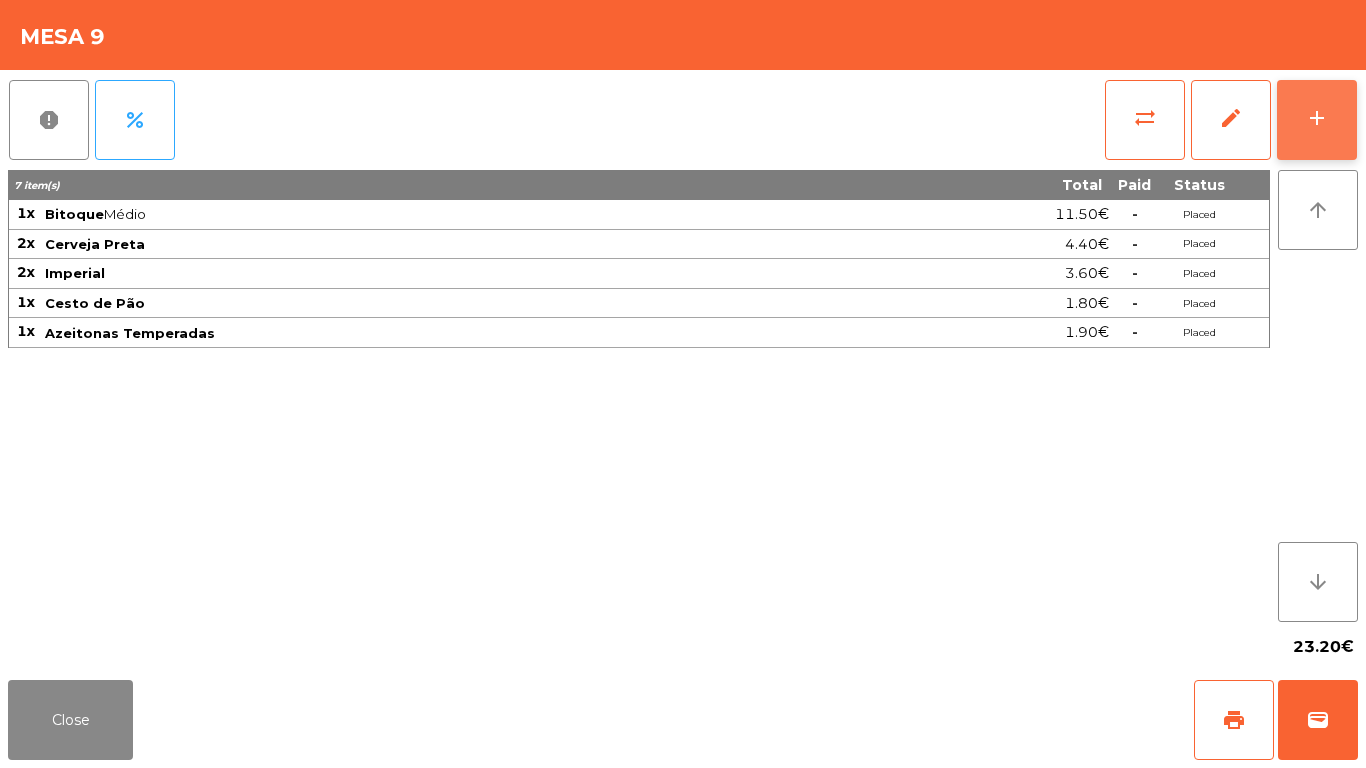 click on "add" 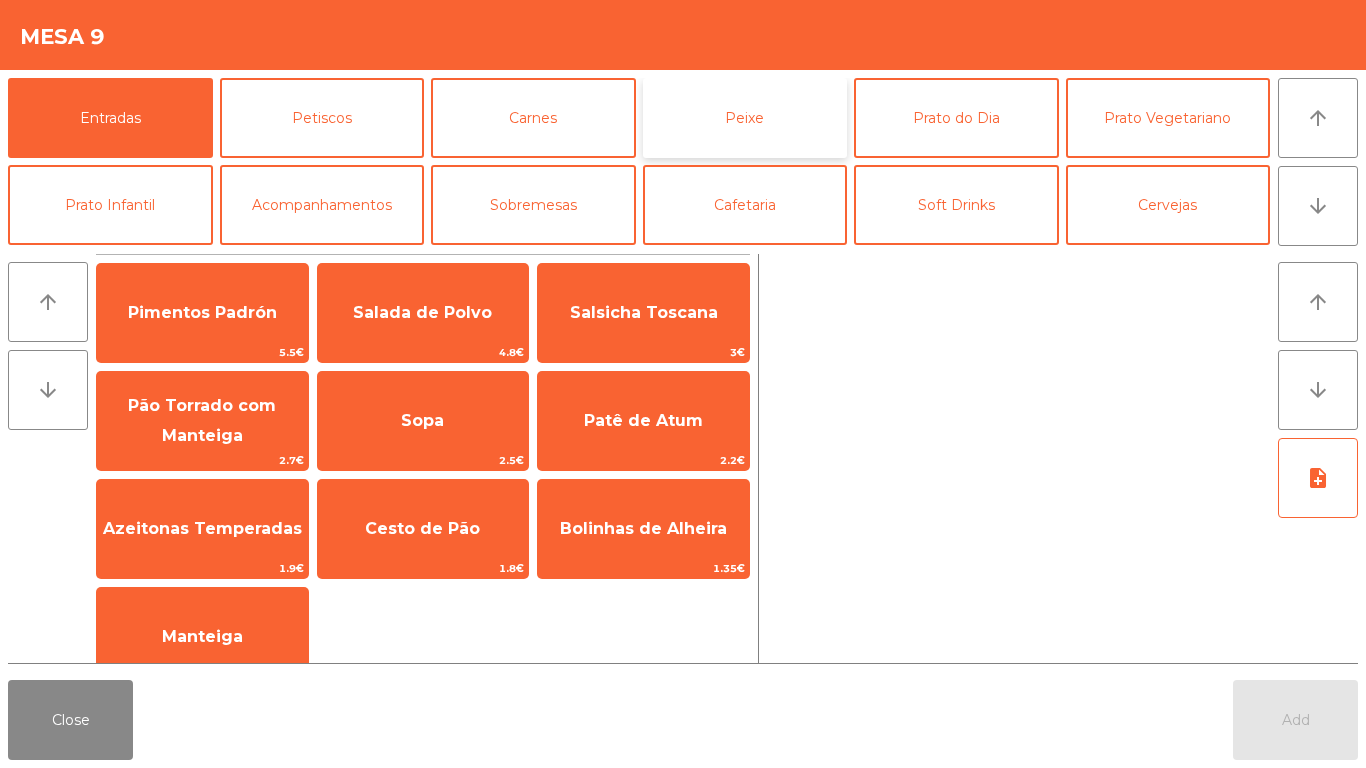 click on "Peixe" 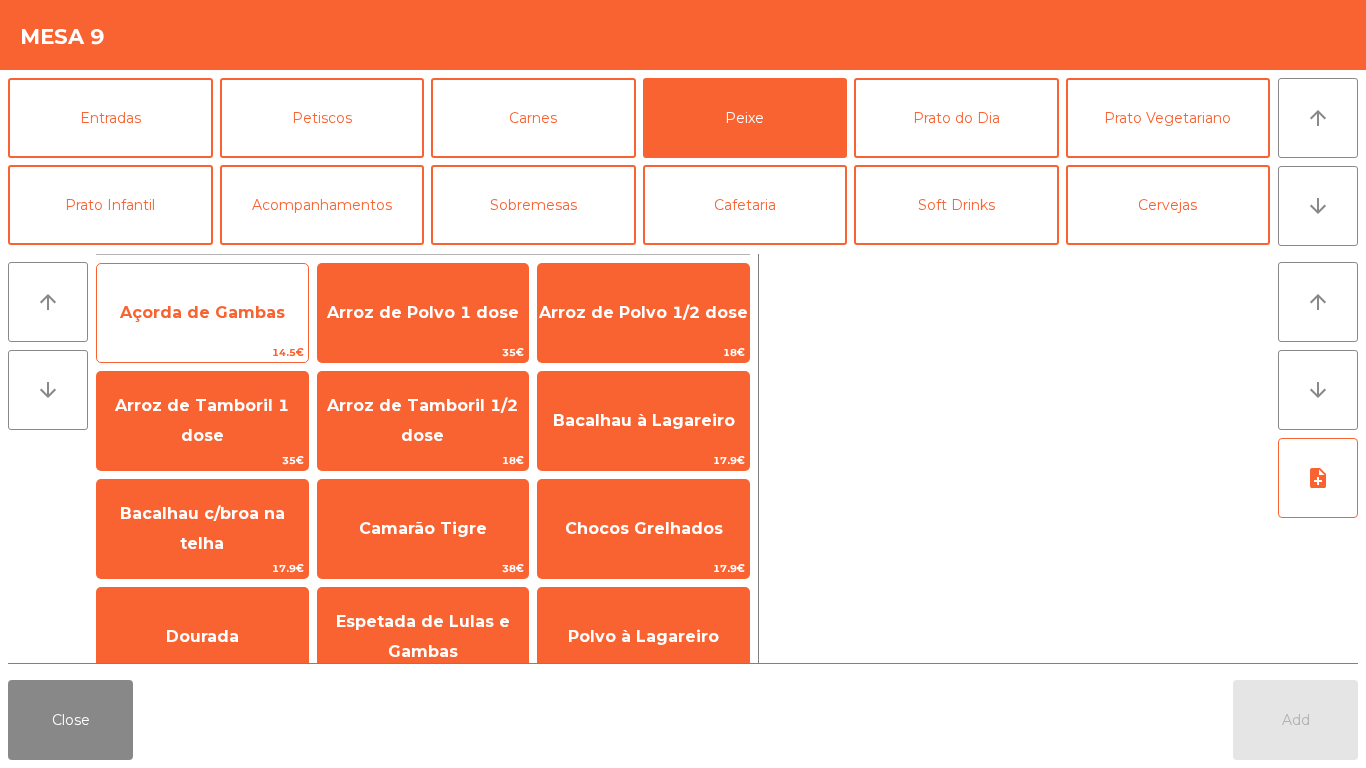 click on "Açorda de Gambas" 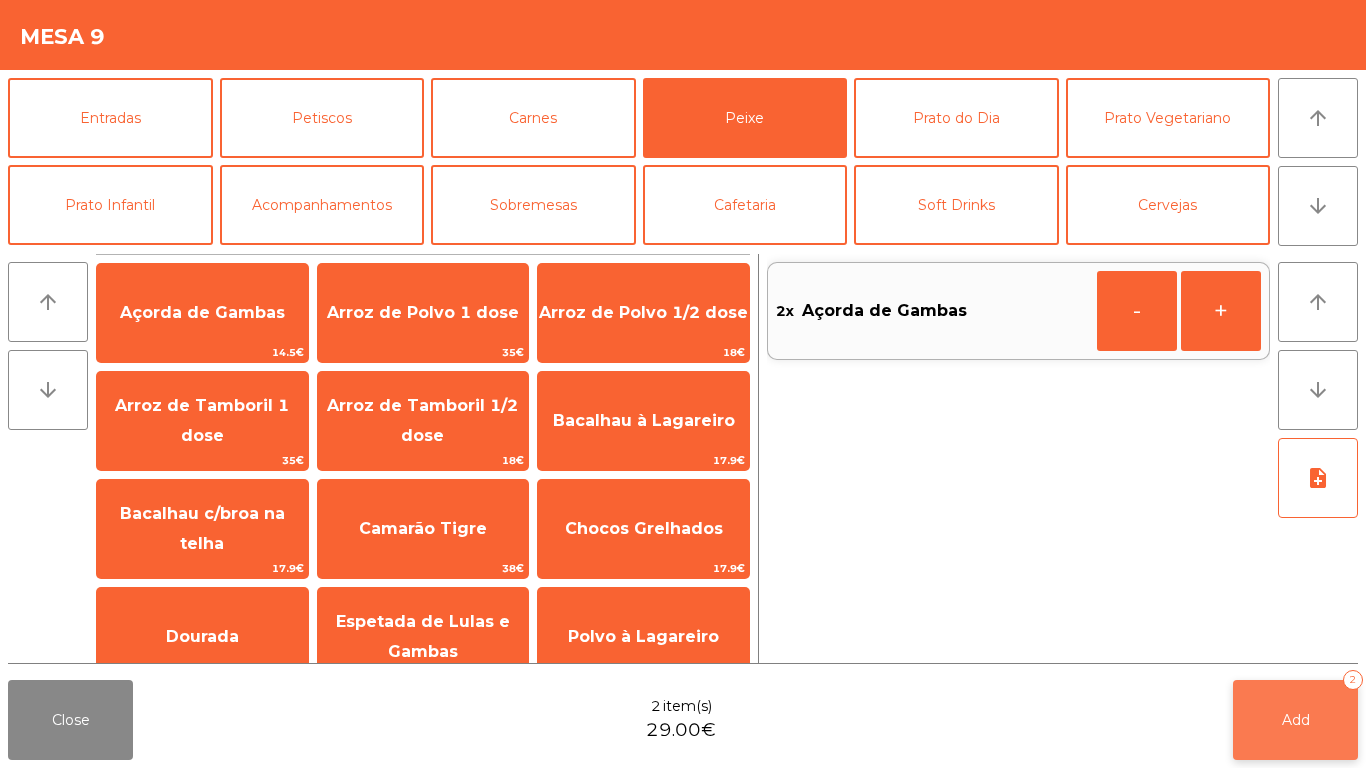 click on "Add   2" 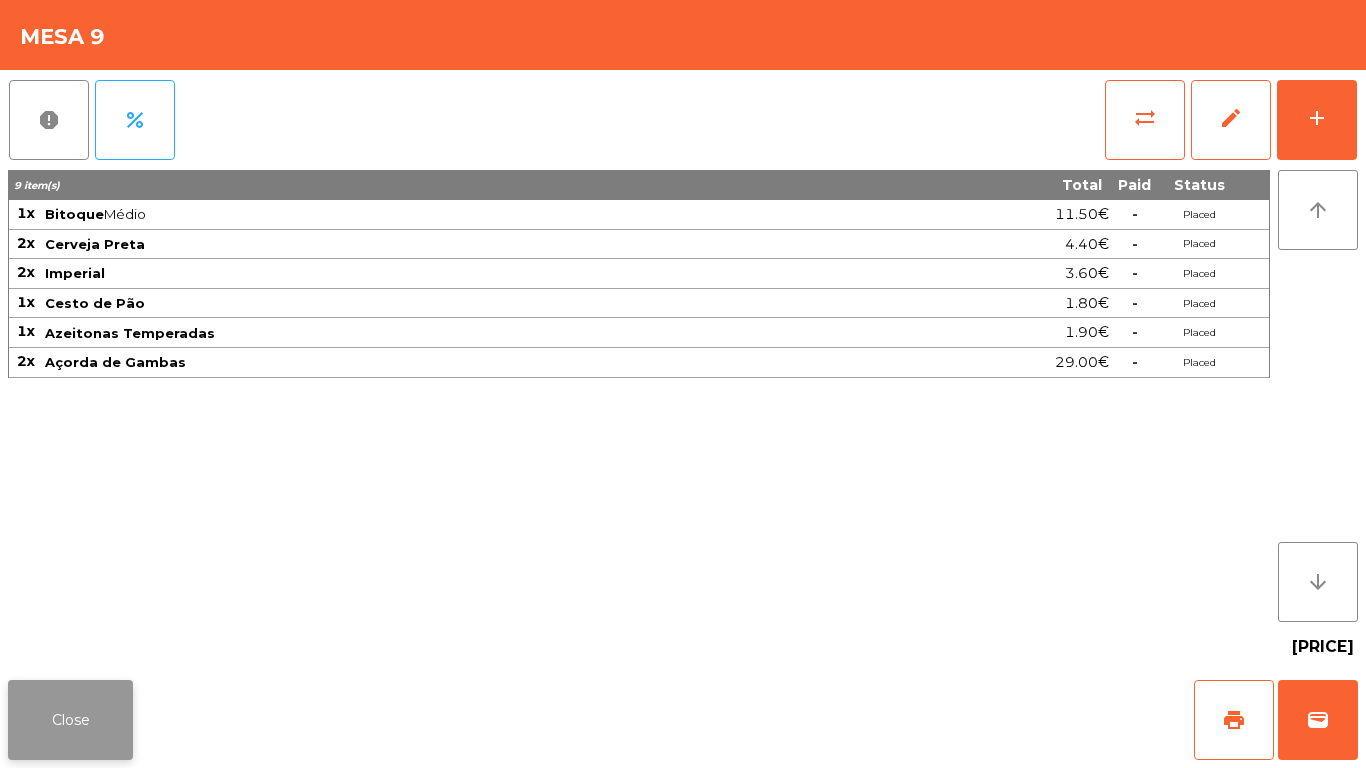 click on "Close" 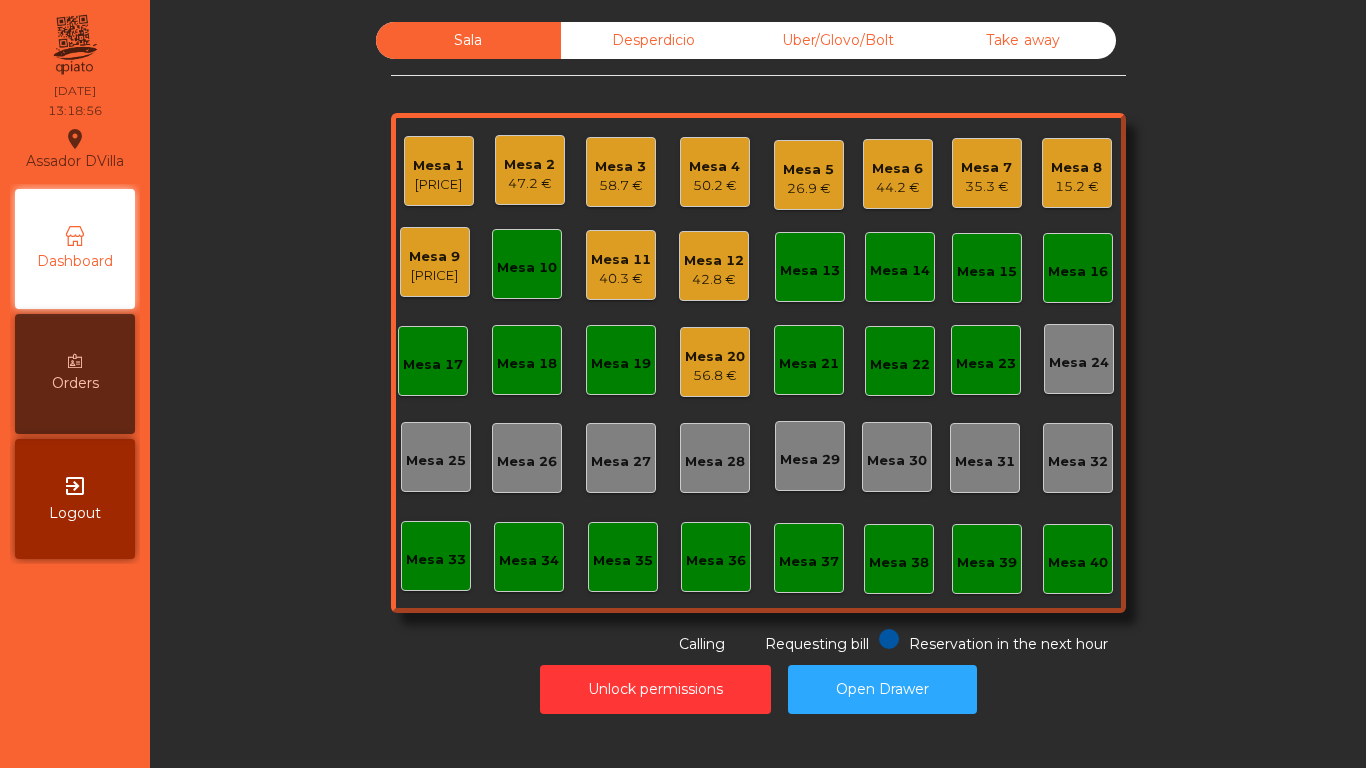 click on "Mesa 4" 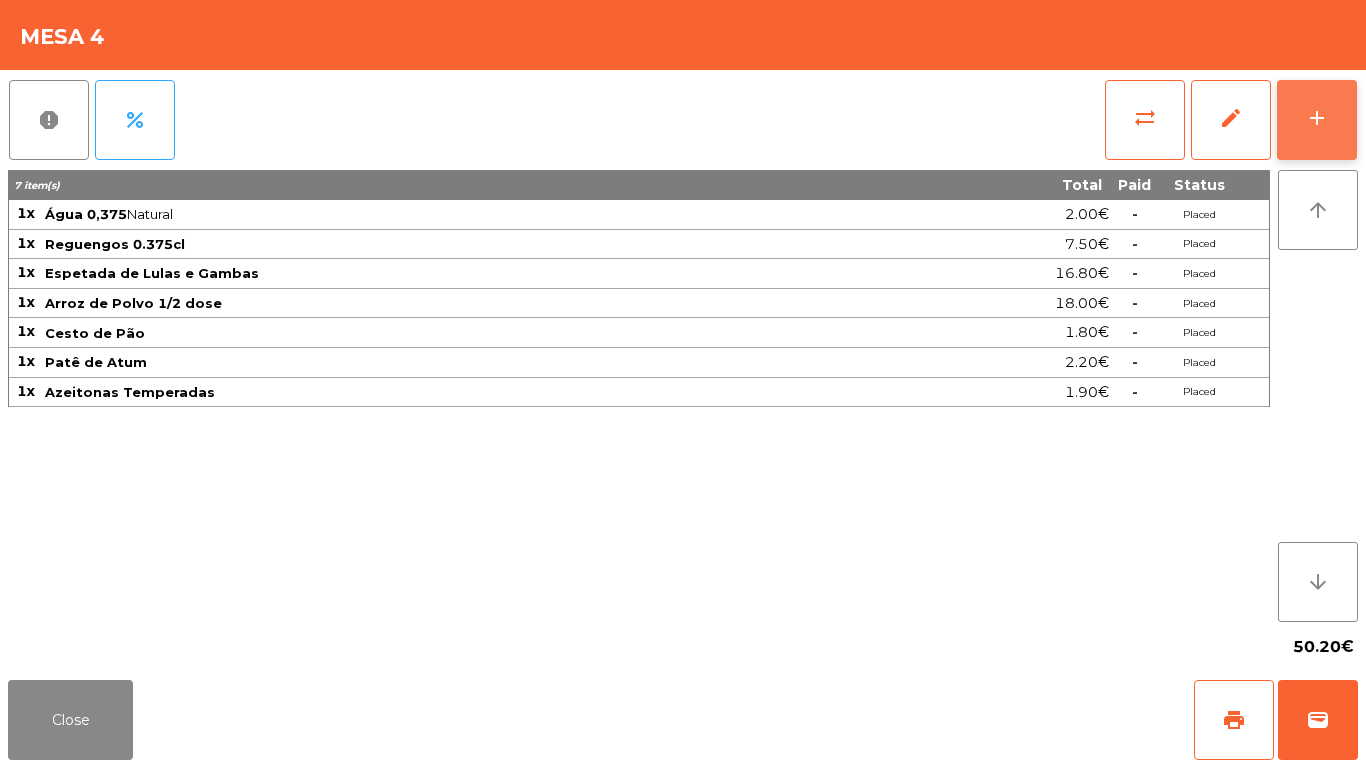 click on "add" 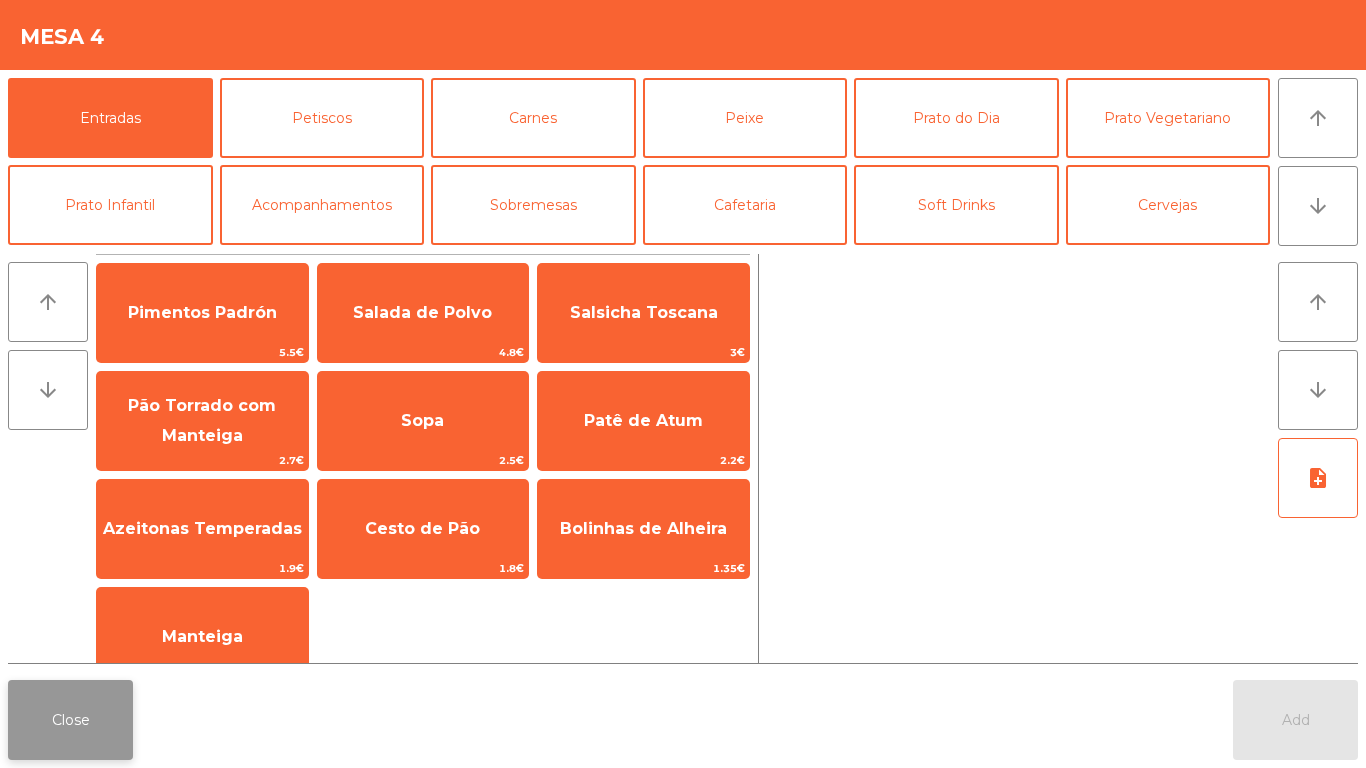 click on "Close" 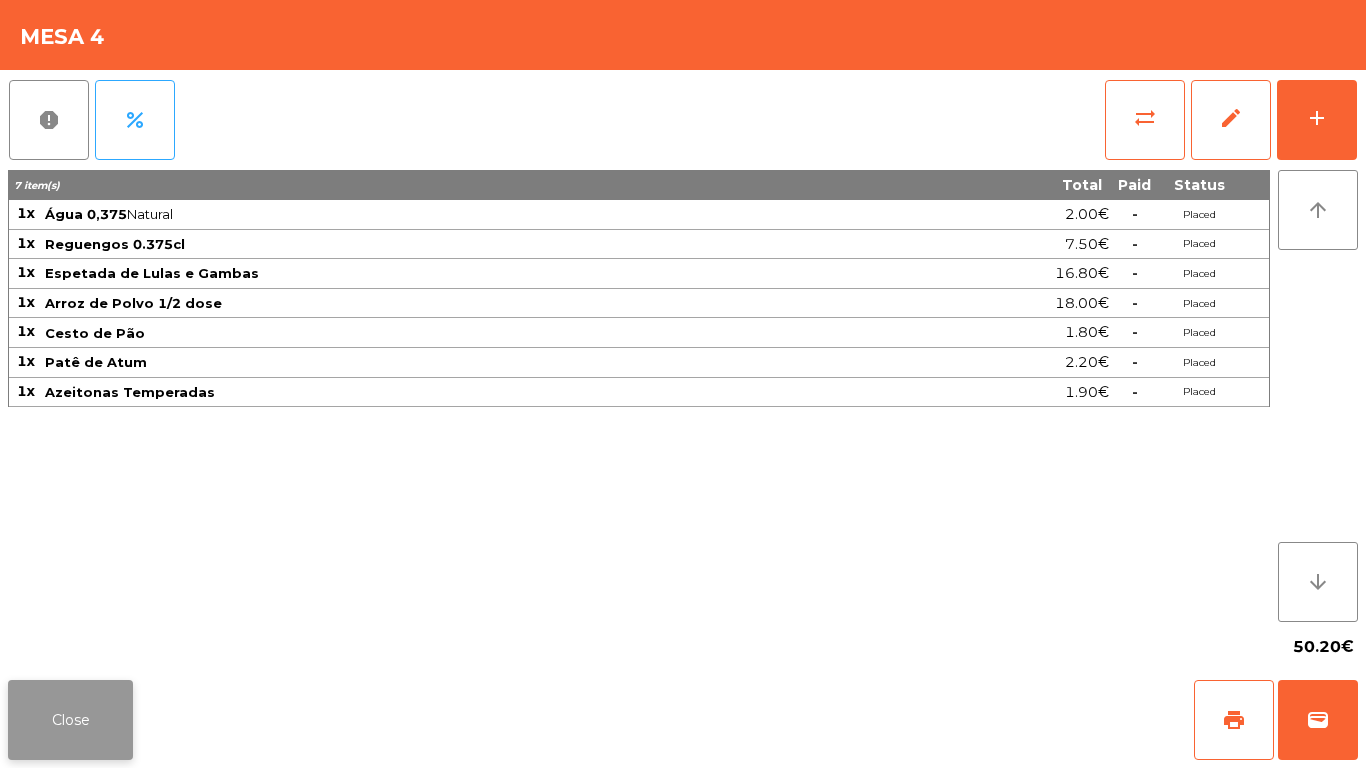 click on "Close" 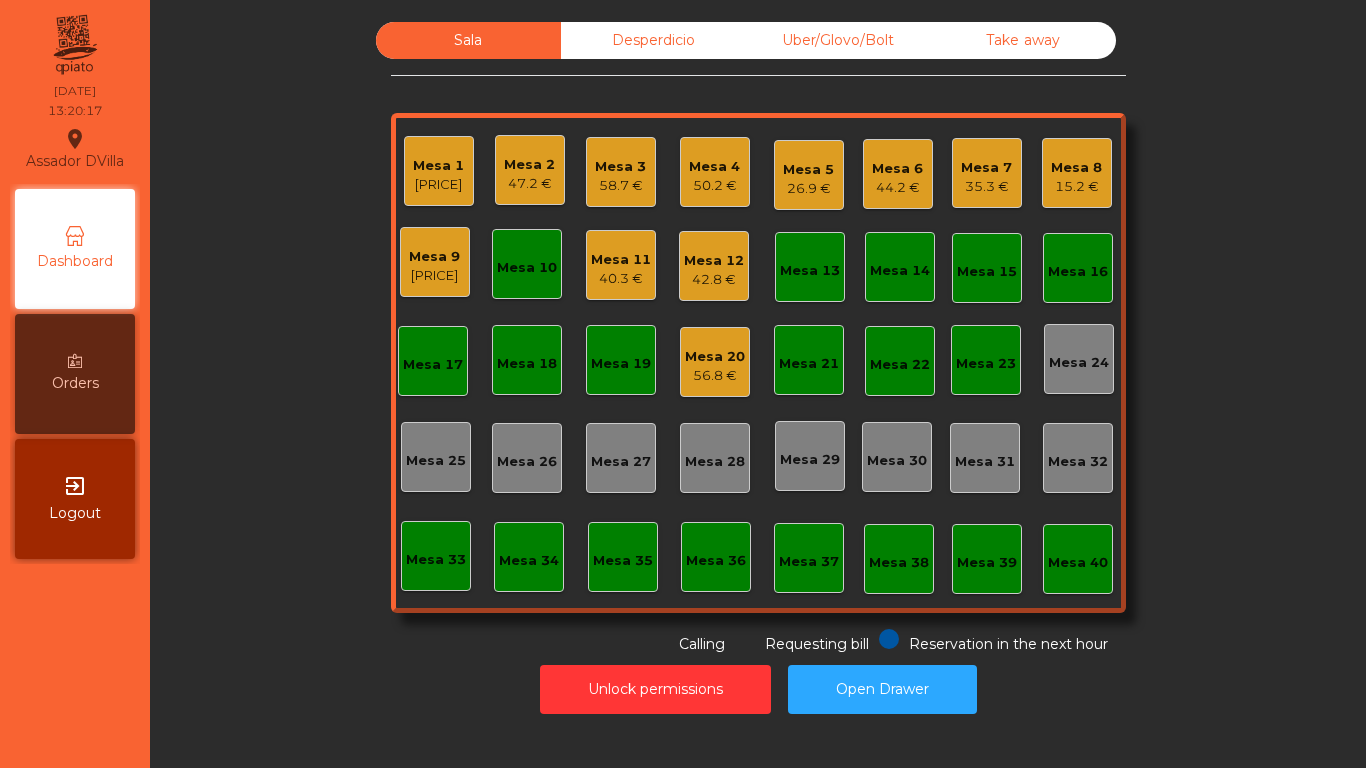 click on "Mesa 11" 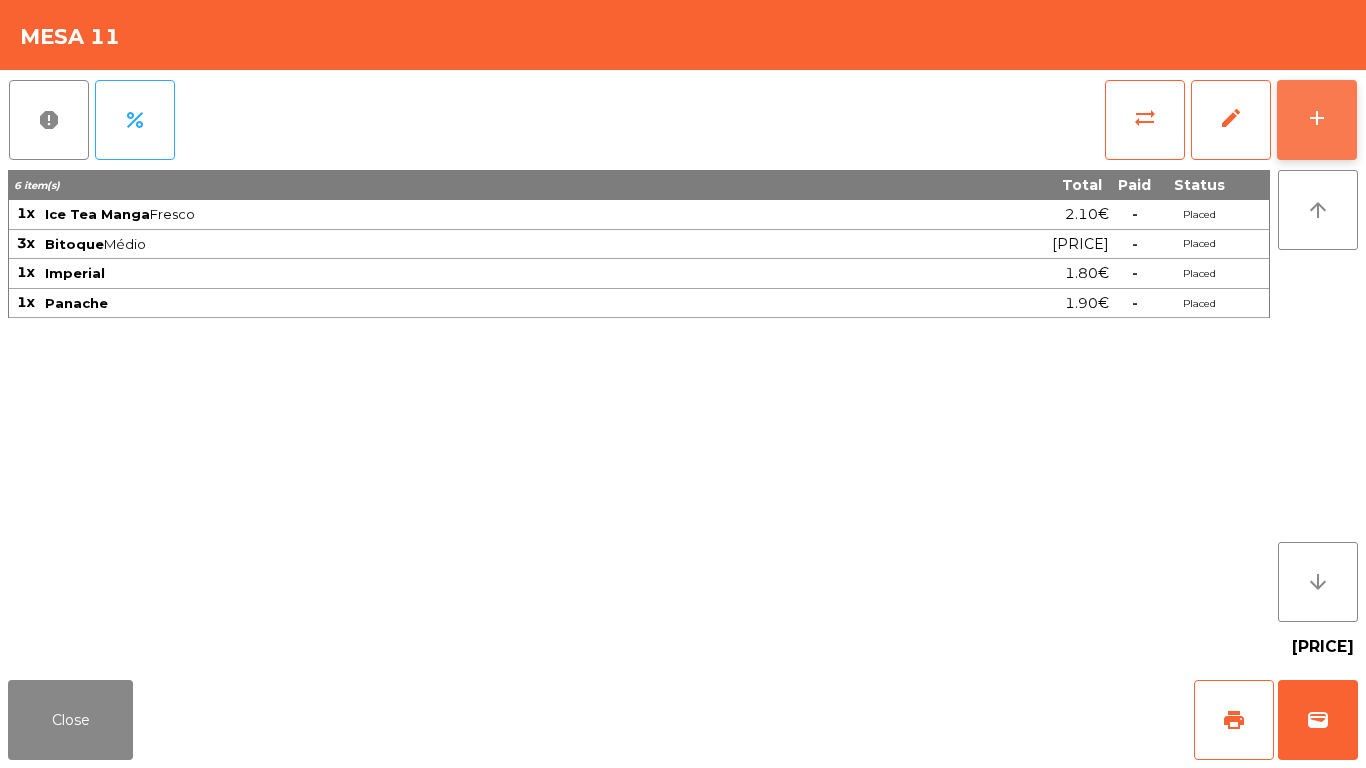 click on "add" 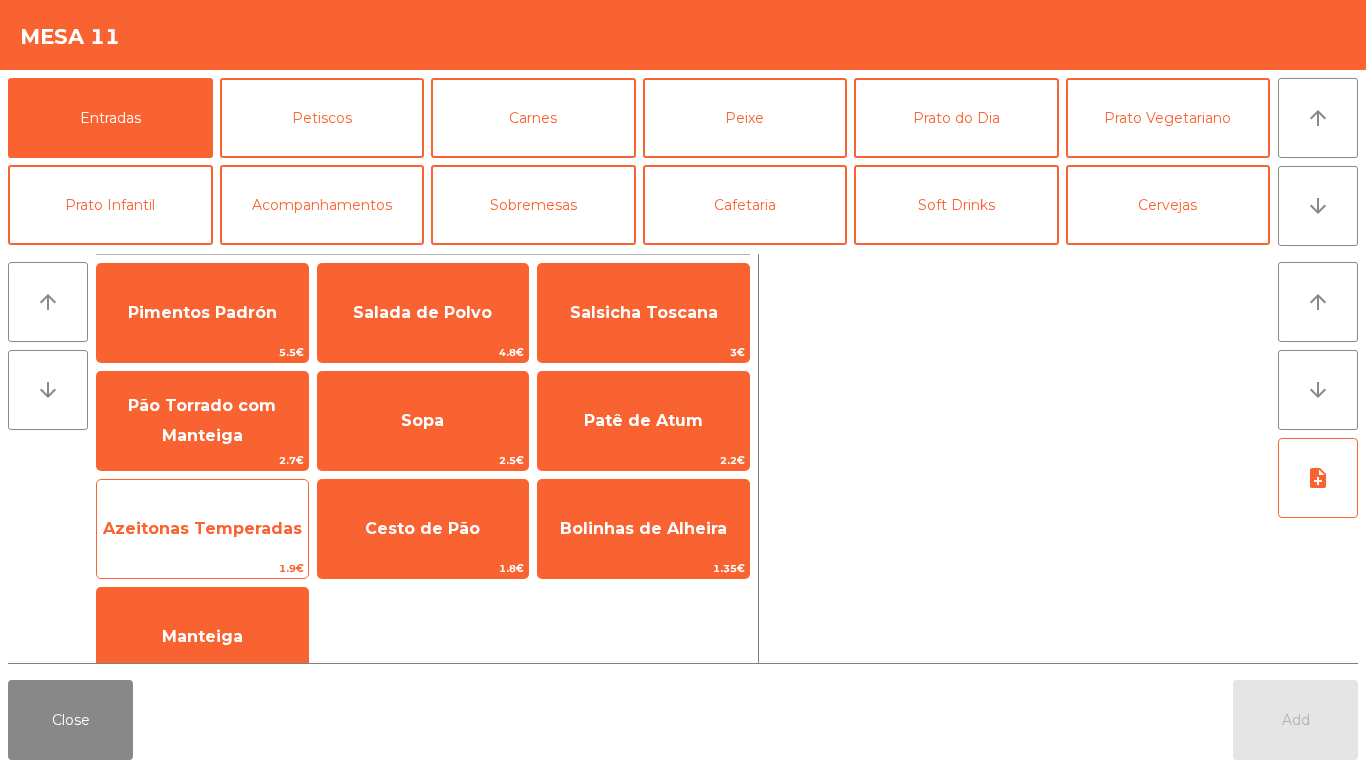 click on "Azeitonas Temperadas" 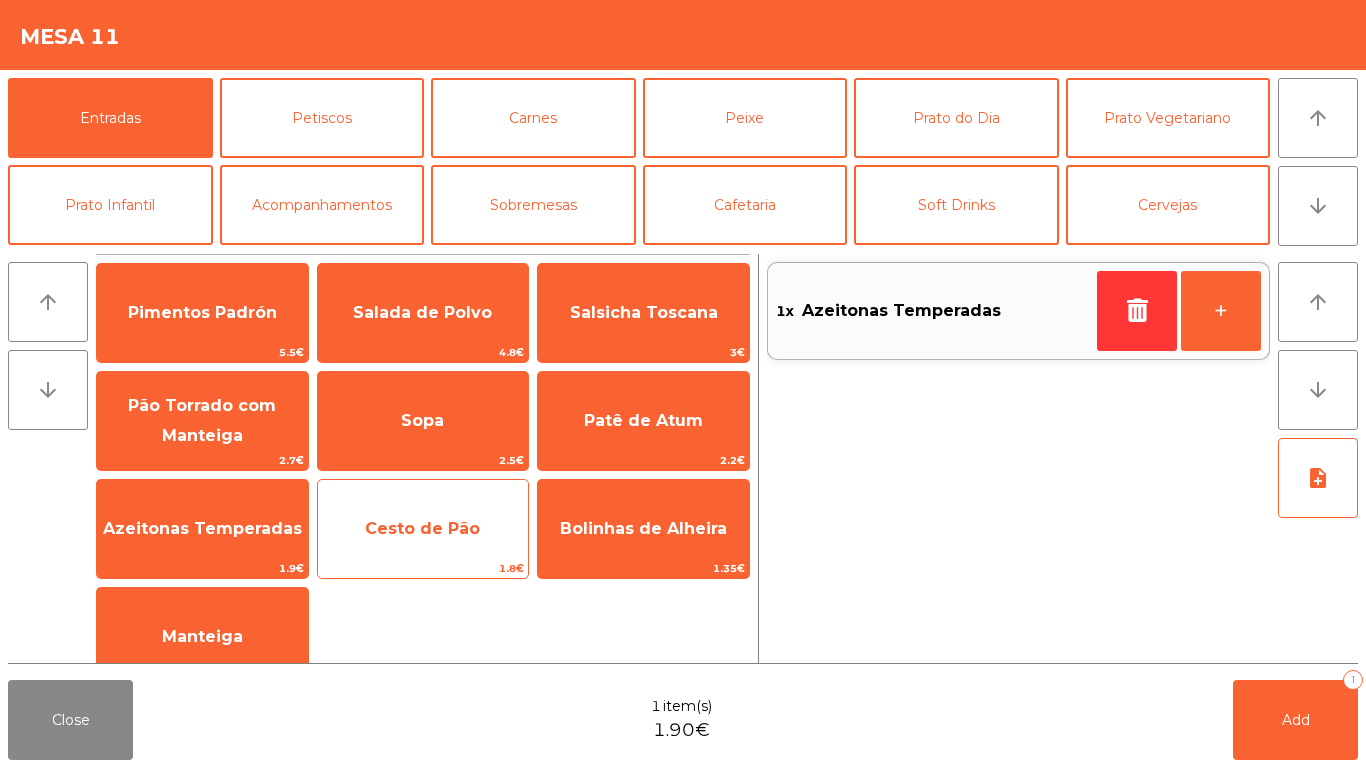 click on "Cesto de Pão" 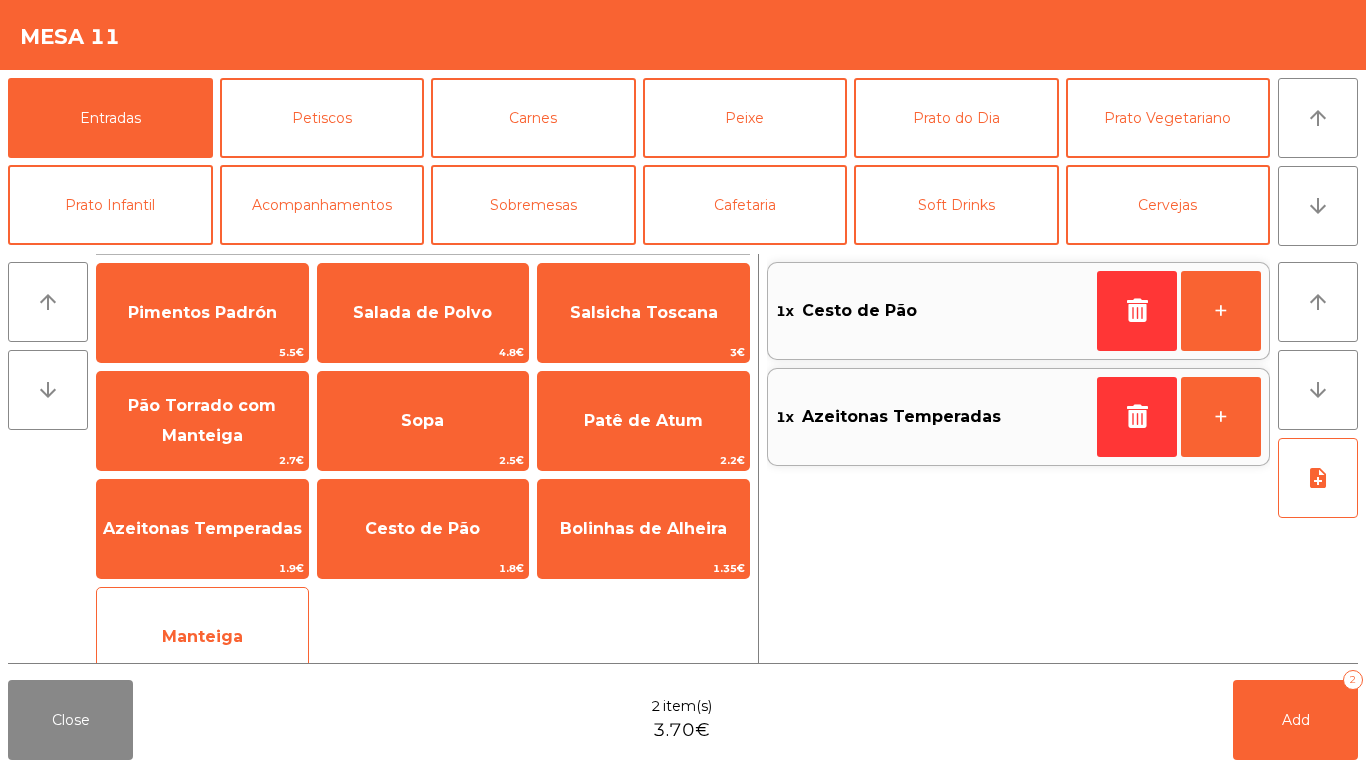 click on "Manteiga" 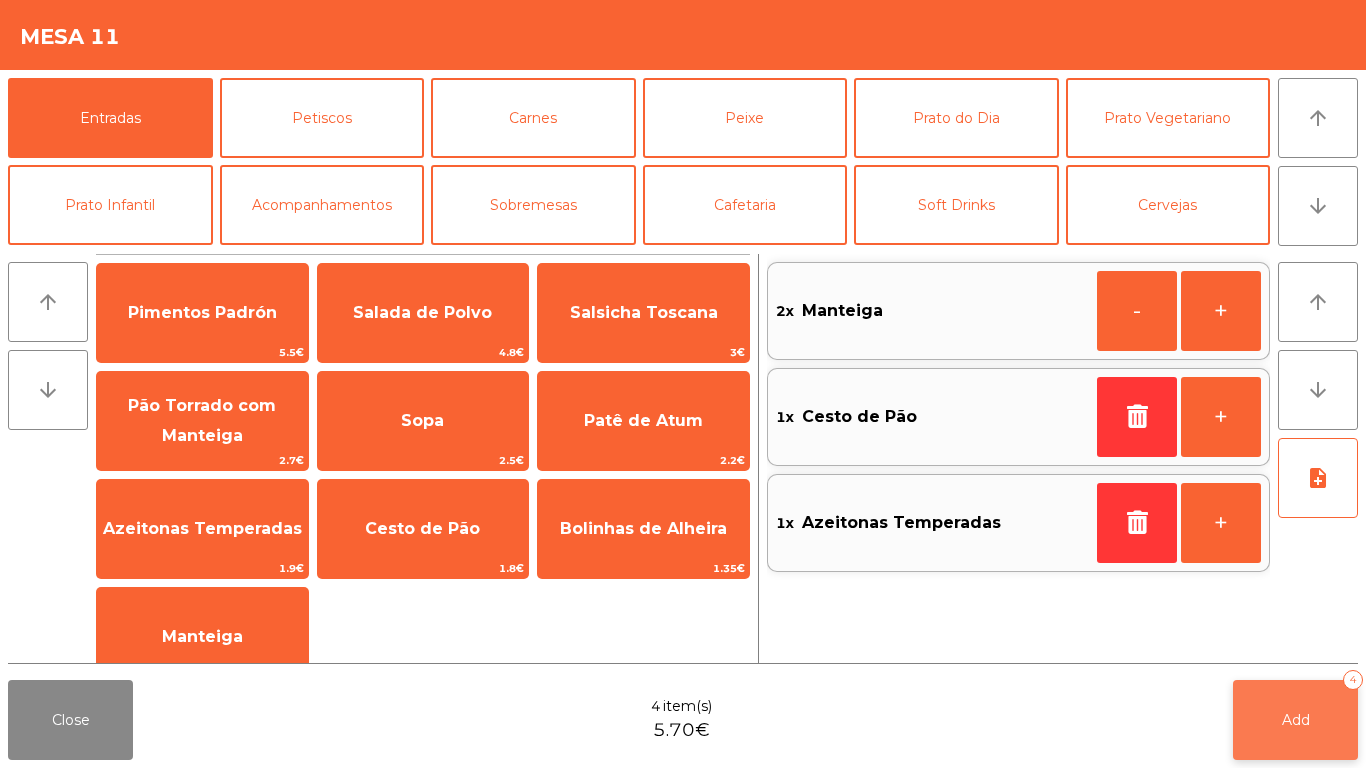 click on "Add   4" 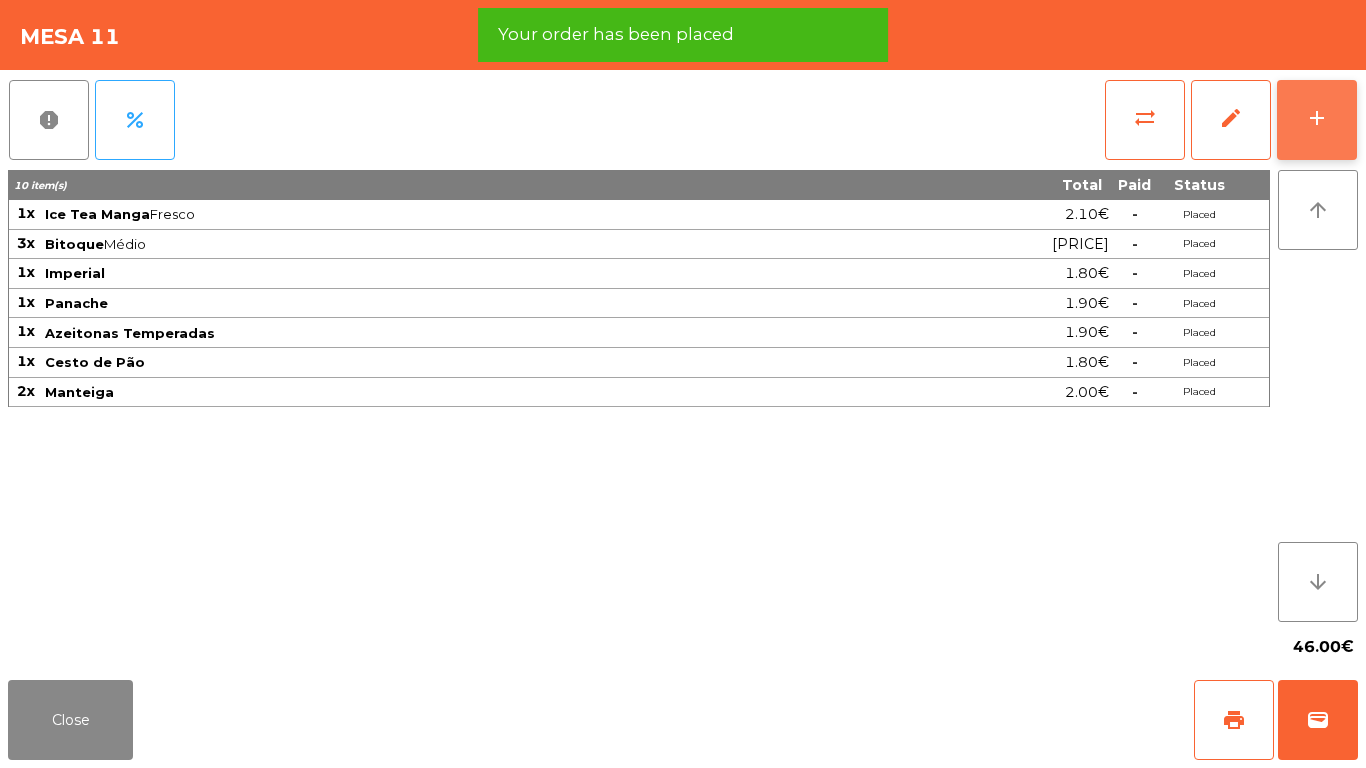 click on "add" 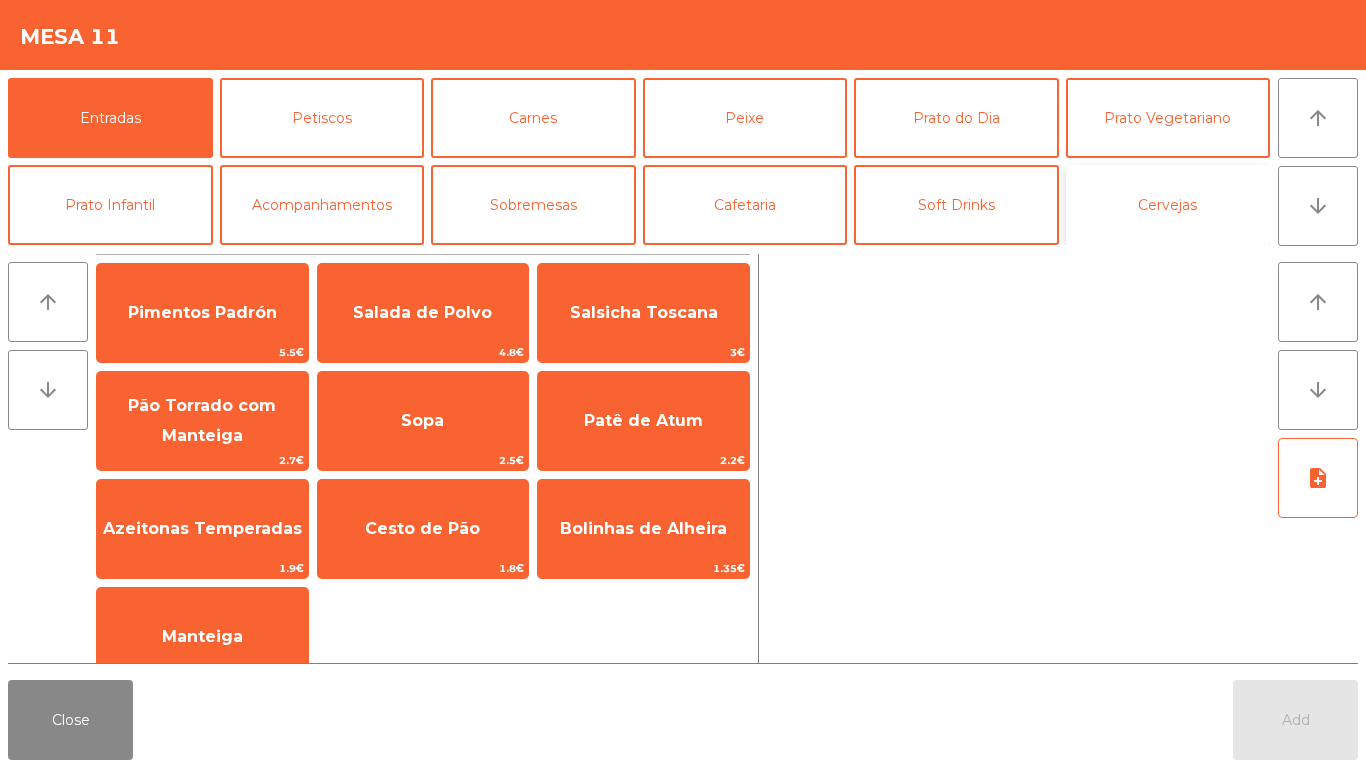 click on "Cervejas" 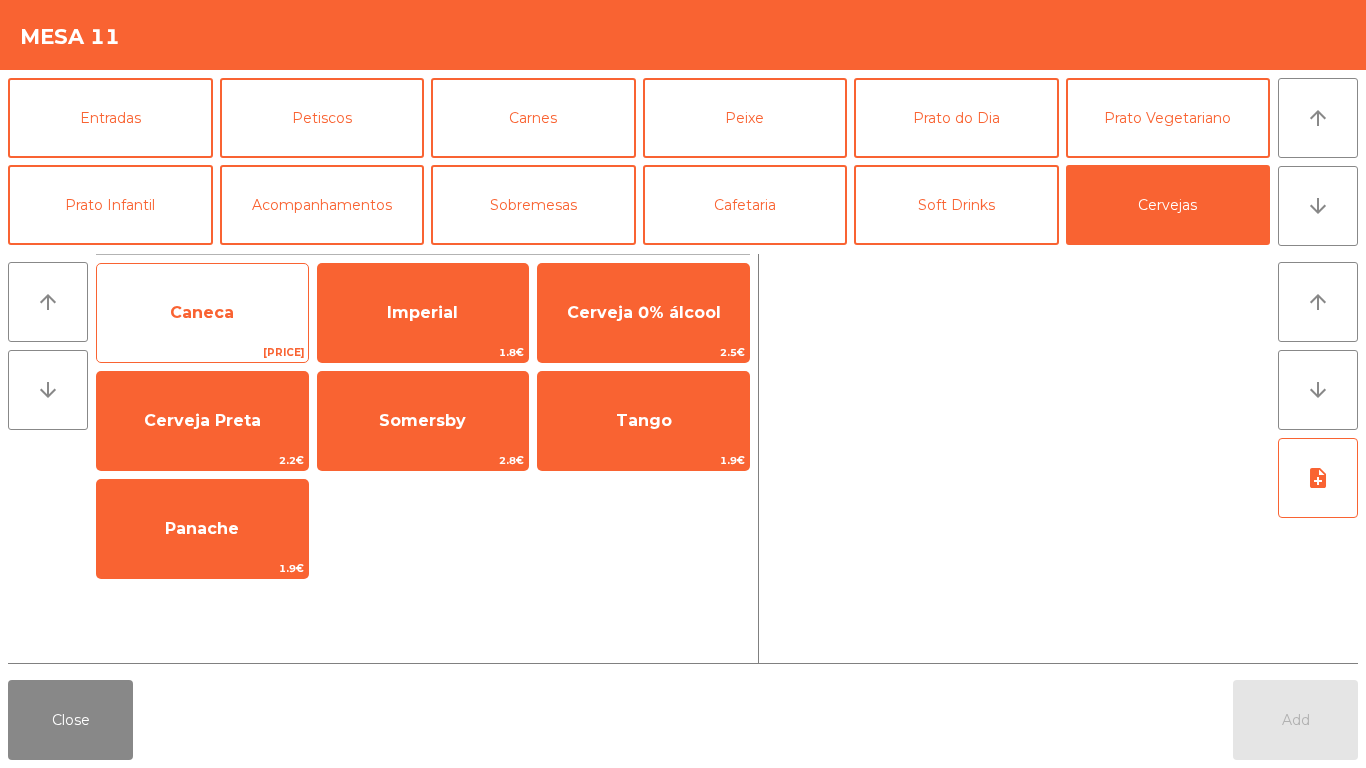 click on "Caneca" 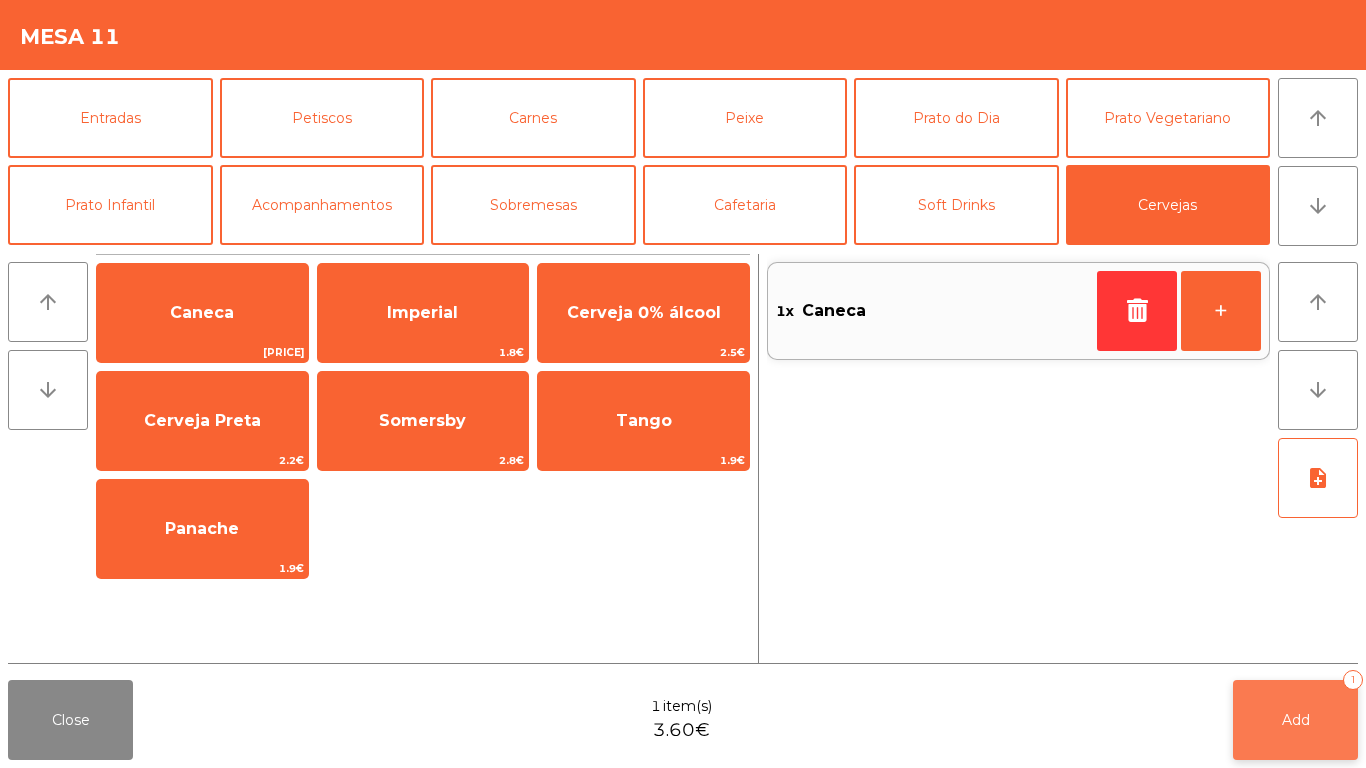 click on "Add   1" 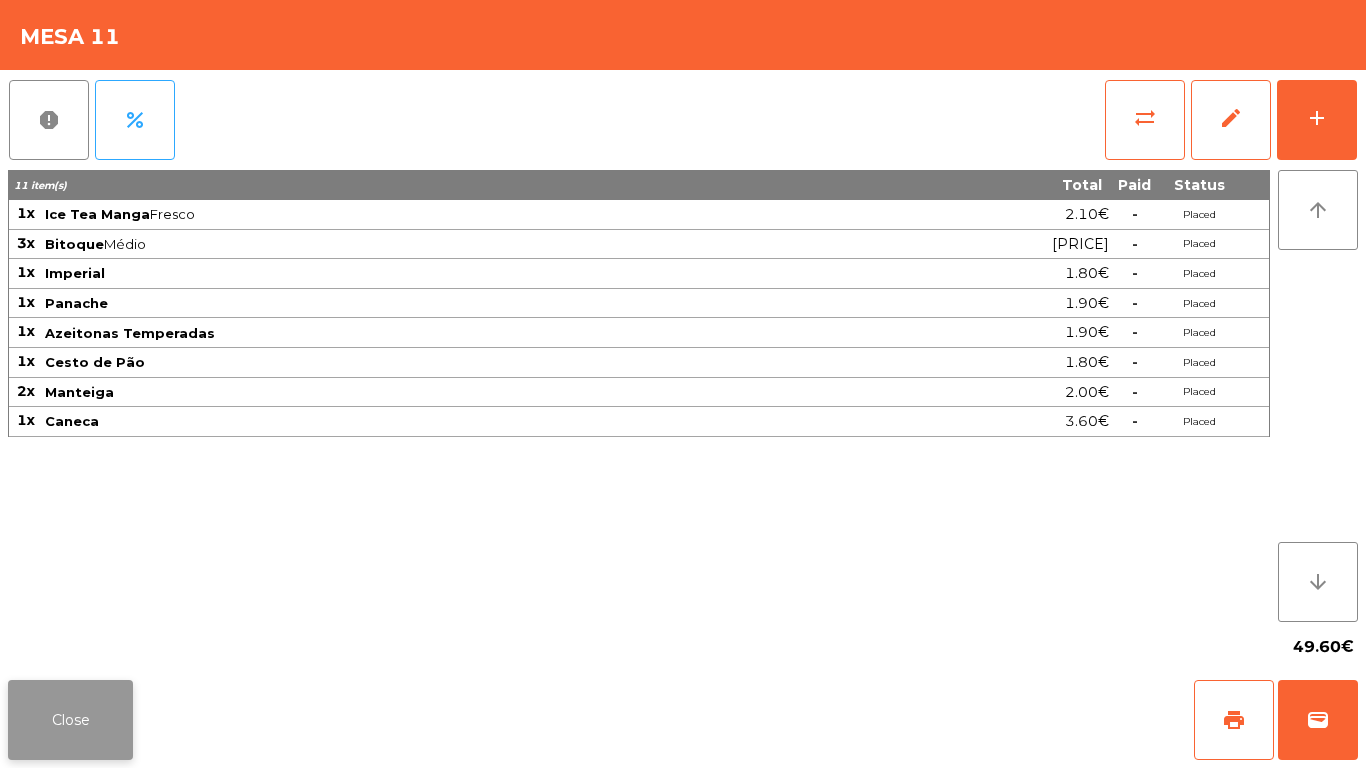 click on "Close" 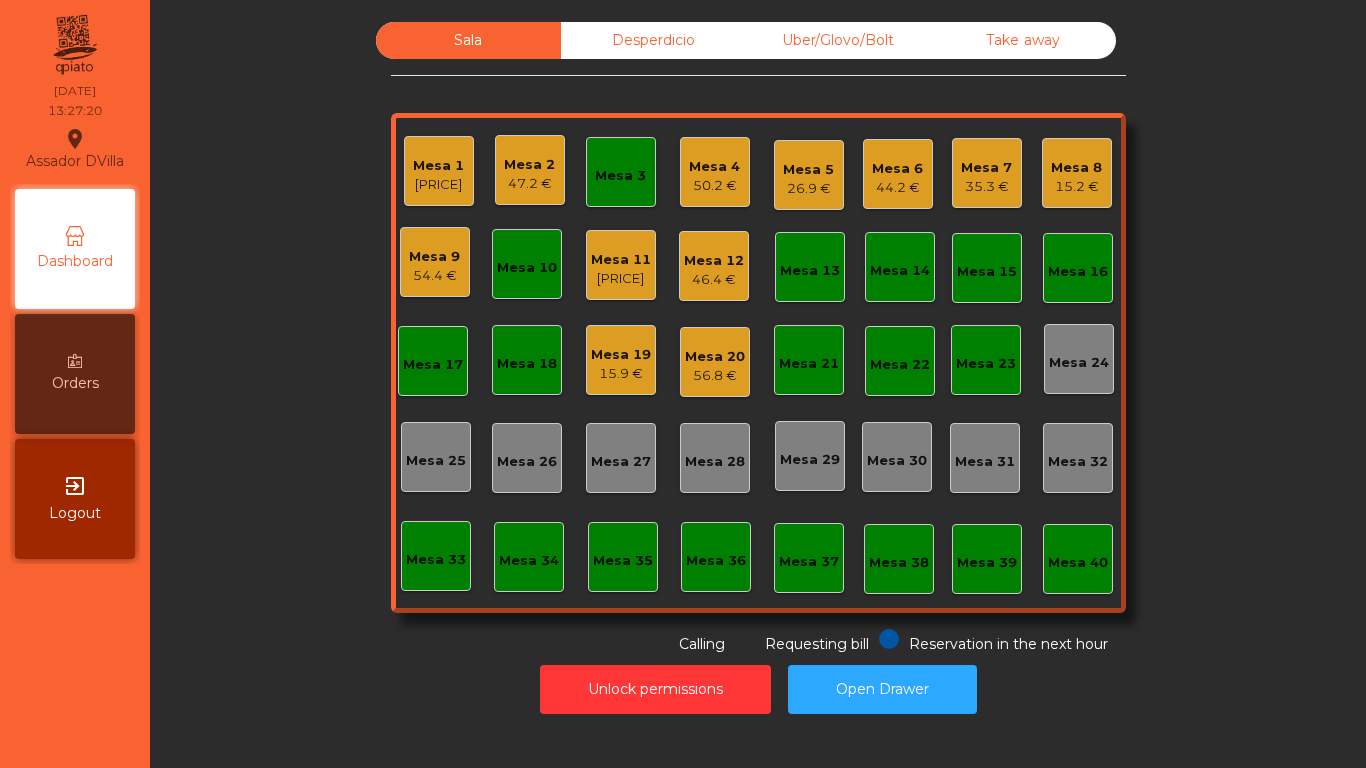 click on "47.2 €" 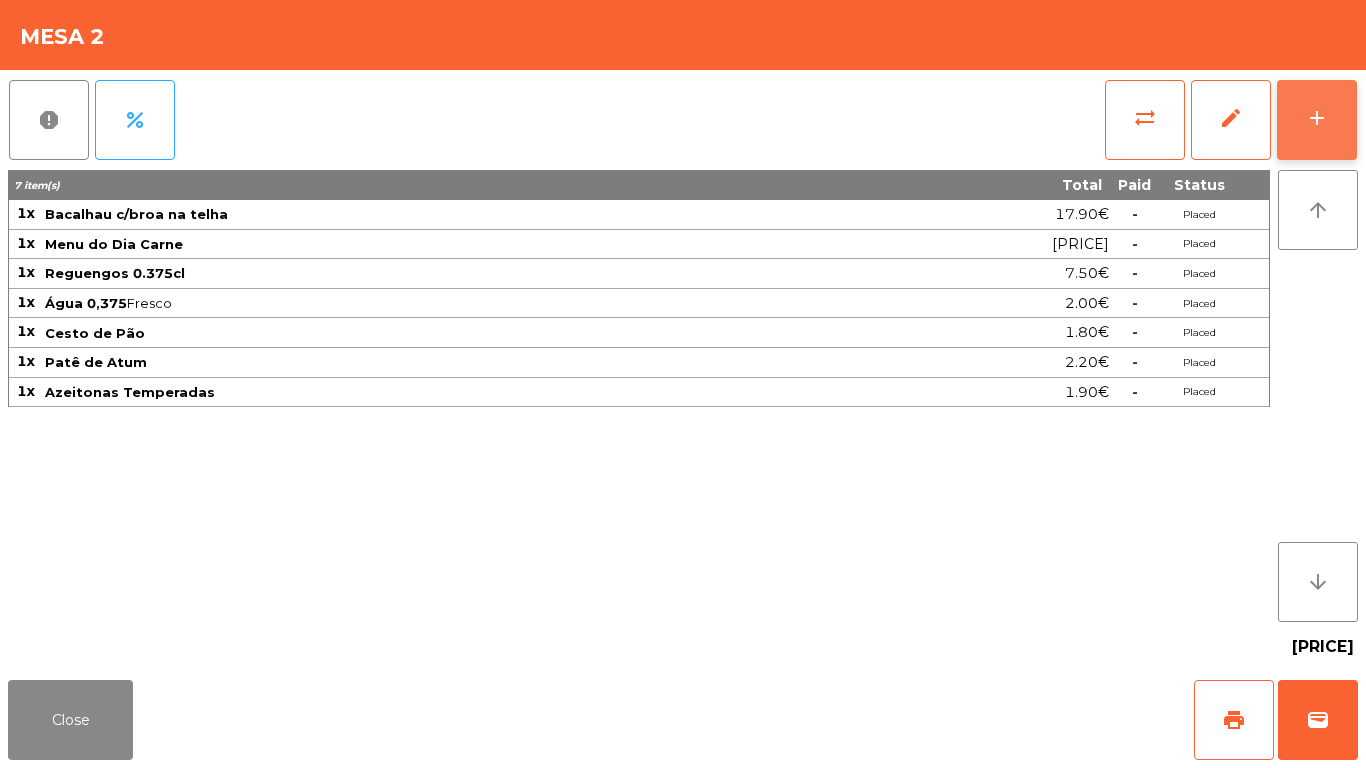click on "add" 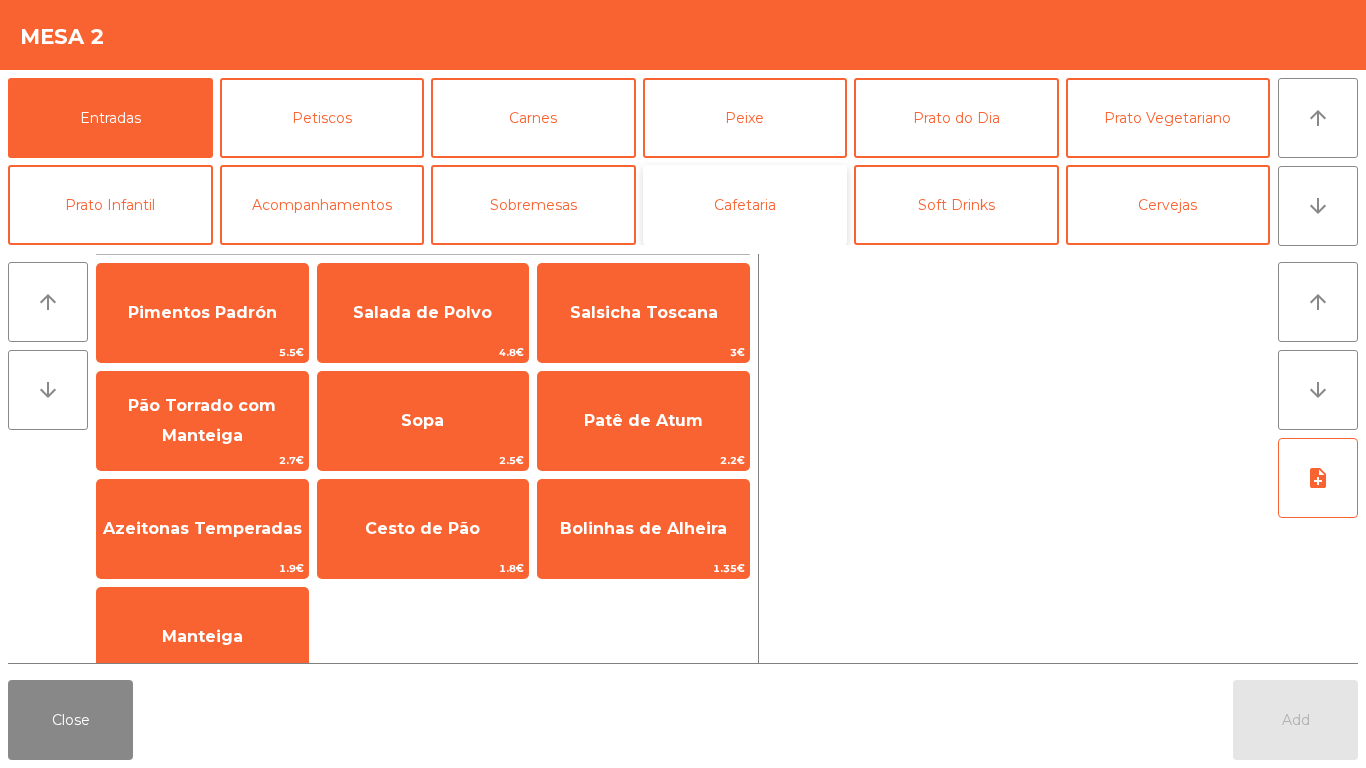 click on "Cafetaria" 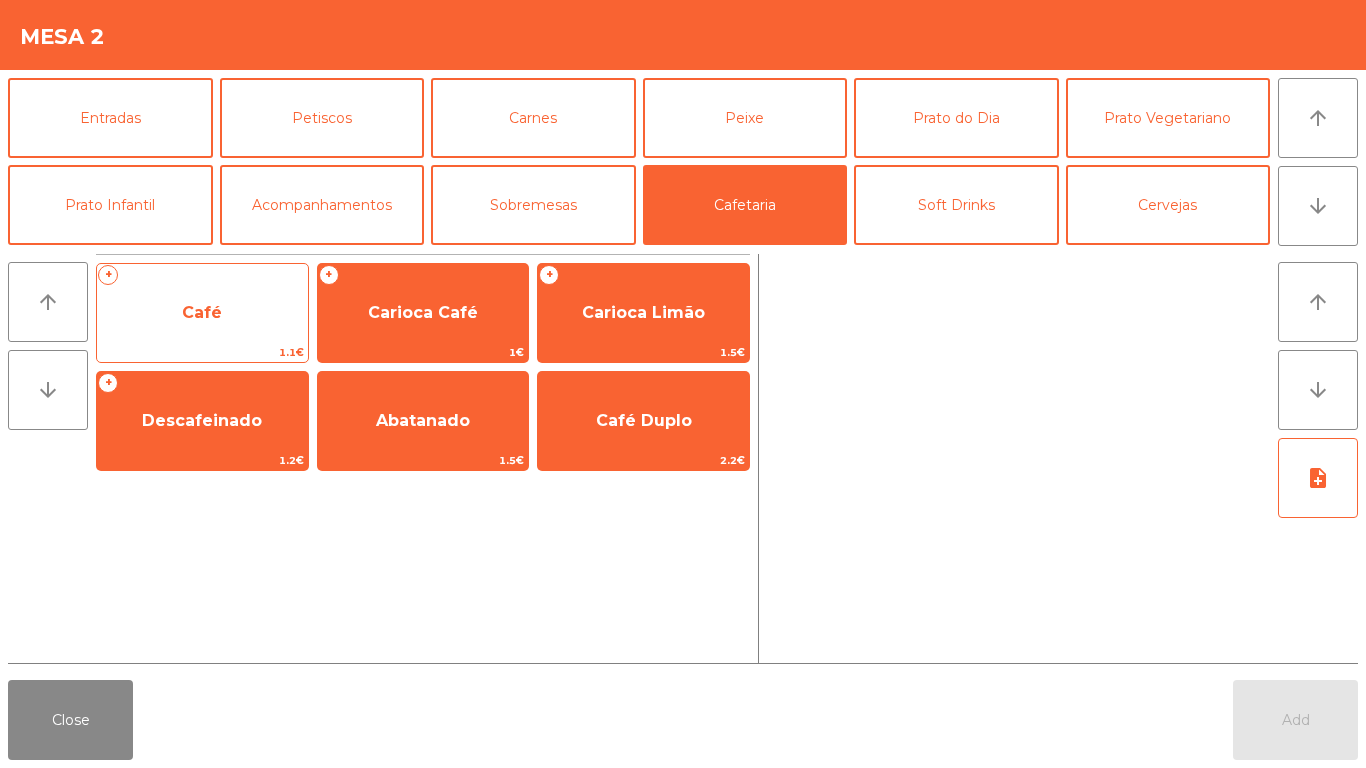click on "Café" 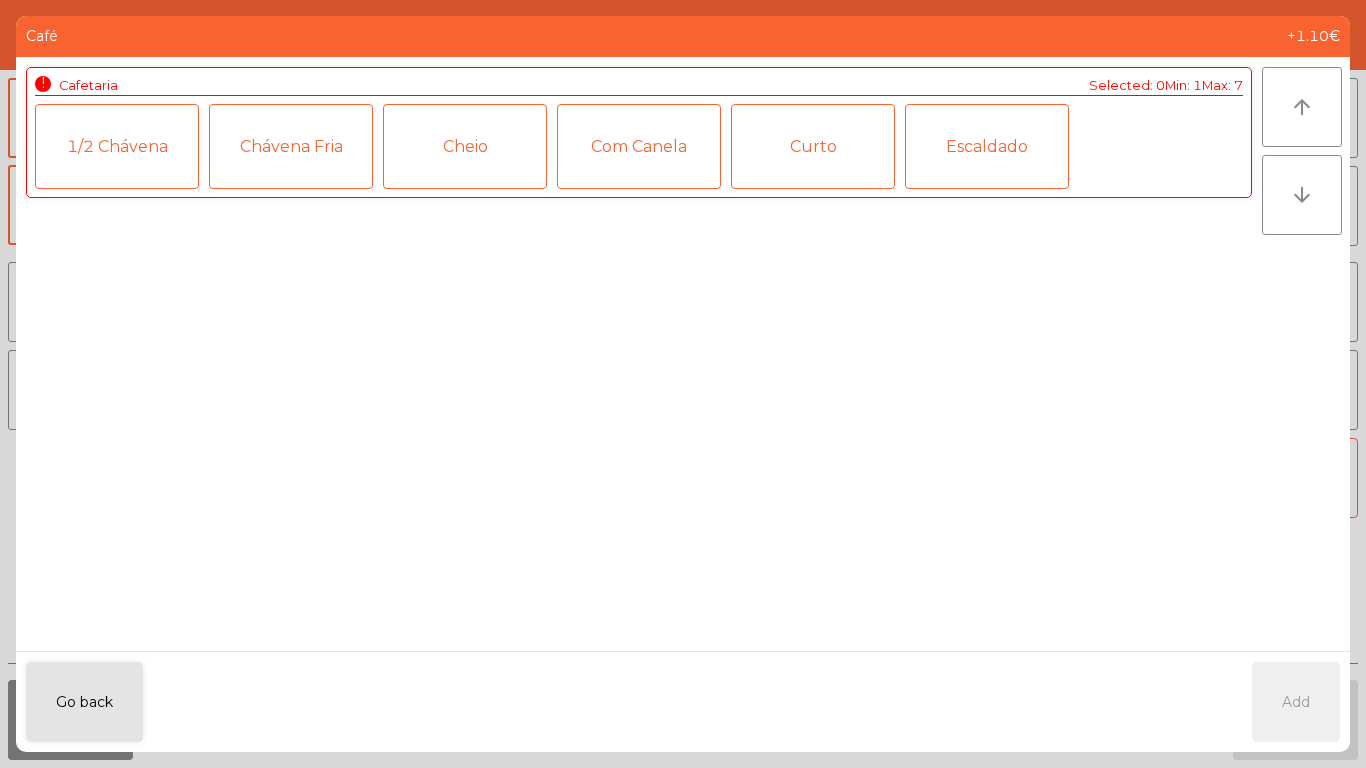 click on "1/2 Chávena" 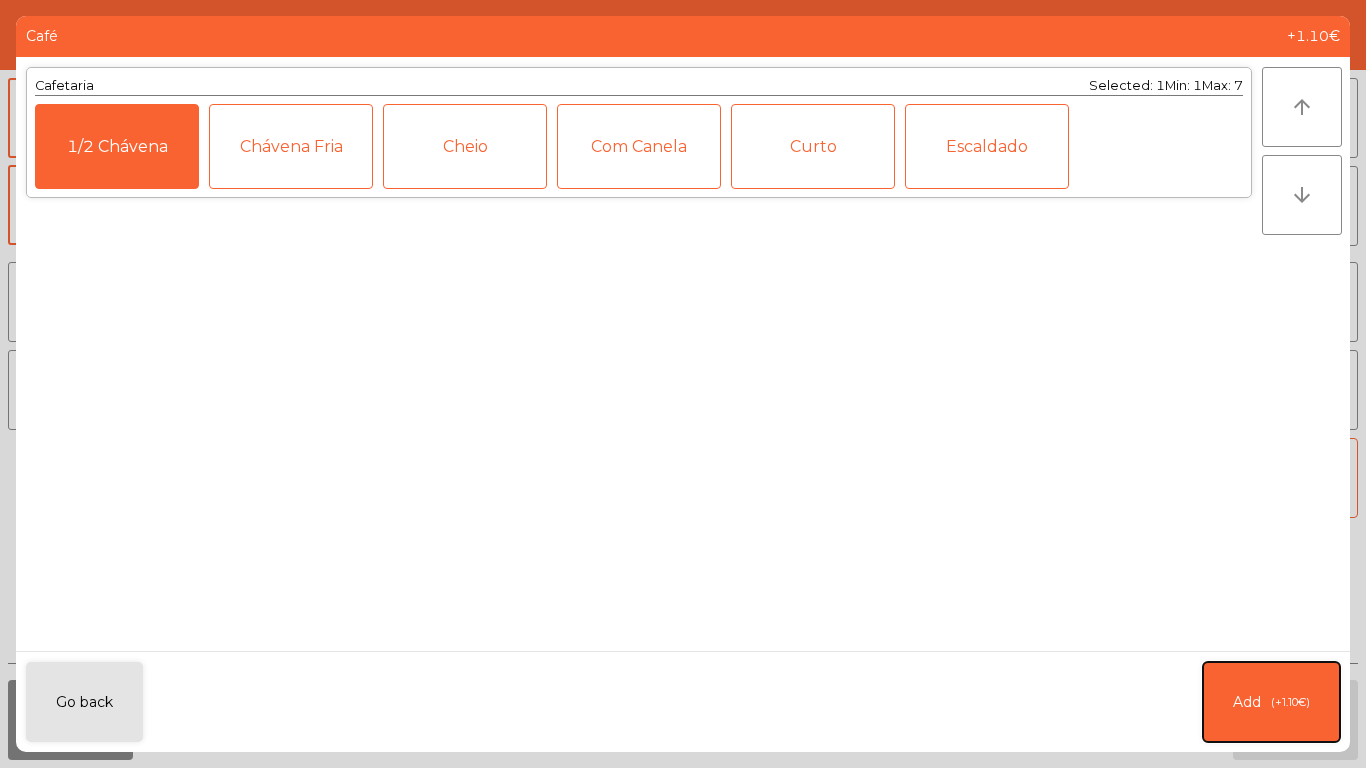 click on "Add   (+1.10€)" 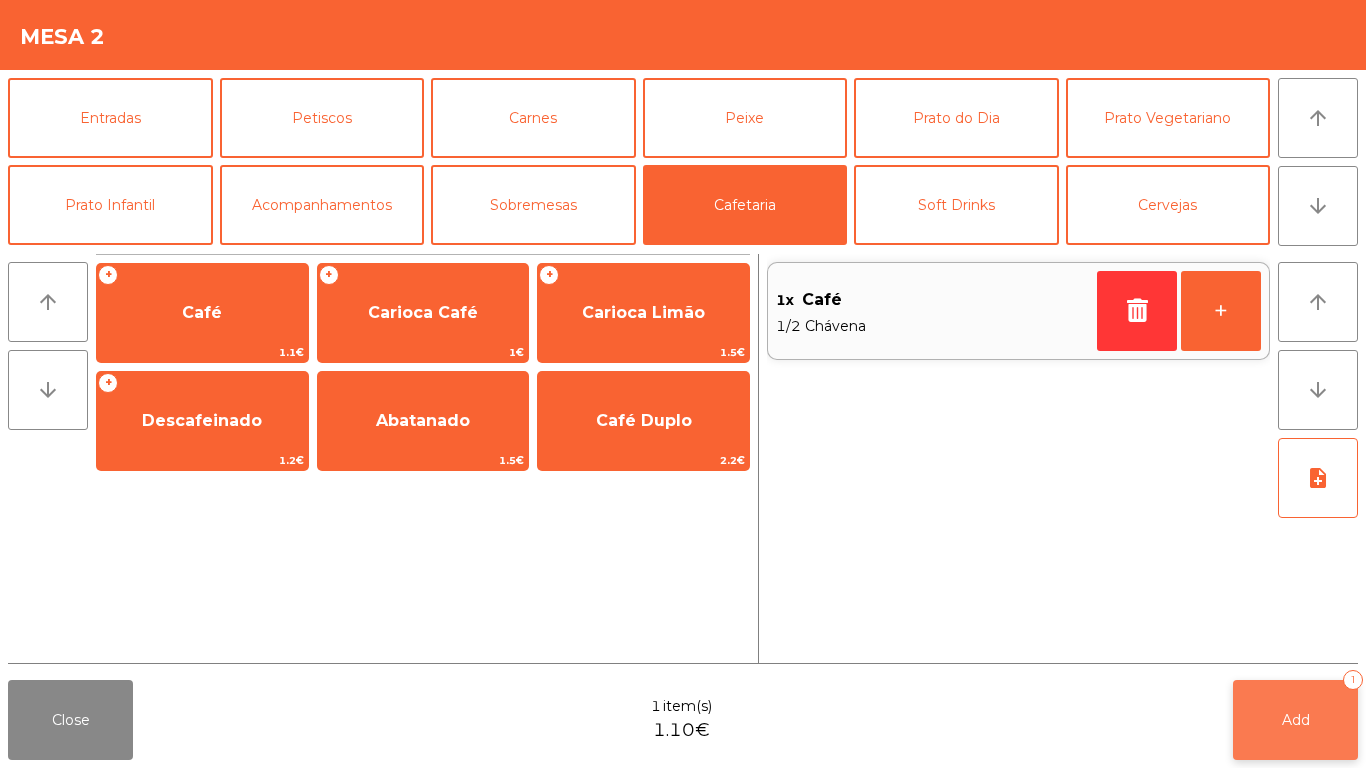 click on "Add   1" 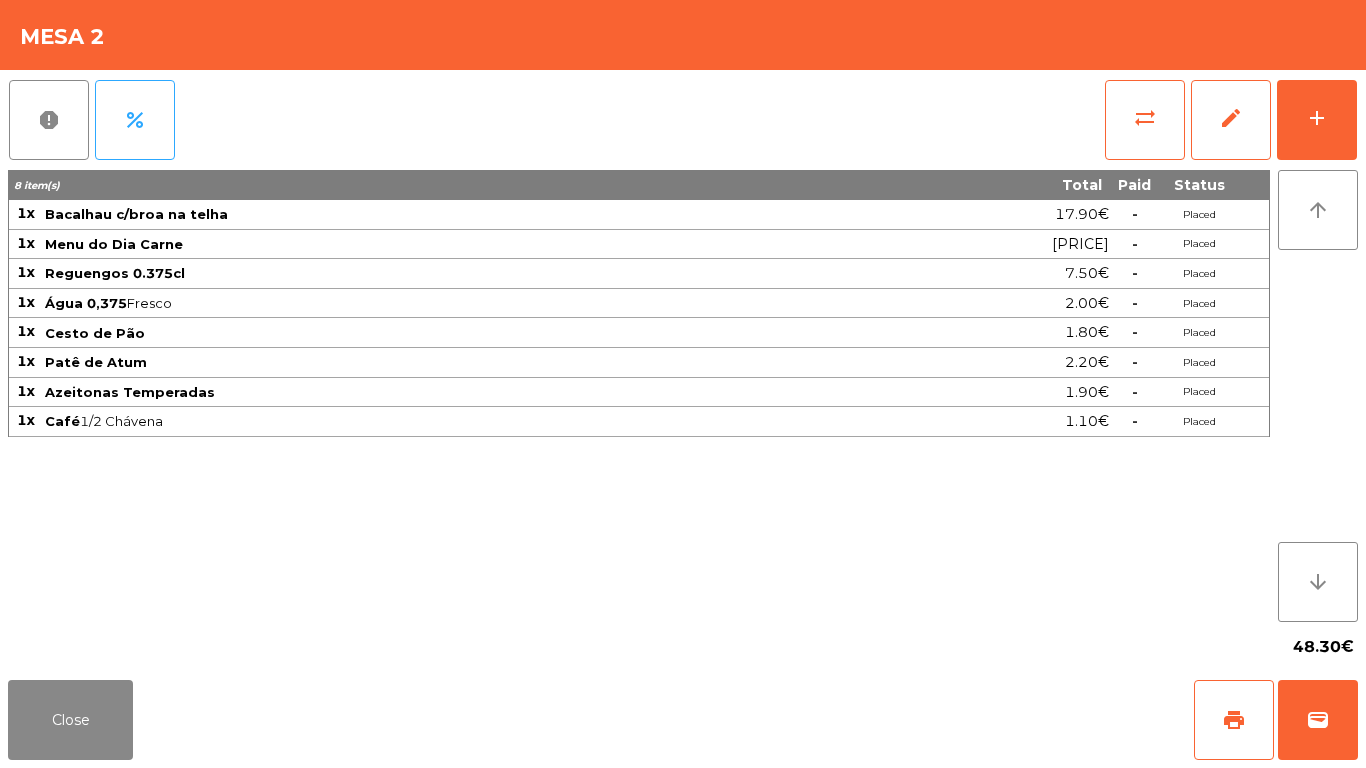 click on "48.30€" 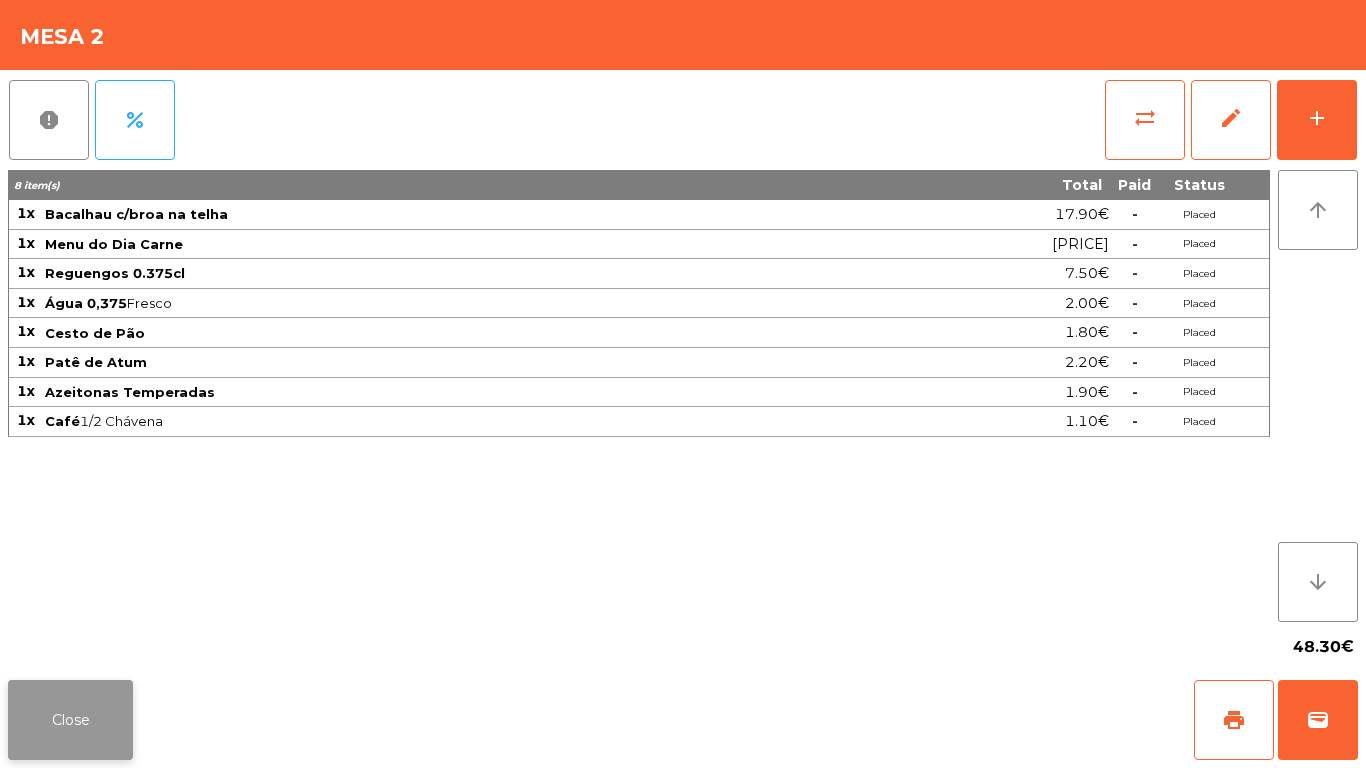 click on "Close" 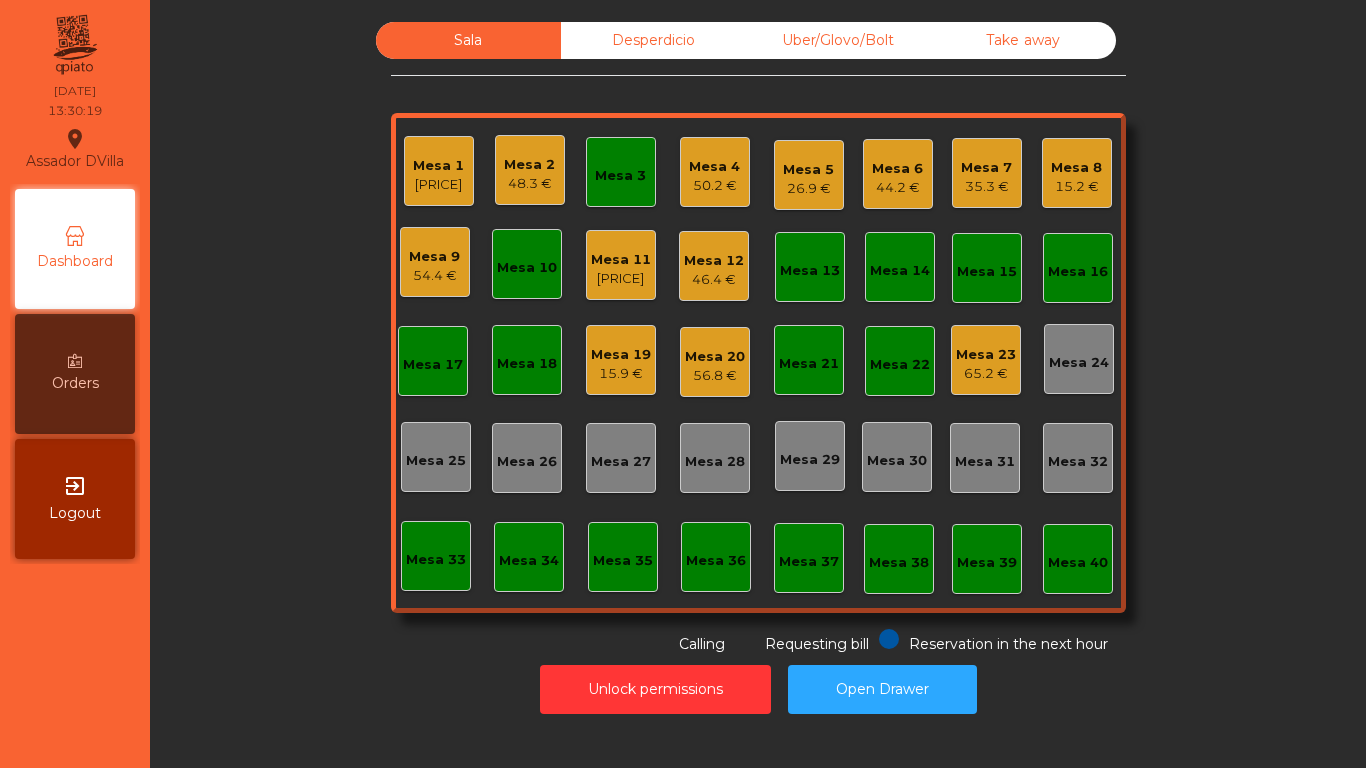 click on "15.2 €" 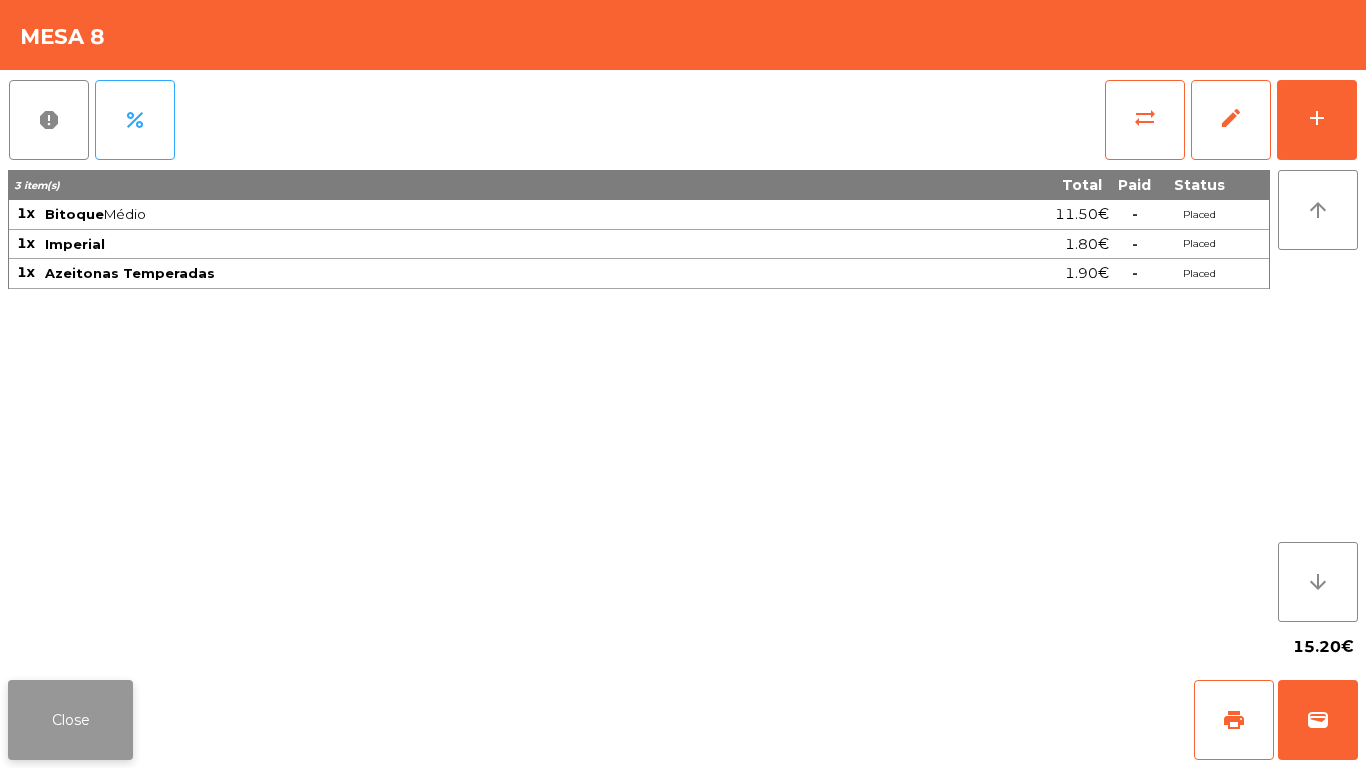 click on "Close" 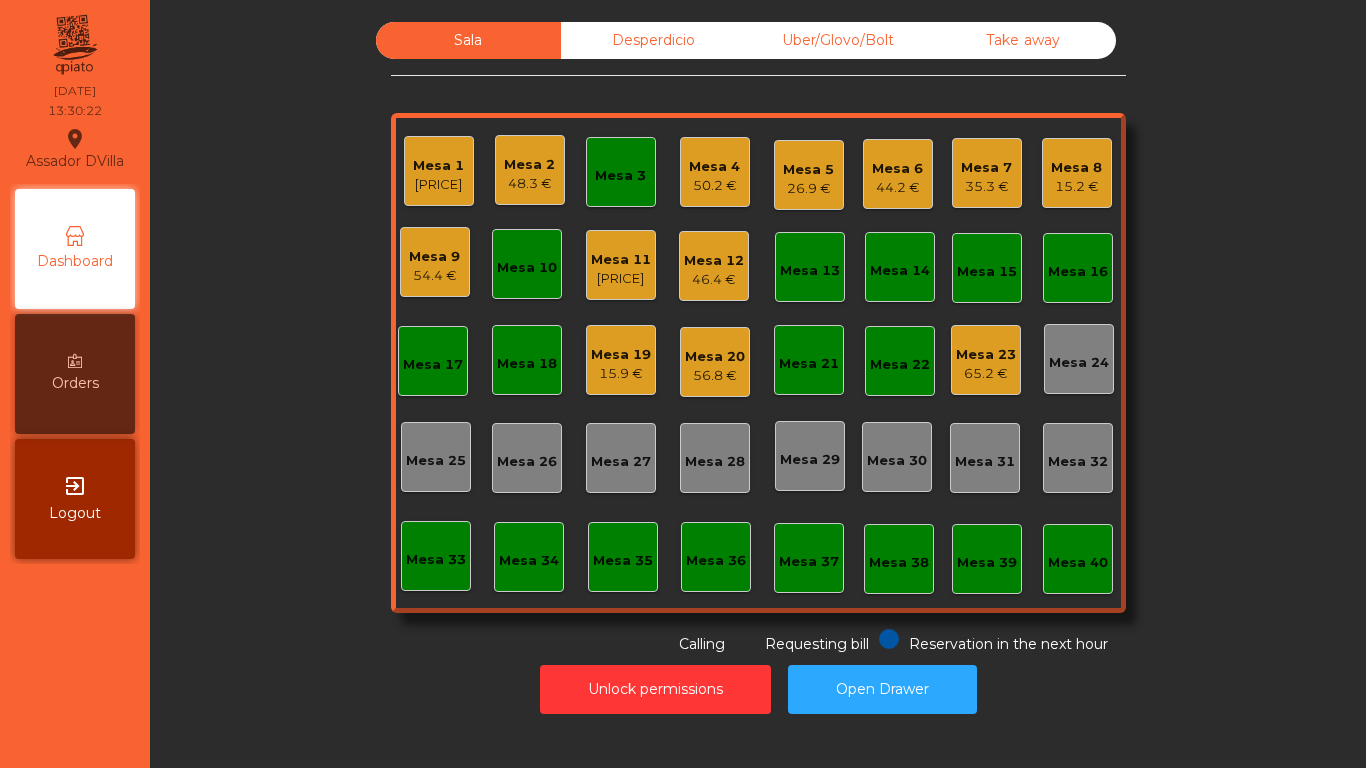 click on "Mesa 11" 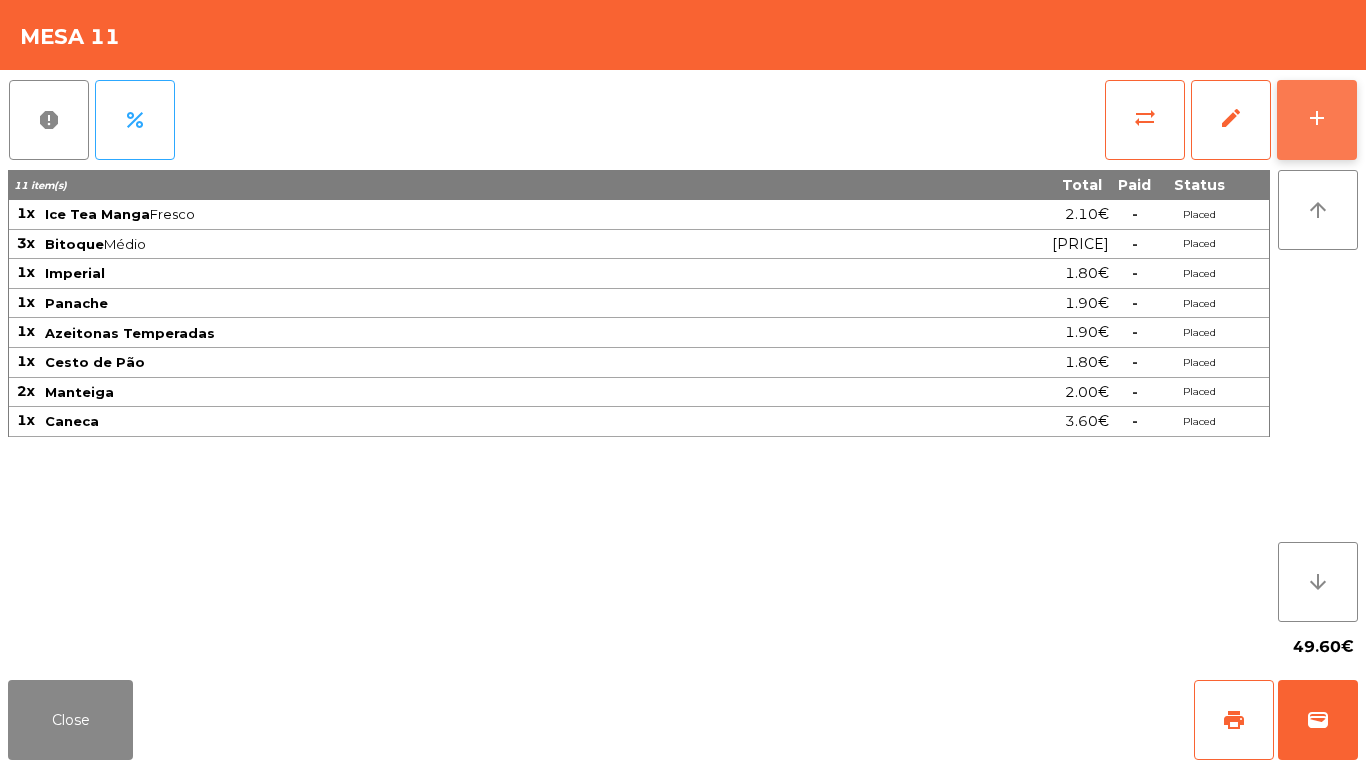 click on "add" 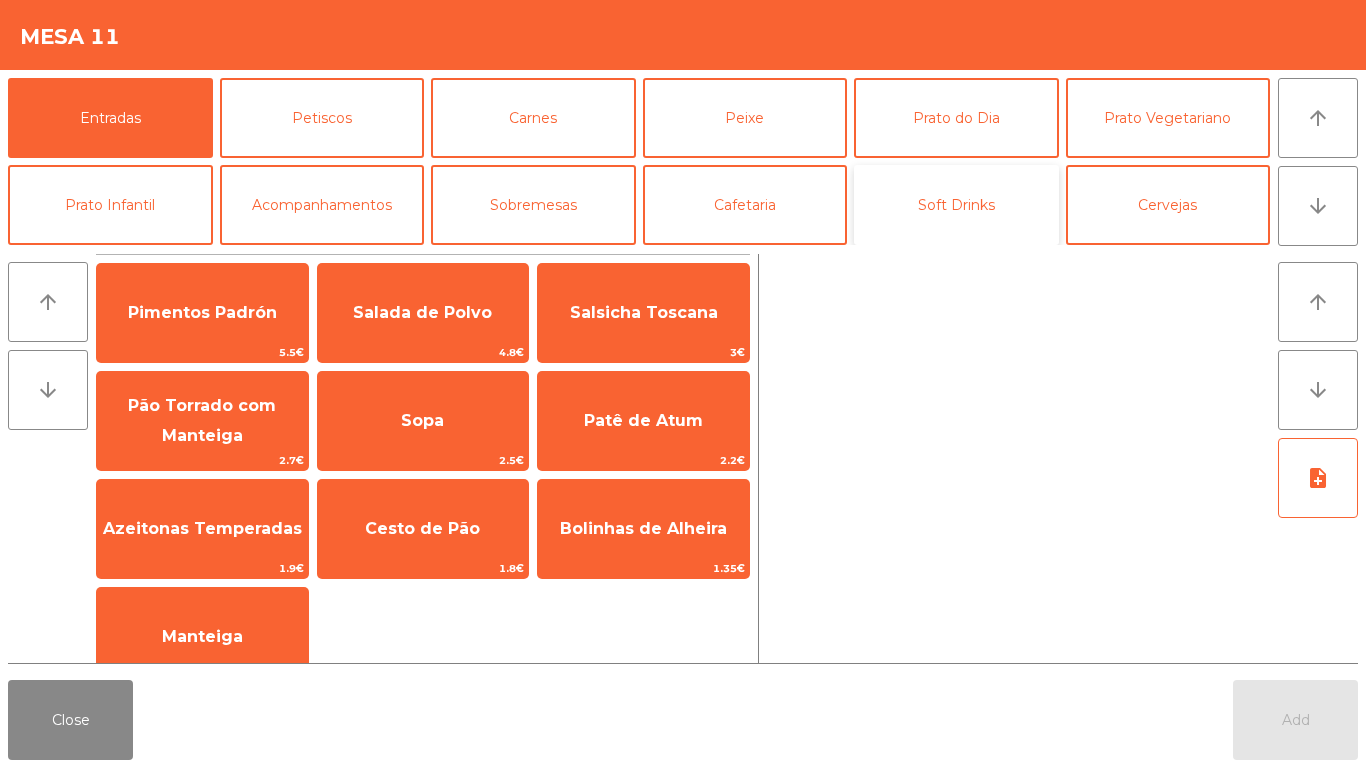 click on "Soft Drinks" 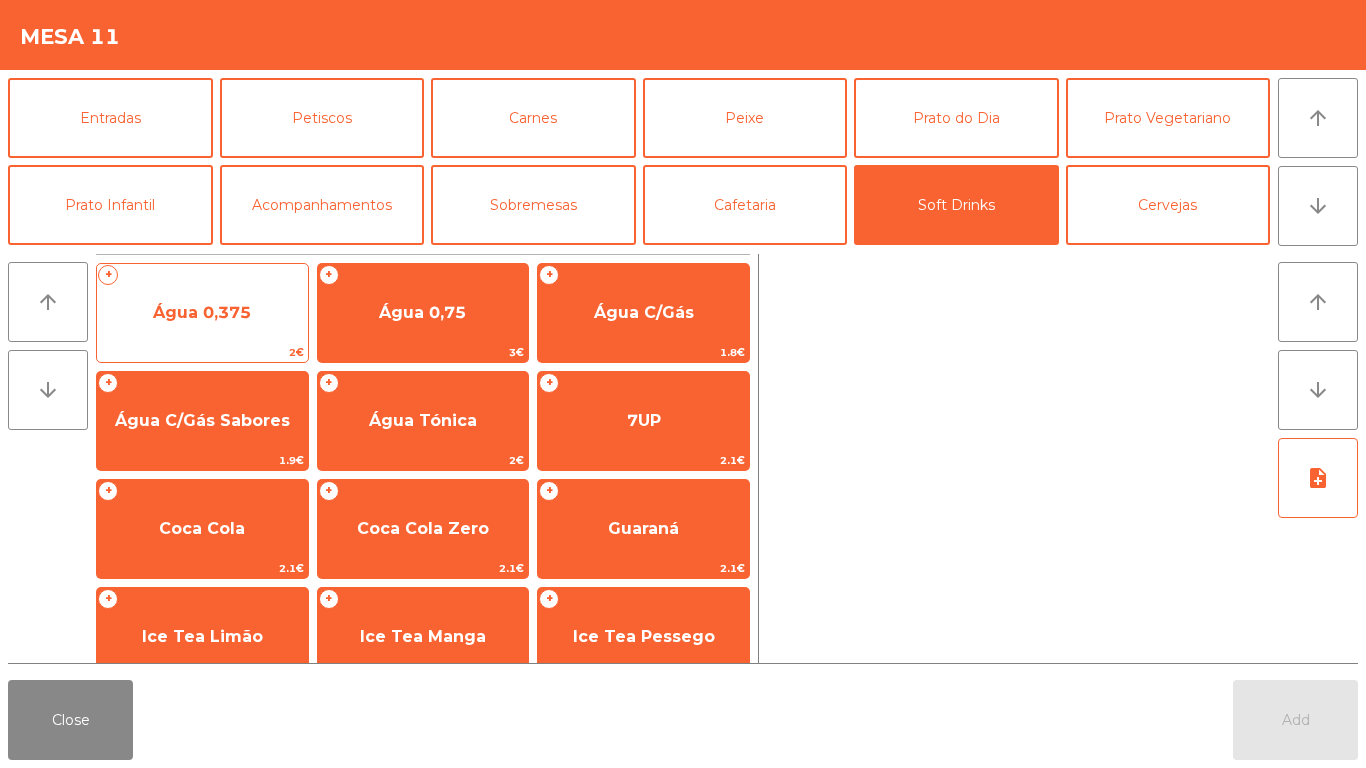 click on "Água 0,375" 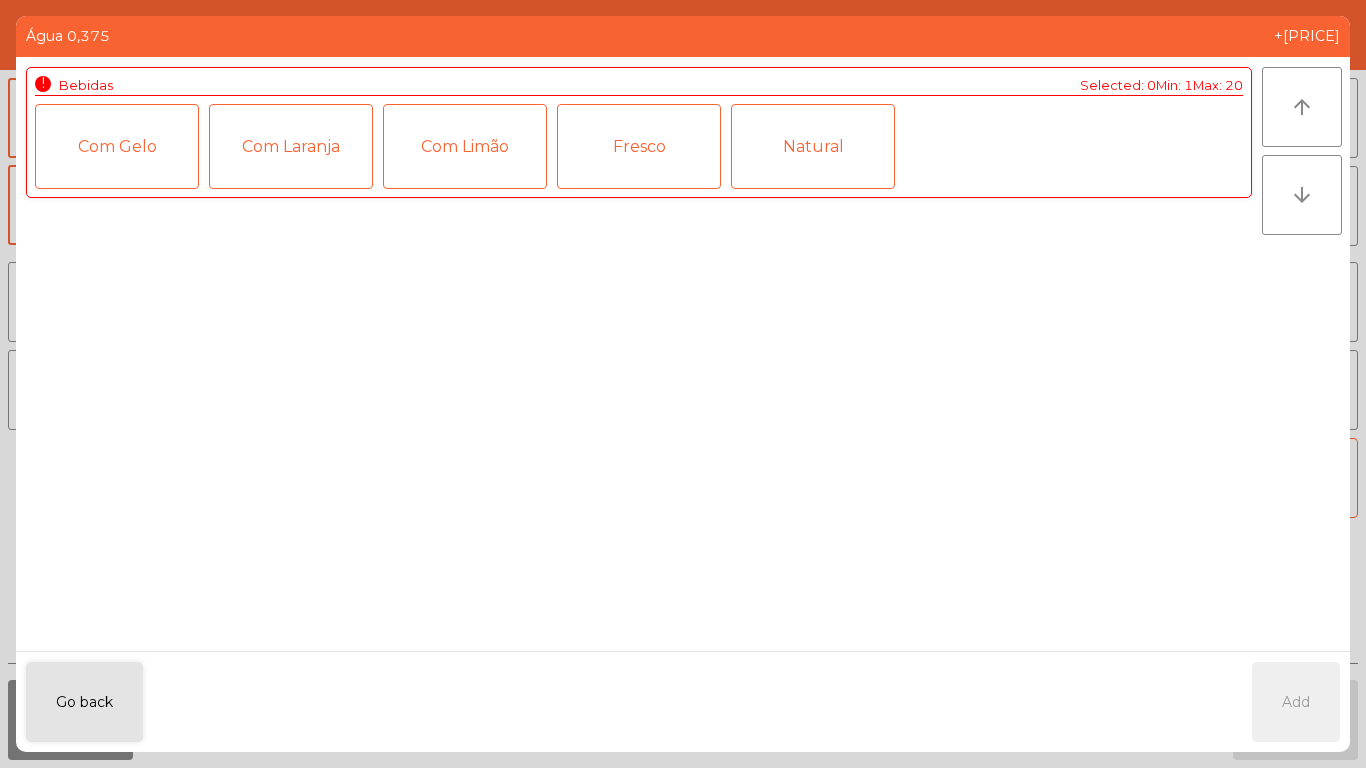 click on "Fresco" 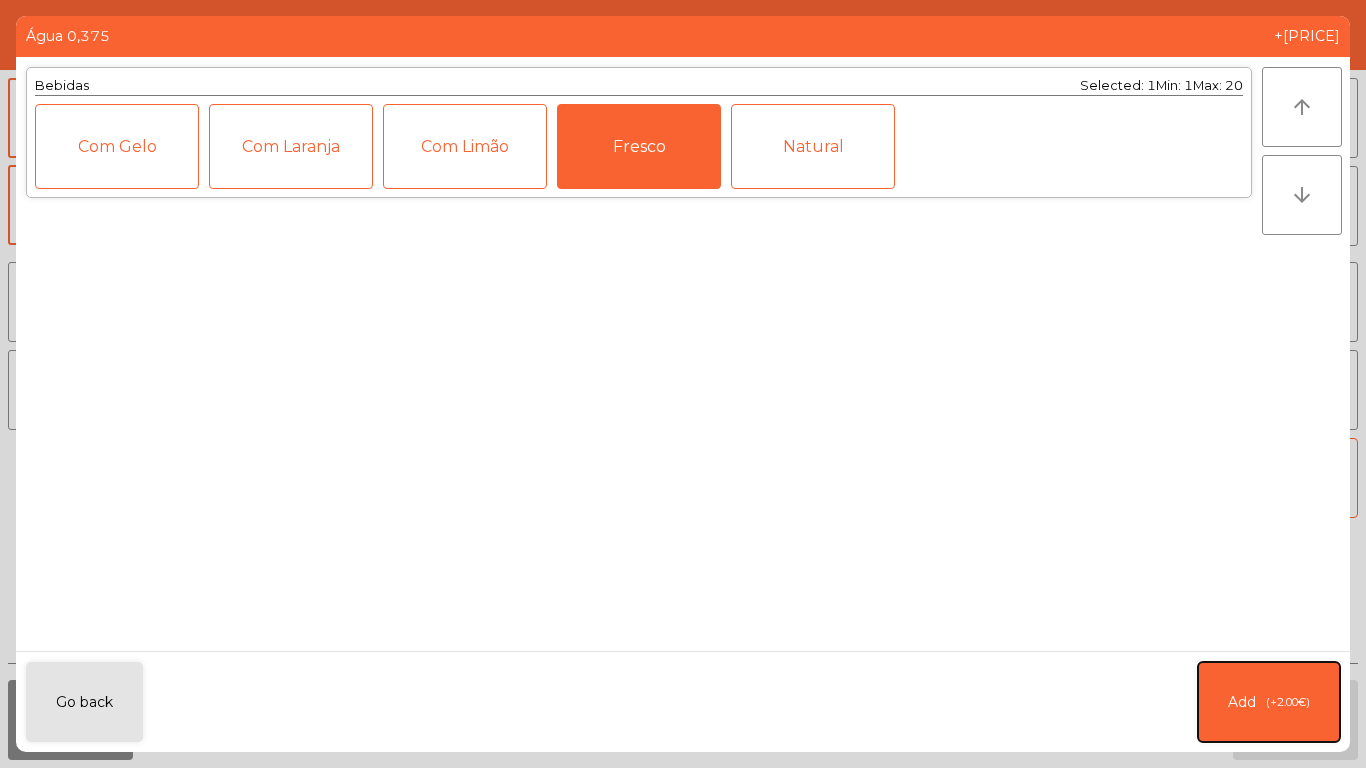 click on "(+2.00€)" 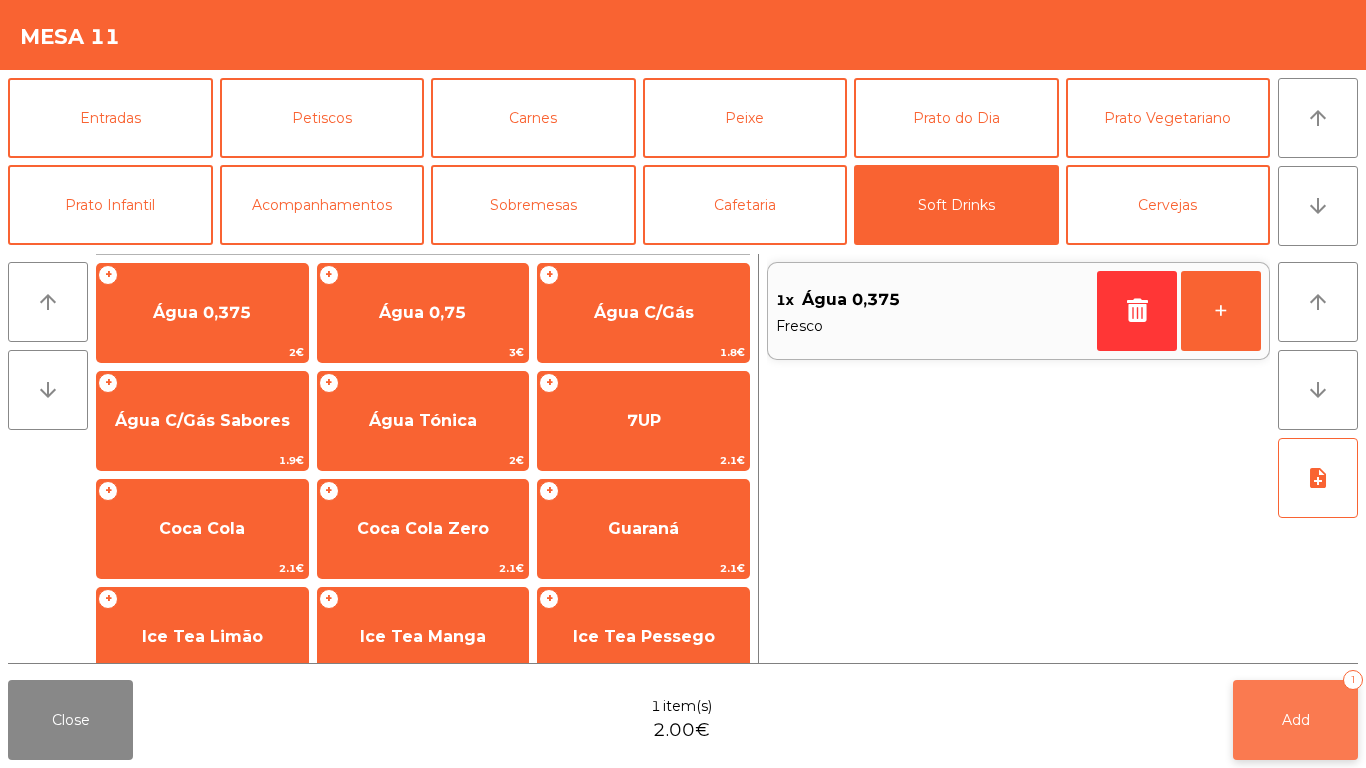 click on "Add   1" 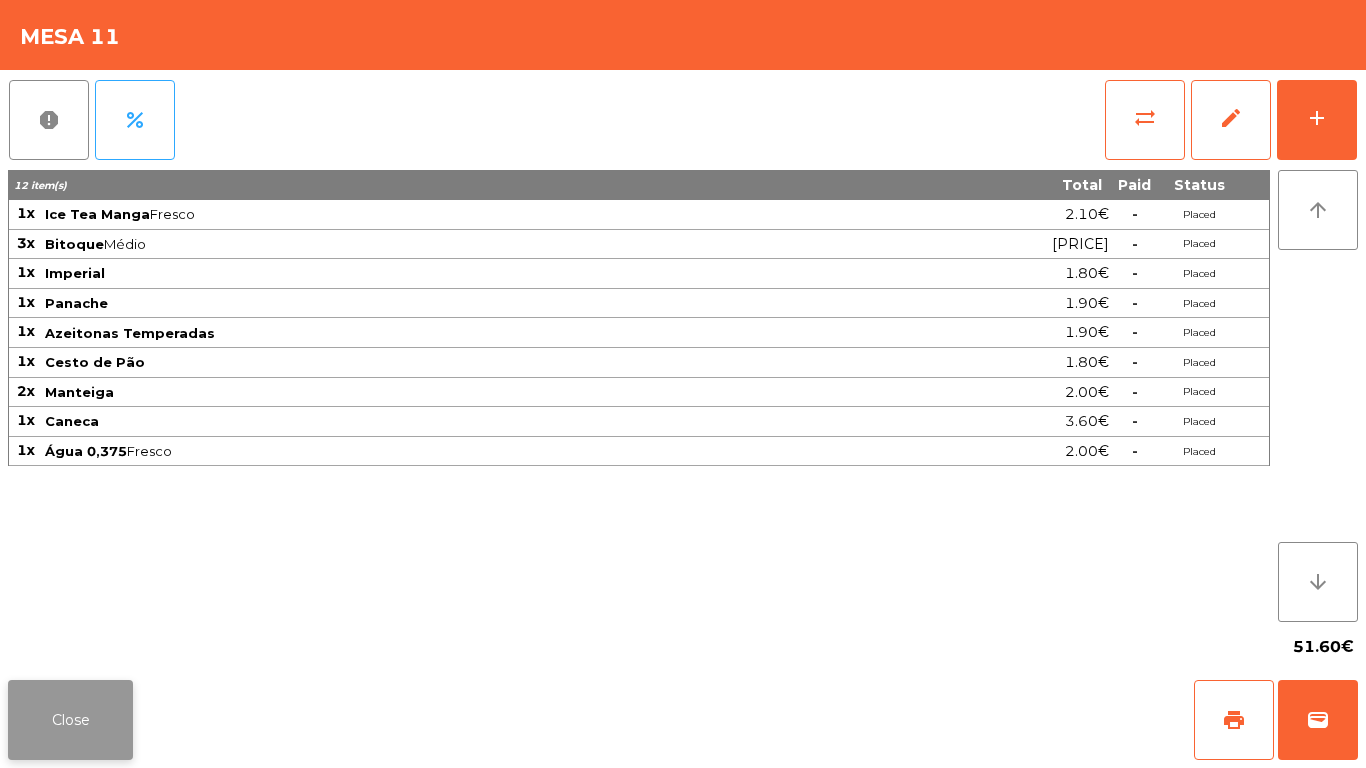 click on "Close" 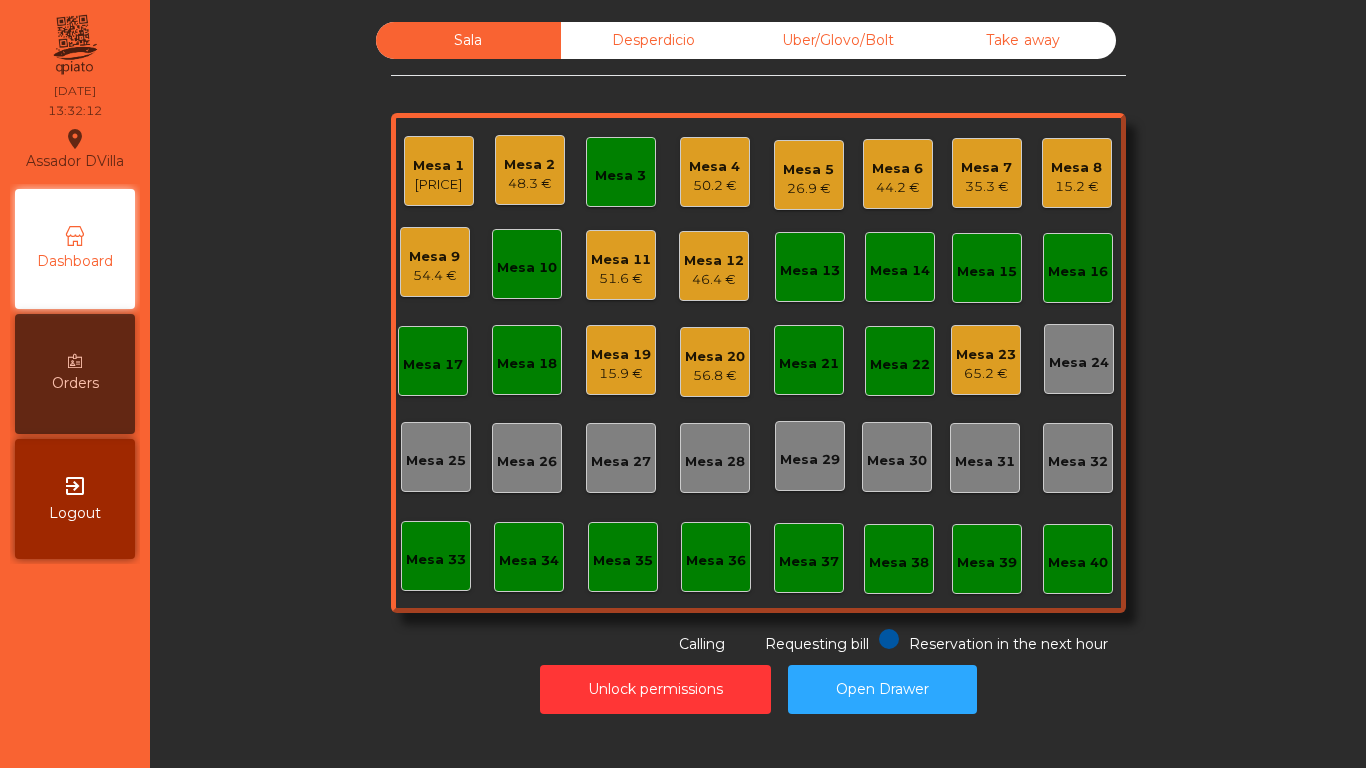 click on "Mesa 6" 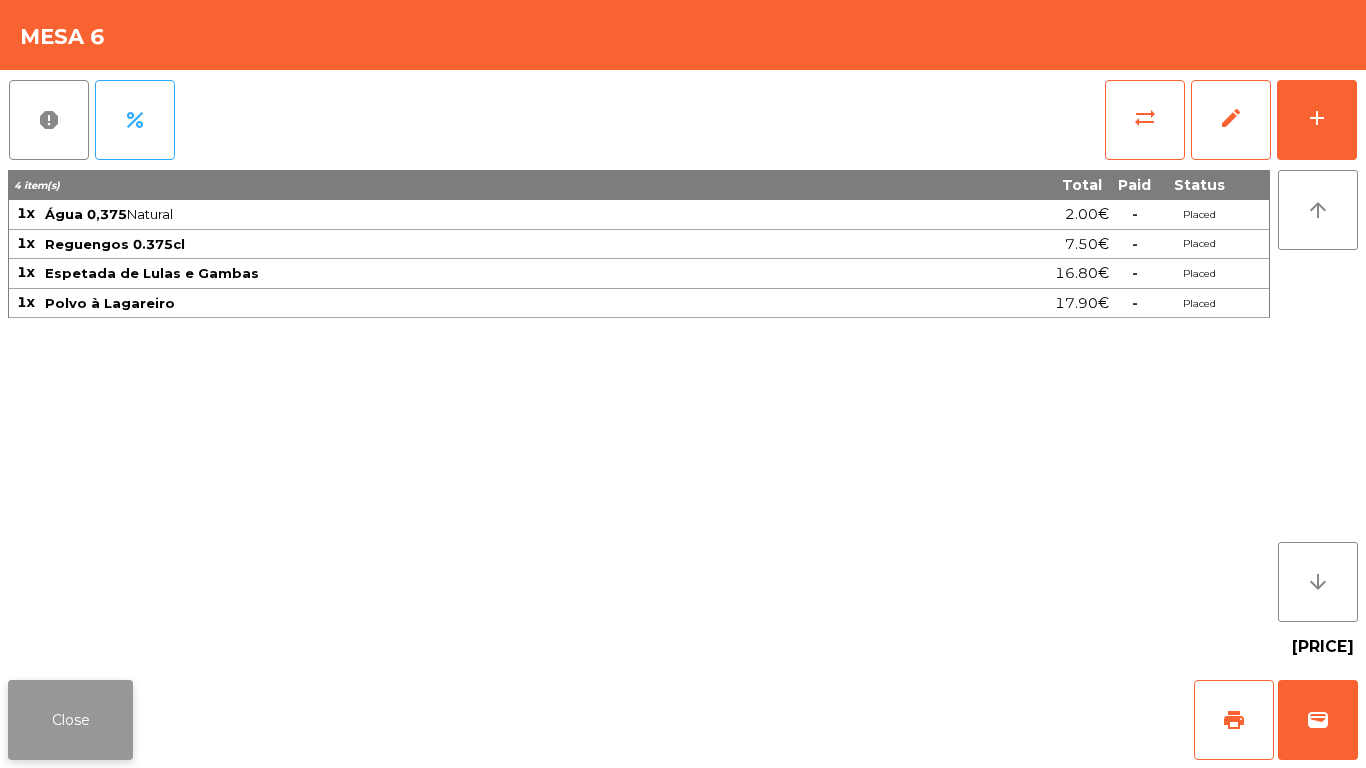 click on "Close" 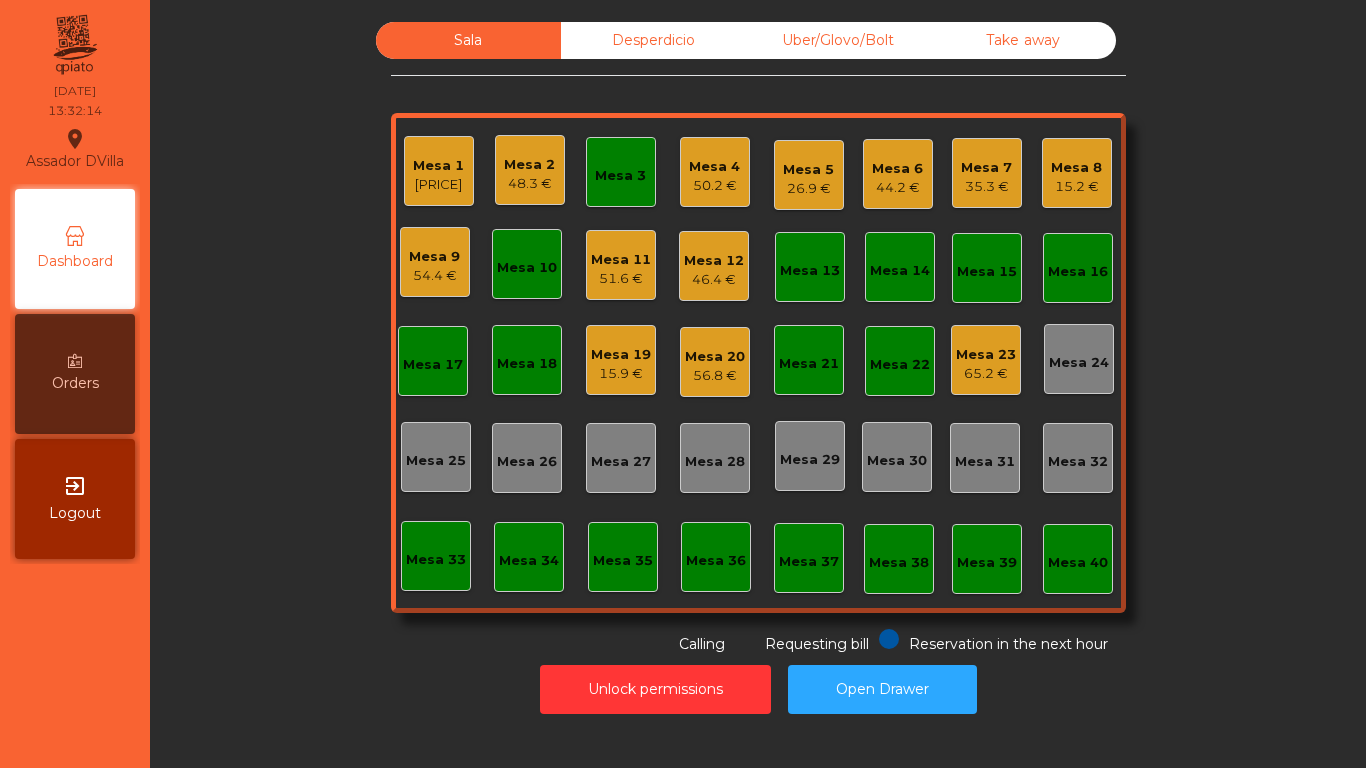click on "26.9 €" 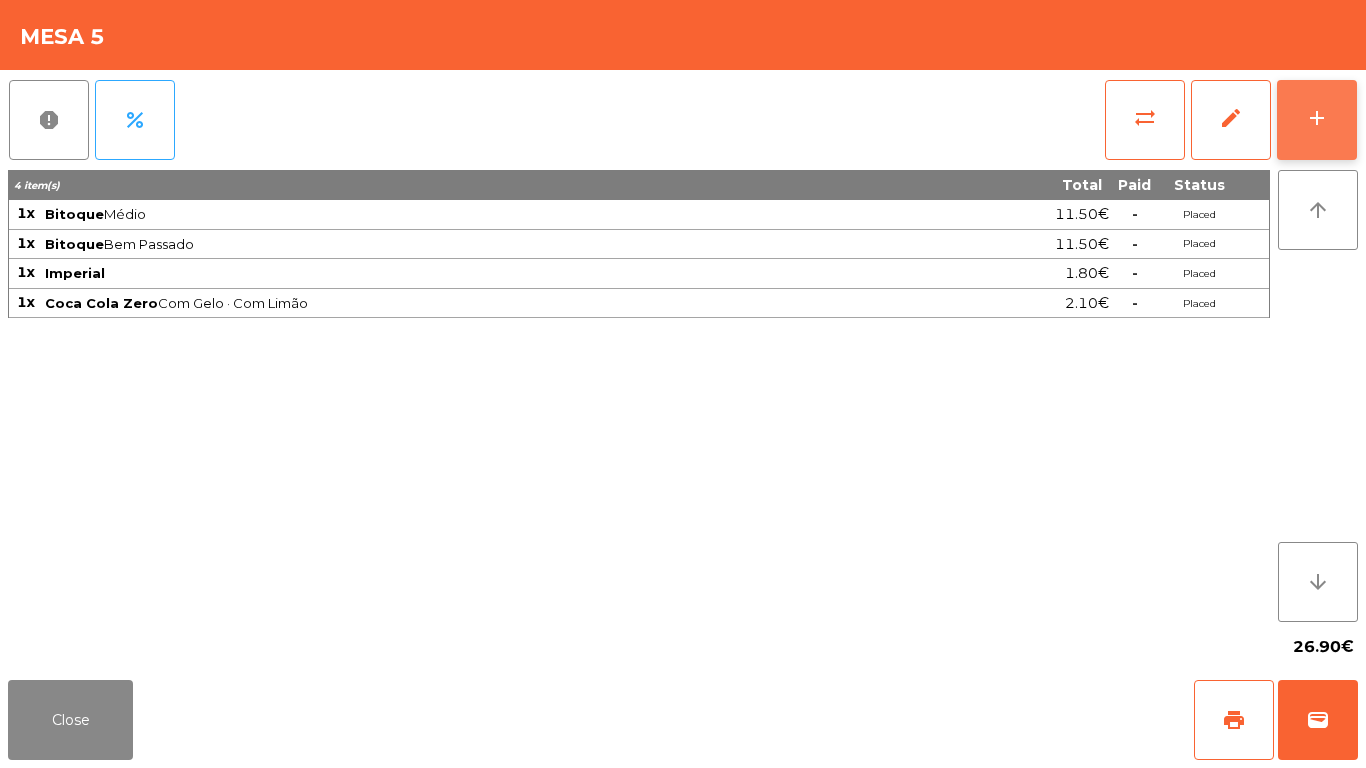 click on "add" 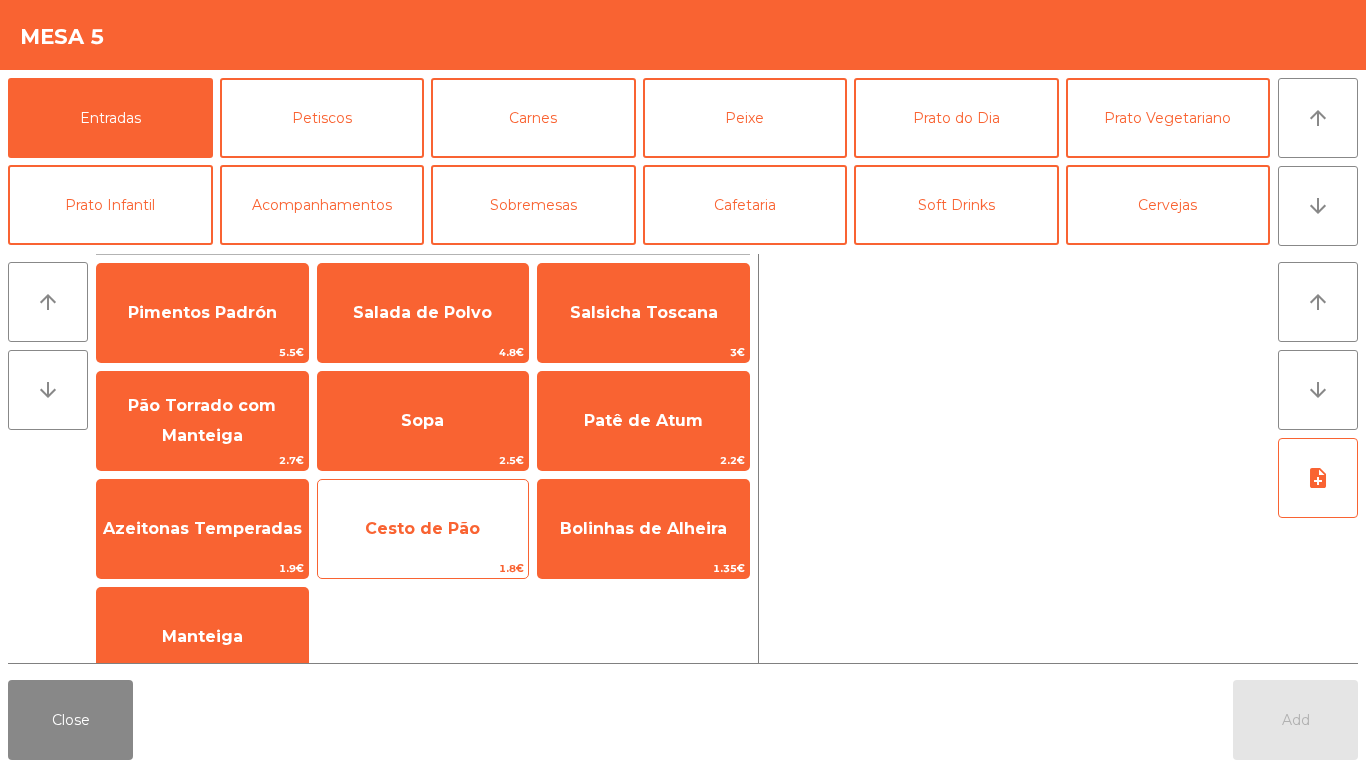 click on "Cesto de Pão" 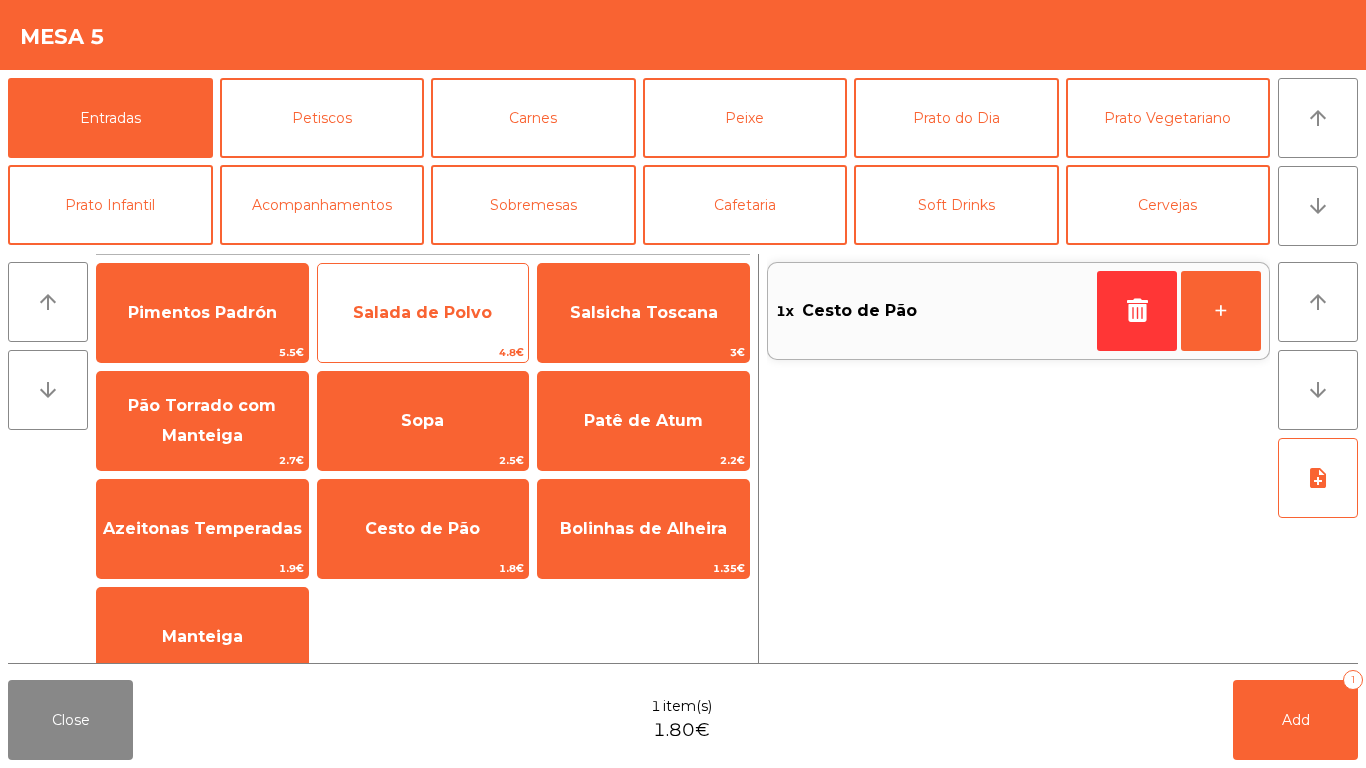 click on "Salada de Polvo" 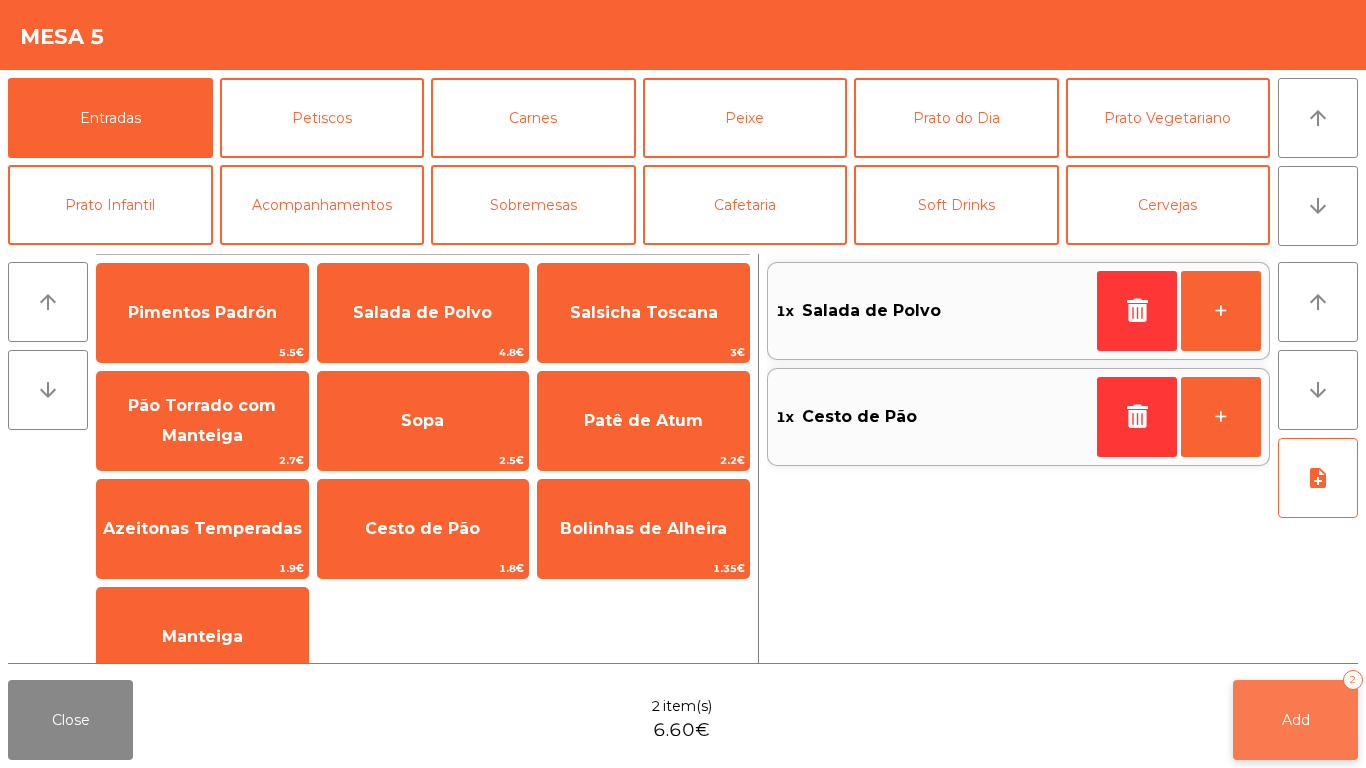 click on "Add   2" 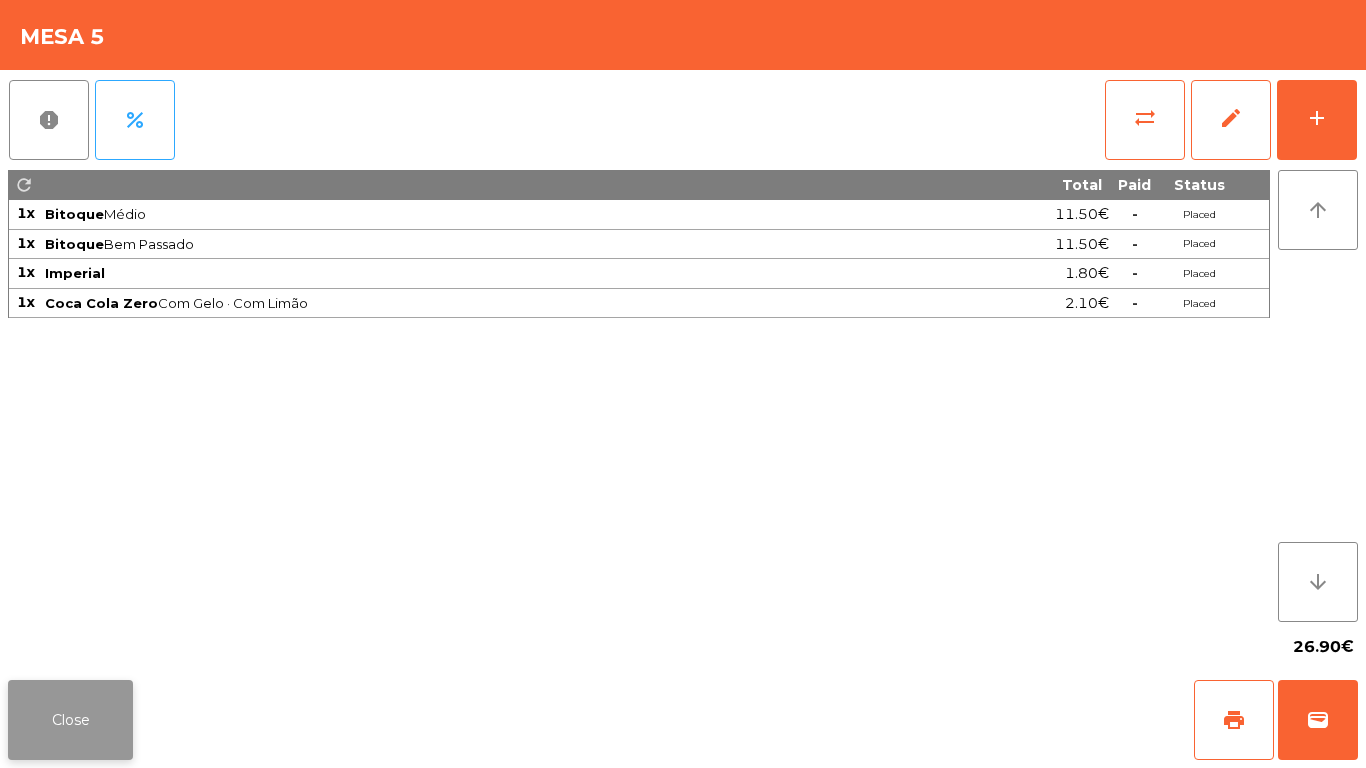 click on "Close" 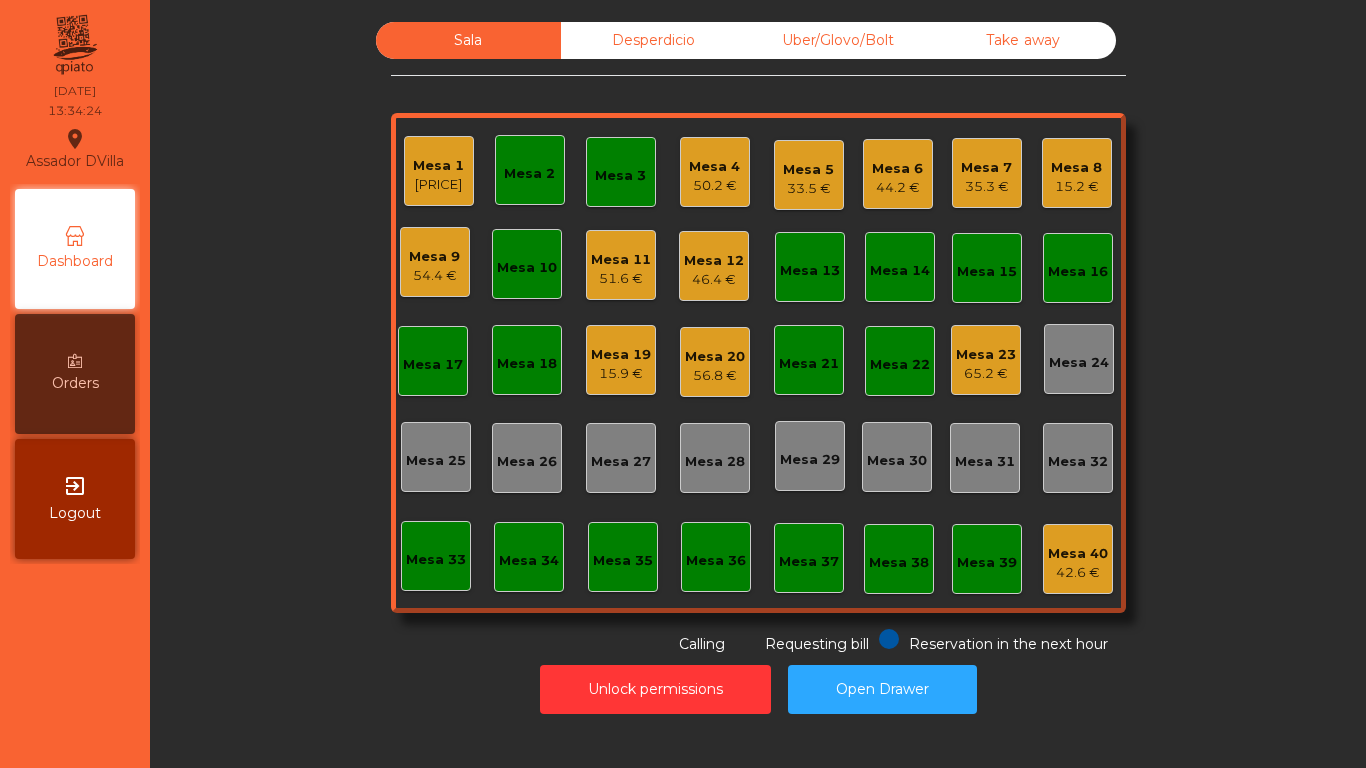 click on "Mesa 4" 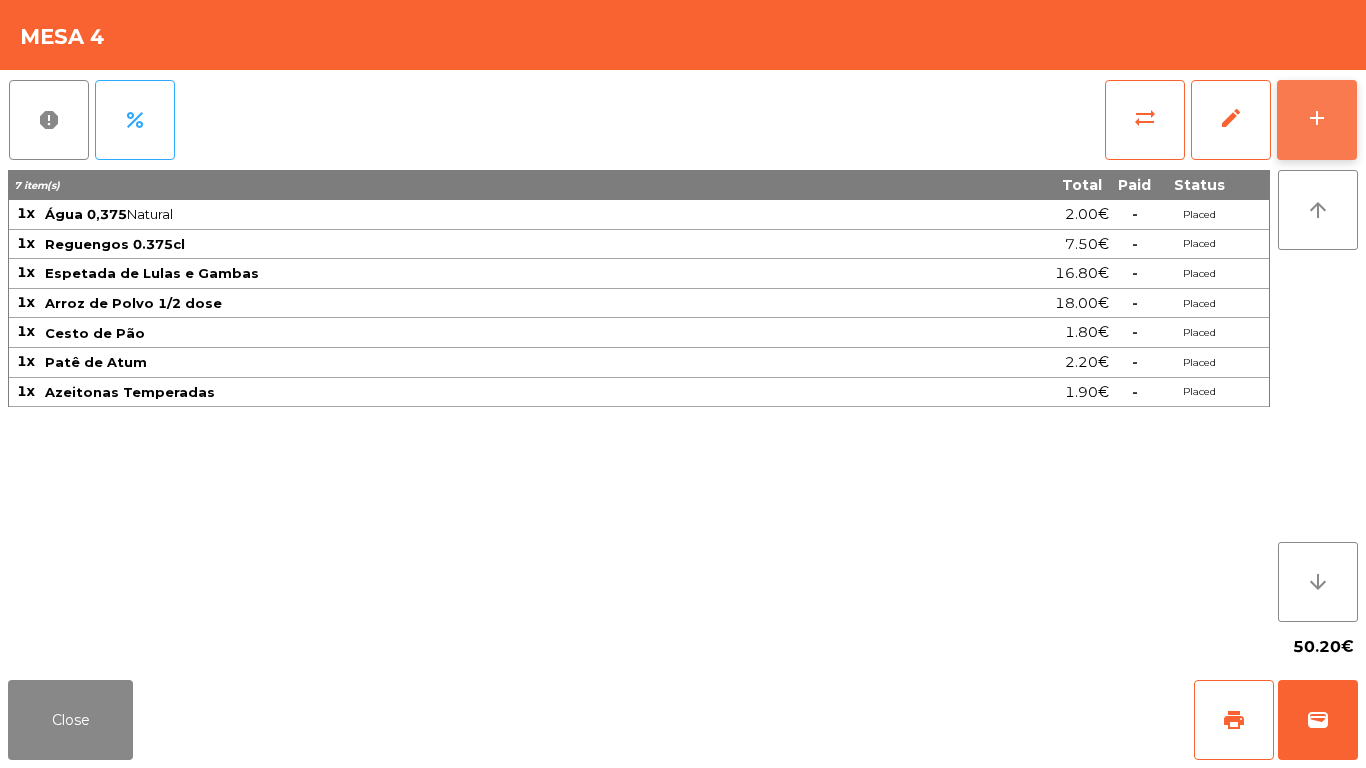 click on "add" 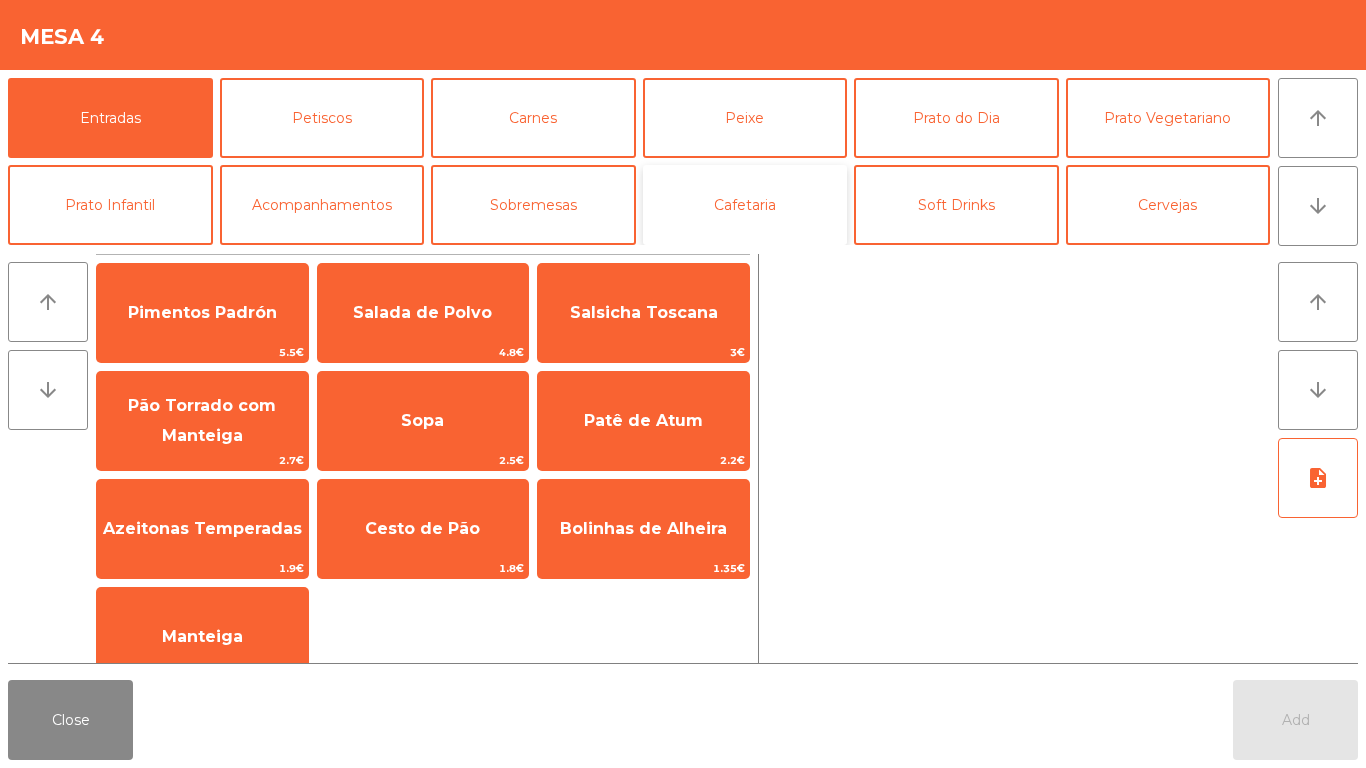 click on "Cafetaria" 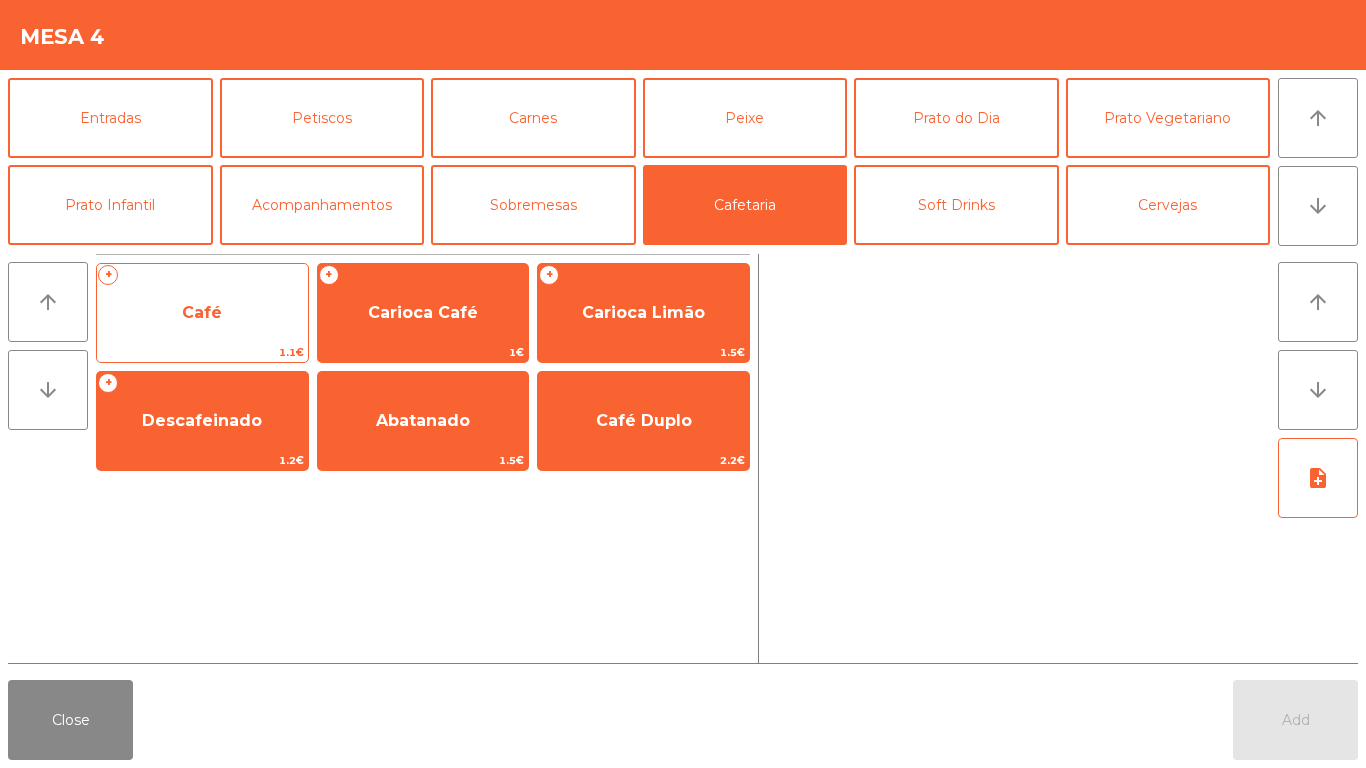 click on "Café" 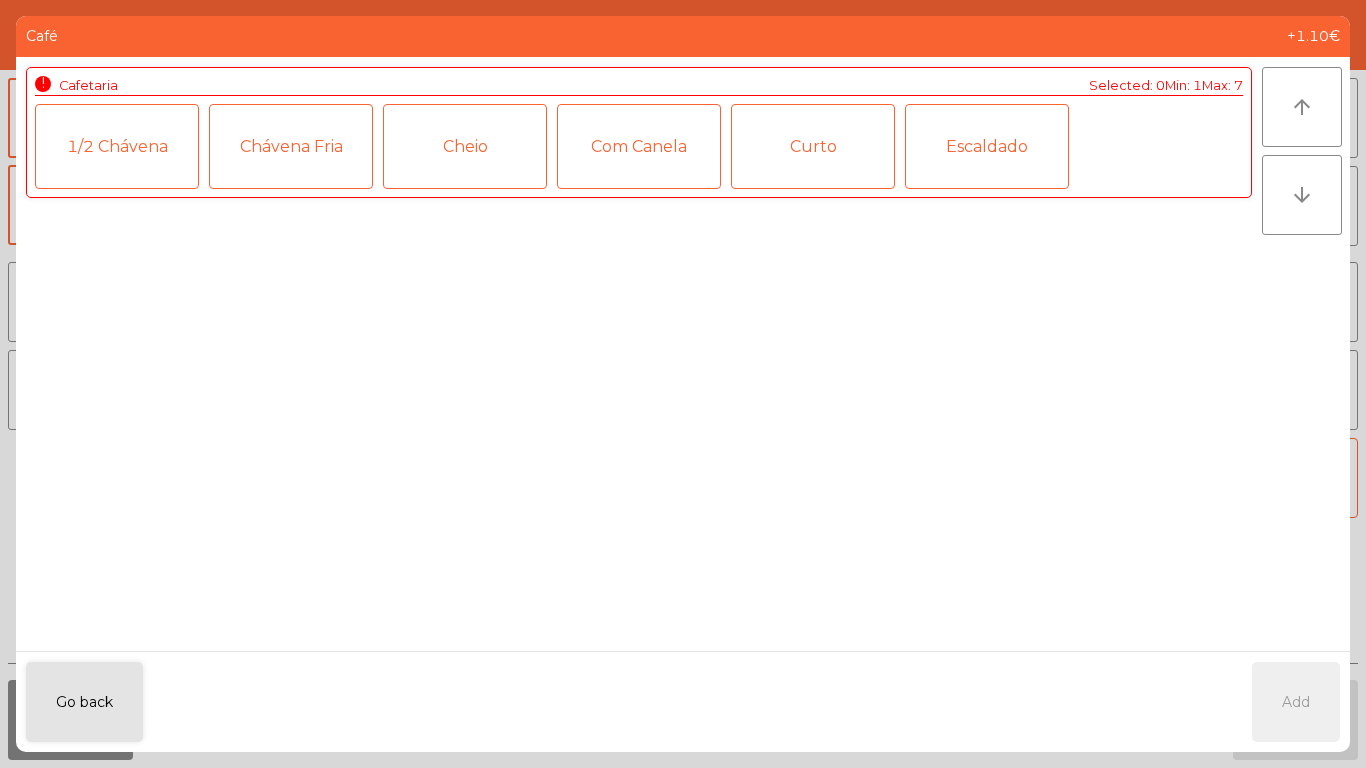 click on "Curto" 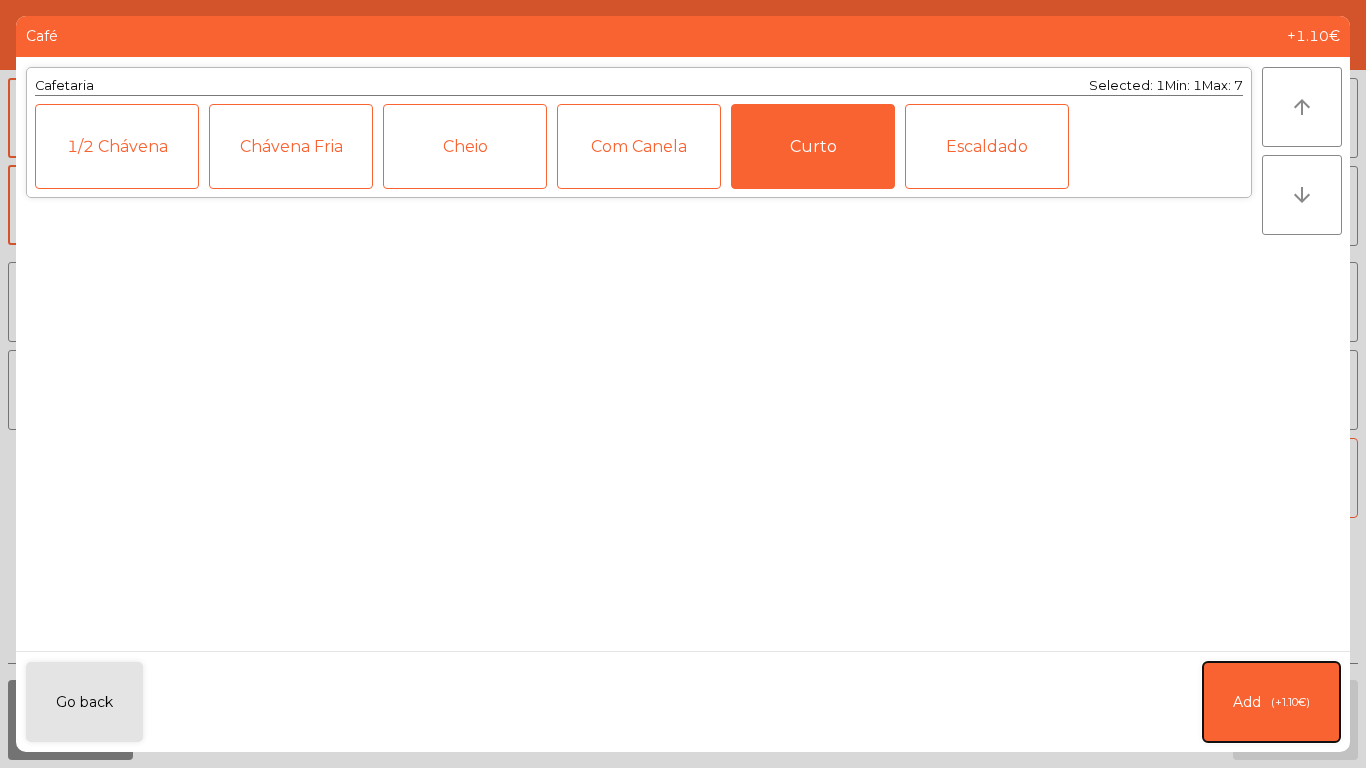 click on "Add" 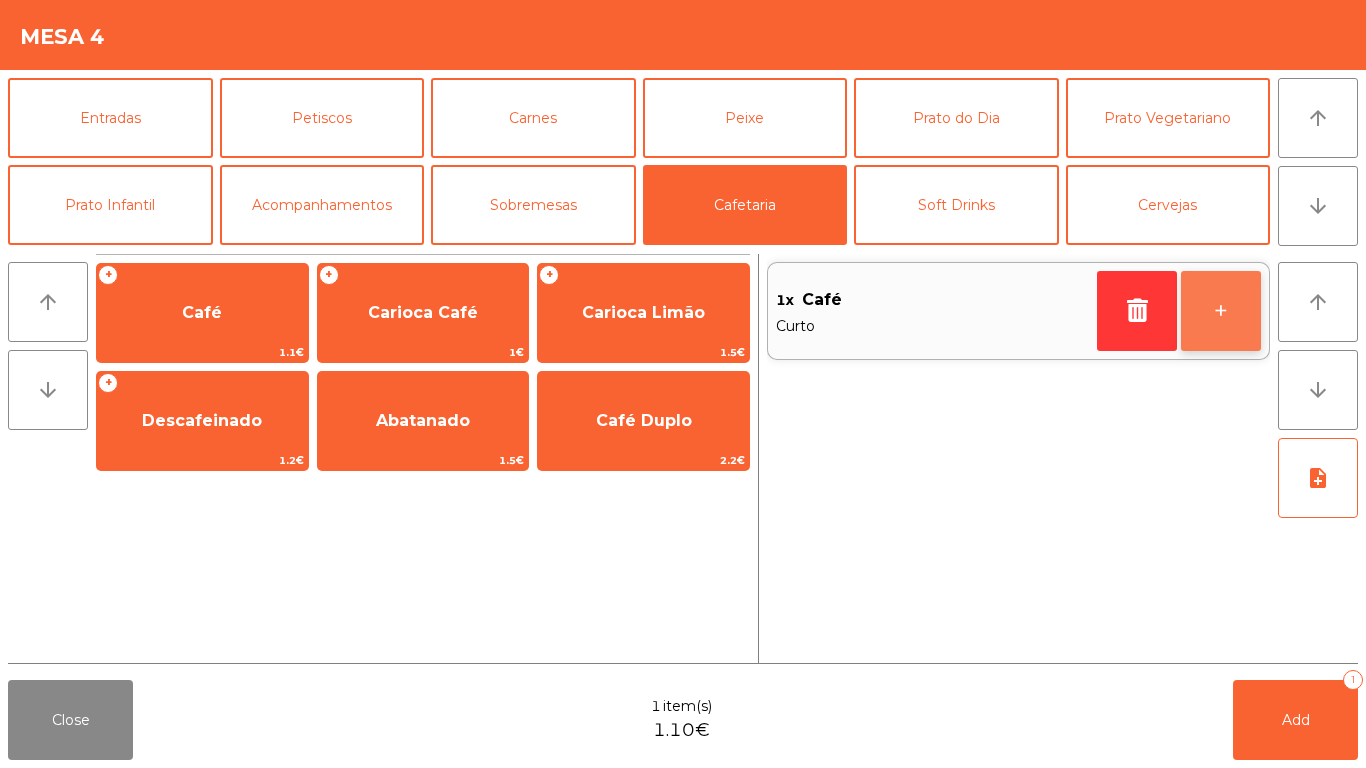 click on "+" 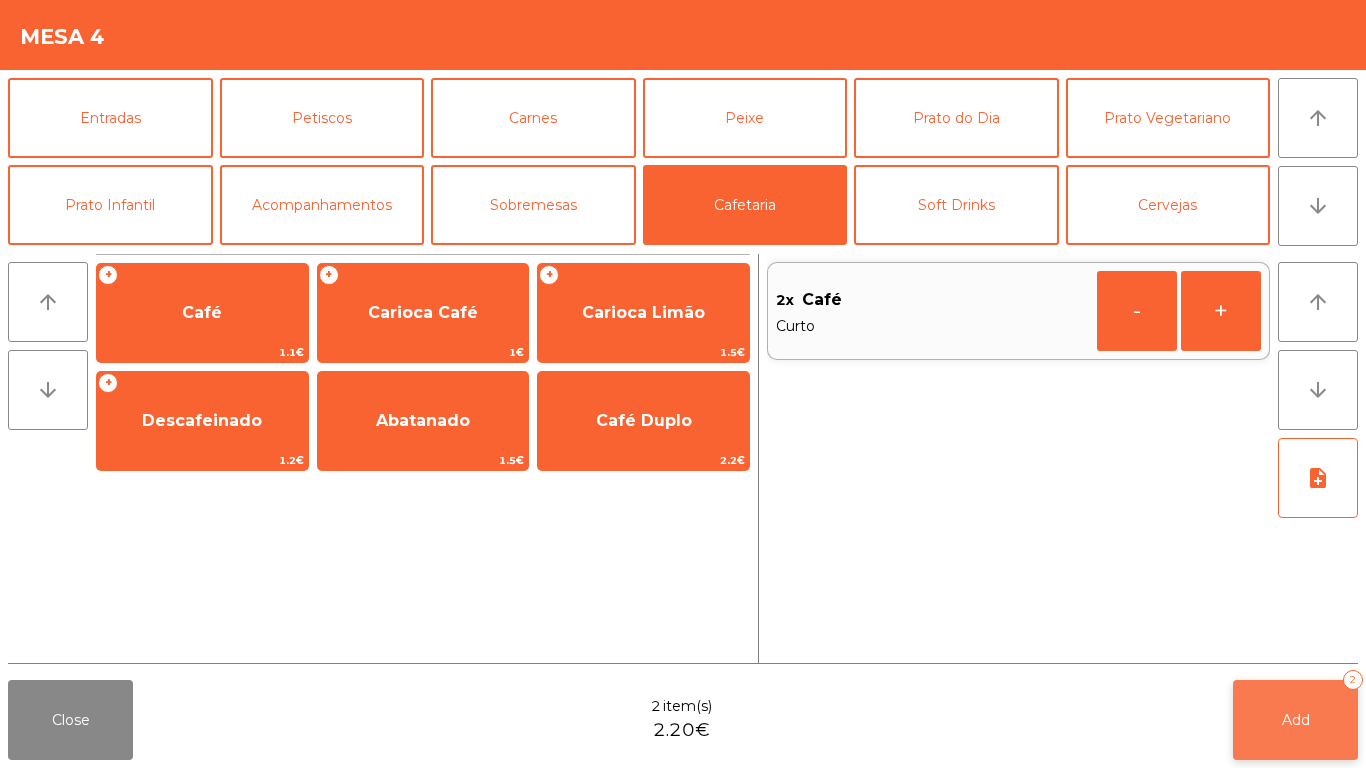 click on "Add" 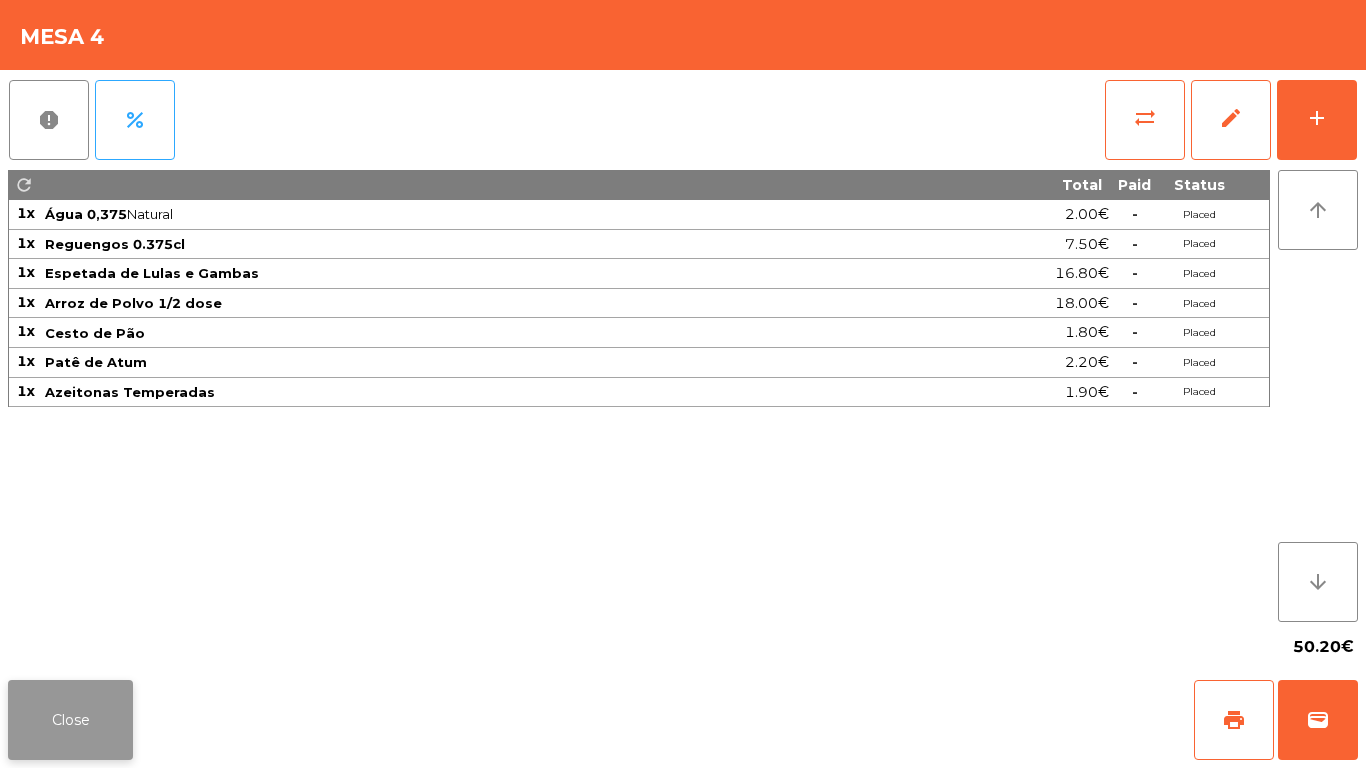 click on "Close" 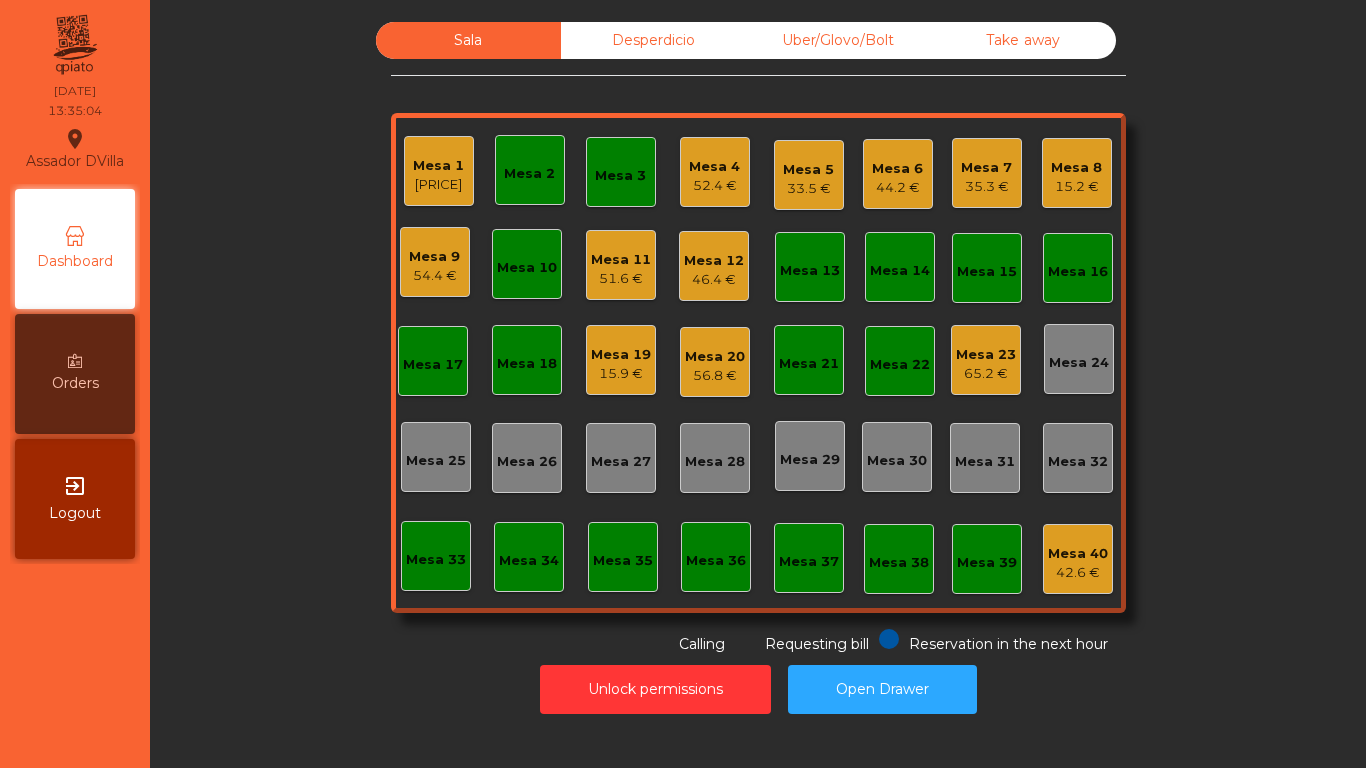 click on "Mesa 5" 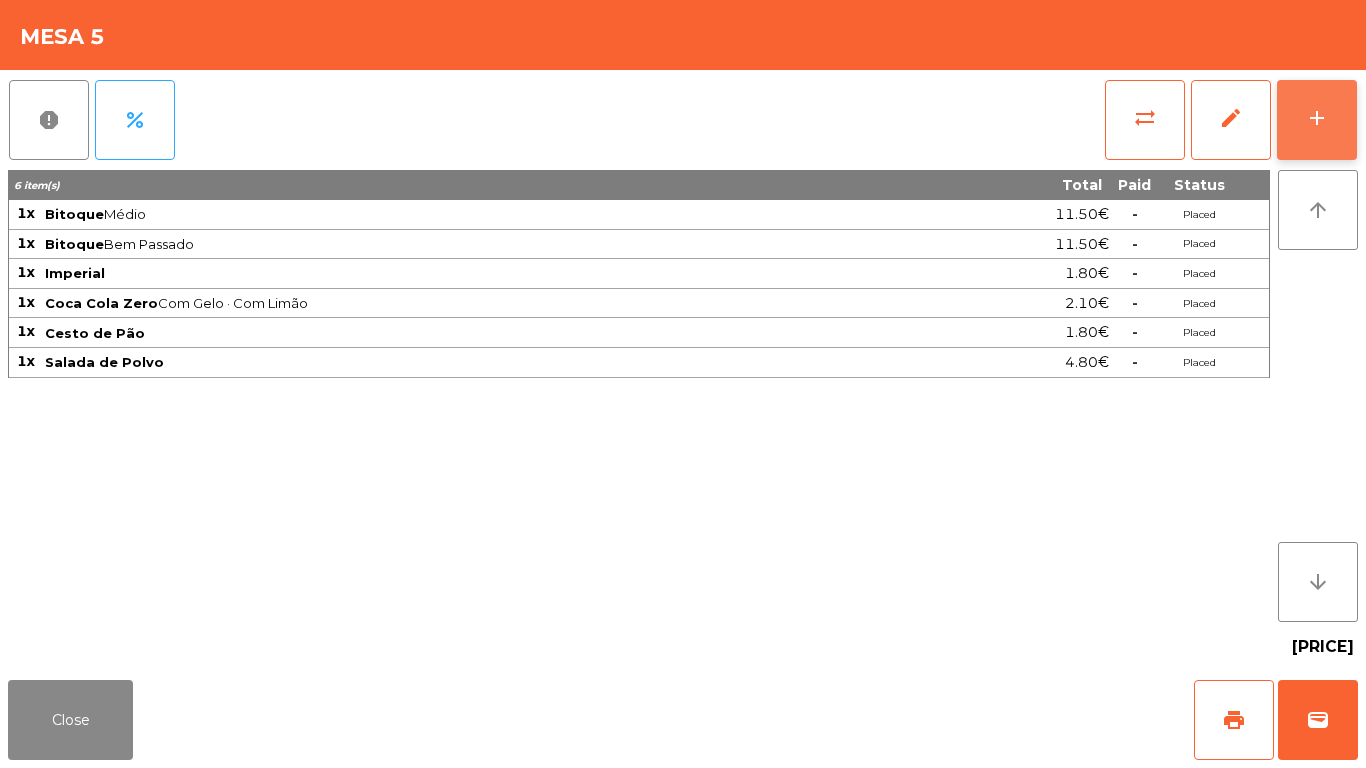 click on "add" 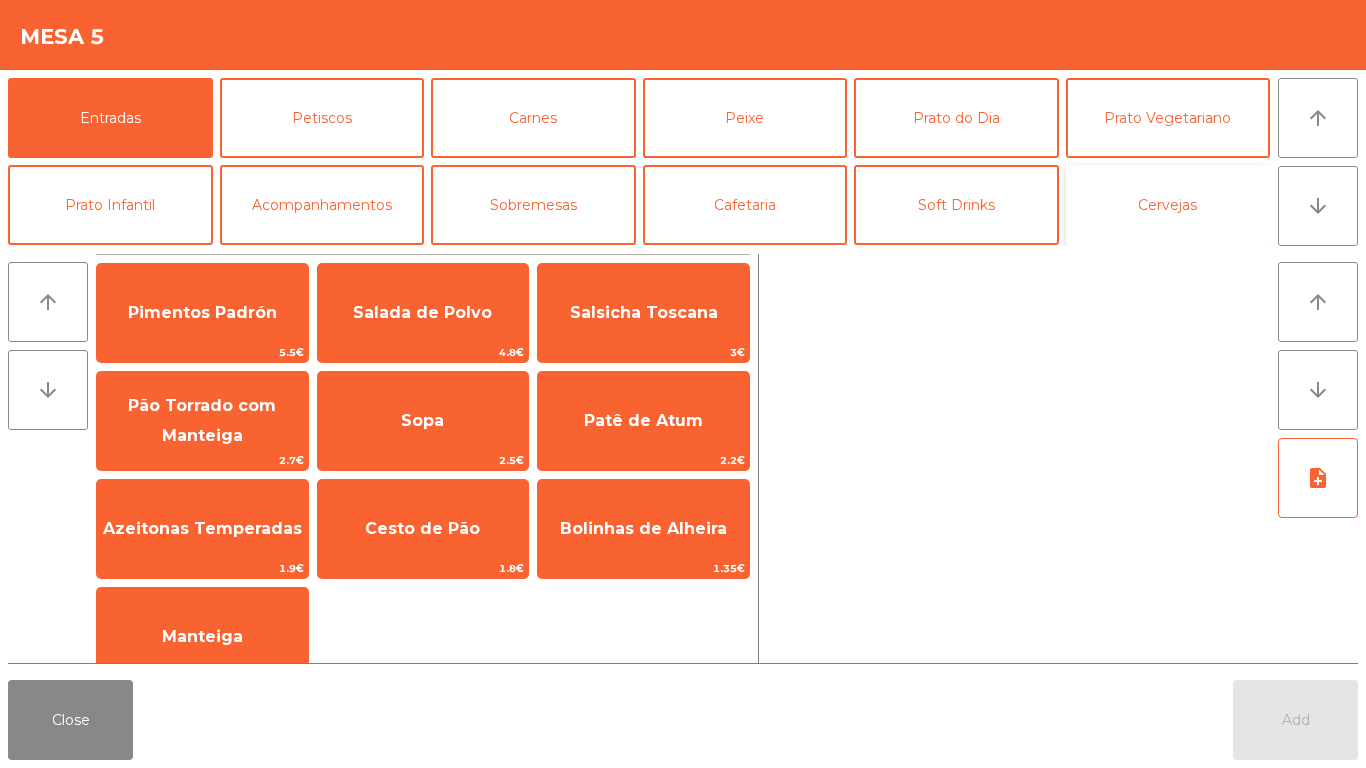 click on "Cervejas" 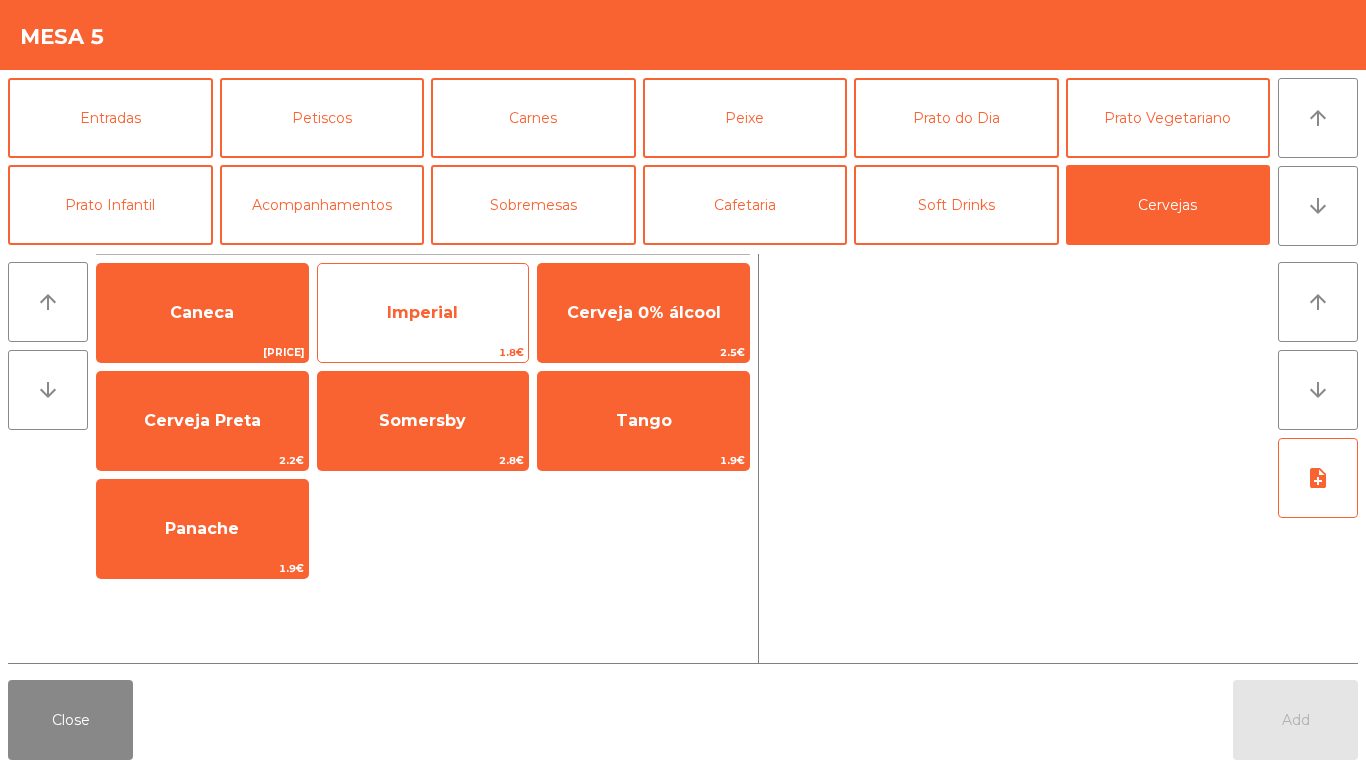 click on "Imperial" 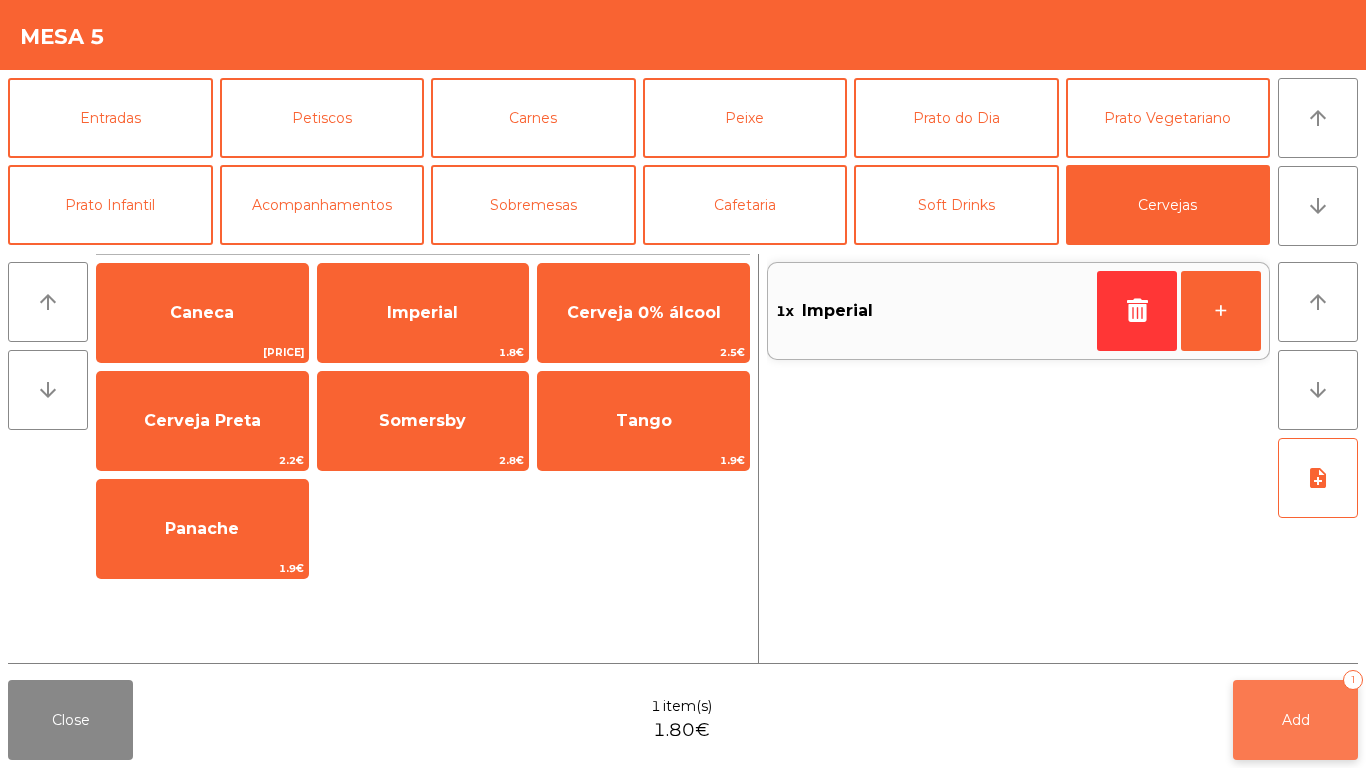 click on "Add   1" 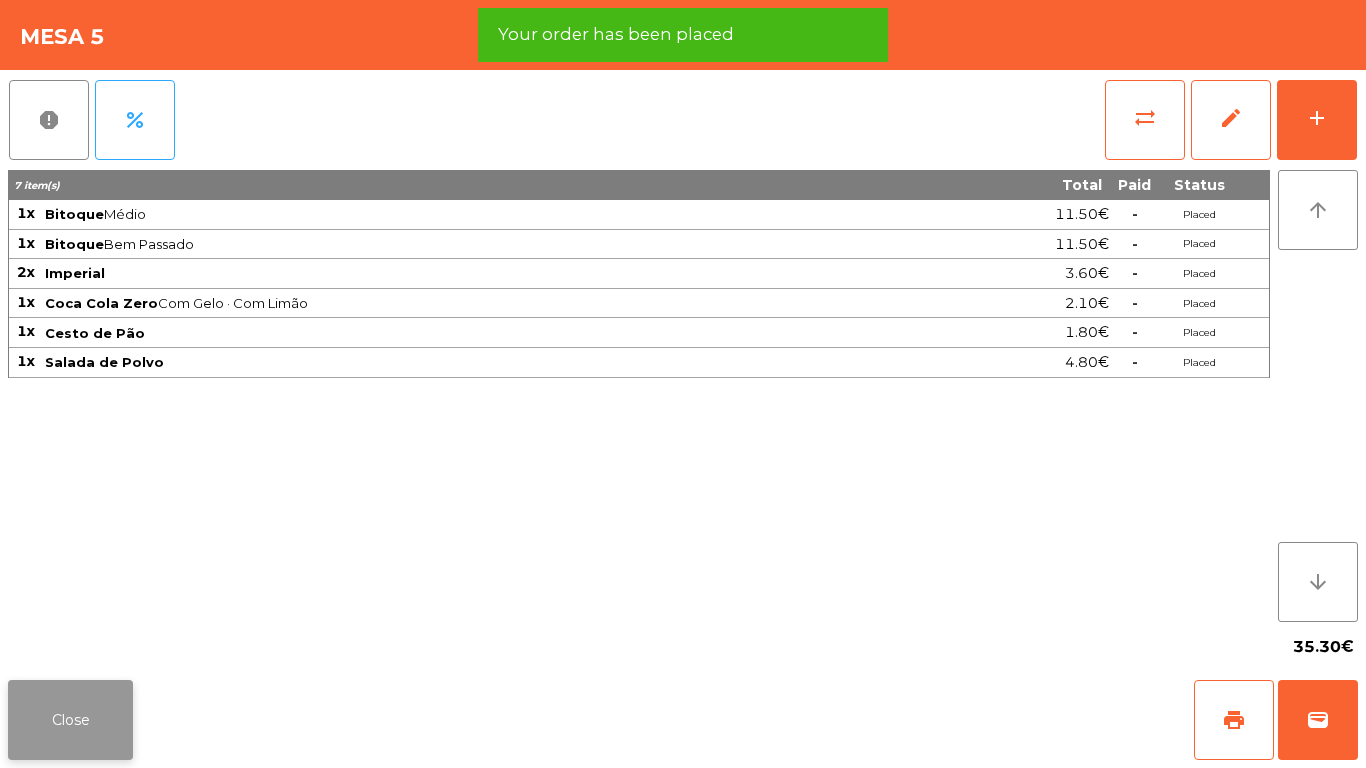 click on "Close" 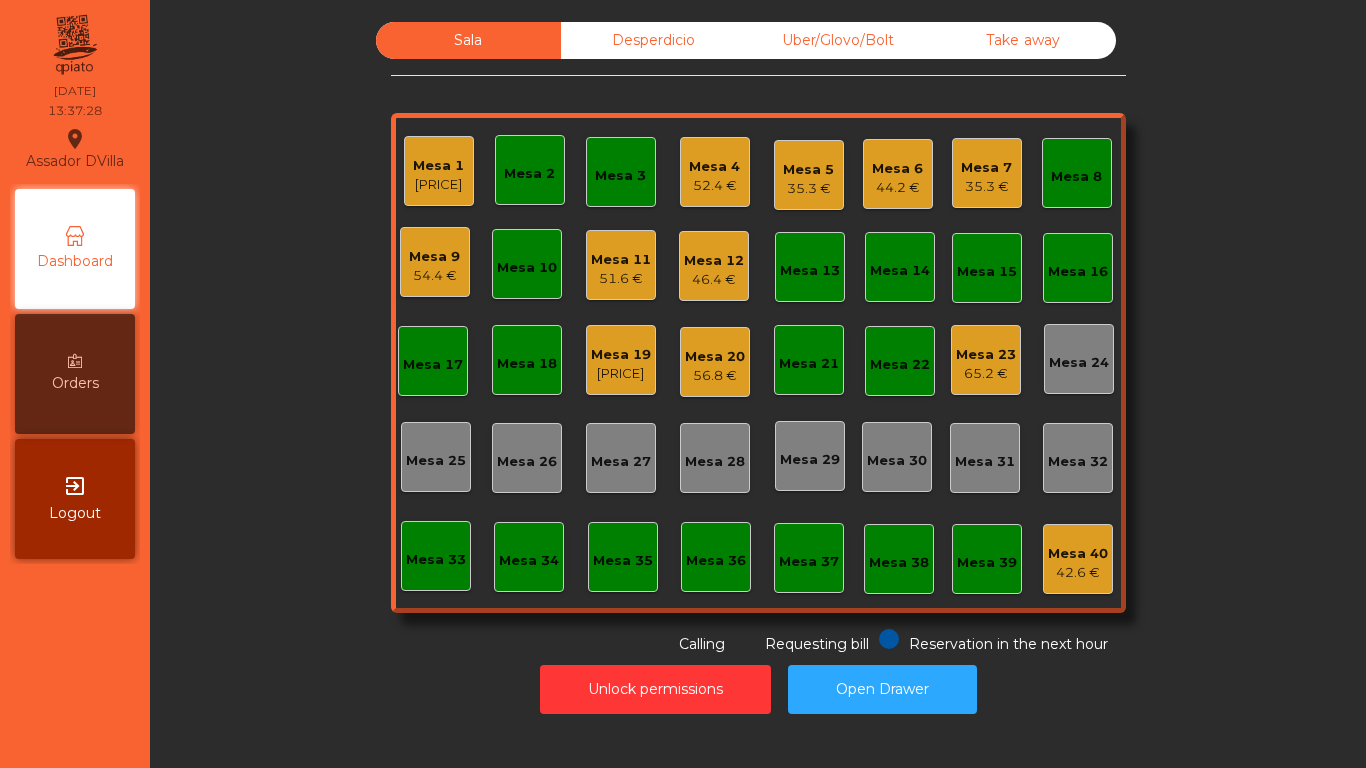 click on "Mesa 19" 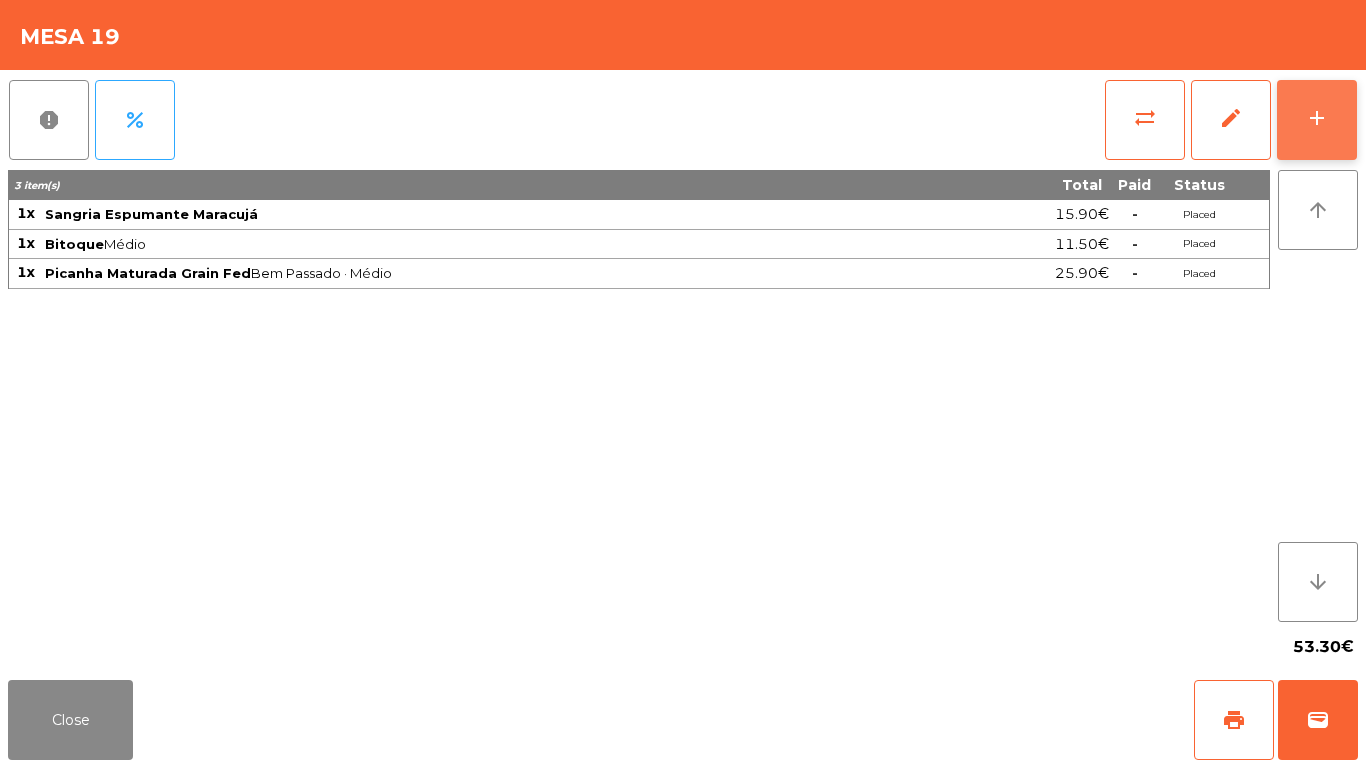 click on "add" 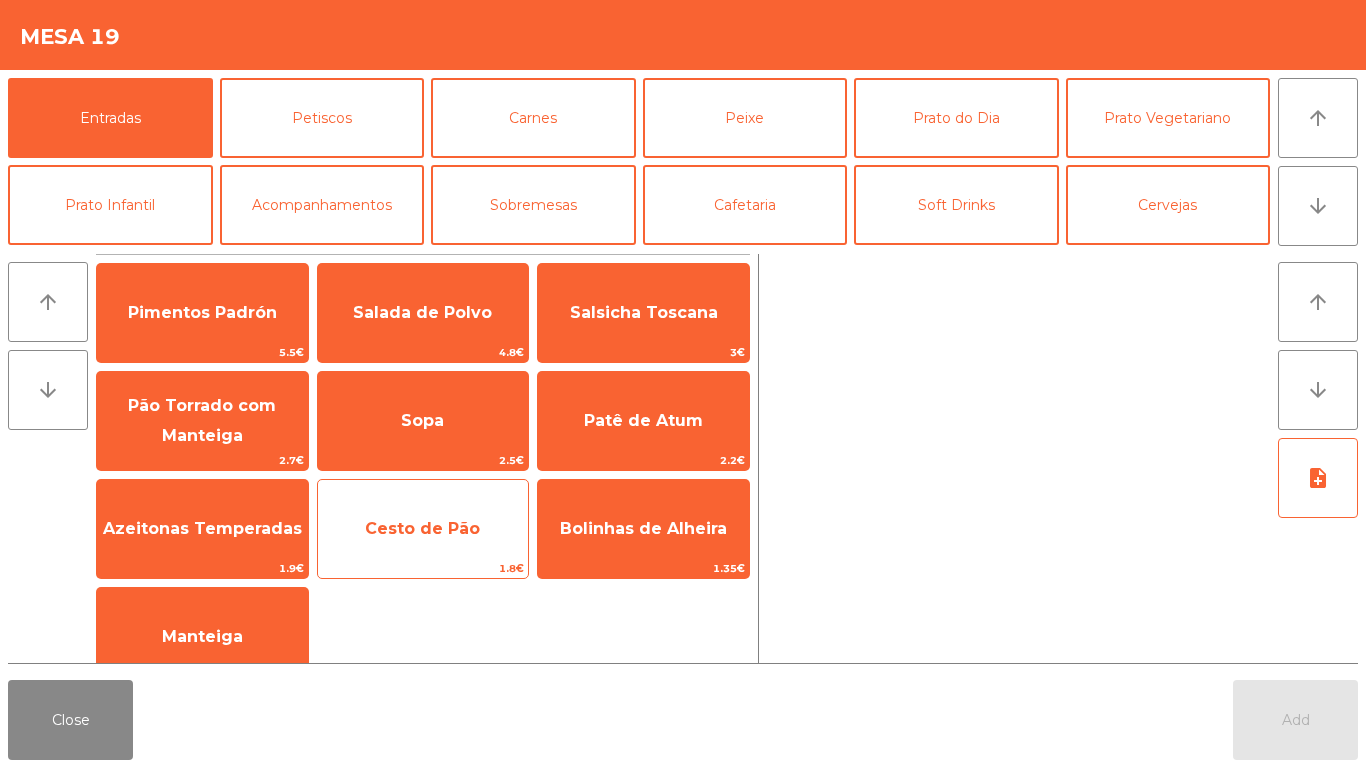 click on "Cesto de Pão" 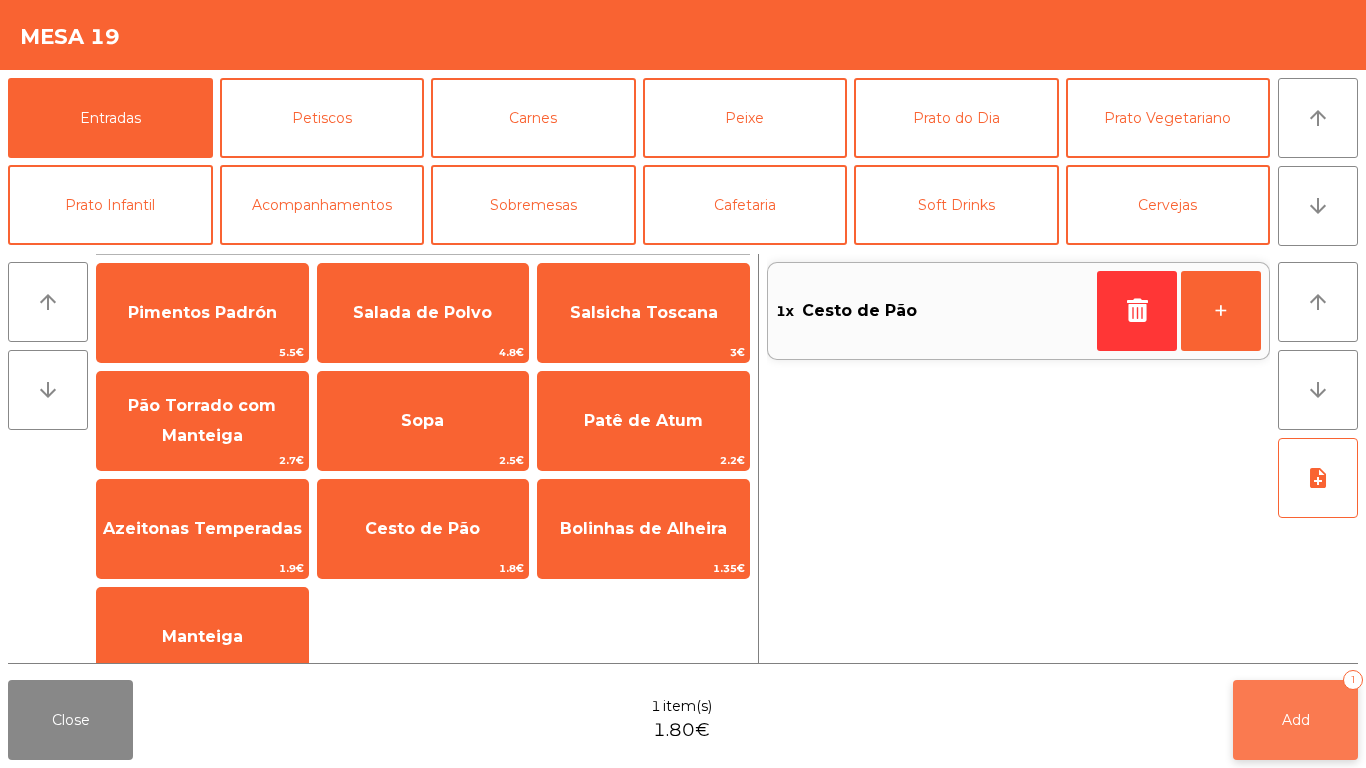 click on "Add   1" 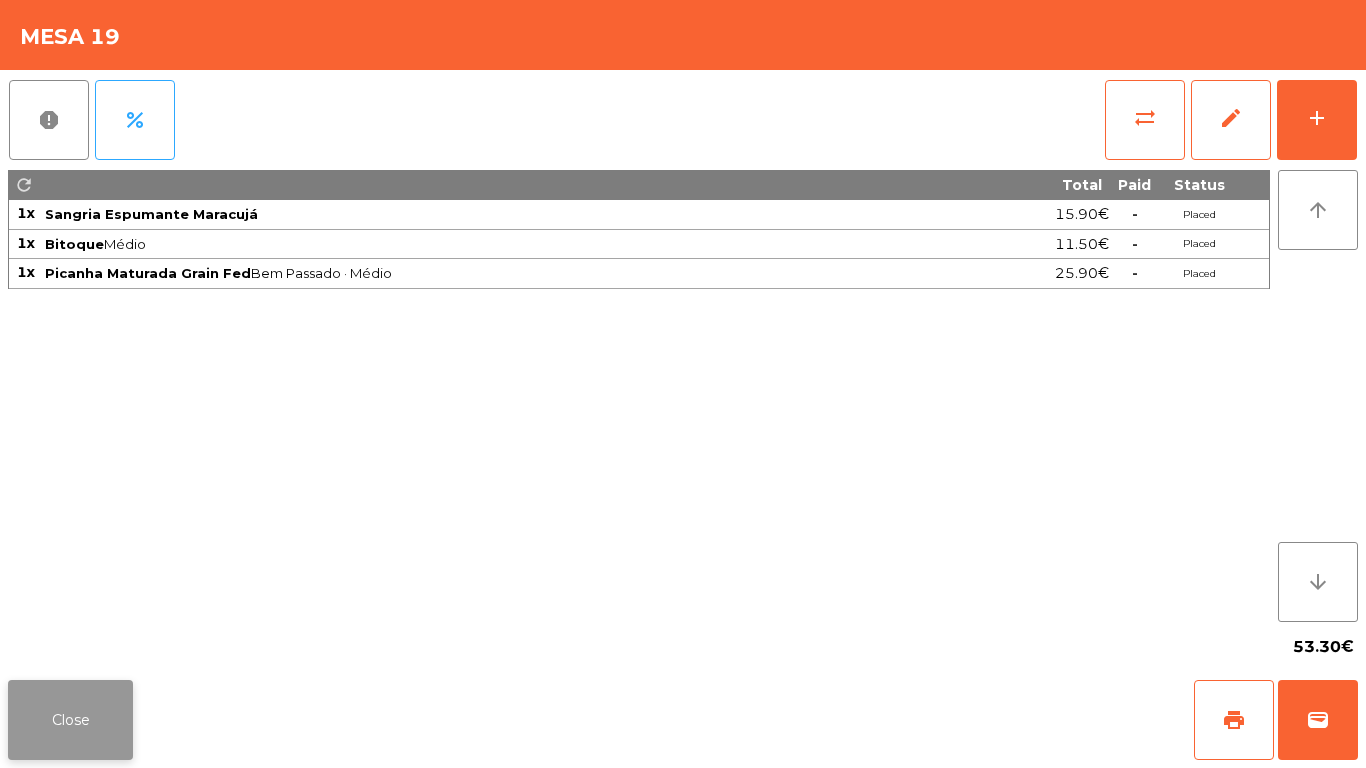 click on "Close" 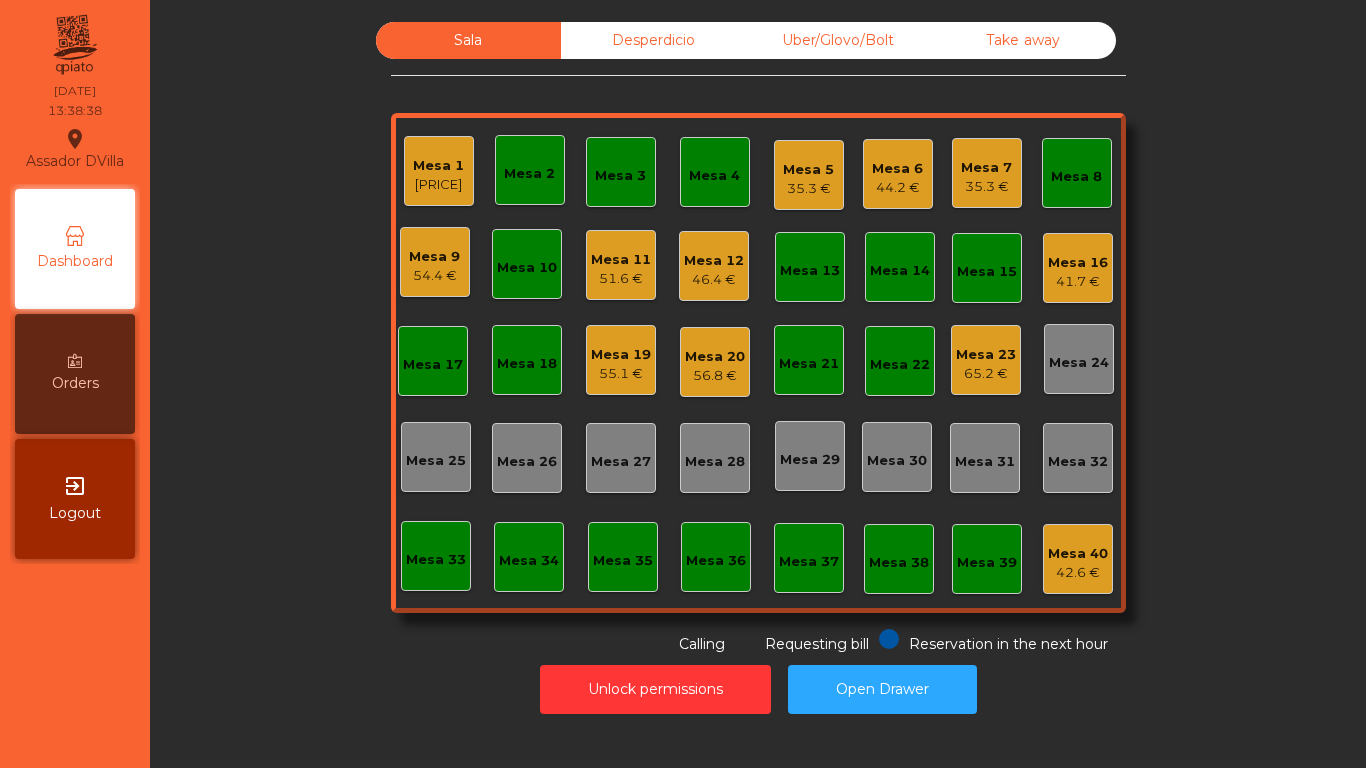 click on "44.2 €" 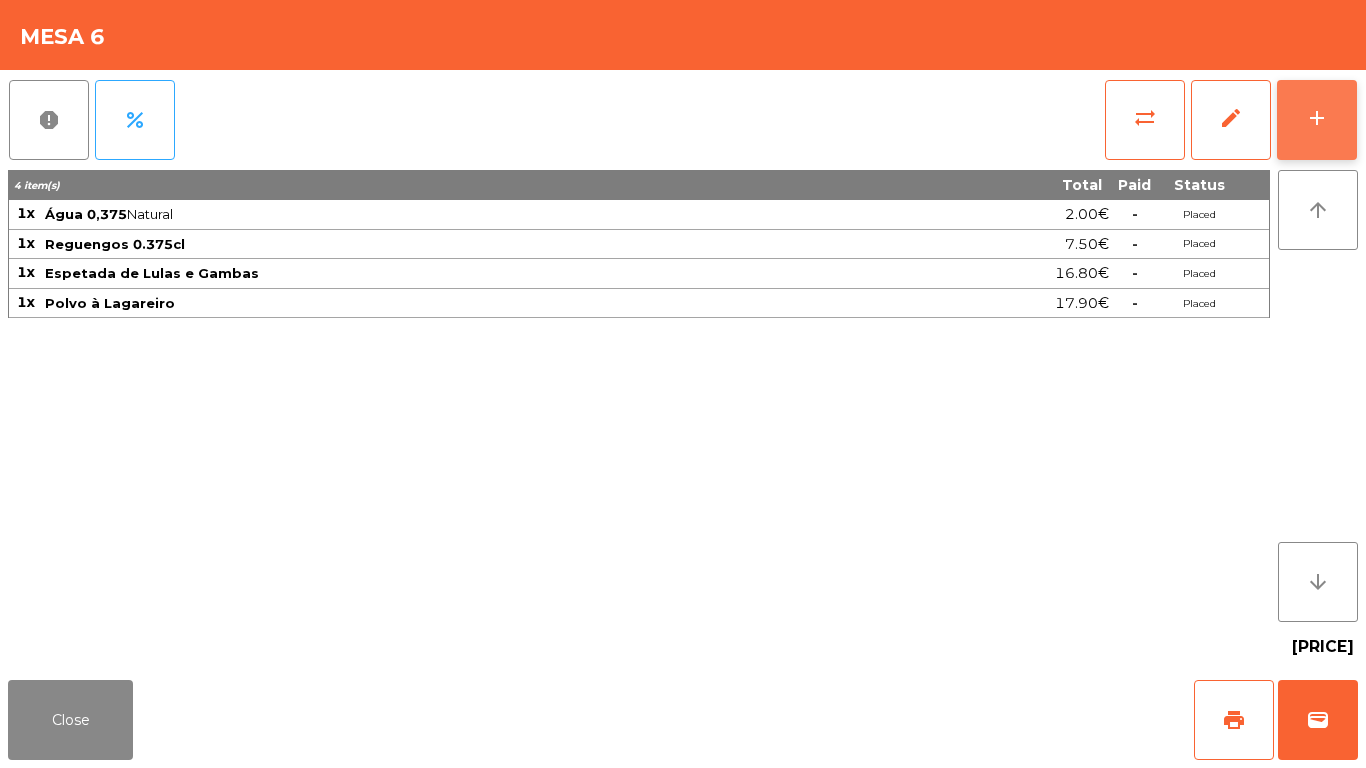 click on "add" 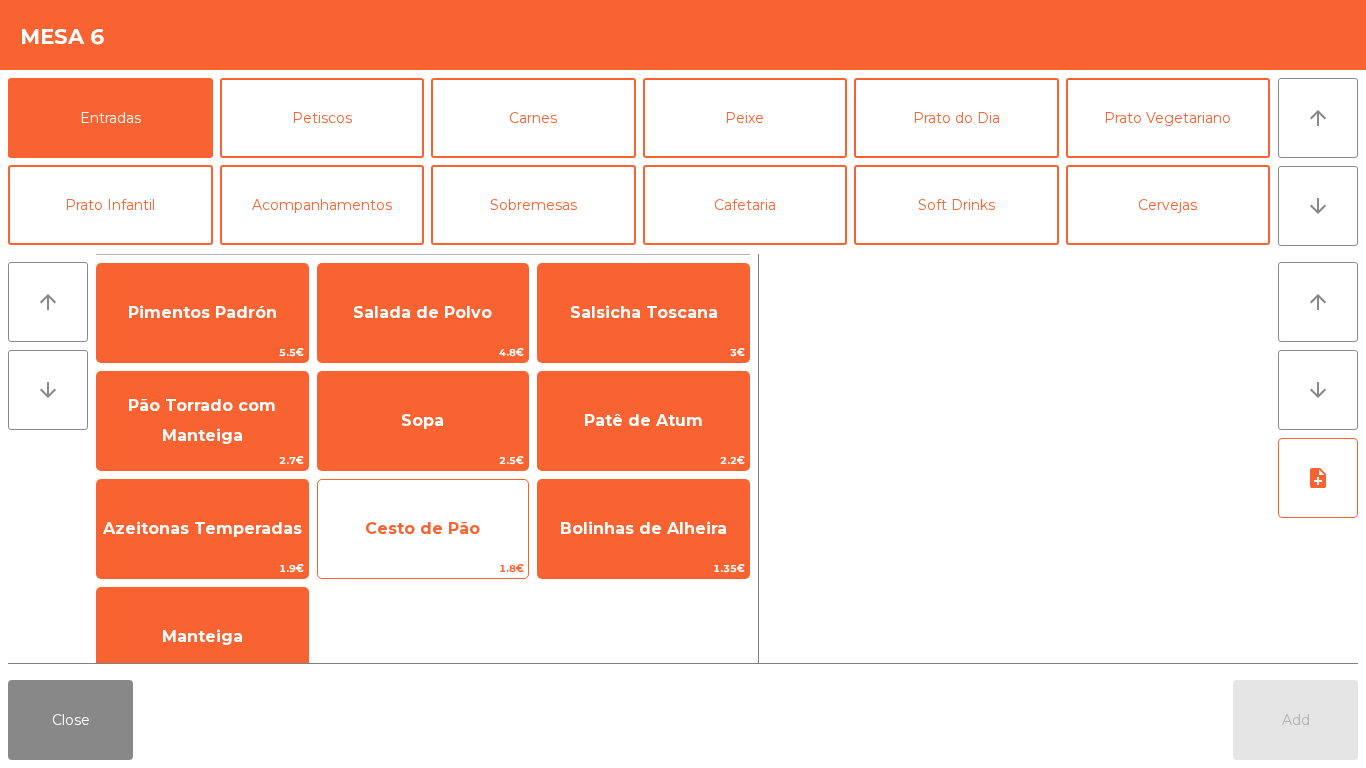 click on "Cesto de Pão" 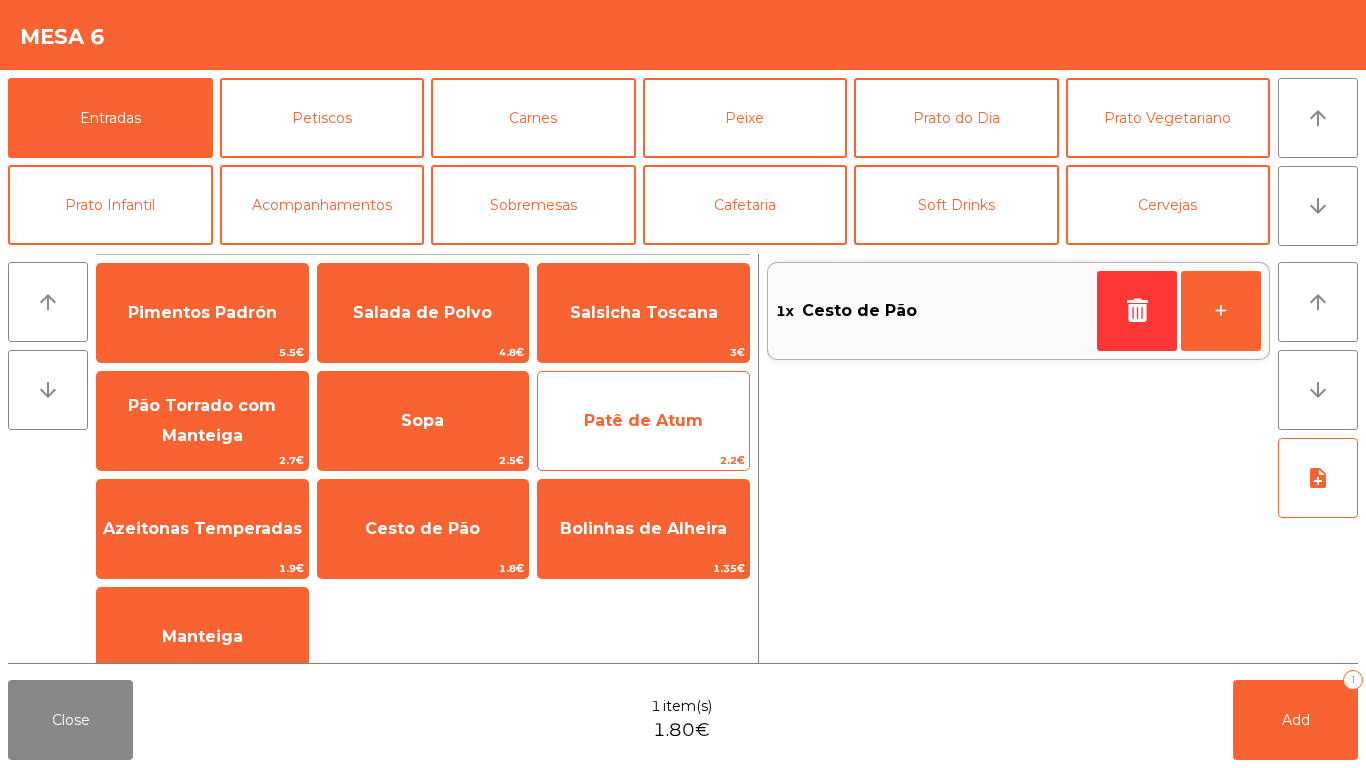 click on "Patê de Atum" 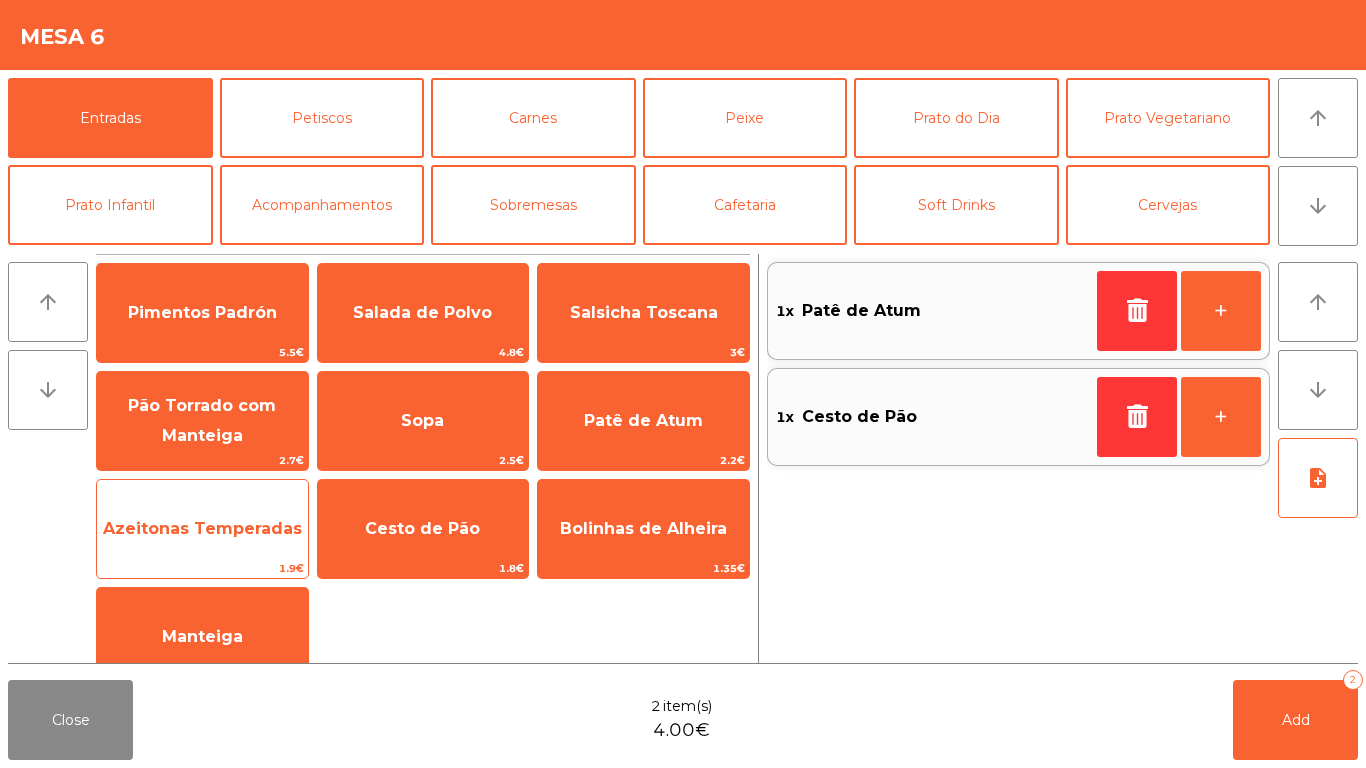 click on "Azeitonas Temperadas" 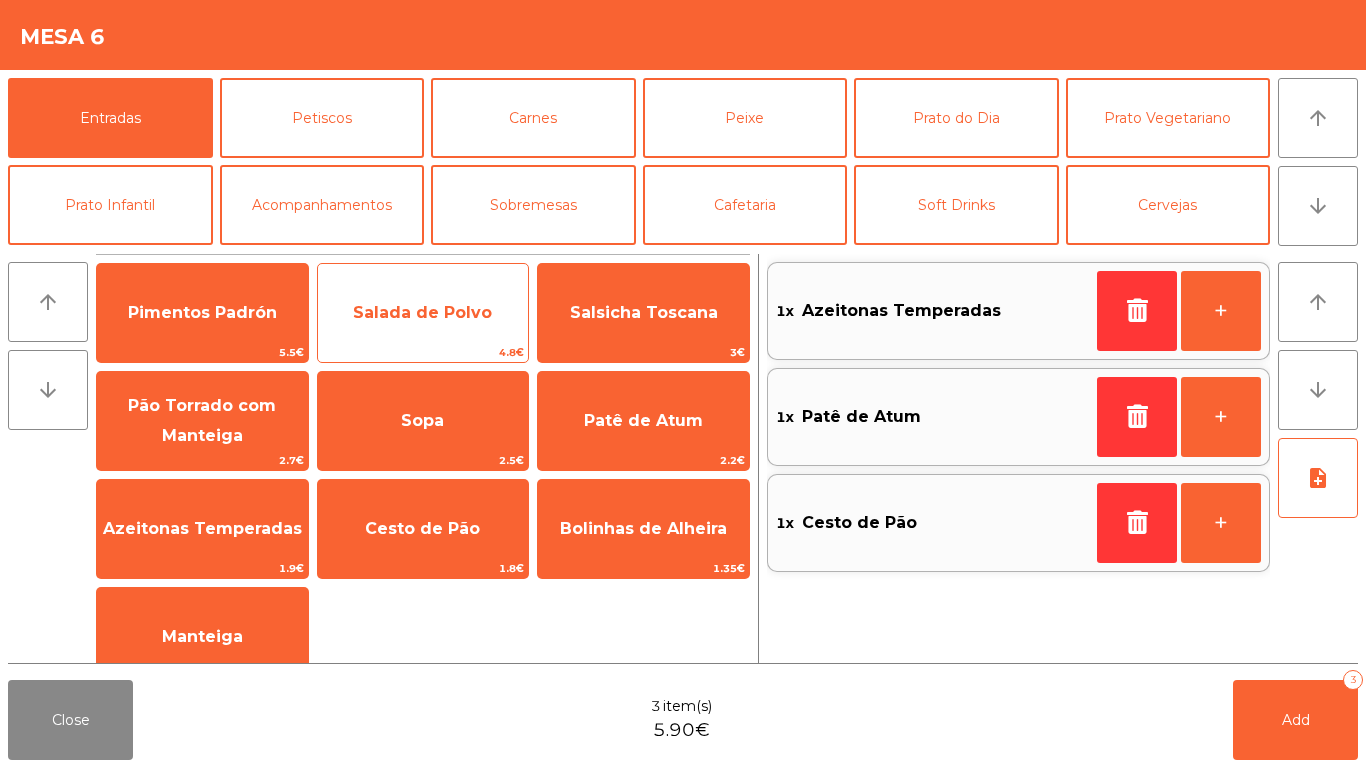 click on "Salada de Polvo   4.8€" 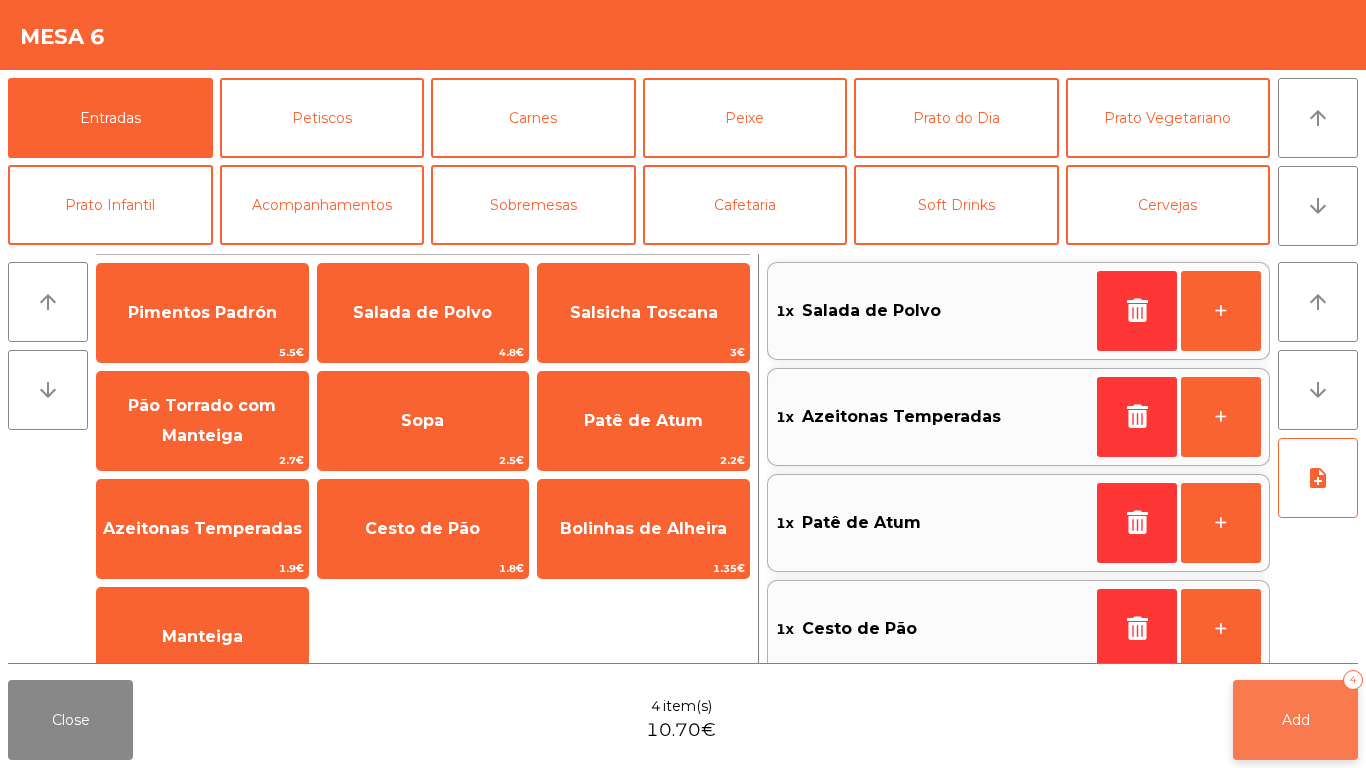 click on "Add   4" 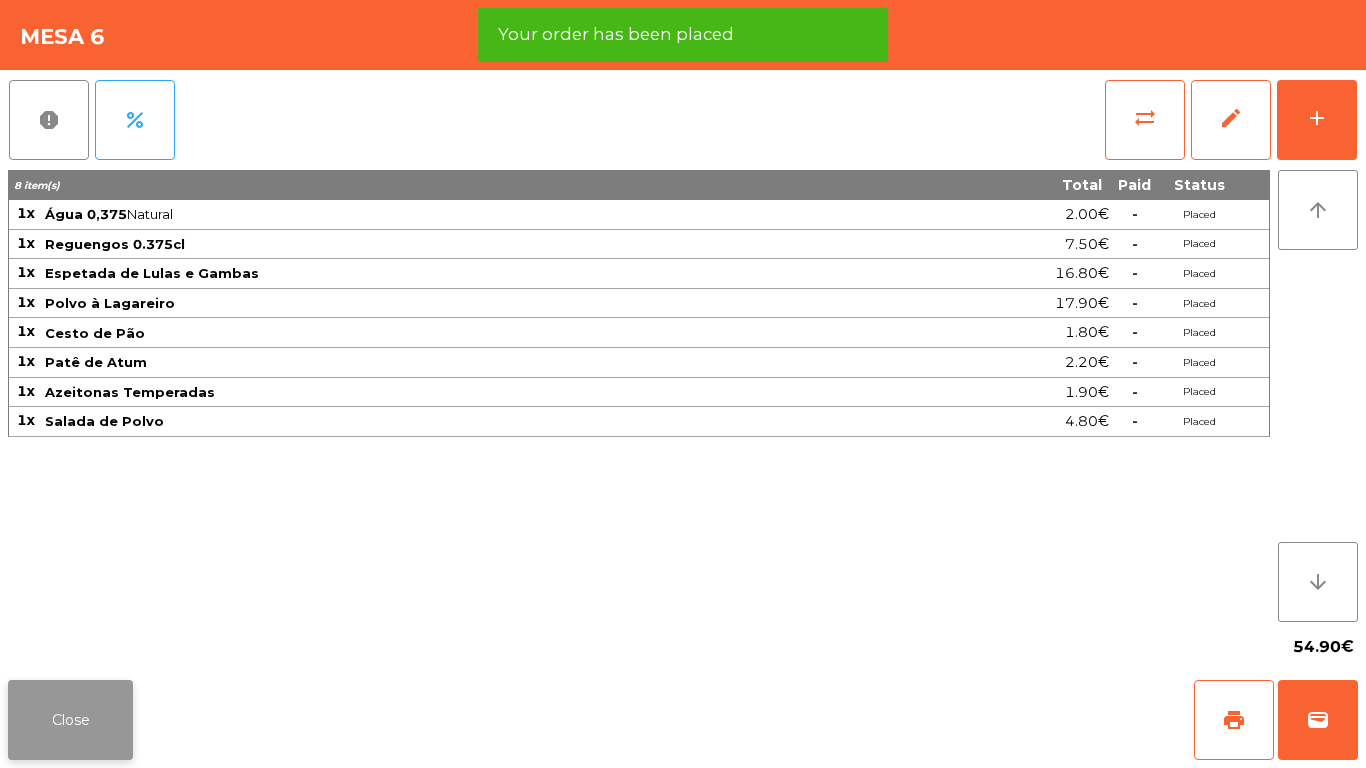 click on "Close" 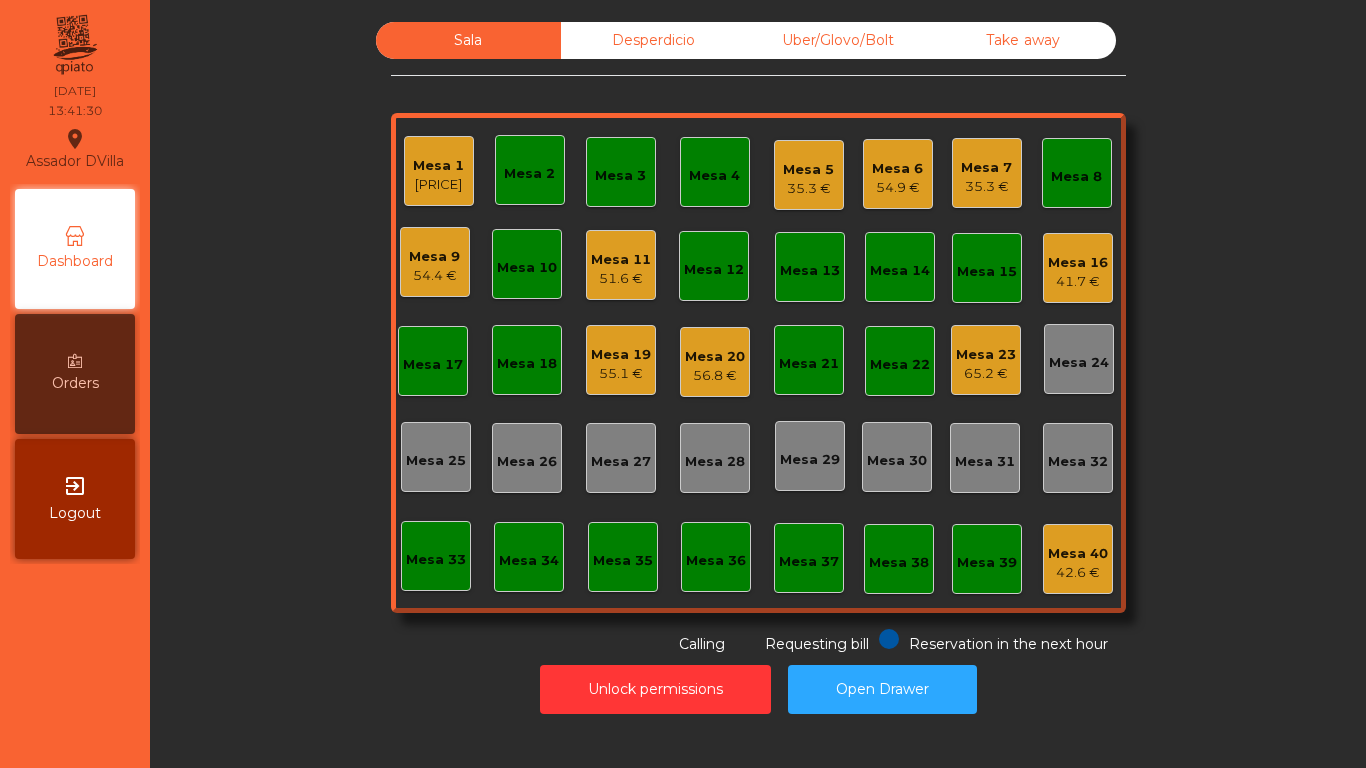 click on "54.9 €" 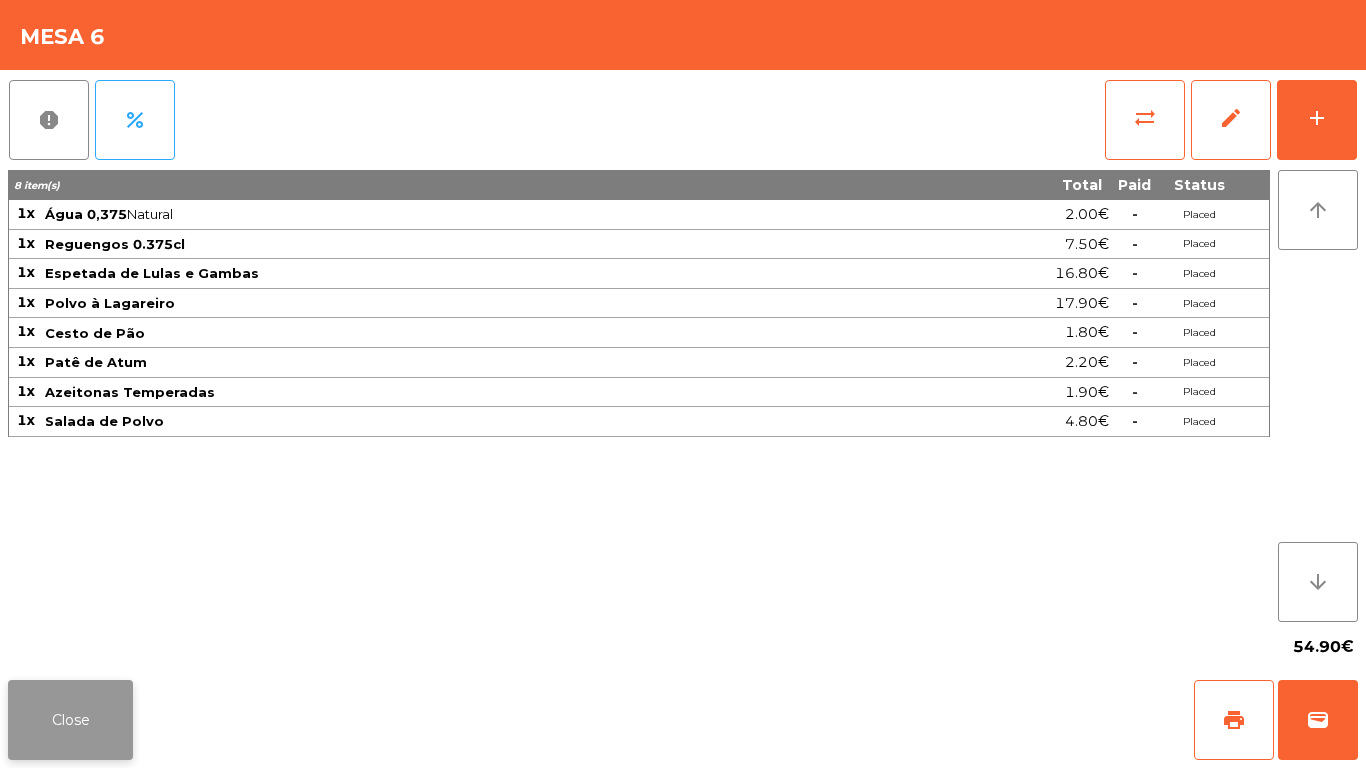 click on "Close" 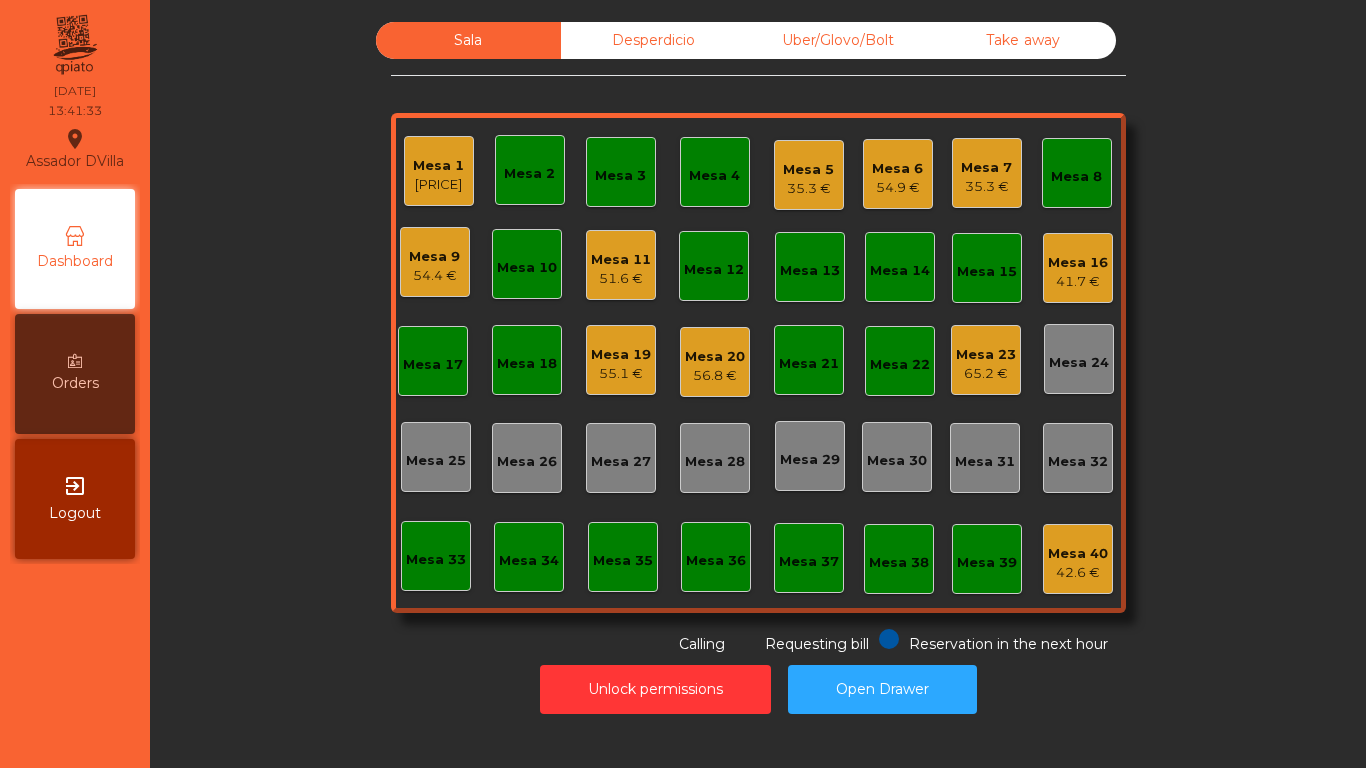 click on "Unlock permissions   Open Drawer" 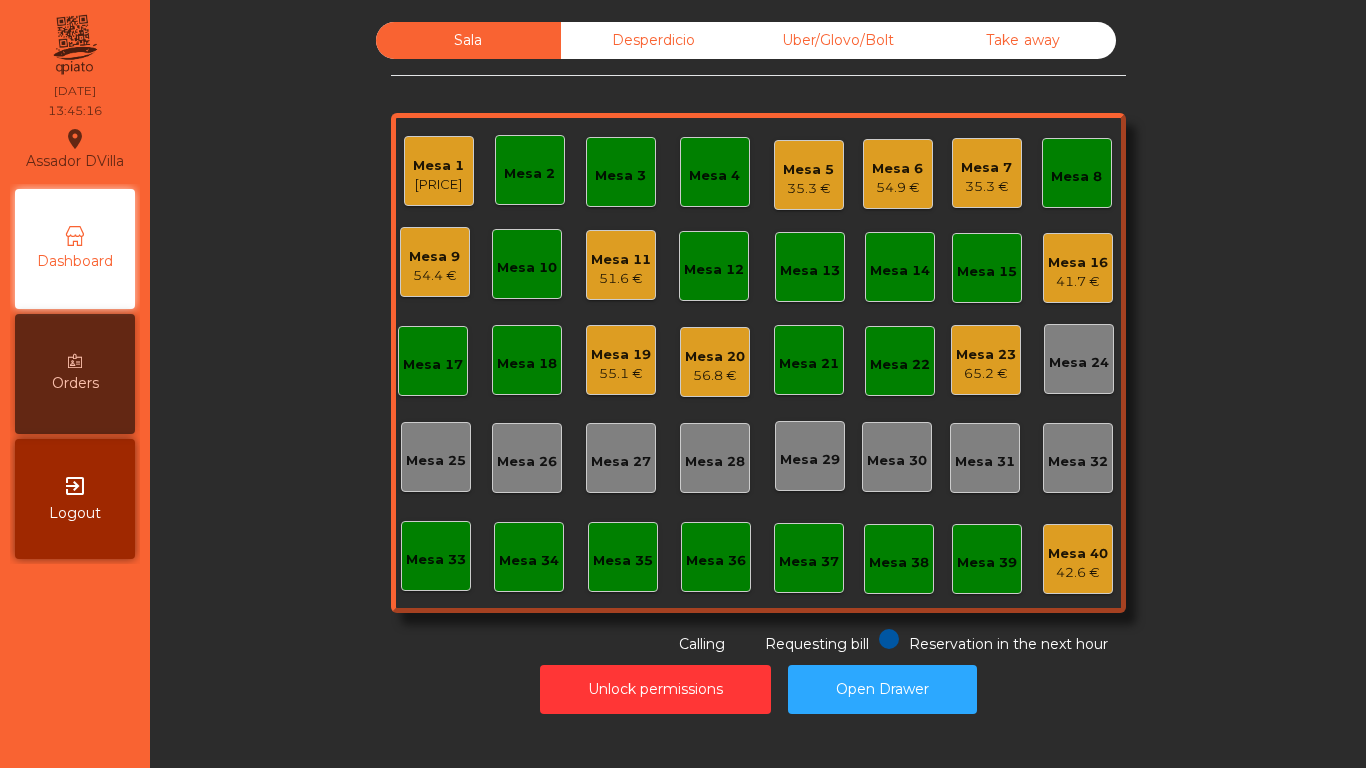 click on "54.4 €" 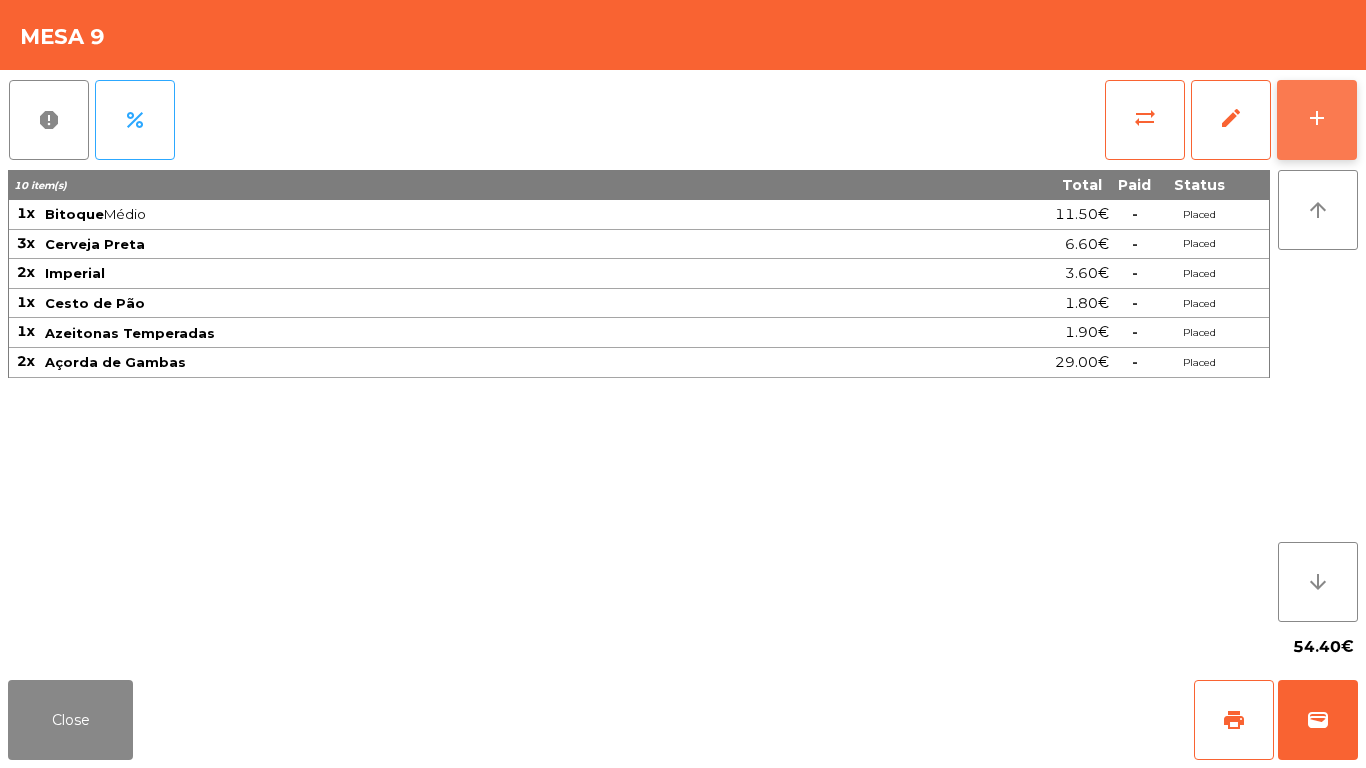 click on "add" 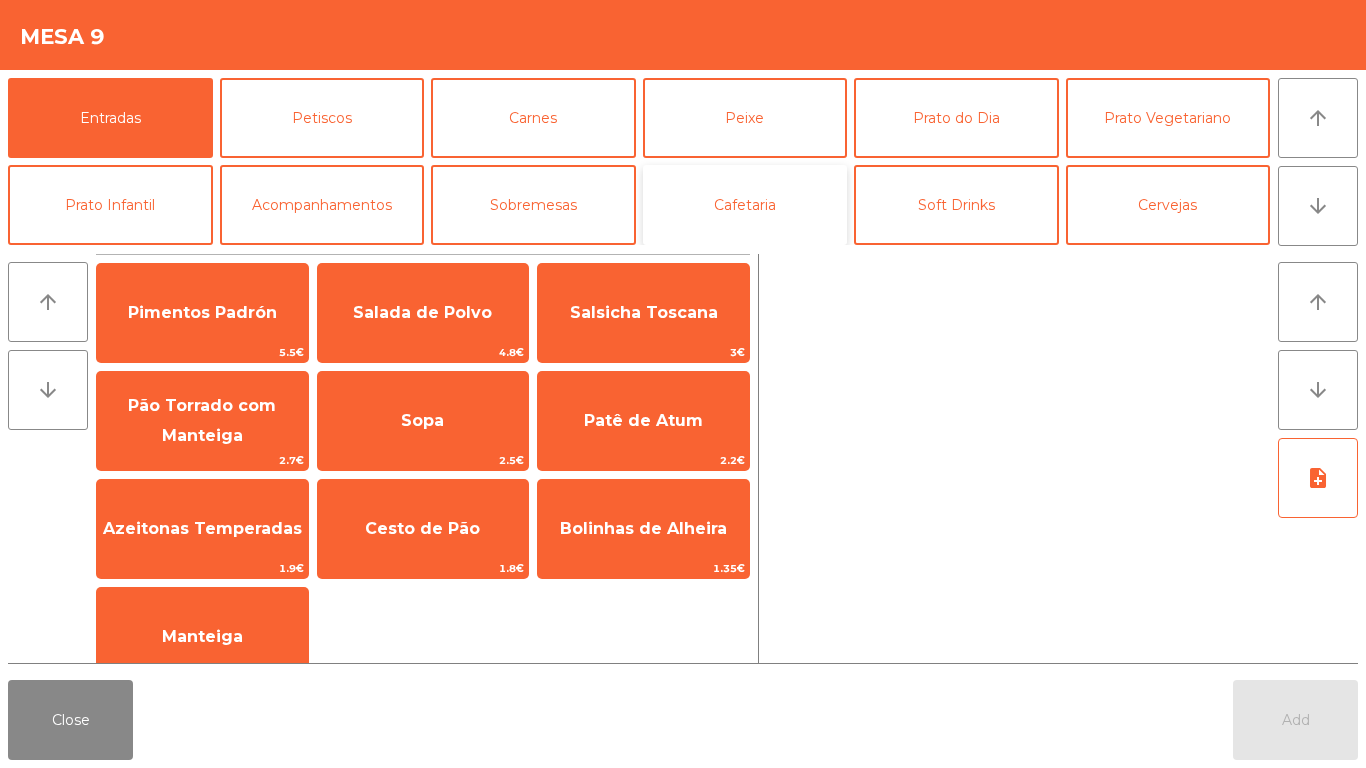 click on "Cafetaria" 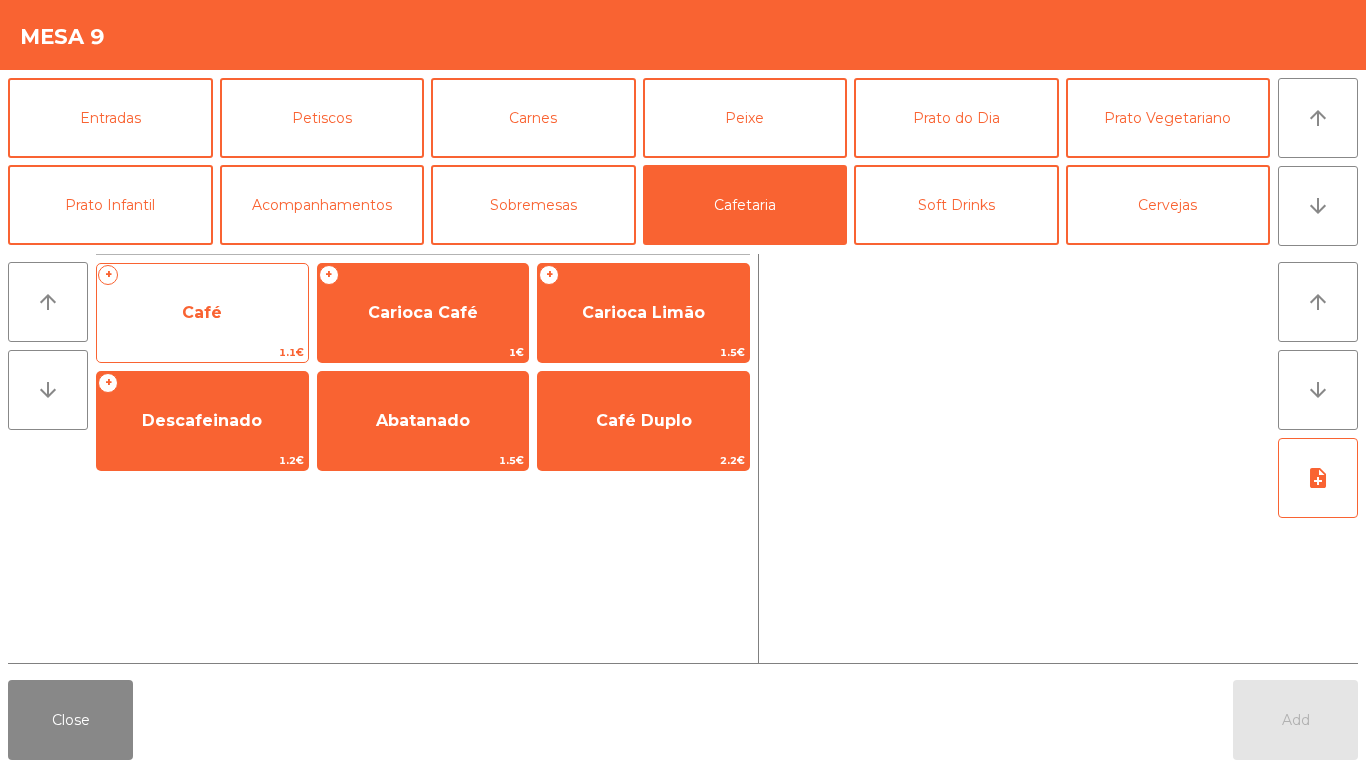 click on "Café" 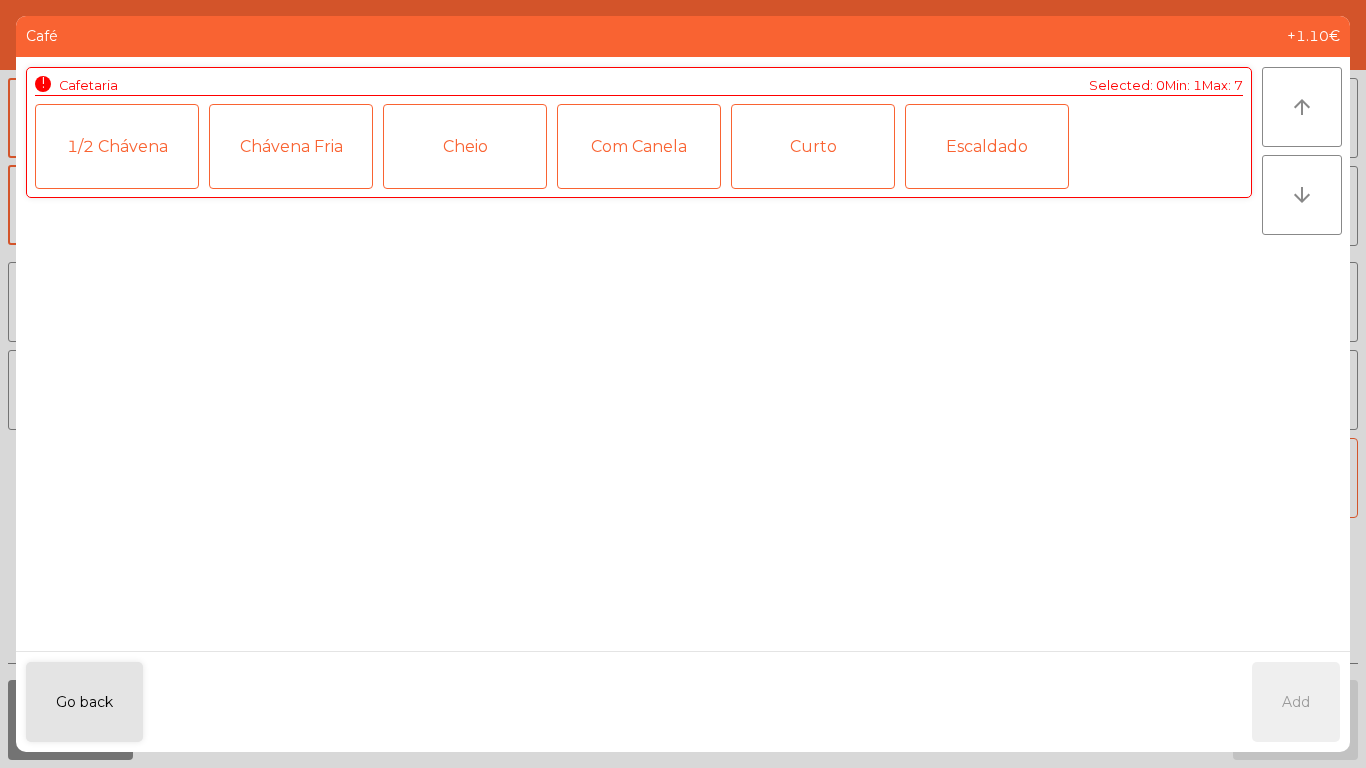 click on "1/2 Chávena" 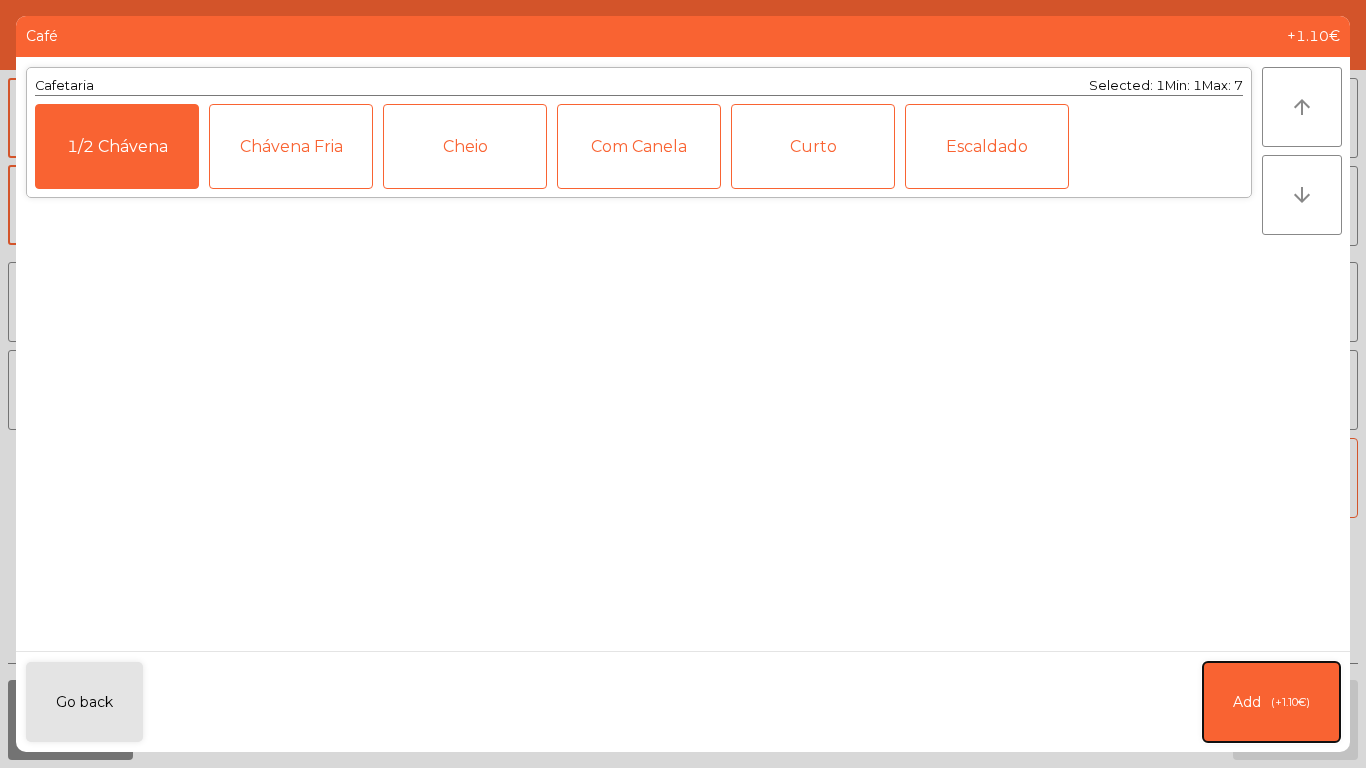 click on "Add   (+1.10€)" 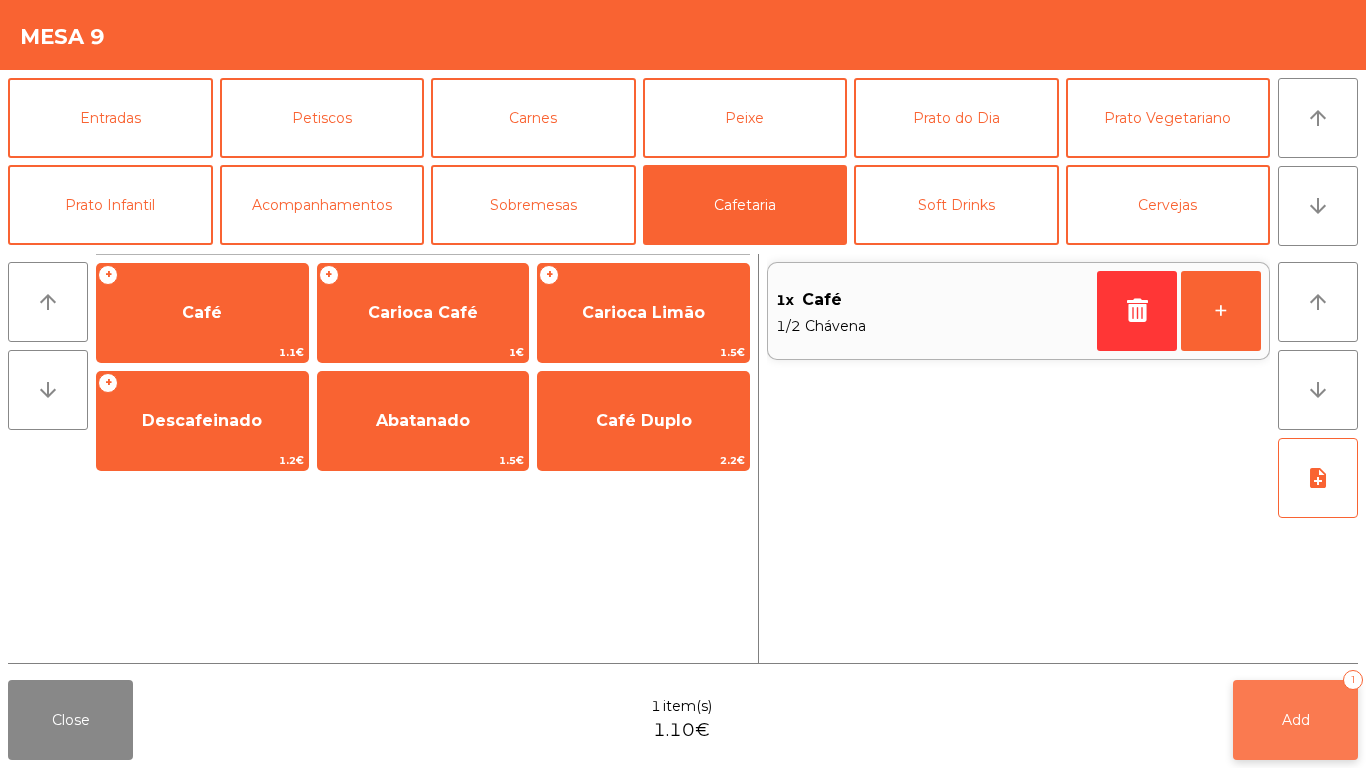 click on "Add" 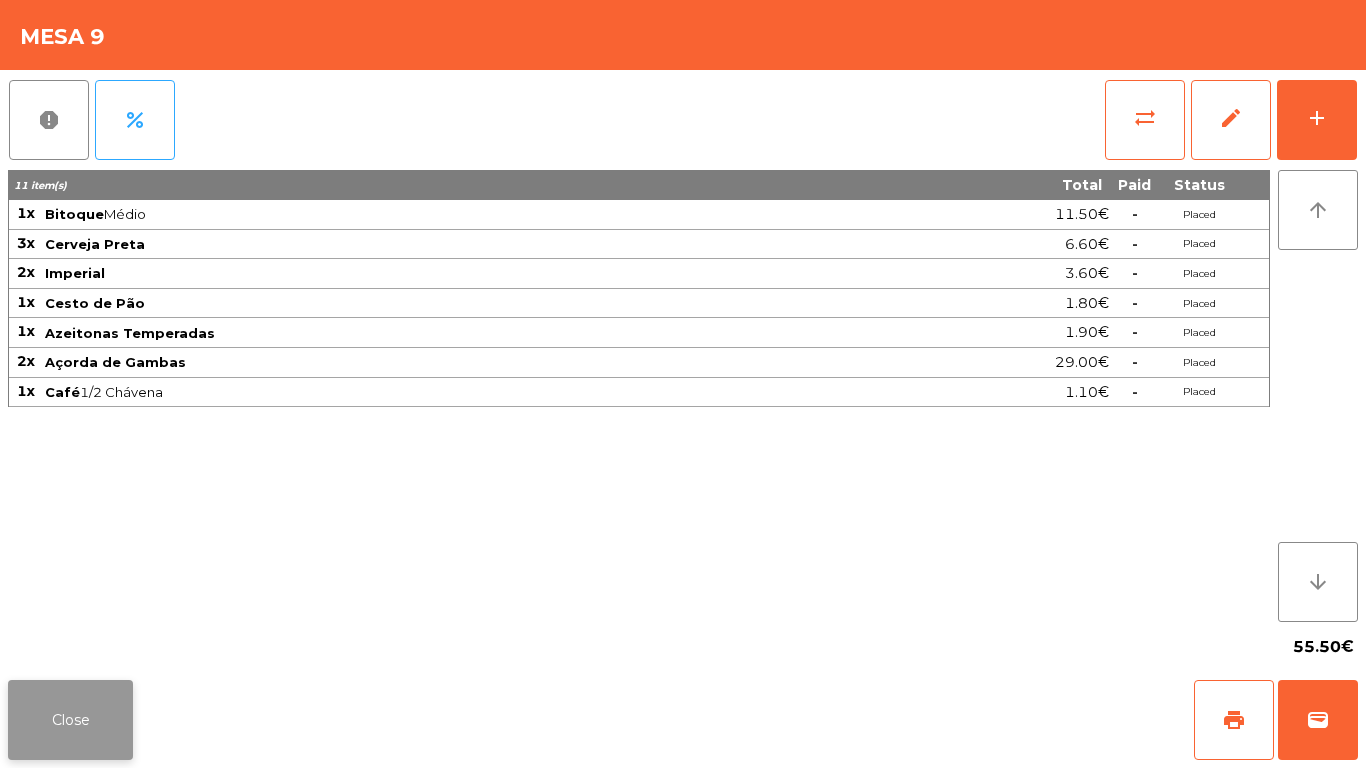 click on "Close" 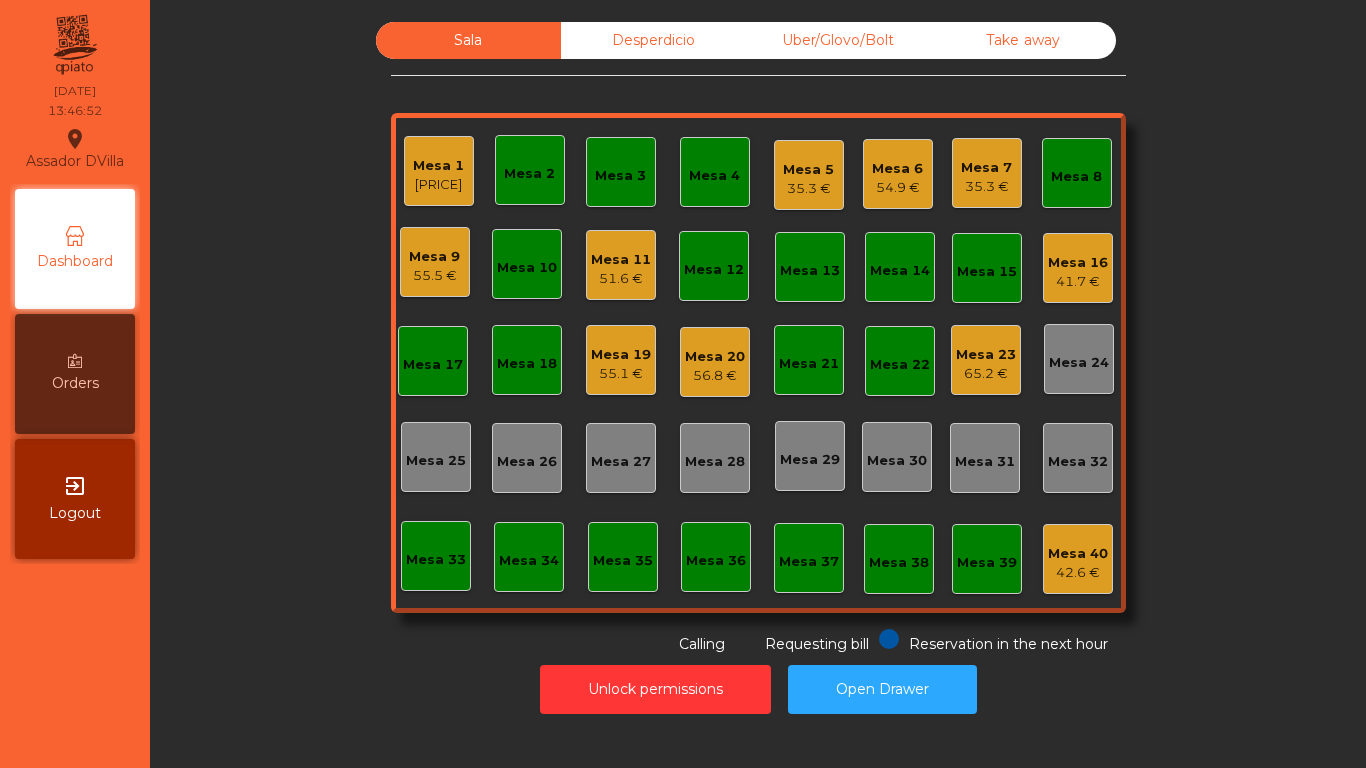 click on "Unlock permissions   Open Drawer" 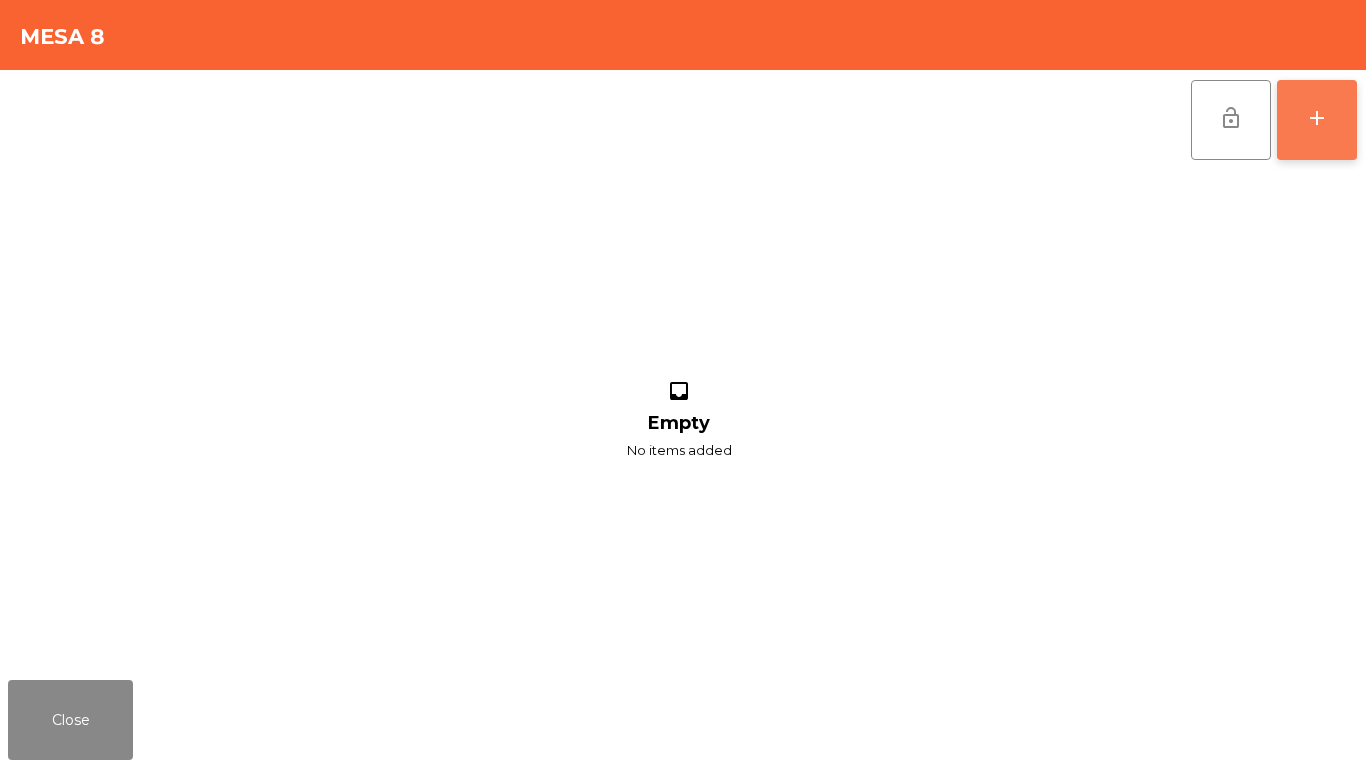 click on "add" 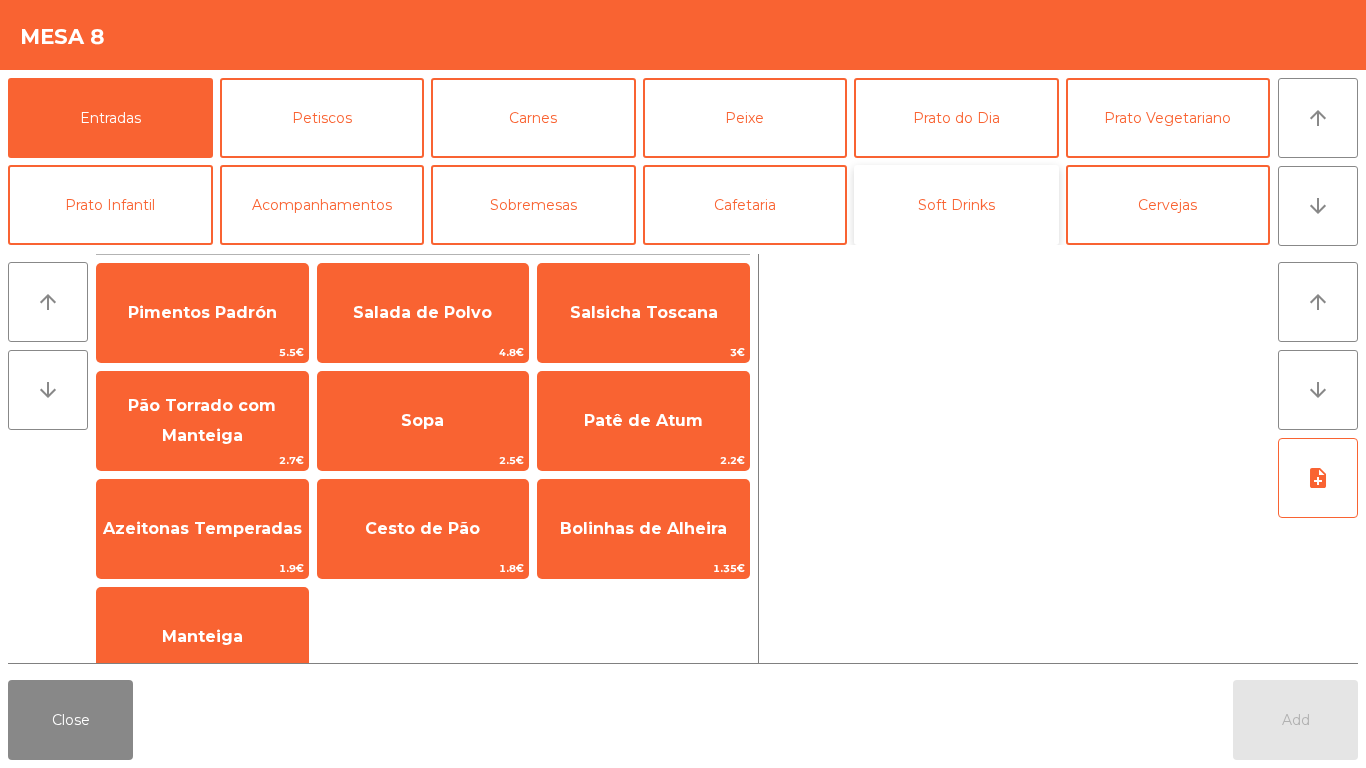 click on "Soft Drinks" 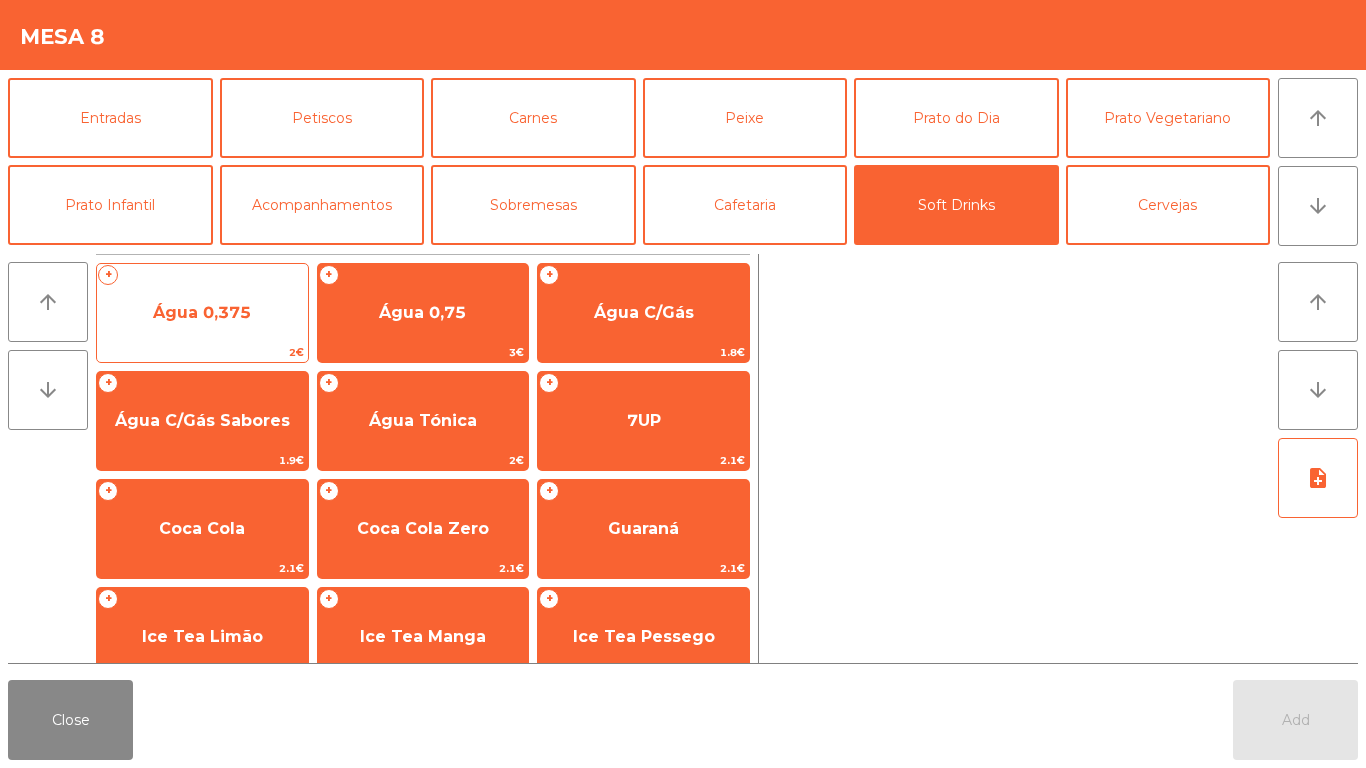 click on "Água 0,375" 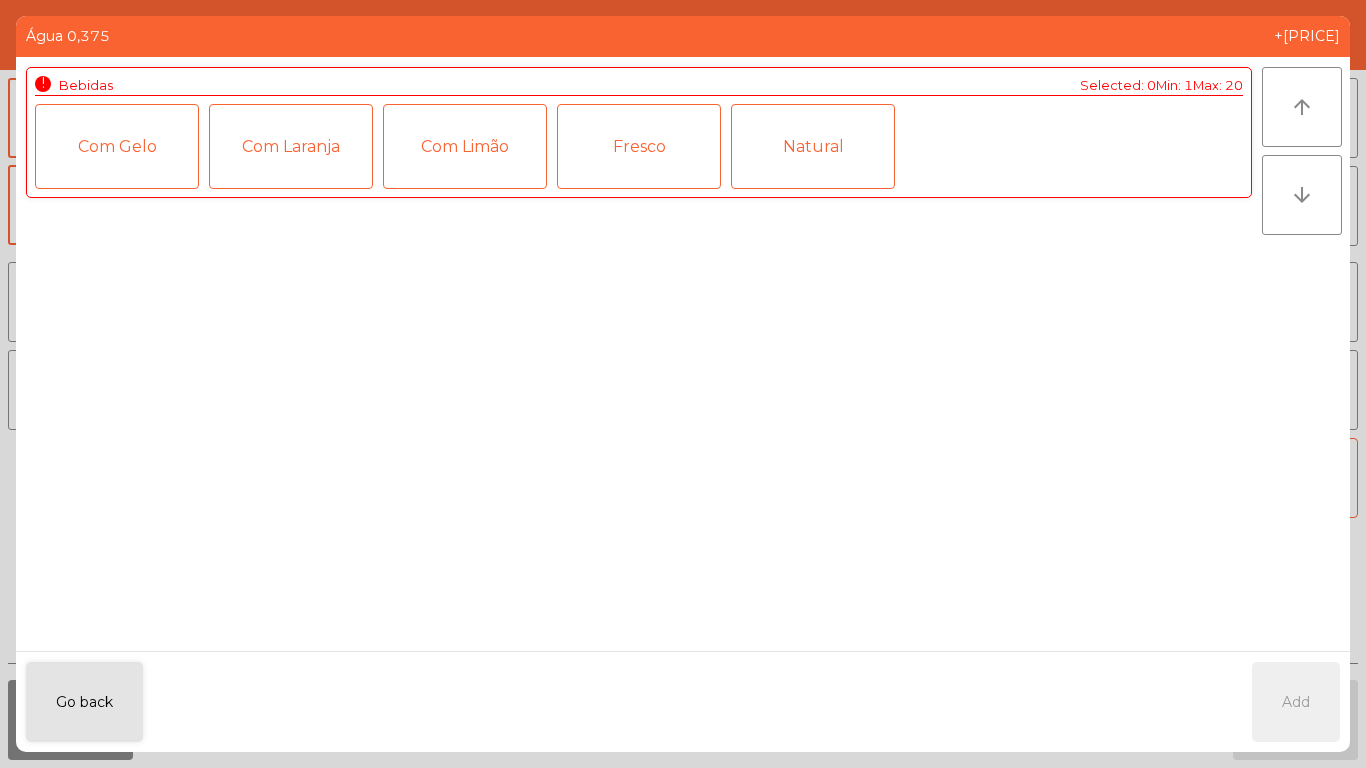 click on "Natural" 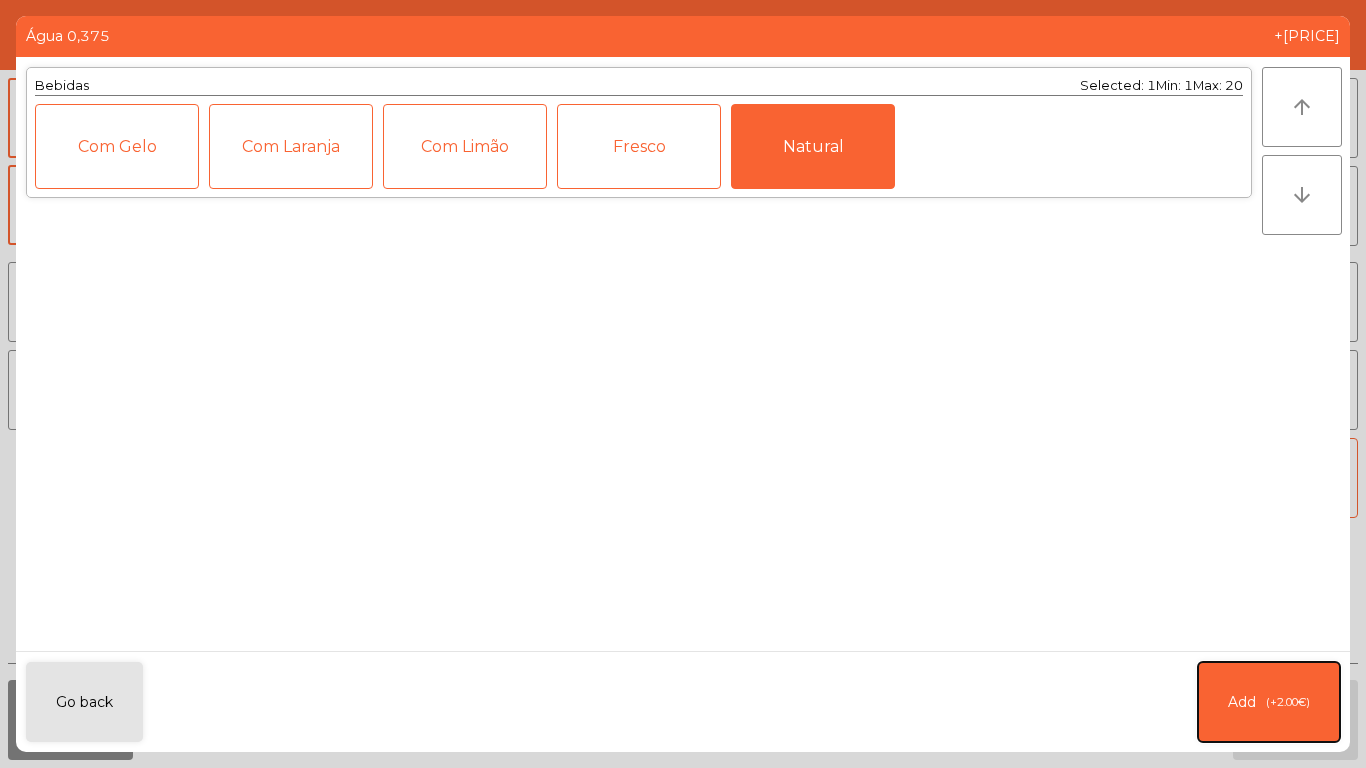 click on "Add   (+2.00€)" 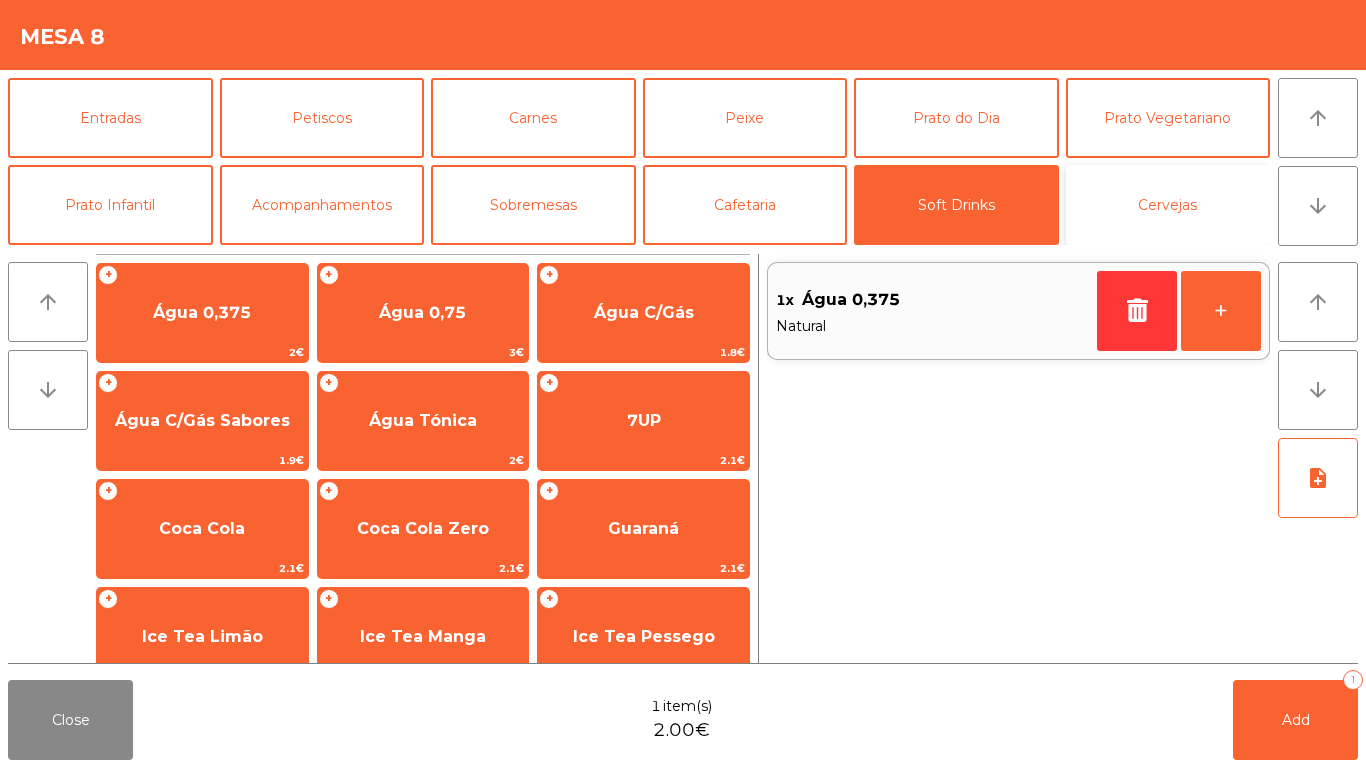 click on "Cervejas" 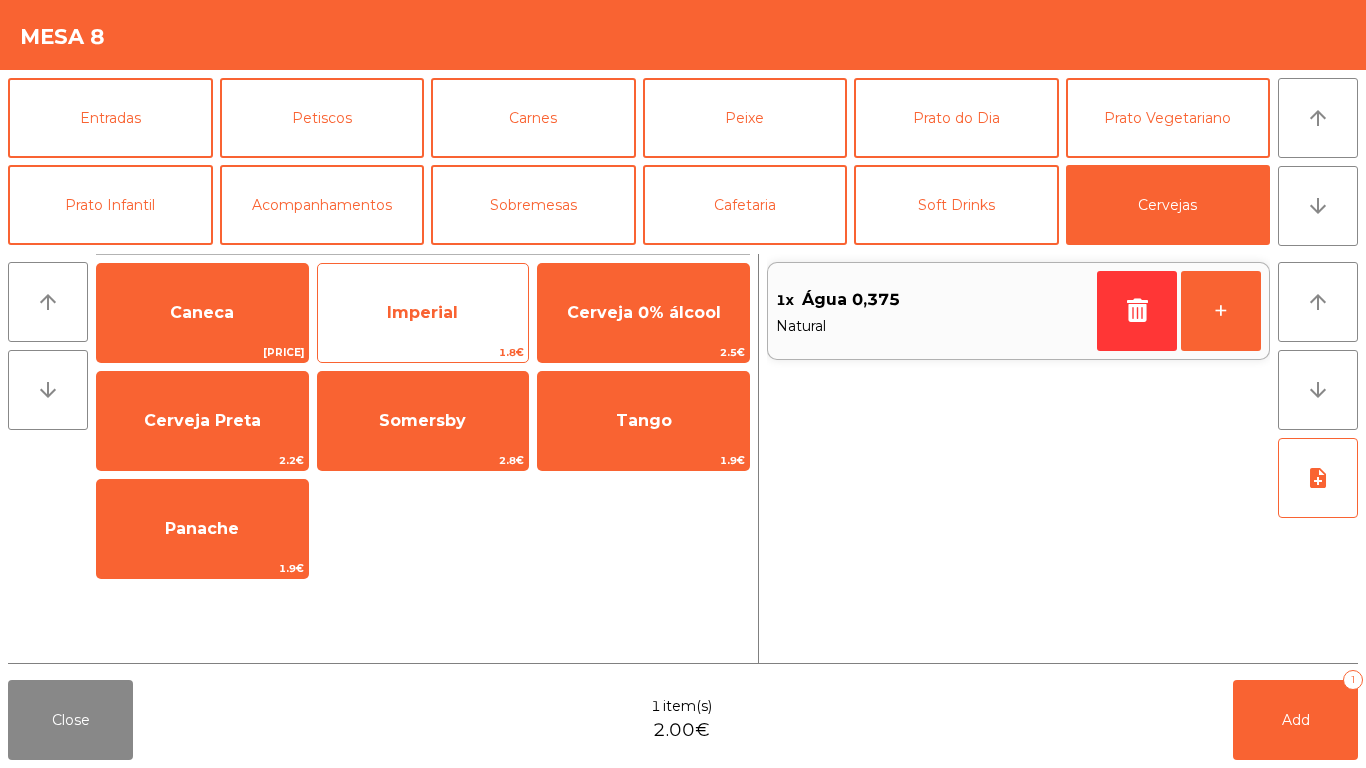 click on "Imperial" 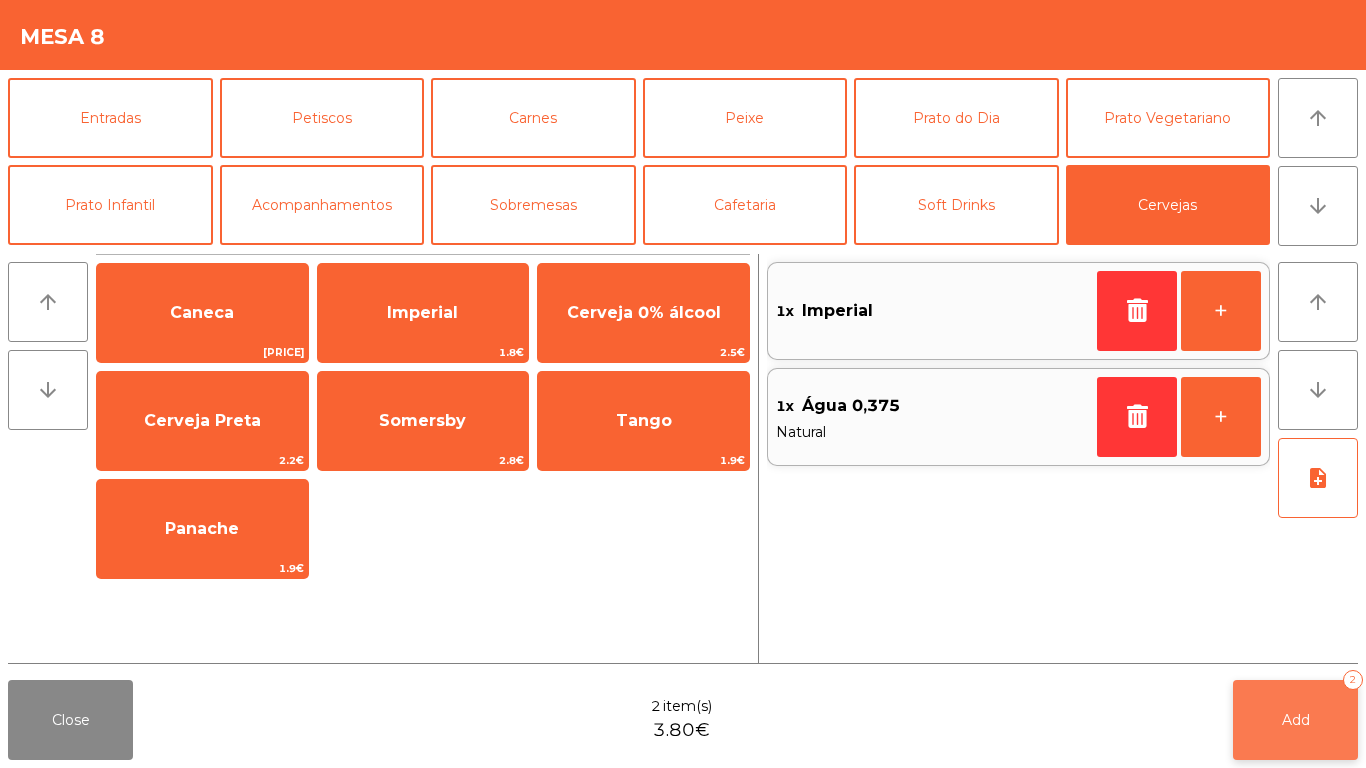 click on "Add   2" 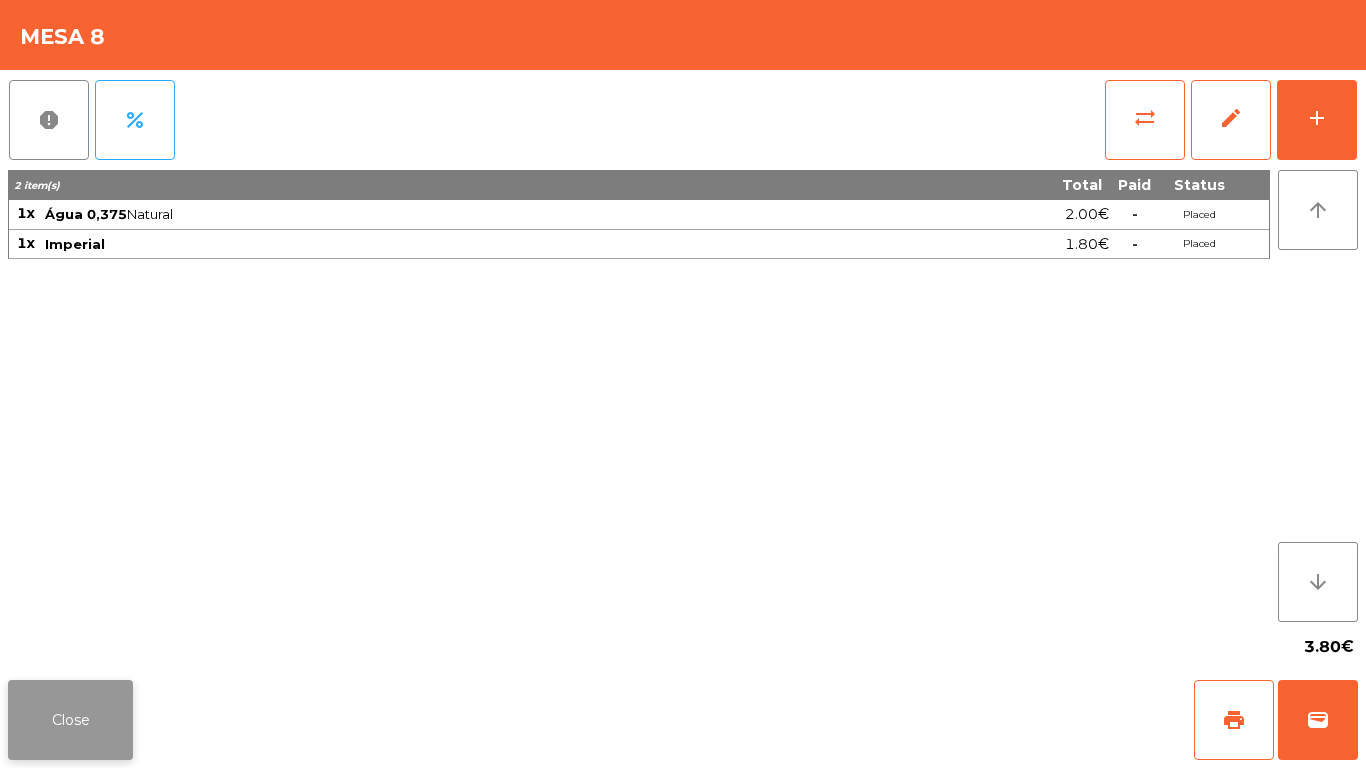 click on "Close" 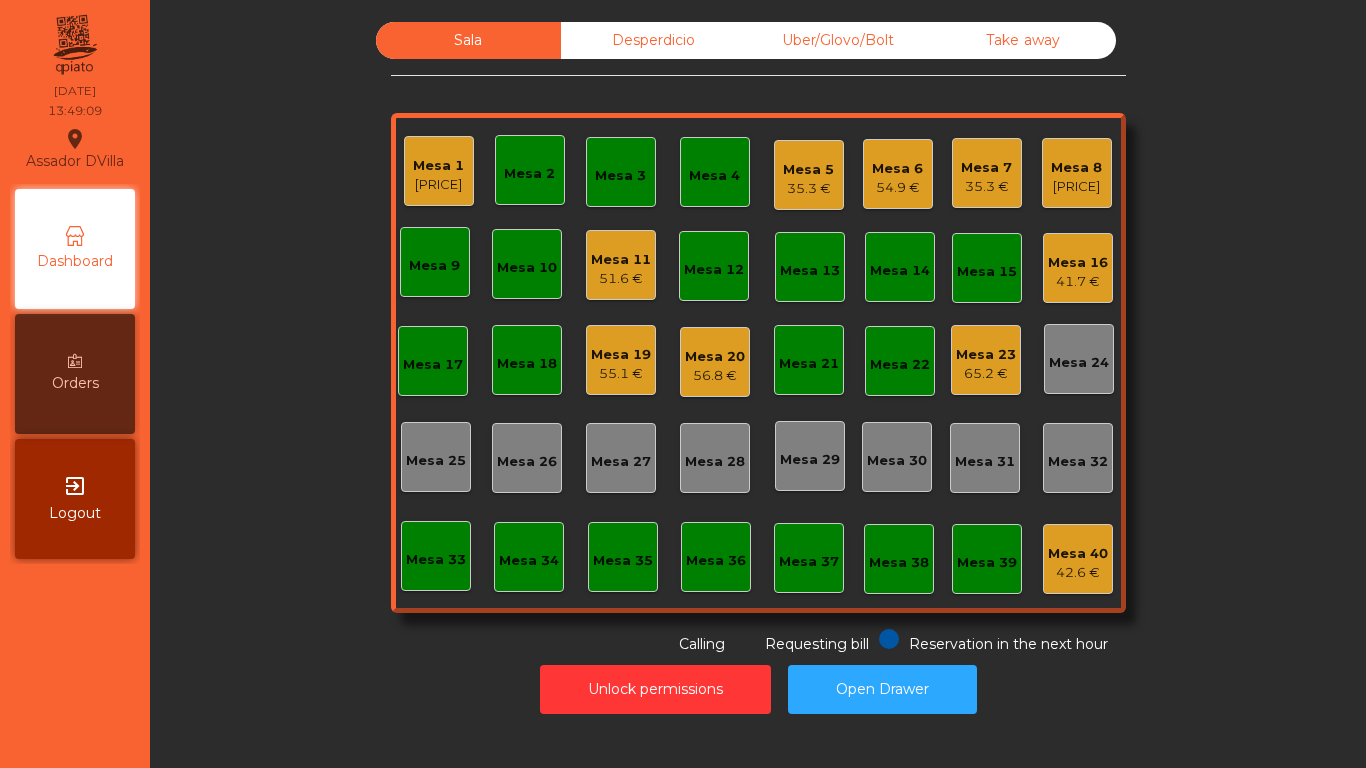click on "Mesa 8   [PRICE]" 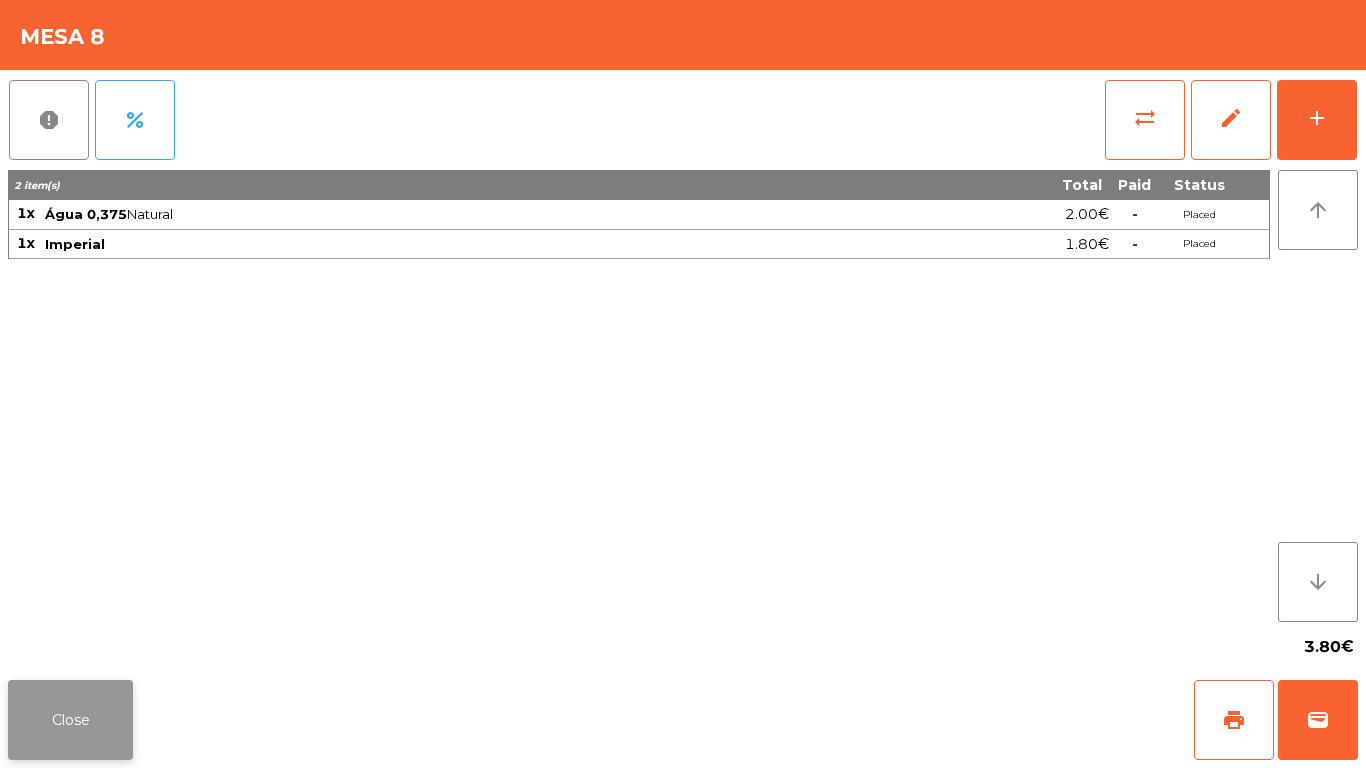 click on "Close" 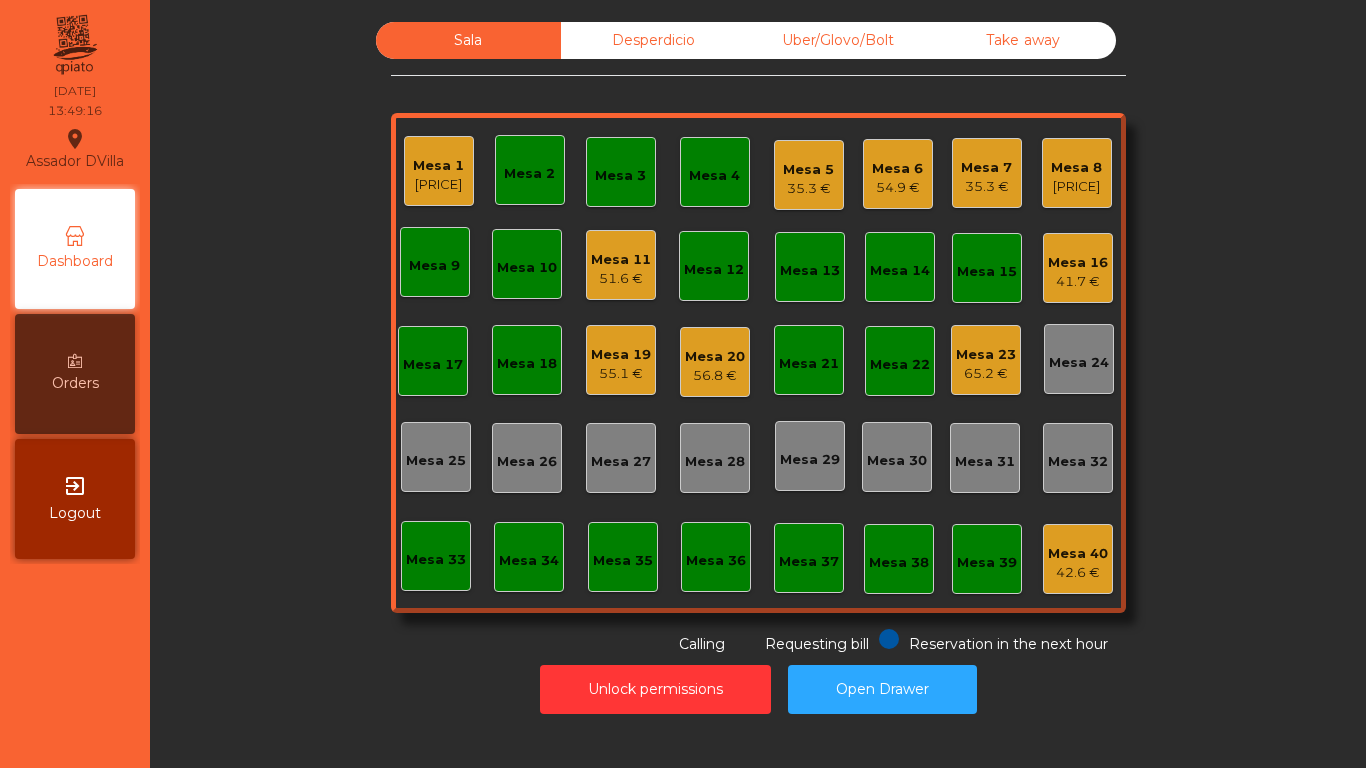 click on "Unlock permissions   Open Drawer" 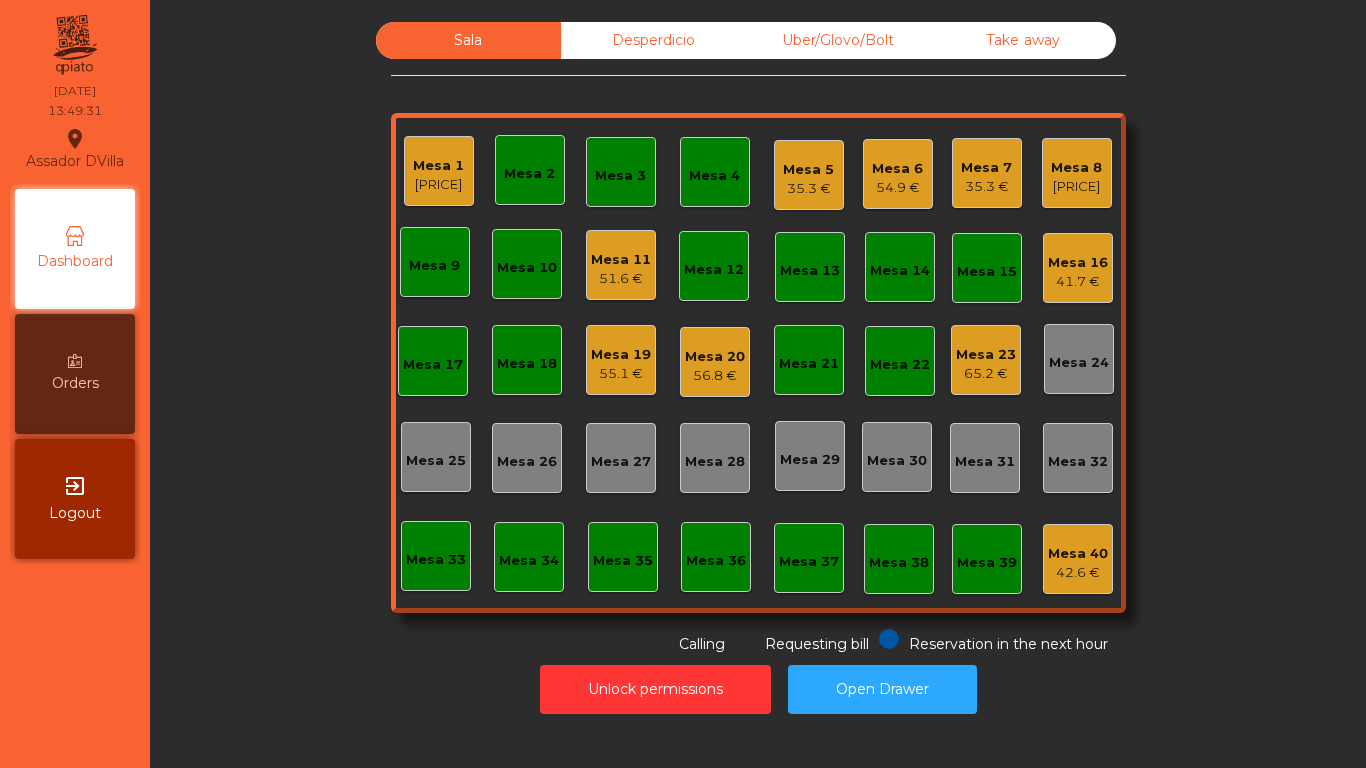 click on "35.3 €" 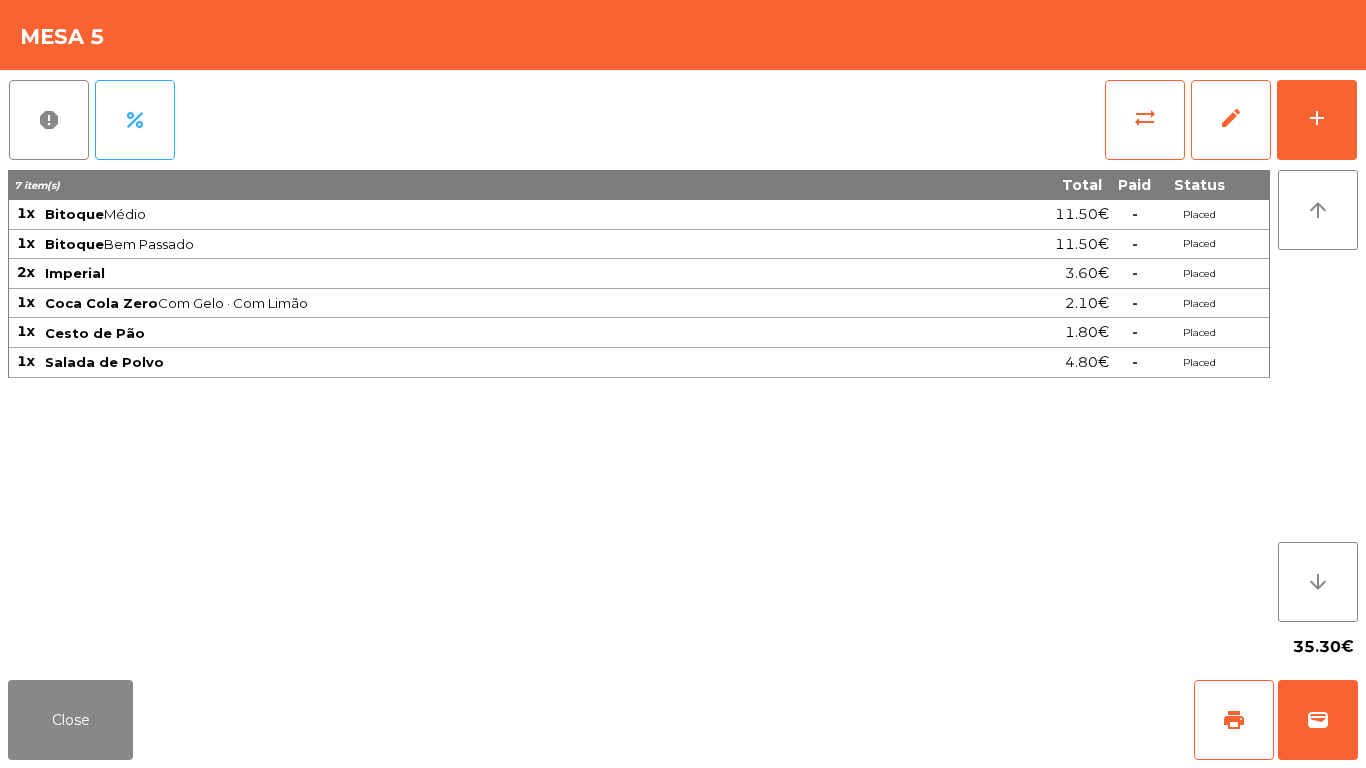 click on "35.30€" 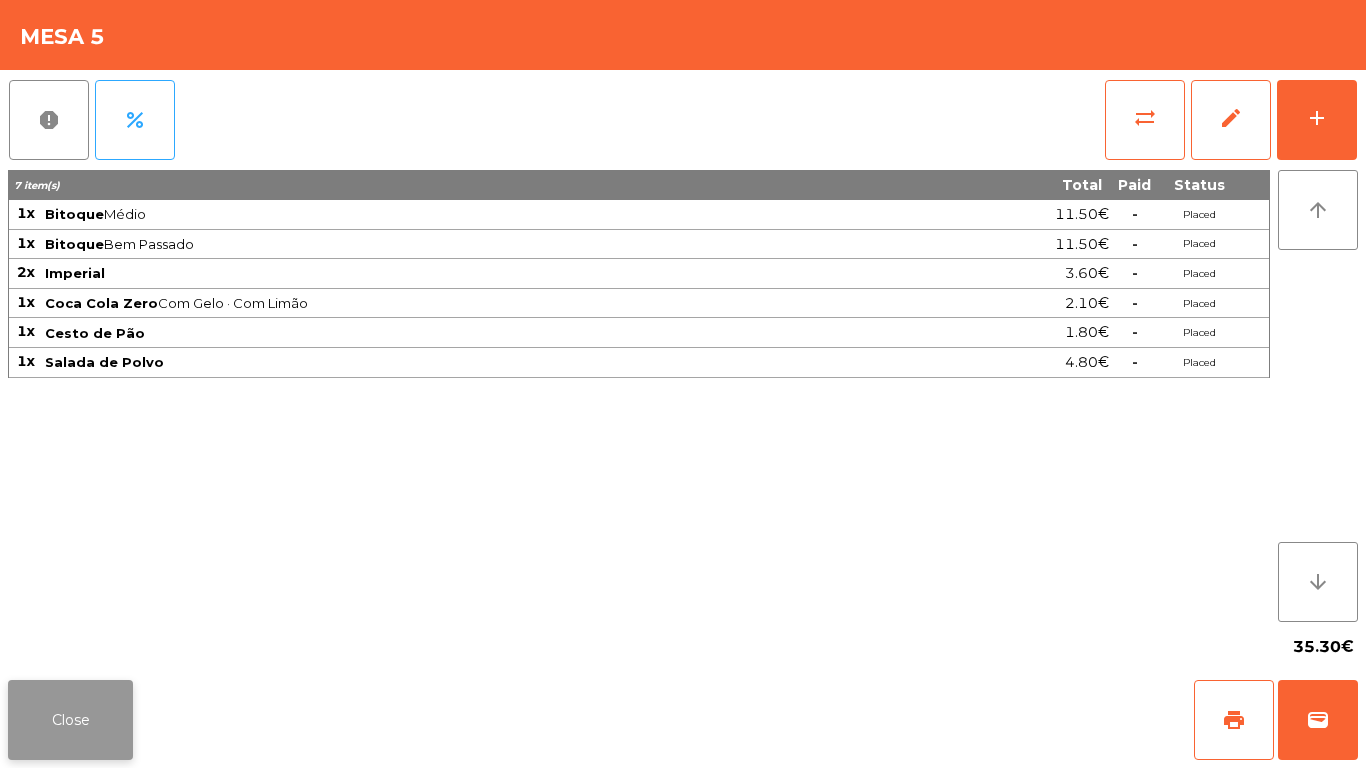 click on "Close" 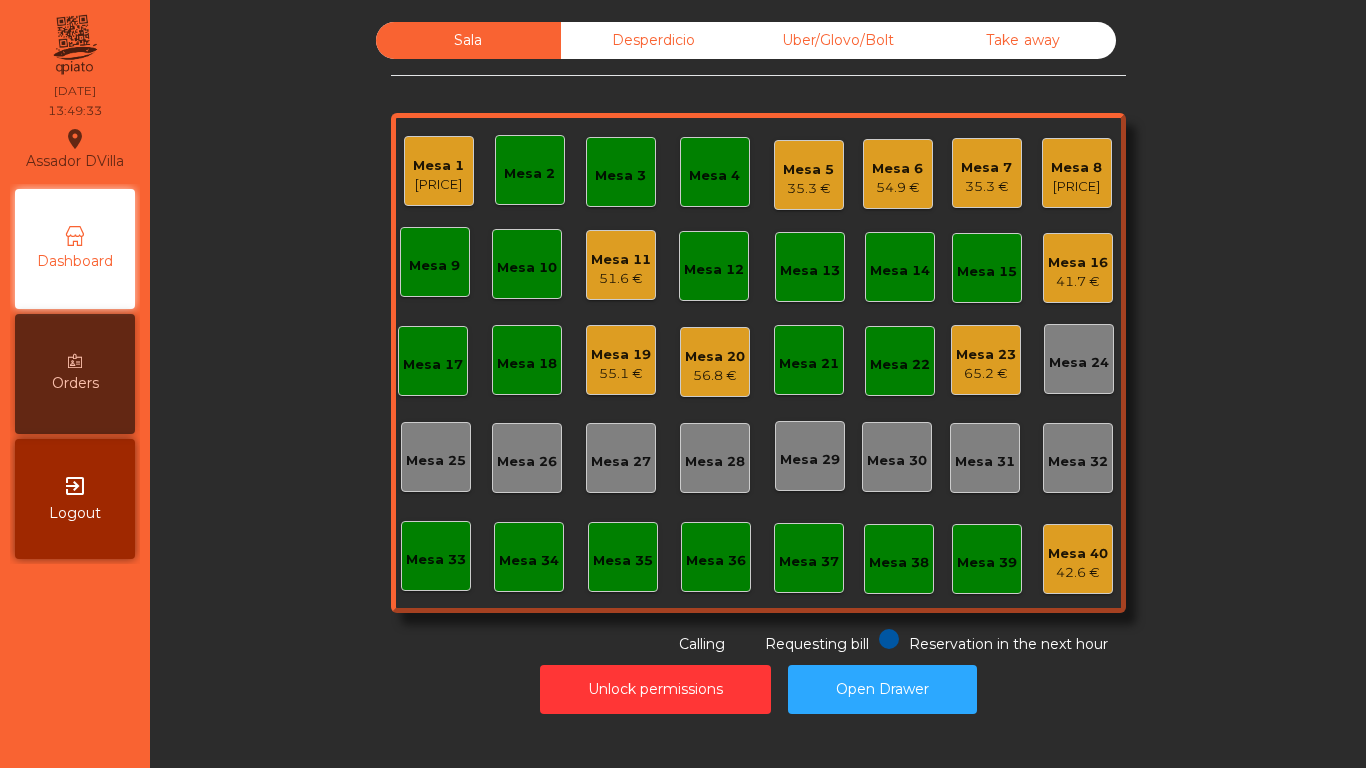click on "Mesa 6" 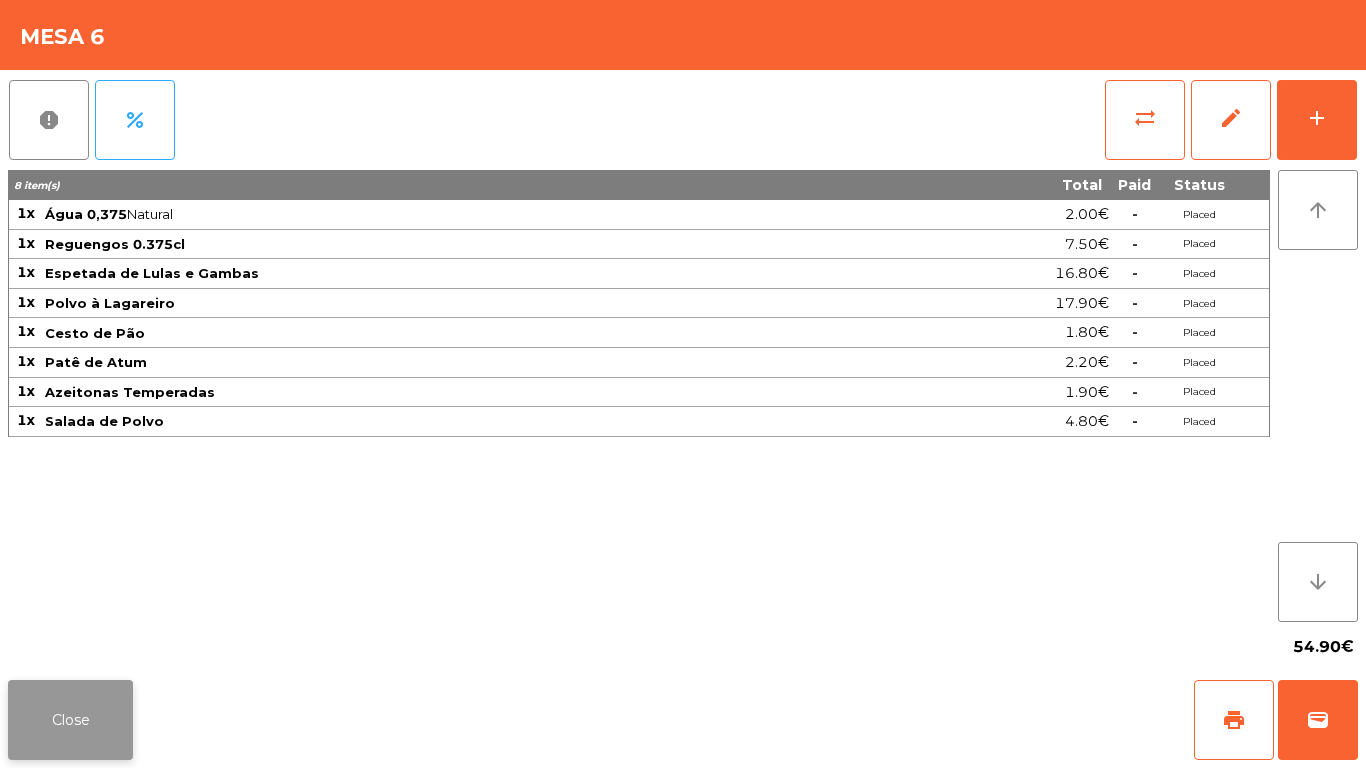 click on "Close" 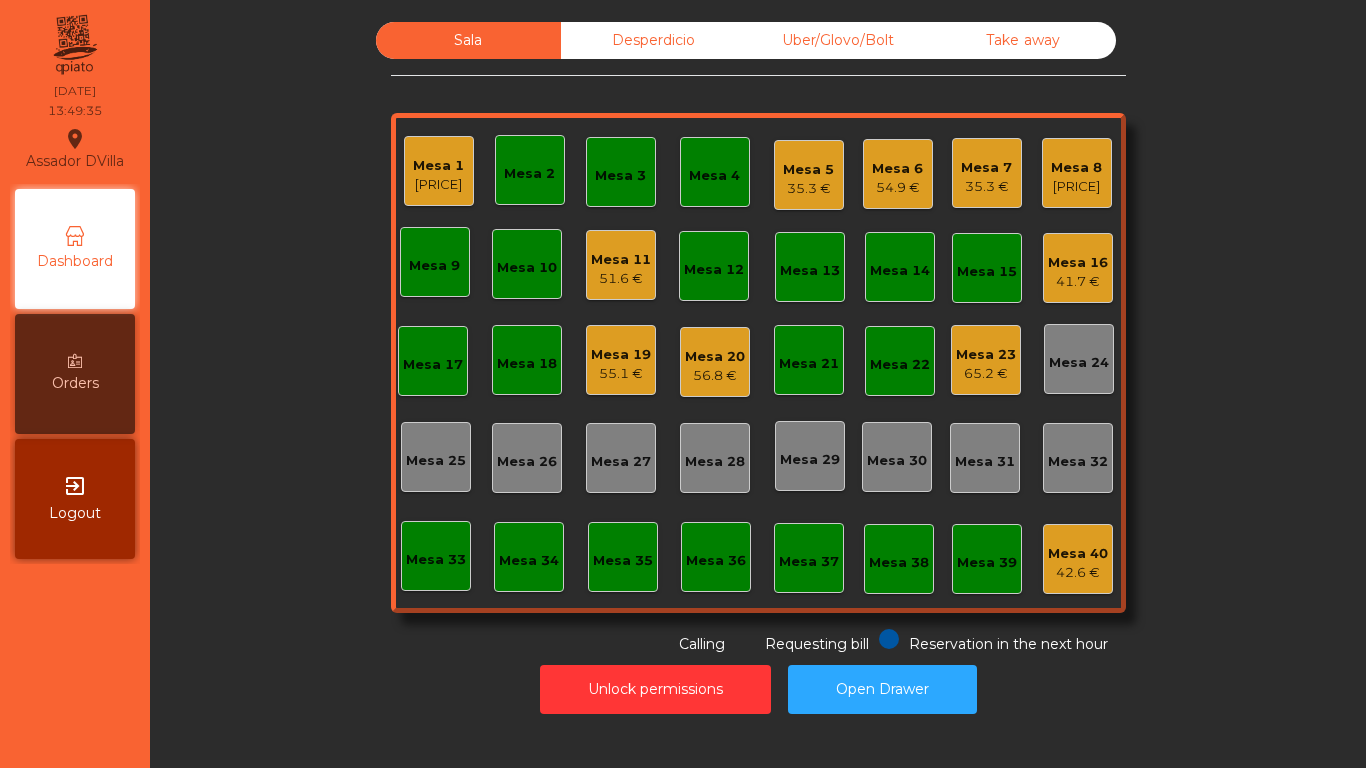click on "Mesa 8   [PRICE]" 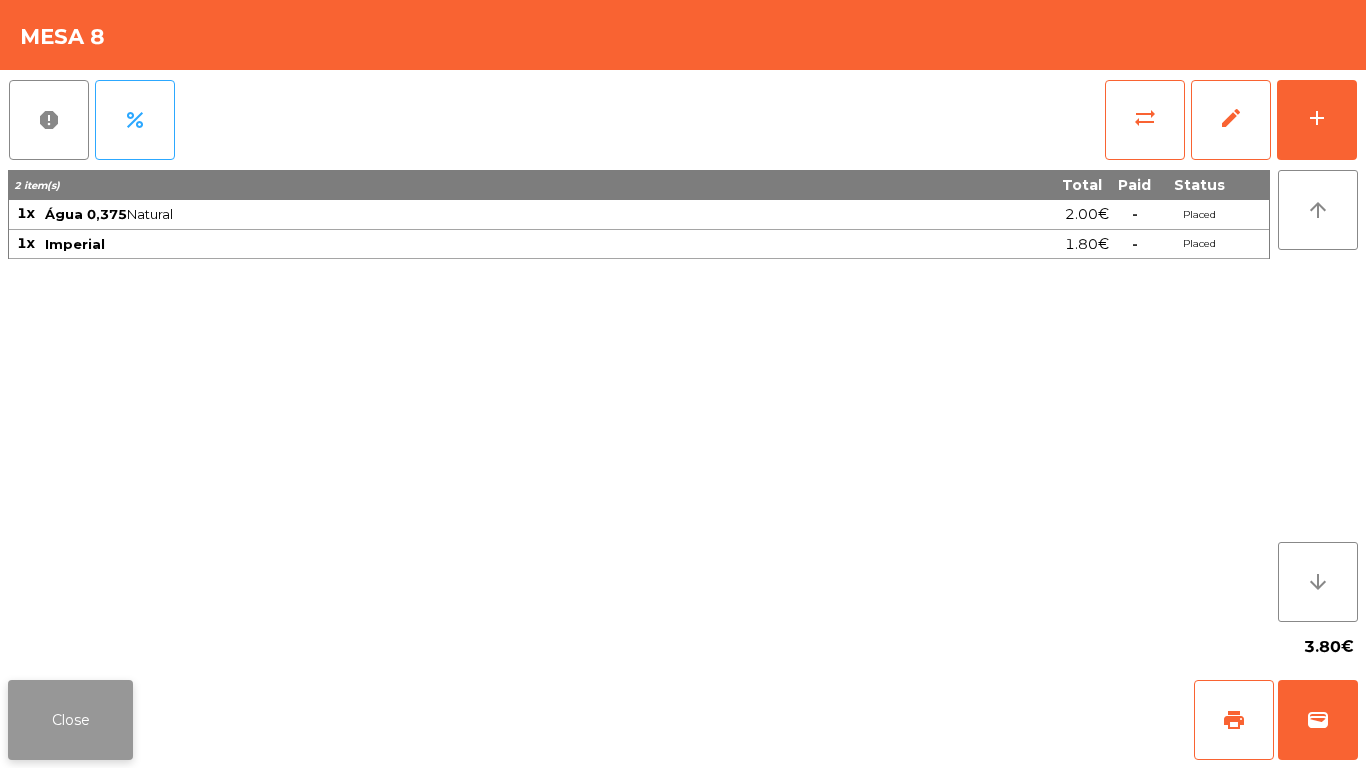click on "Close" 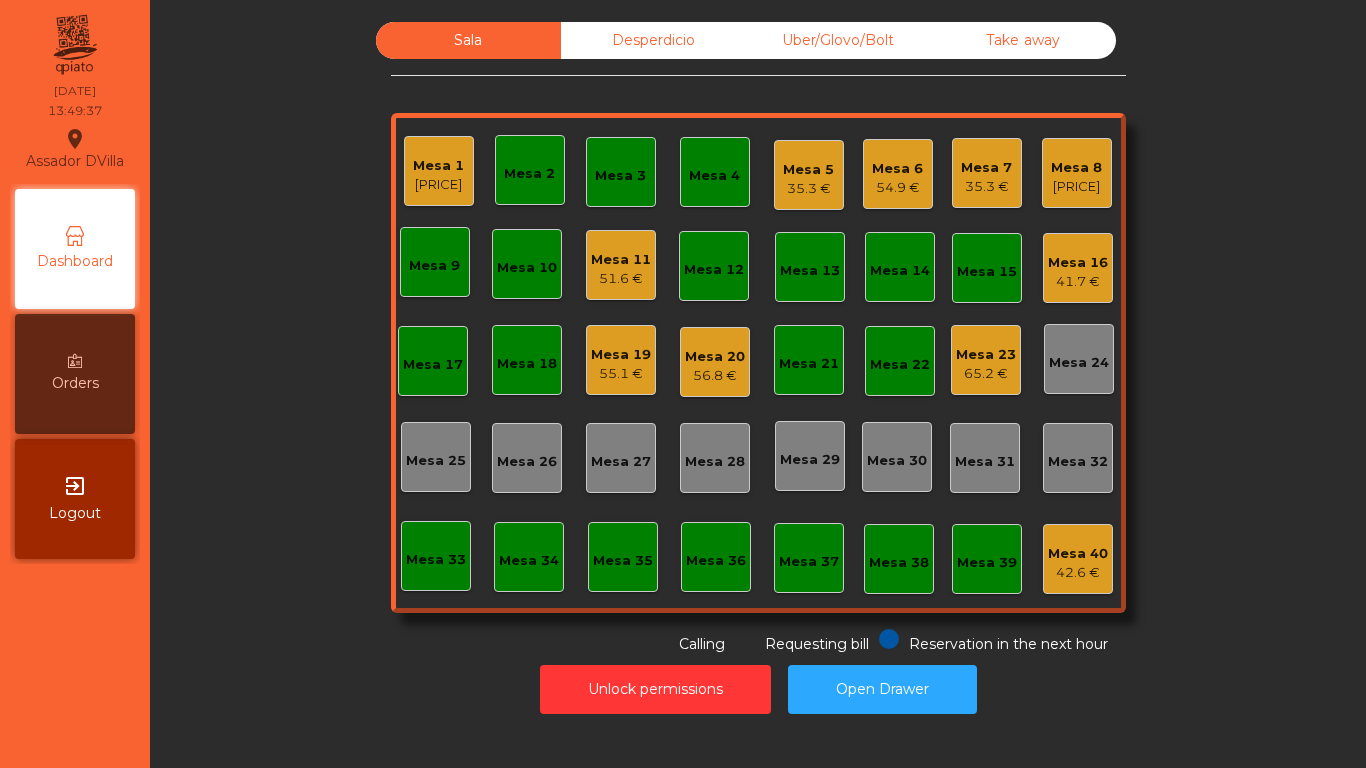 click on "Unlock permissions   Open Drawer" 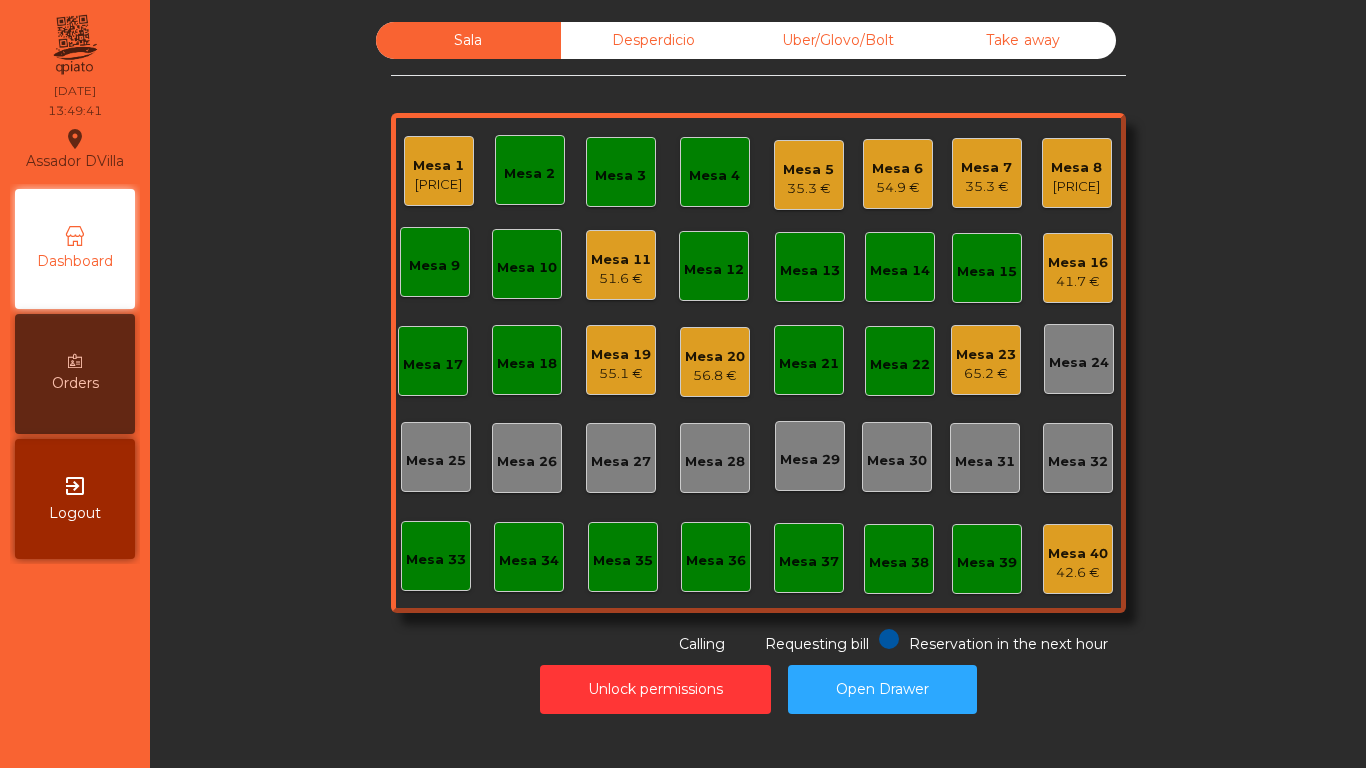 click on "35.3 €" 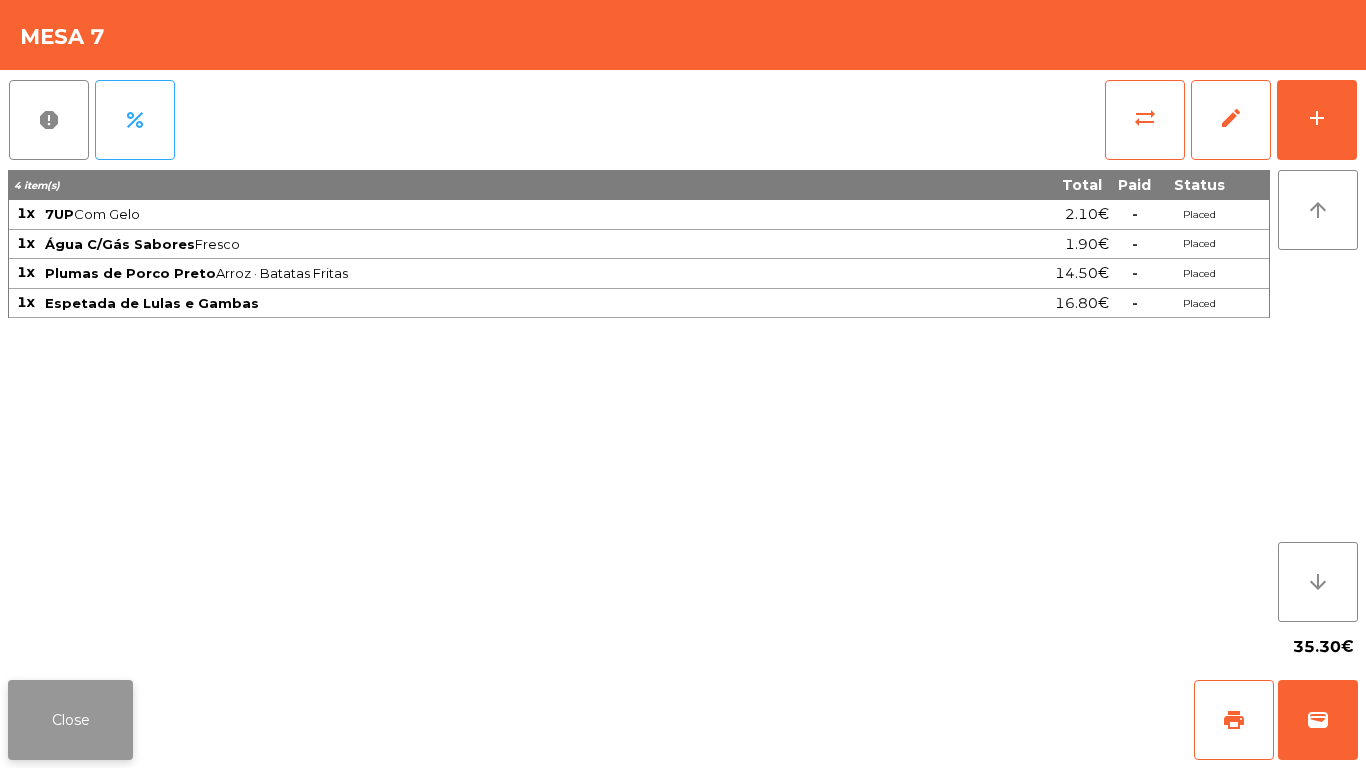 click on "Close" 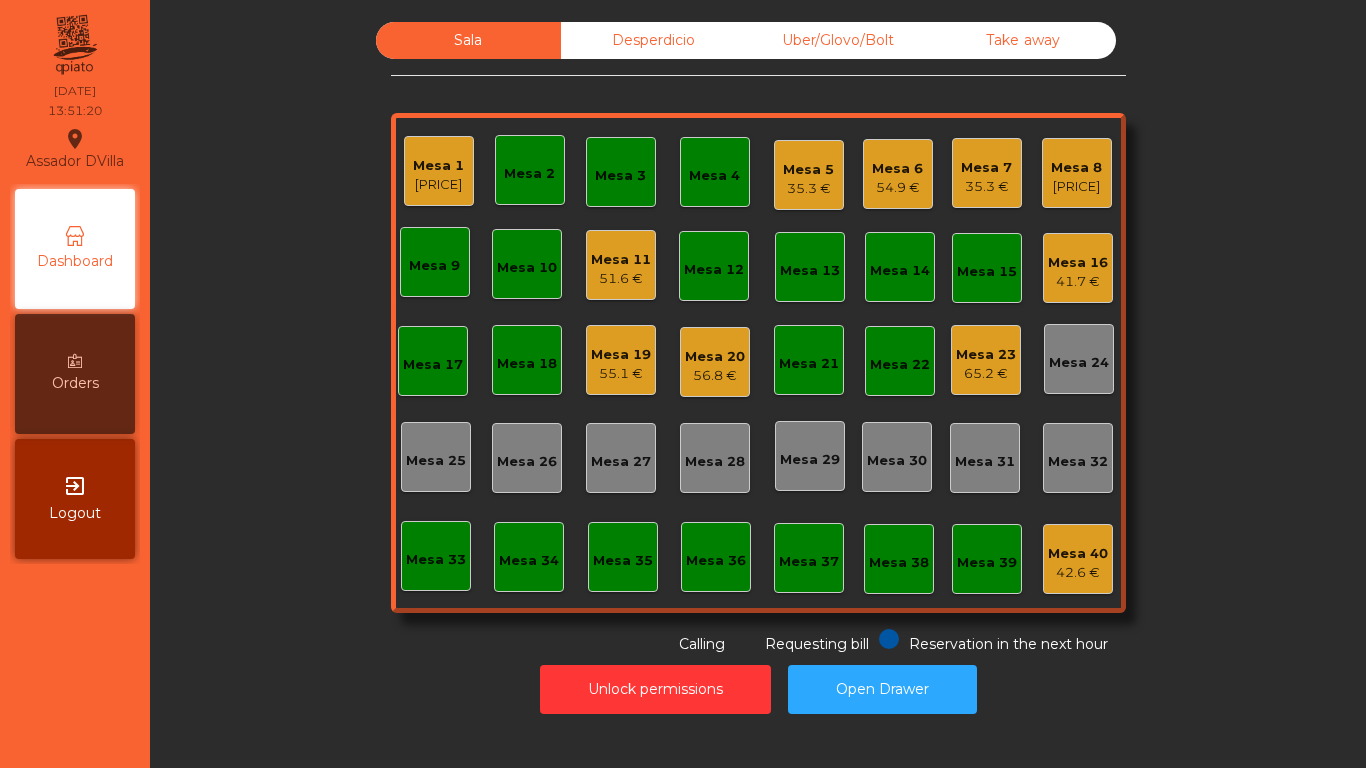 click on "Mesa 16" 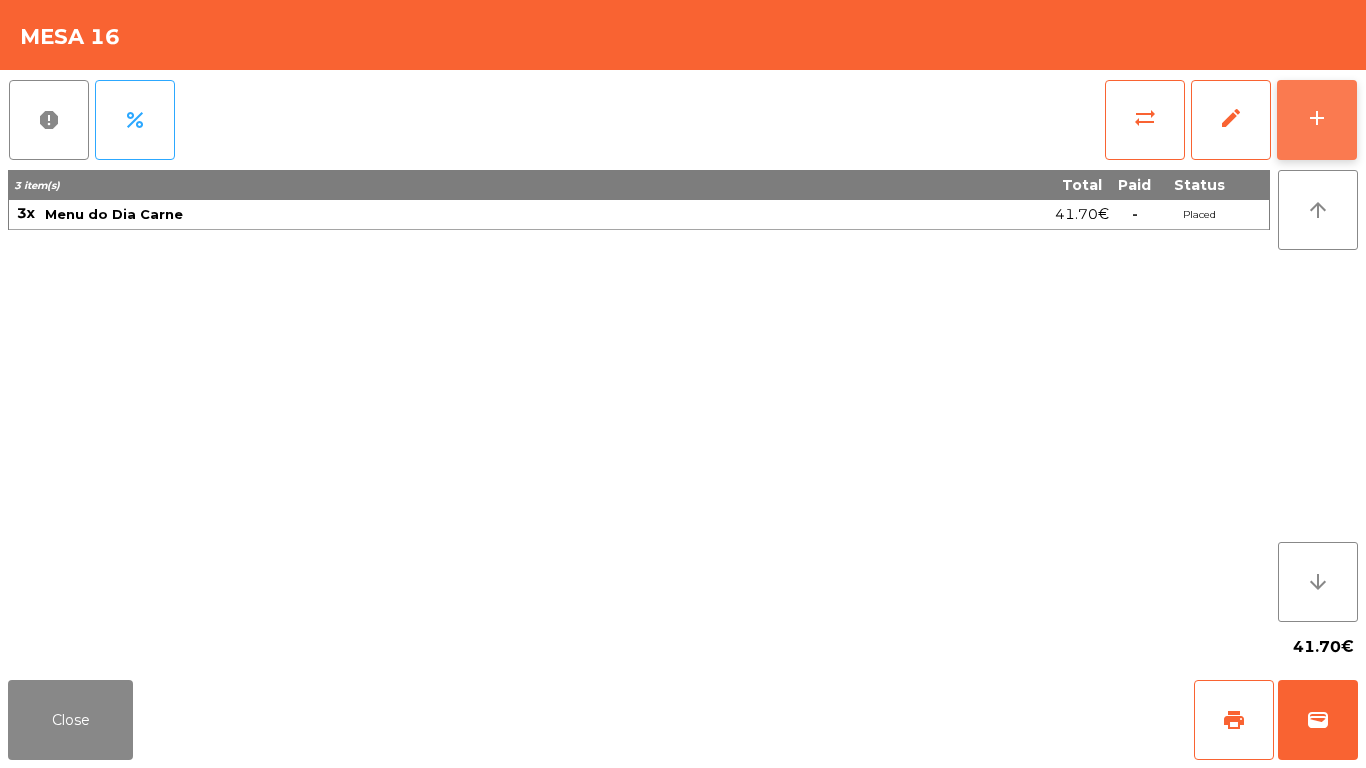 click on "add" 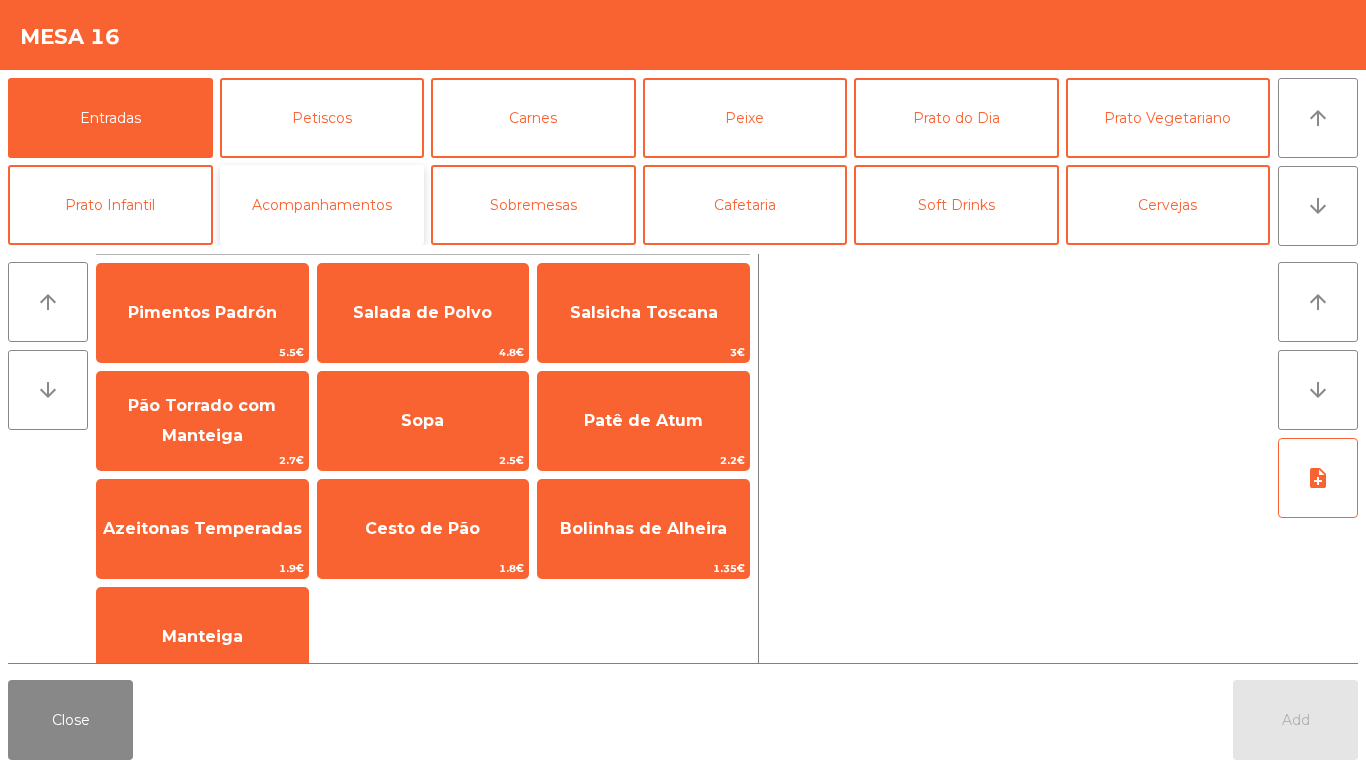 click on "Acompanhamentos" 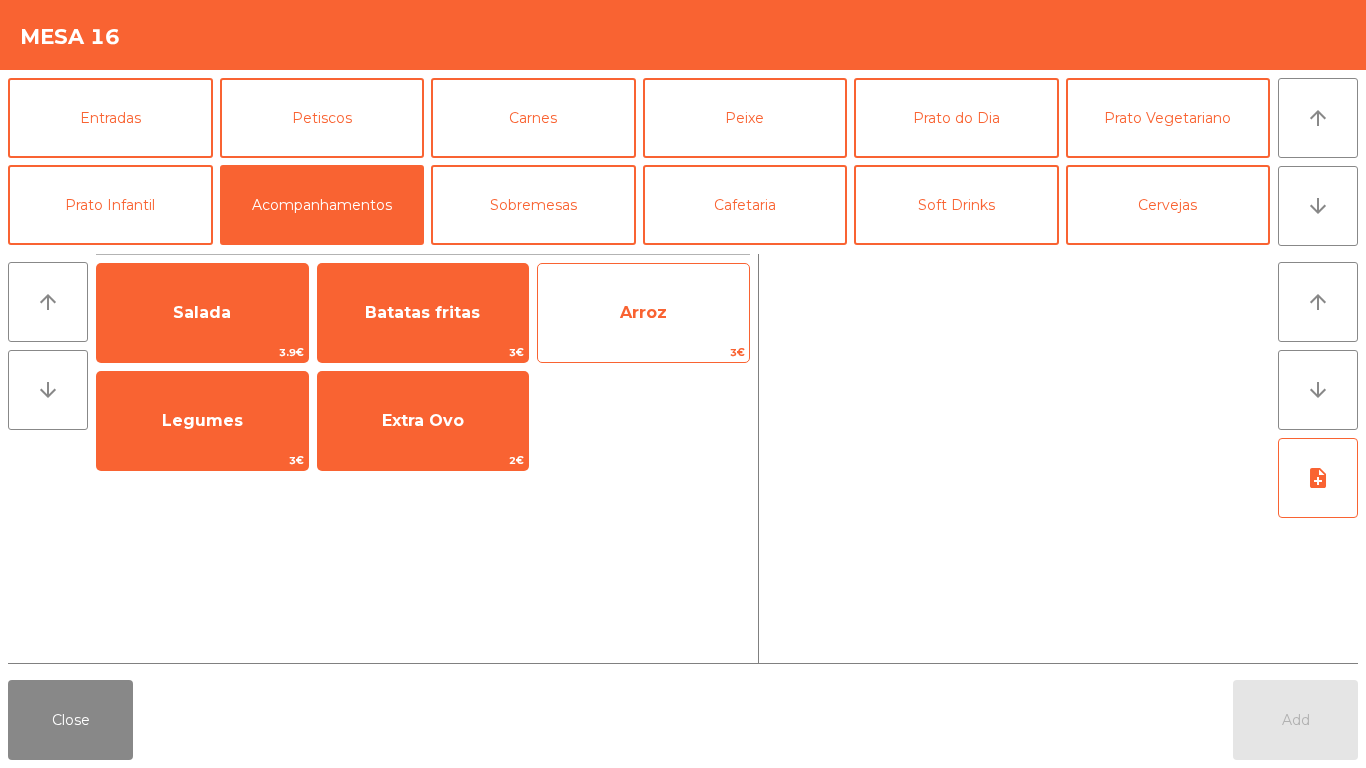 click on "Arroz" 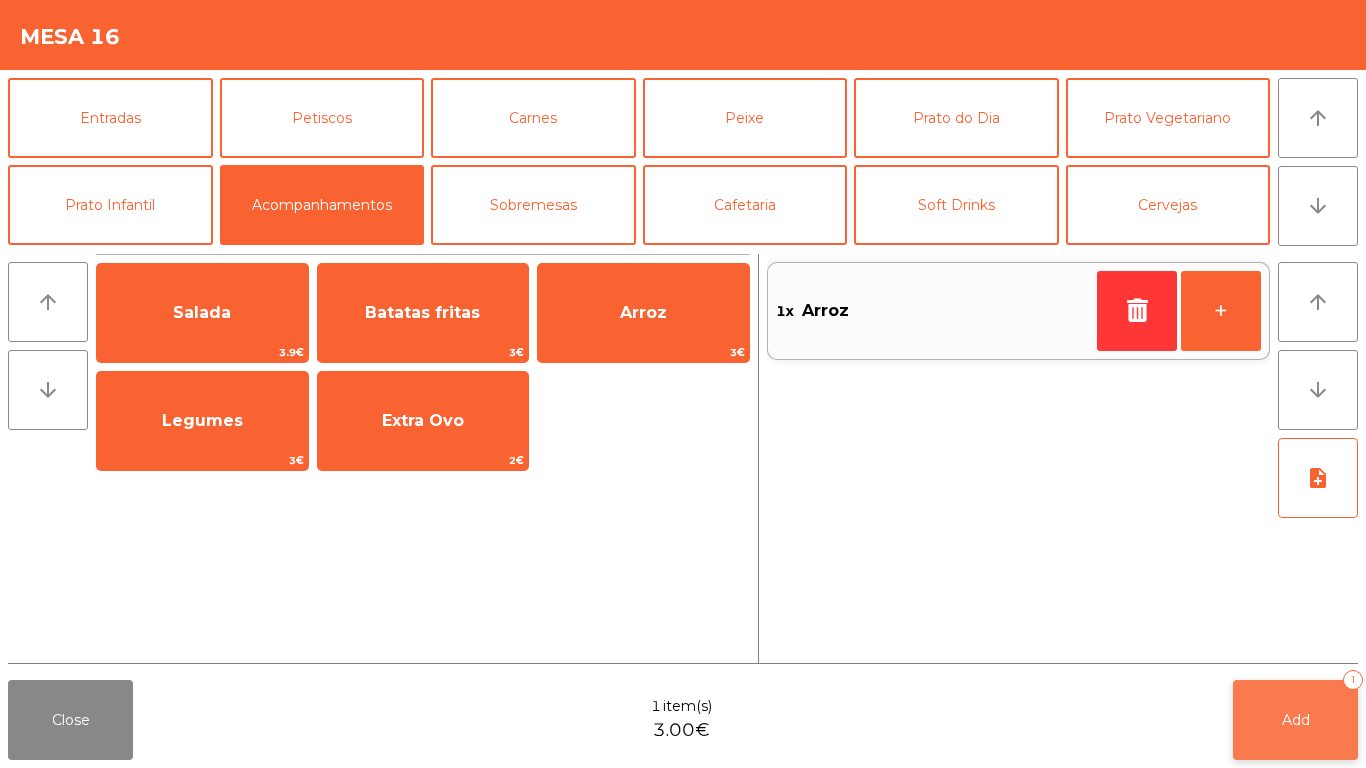 click on "Add   1" 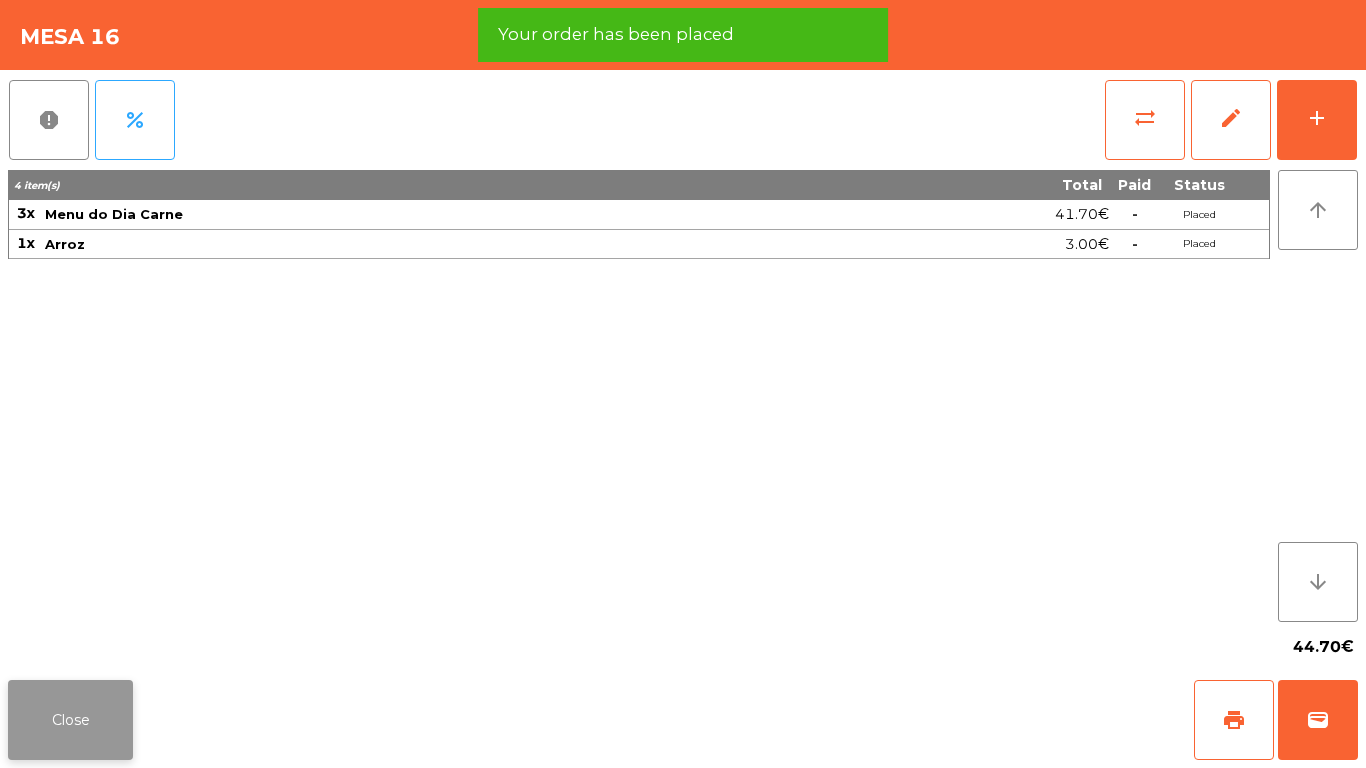 click on "Close" 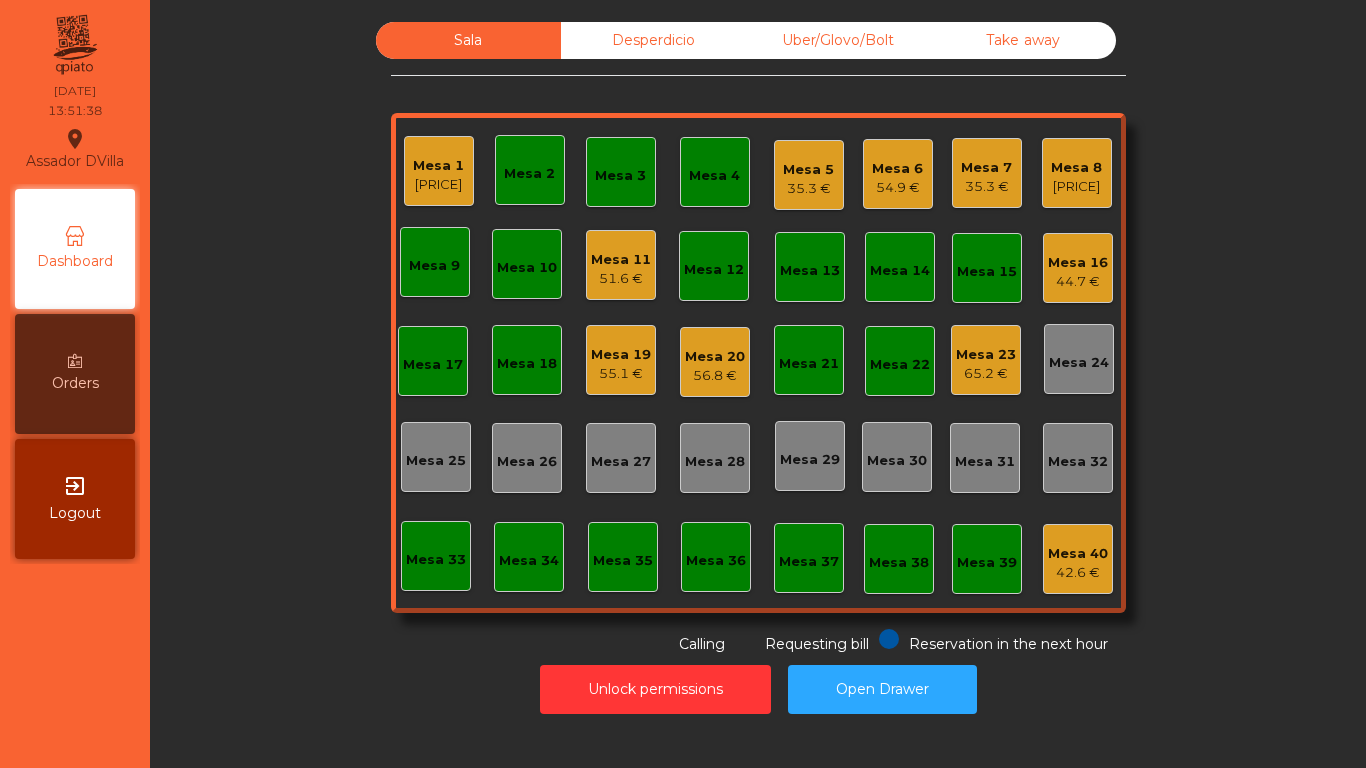 click on "Mesa 14" 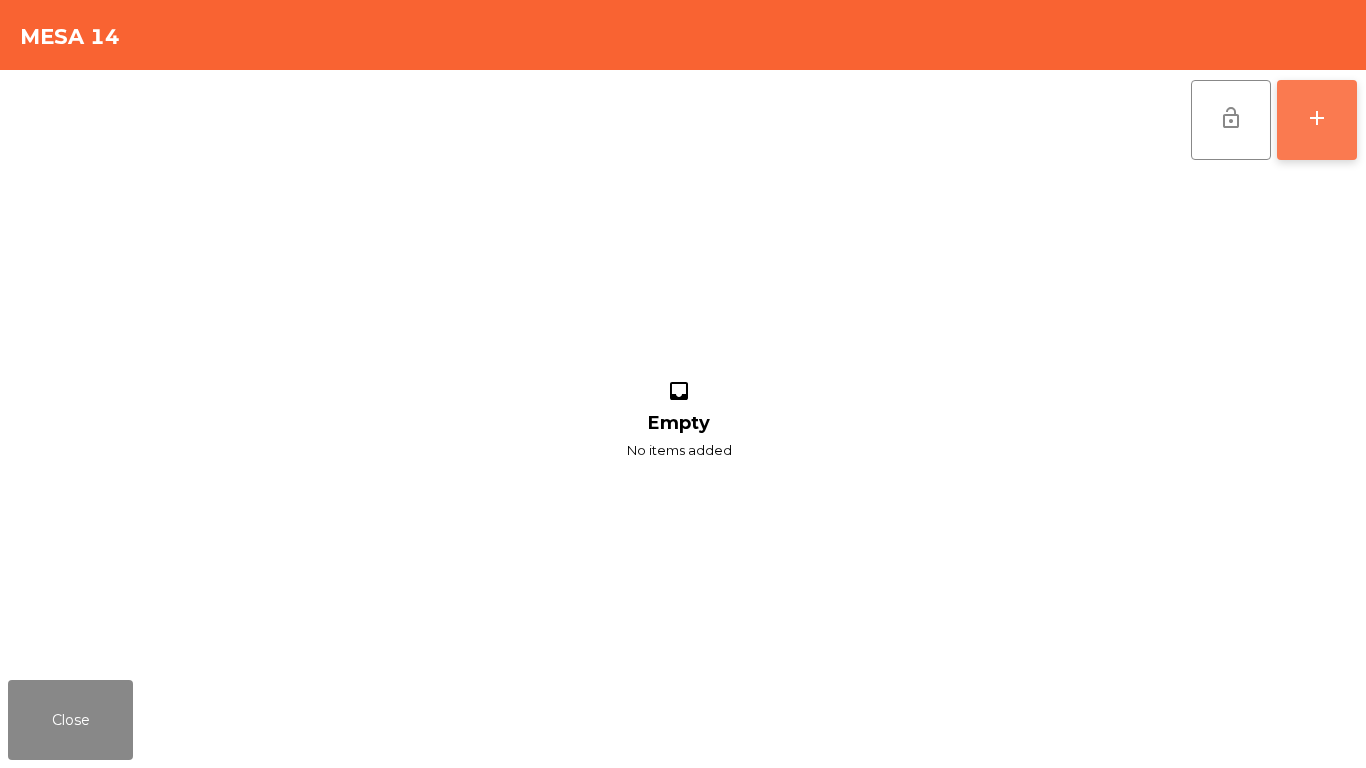 click on "add" 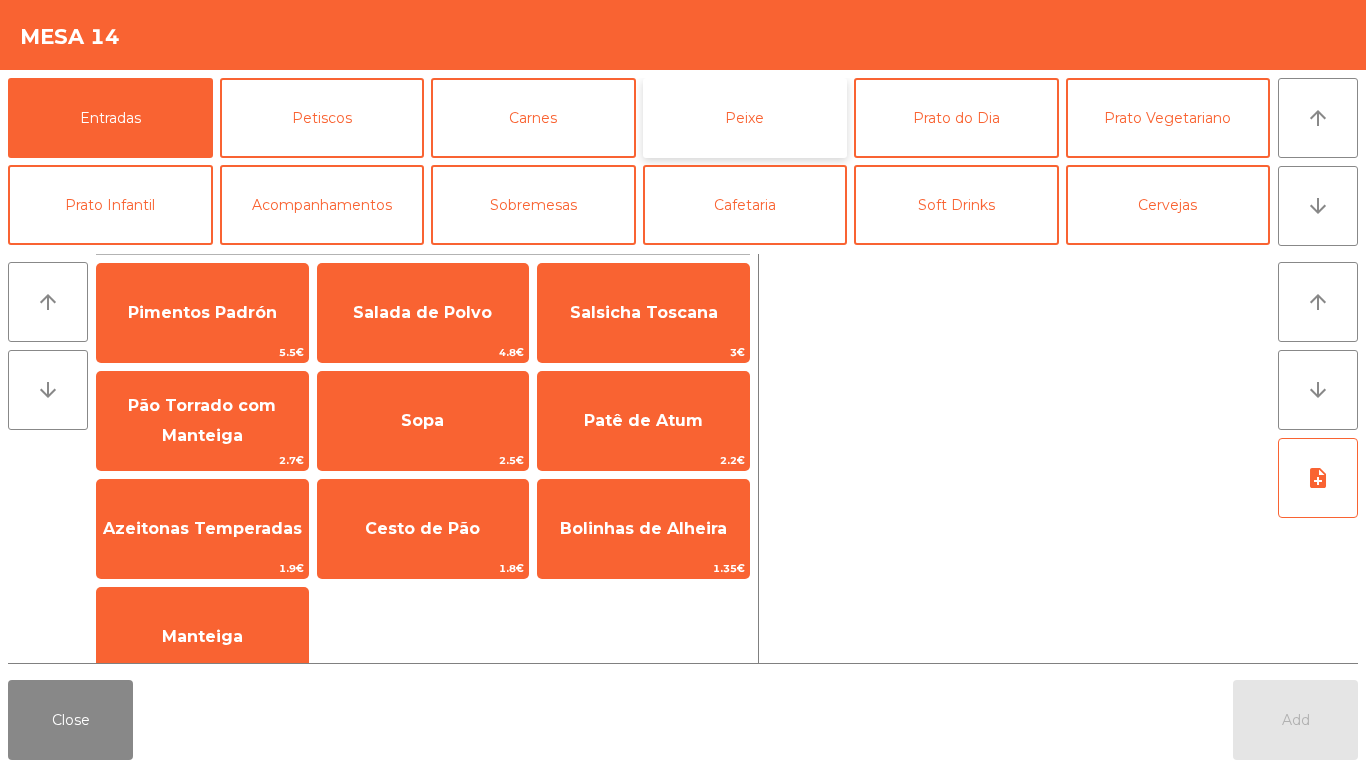 click on "Peixe" 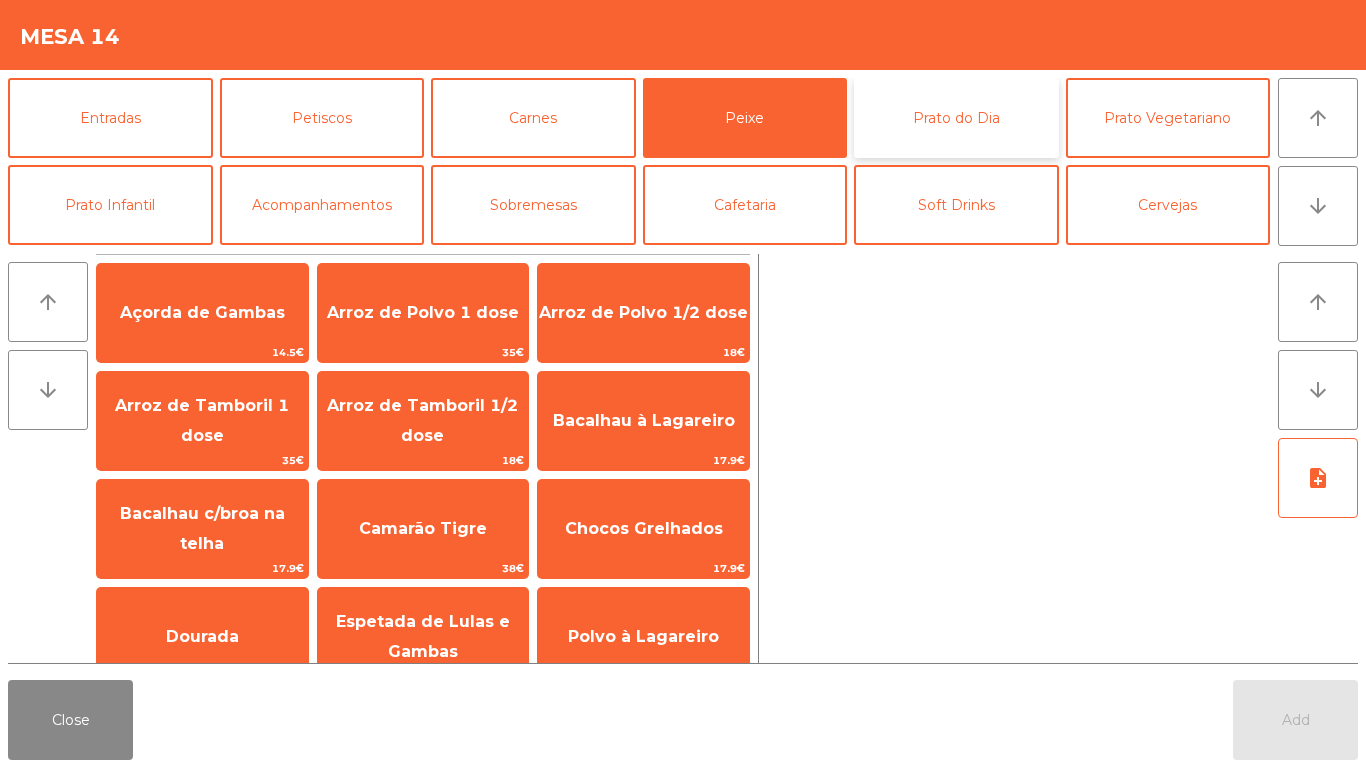 click on "Prato do Dia" 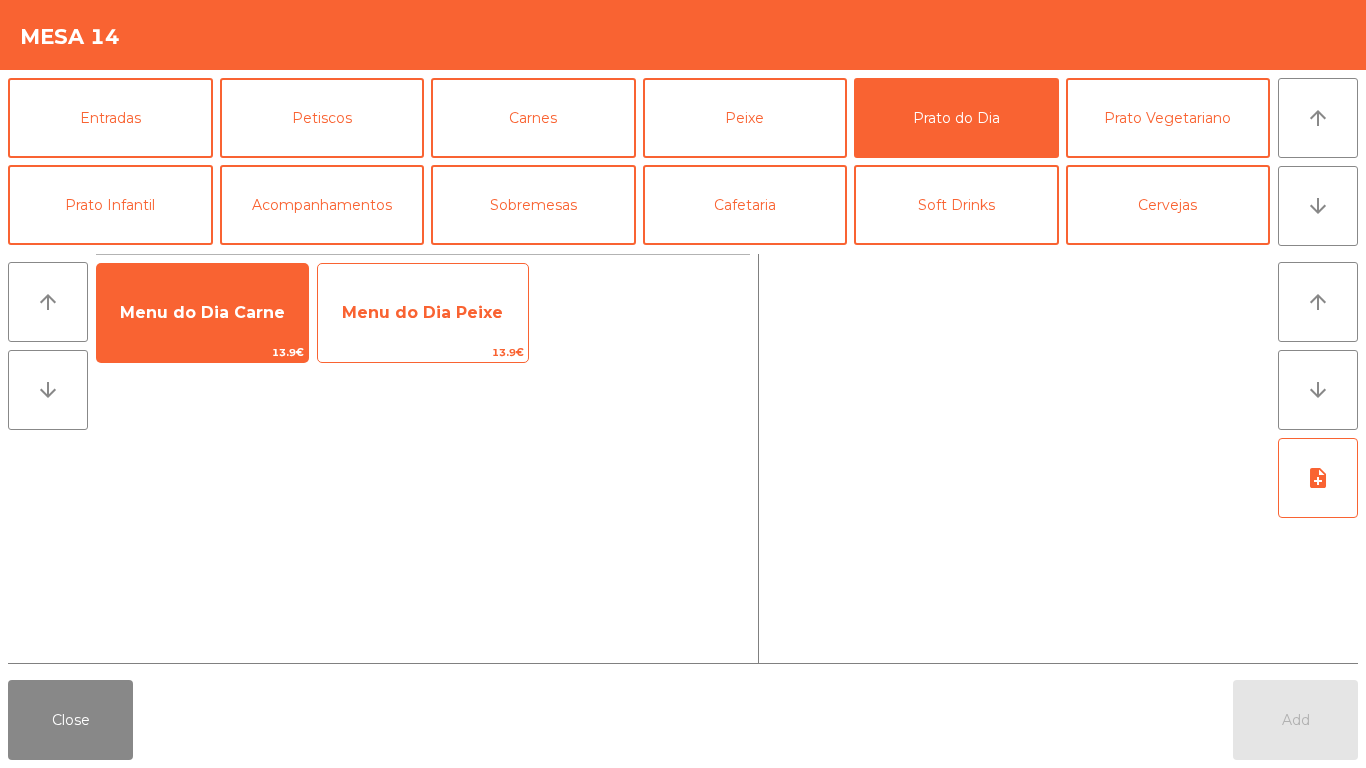 click on "Menu do Dia Peixe" 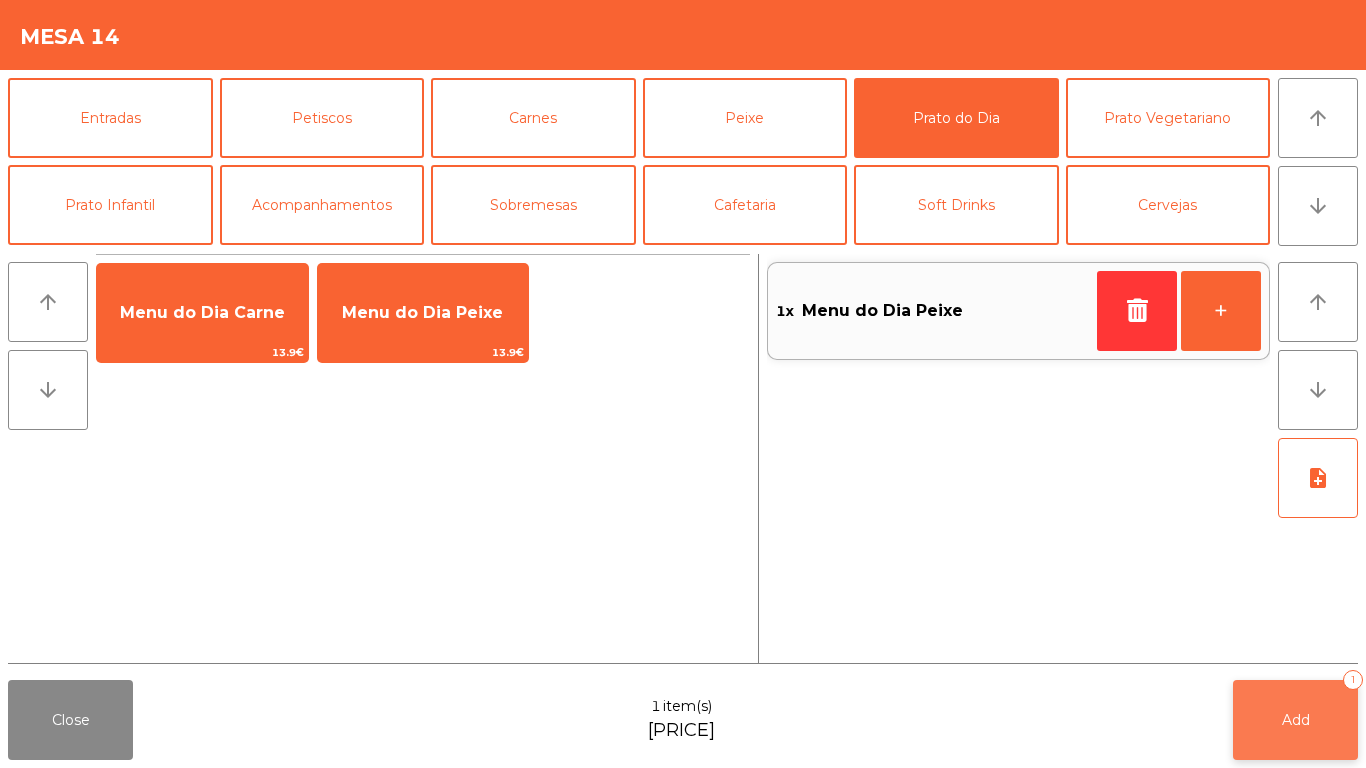 click on "Add" 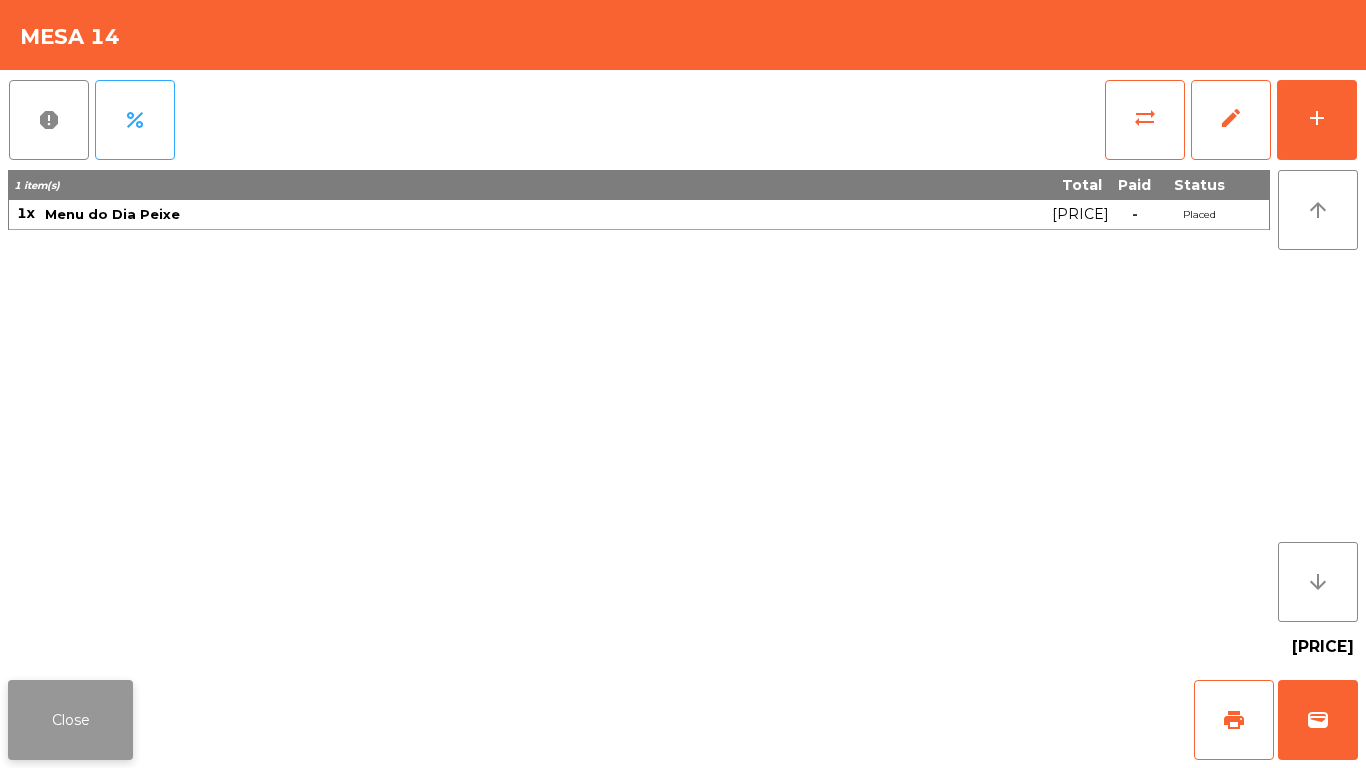 click on "Close" 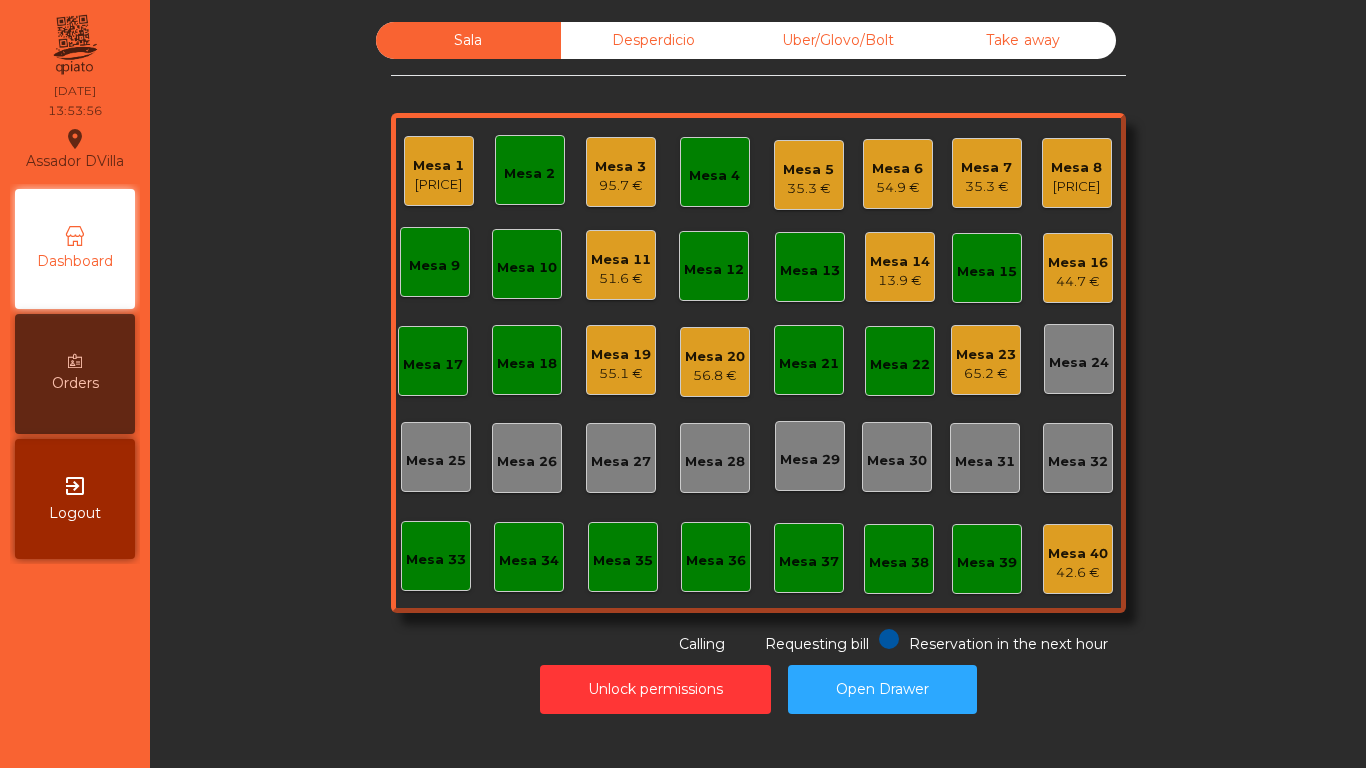 click on "65.2 €" 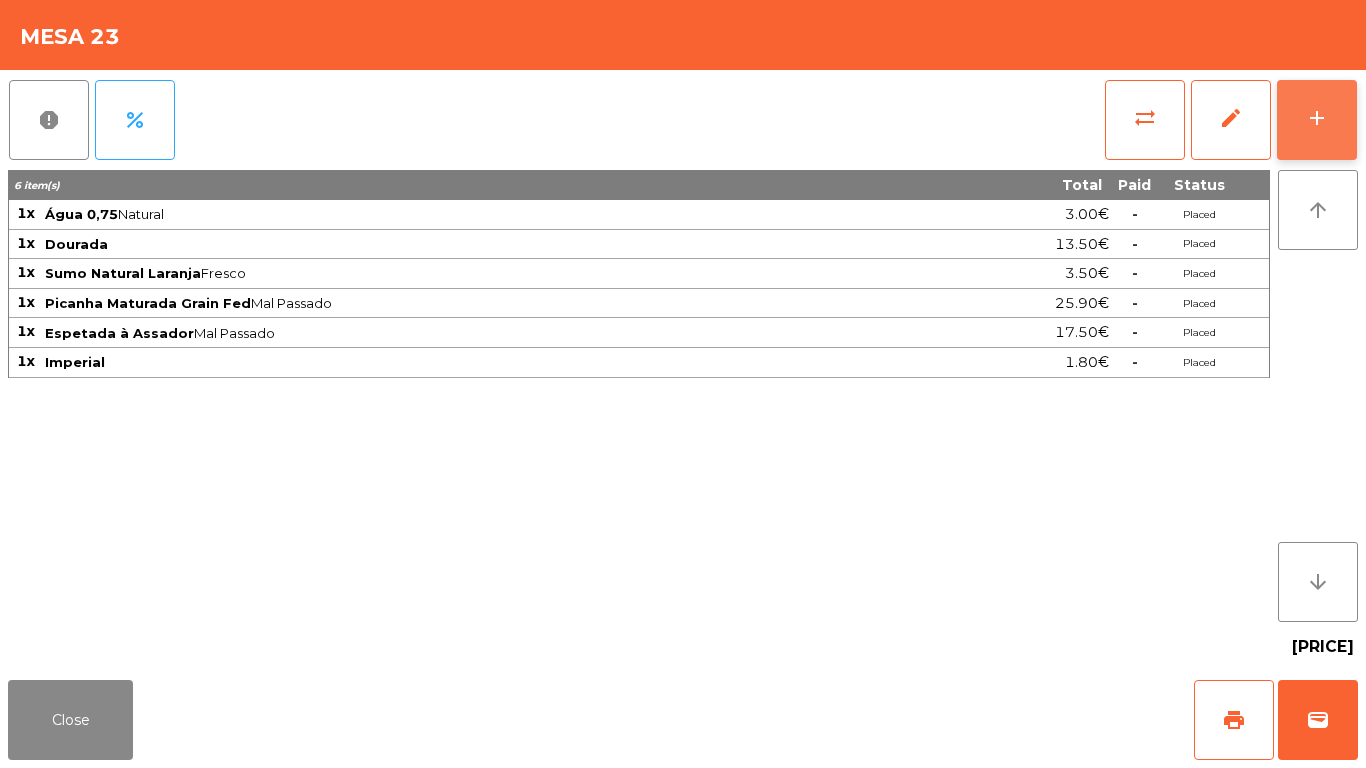 click on "add" 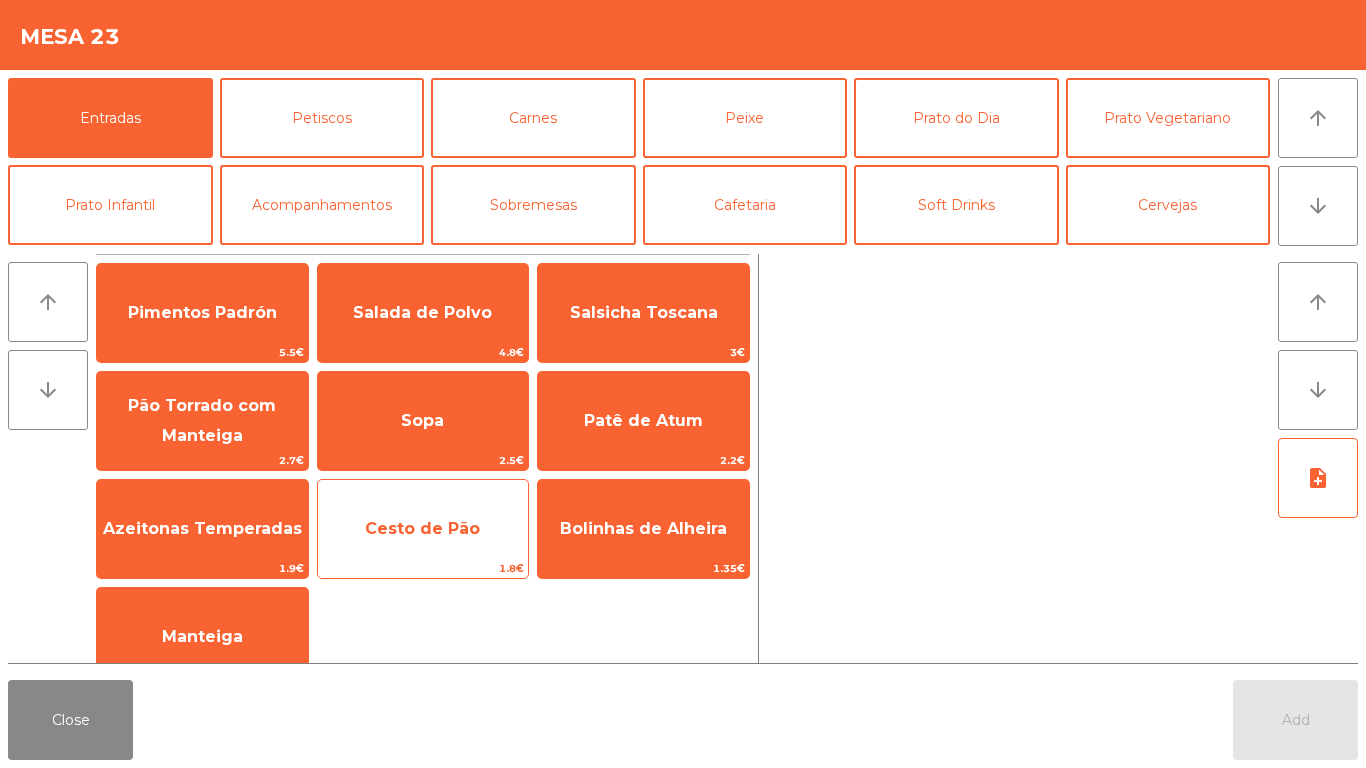 click on "Cesto de Pão" 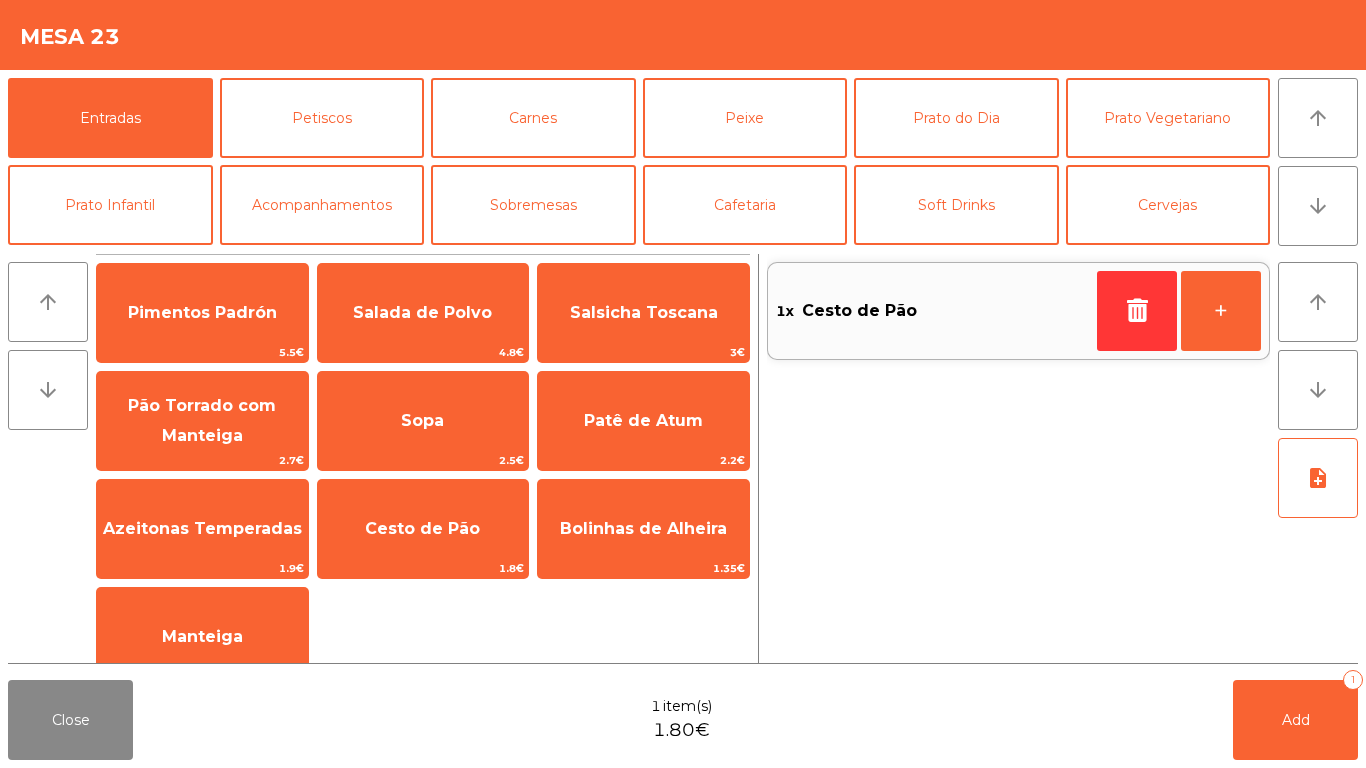 drag, startPoint x: 161, startPoint y: 639, endPoint x: 948, endPoint y: 701, distance: 789.4384 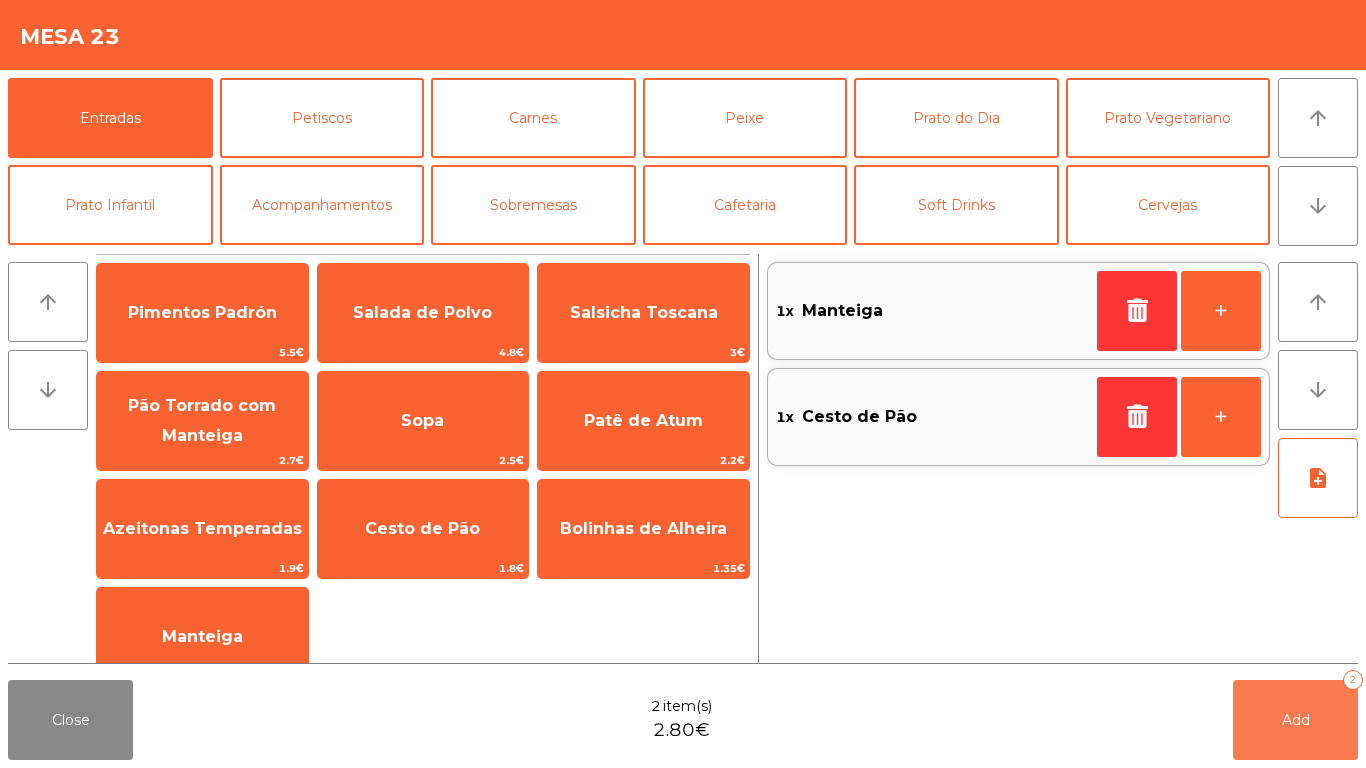 click on "Add   2" 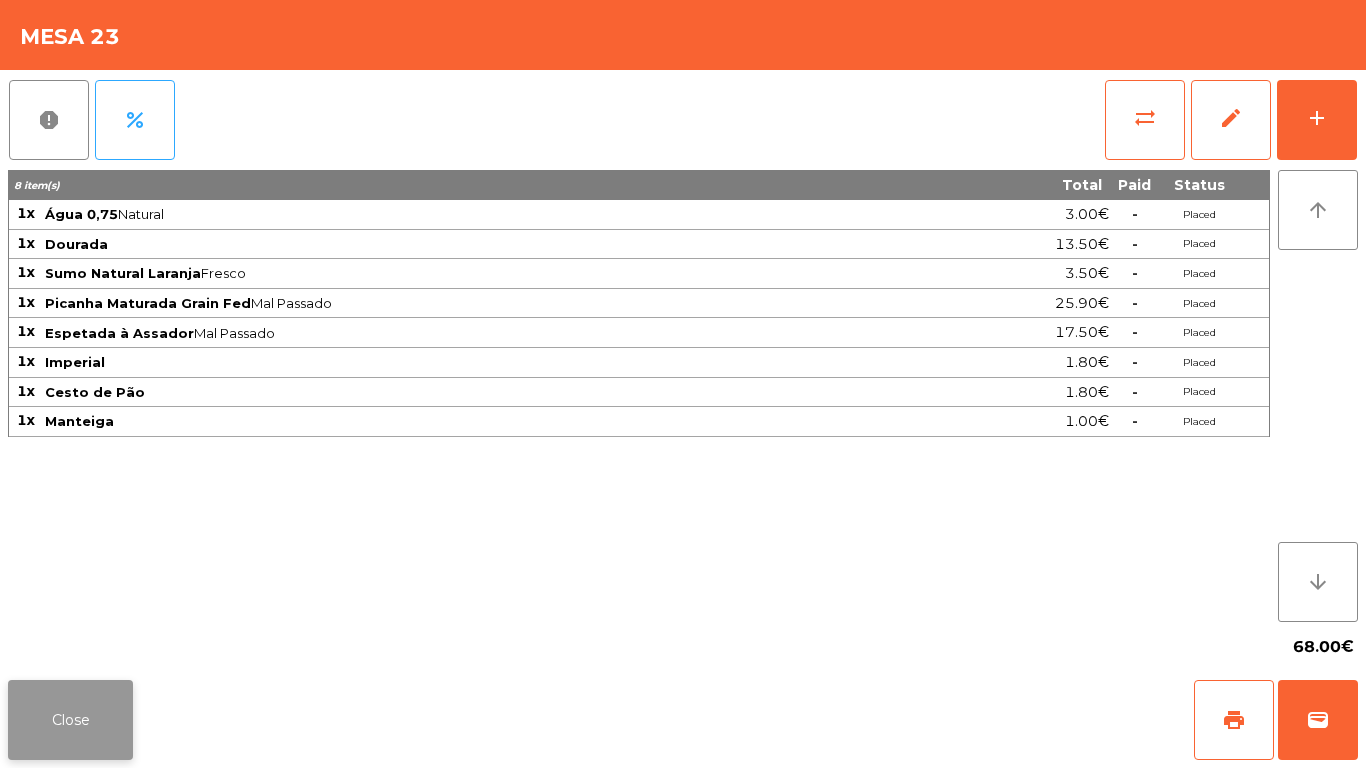 click on "Close" 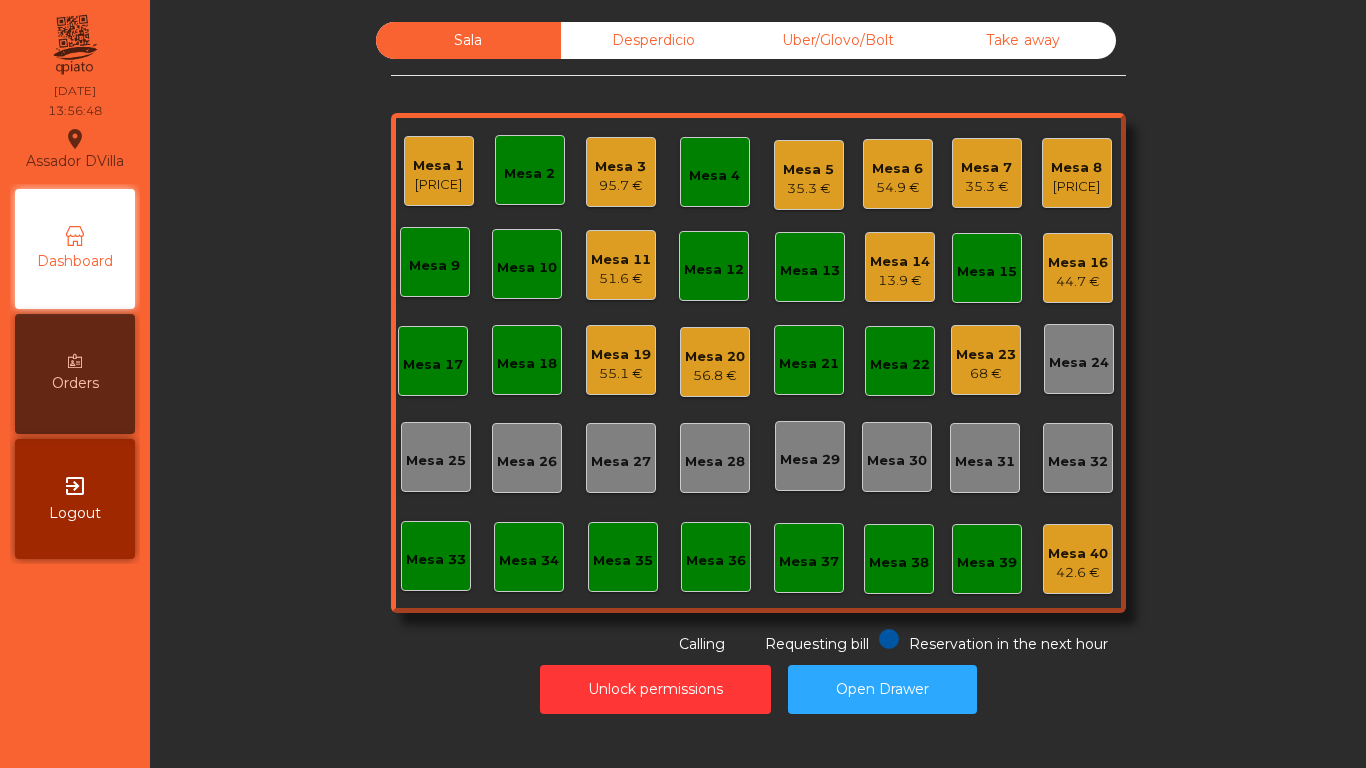 click on "Unlock permissions   Open Drawer" 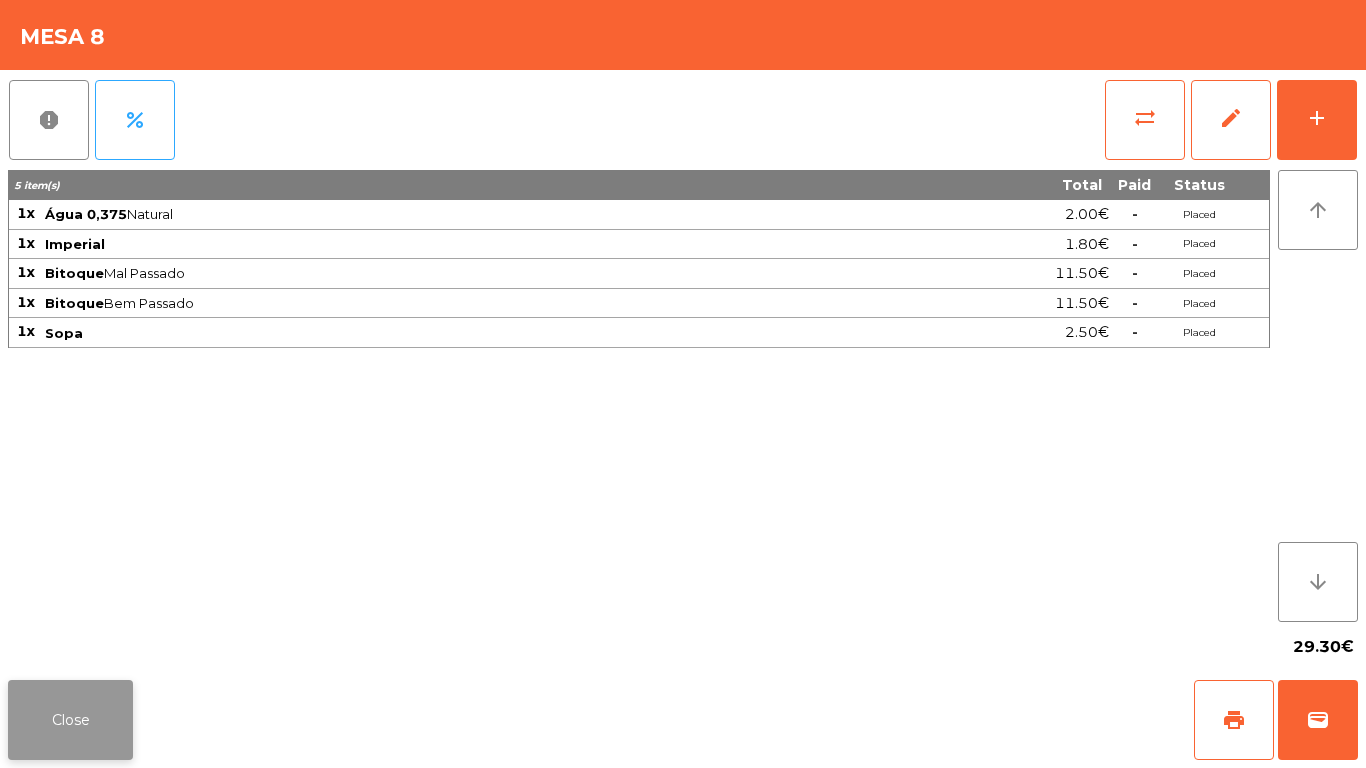click on "Close" 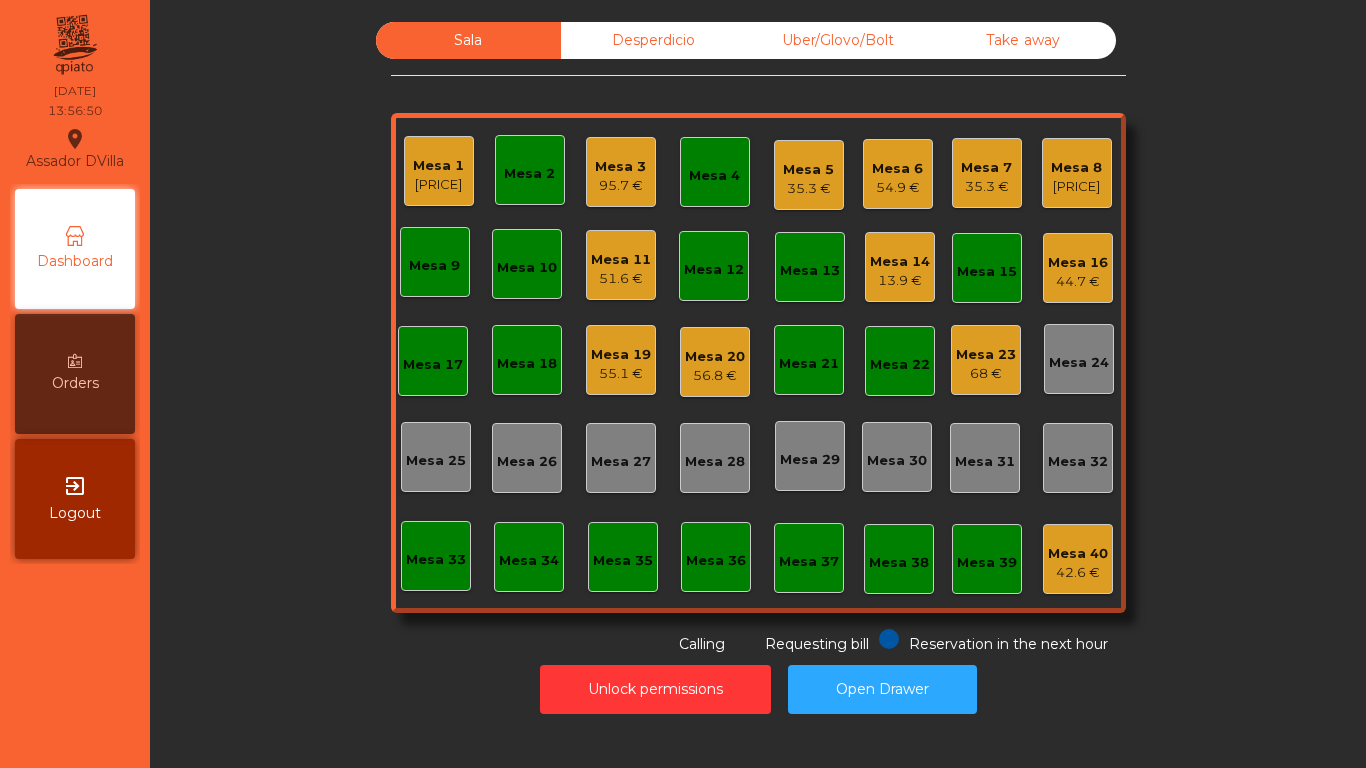 click on "Unlock permissions   Open Drawer" 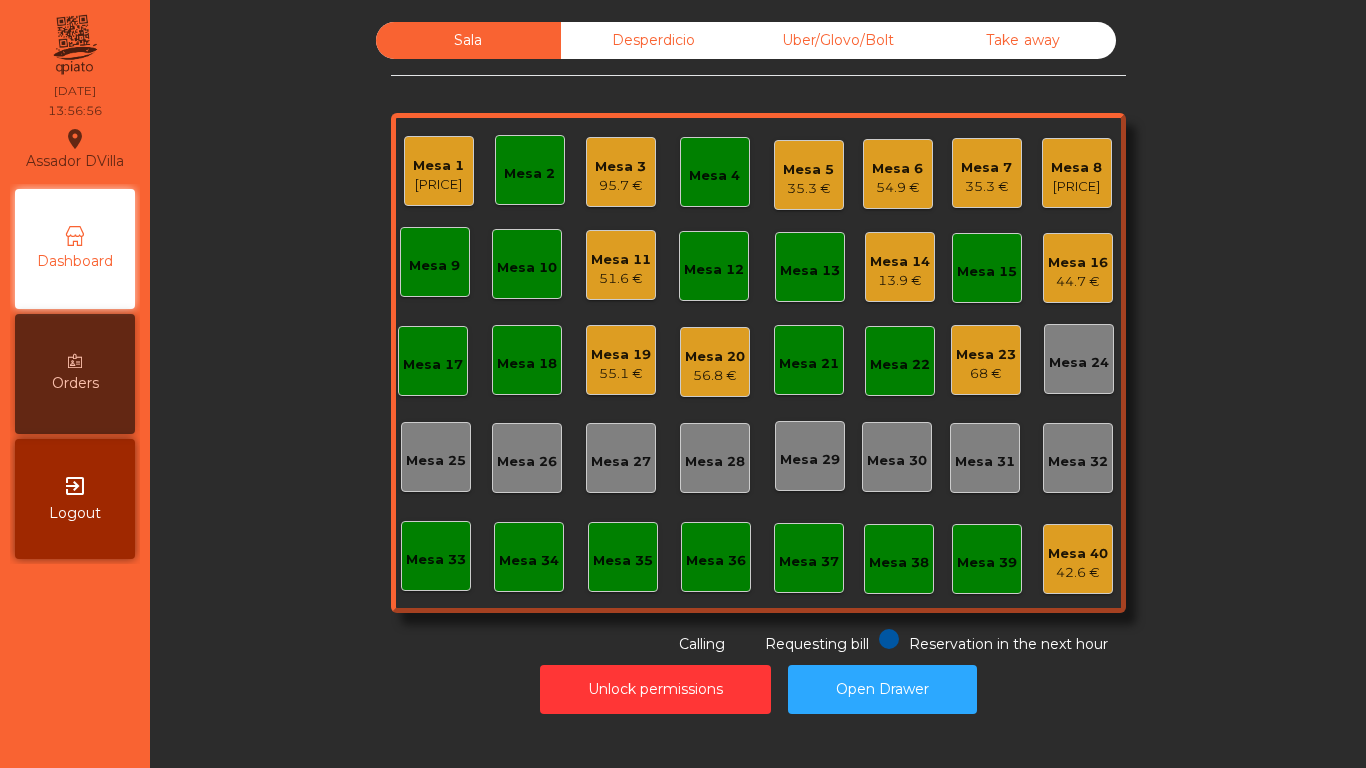 click on "55.1 €" 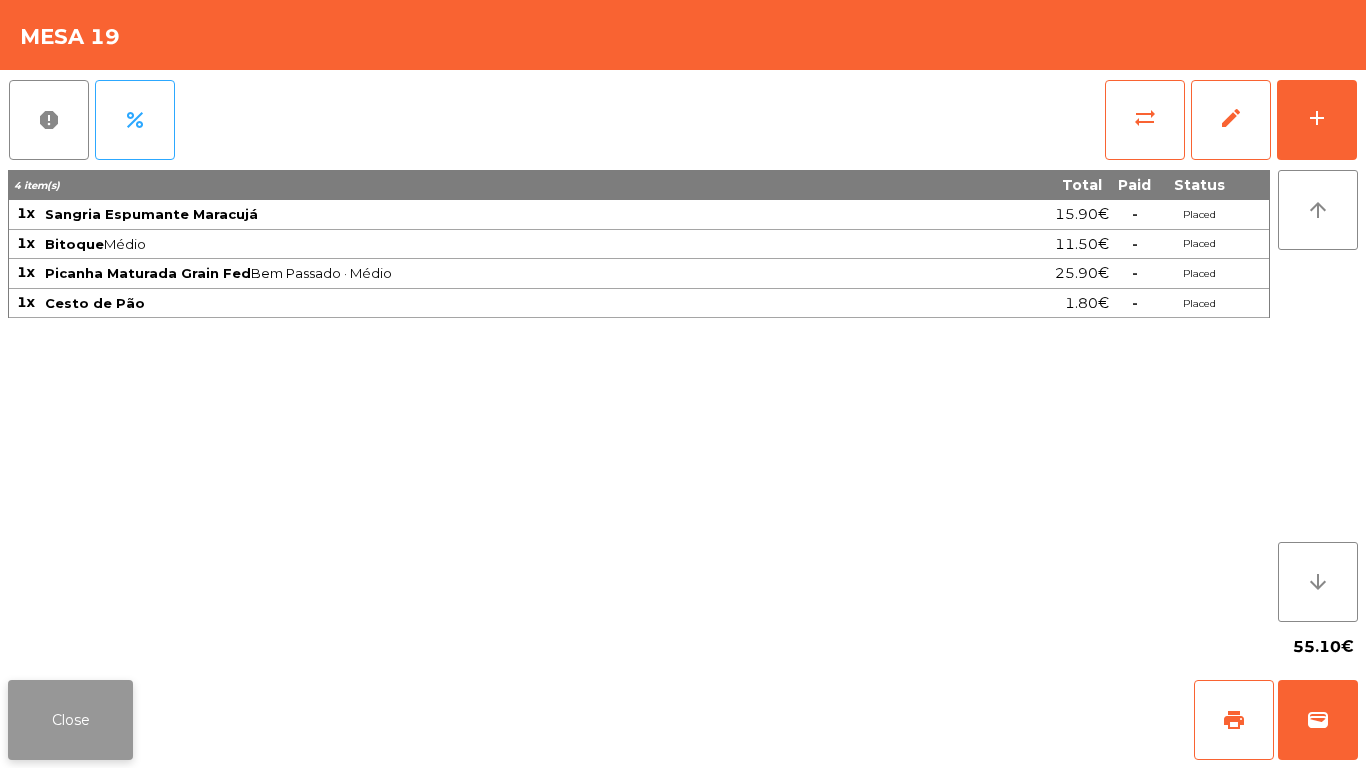 click on "Close" 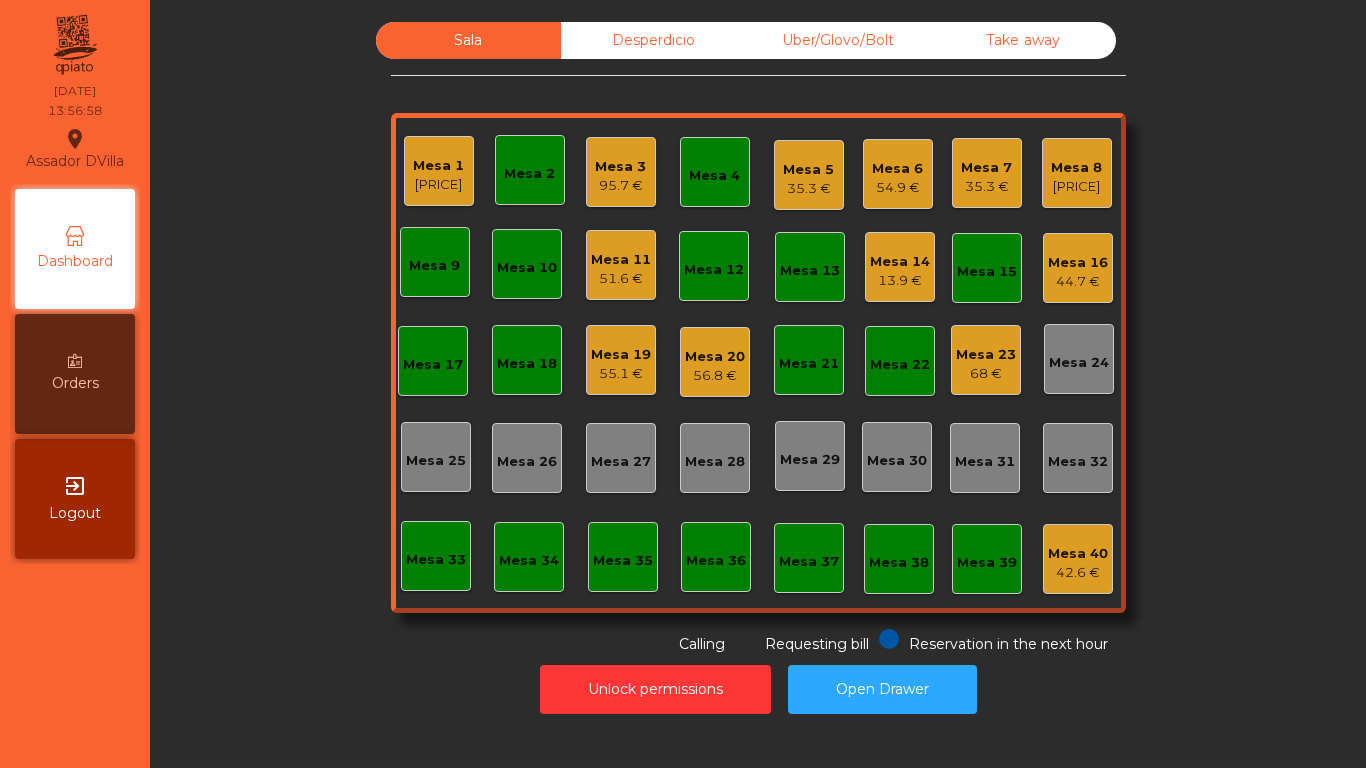 click on "Unlock permissions   Open Drawer" 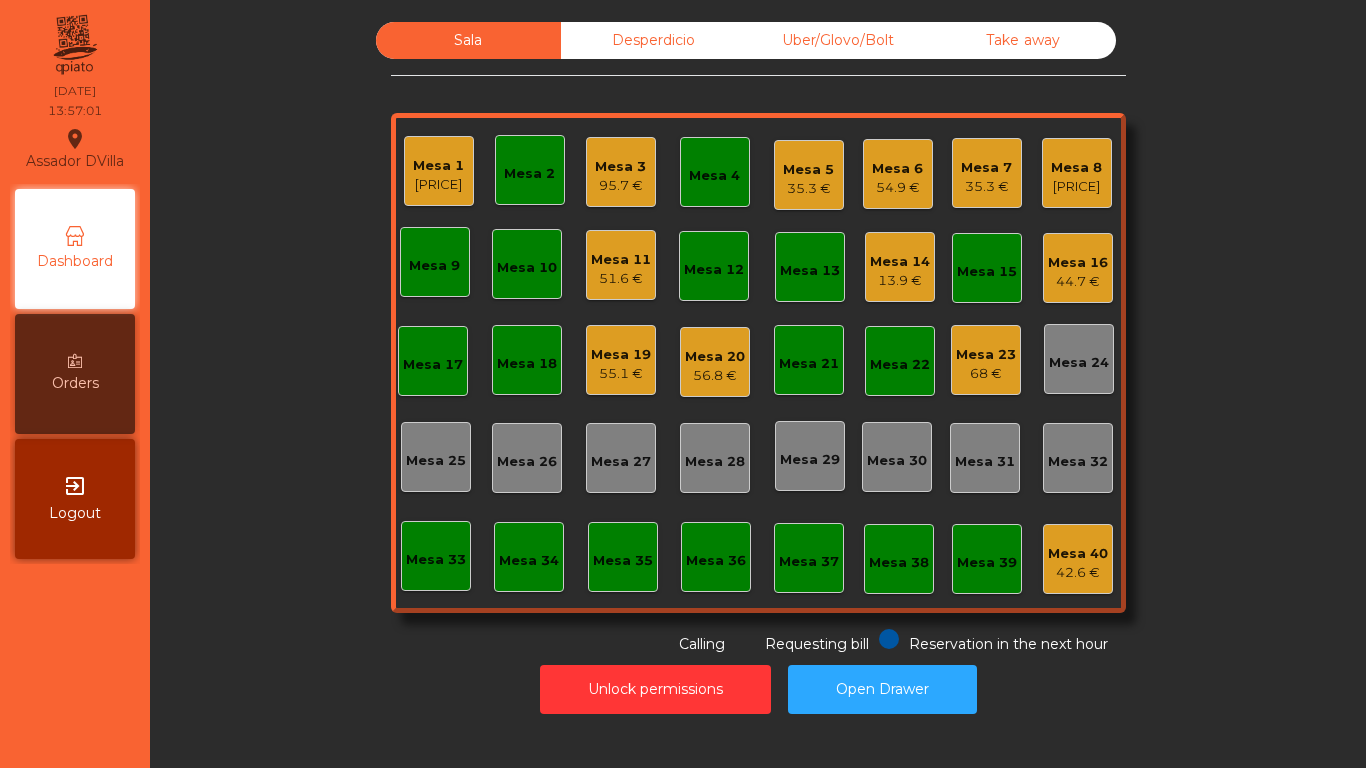 click on "Mesa 1   79.2 €" 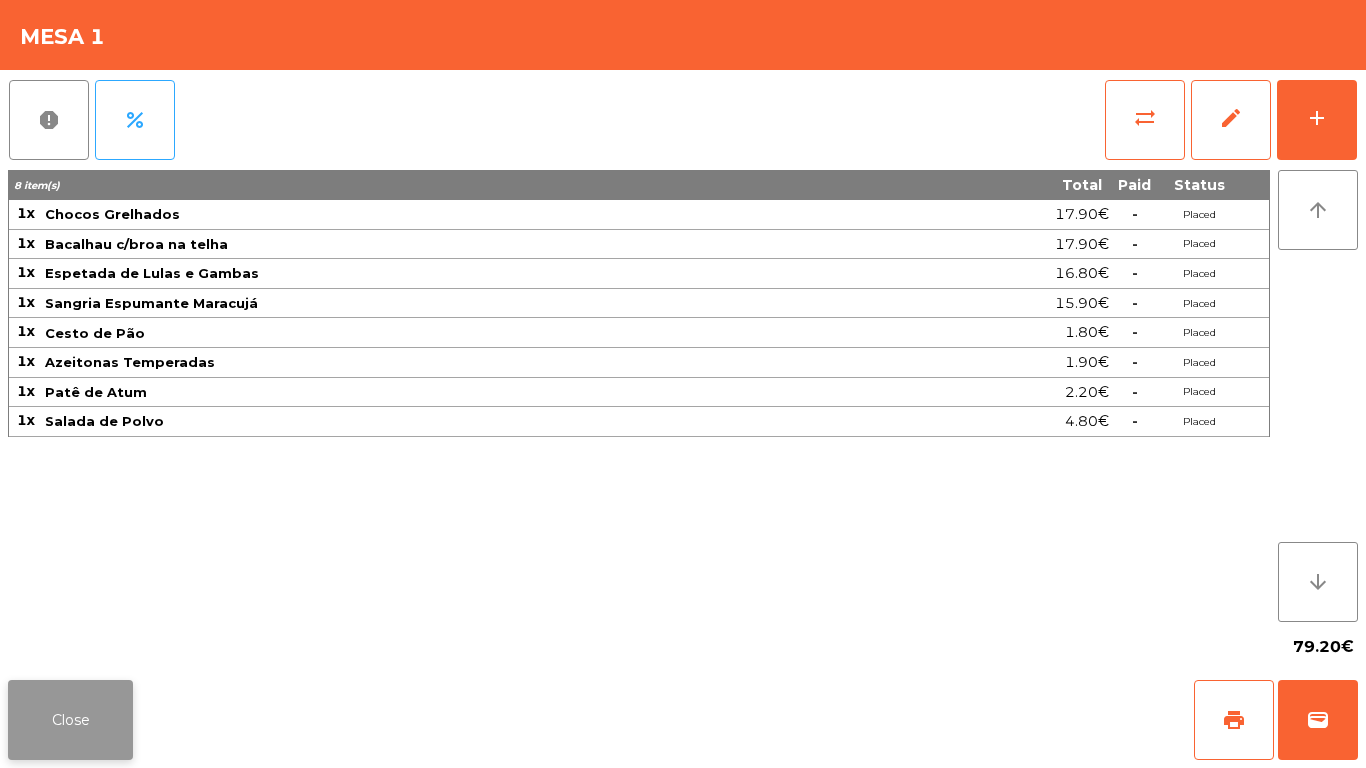 click on "Close" 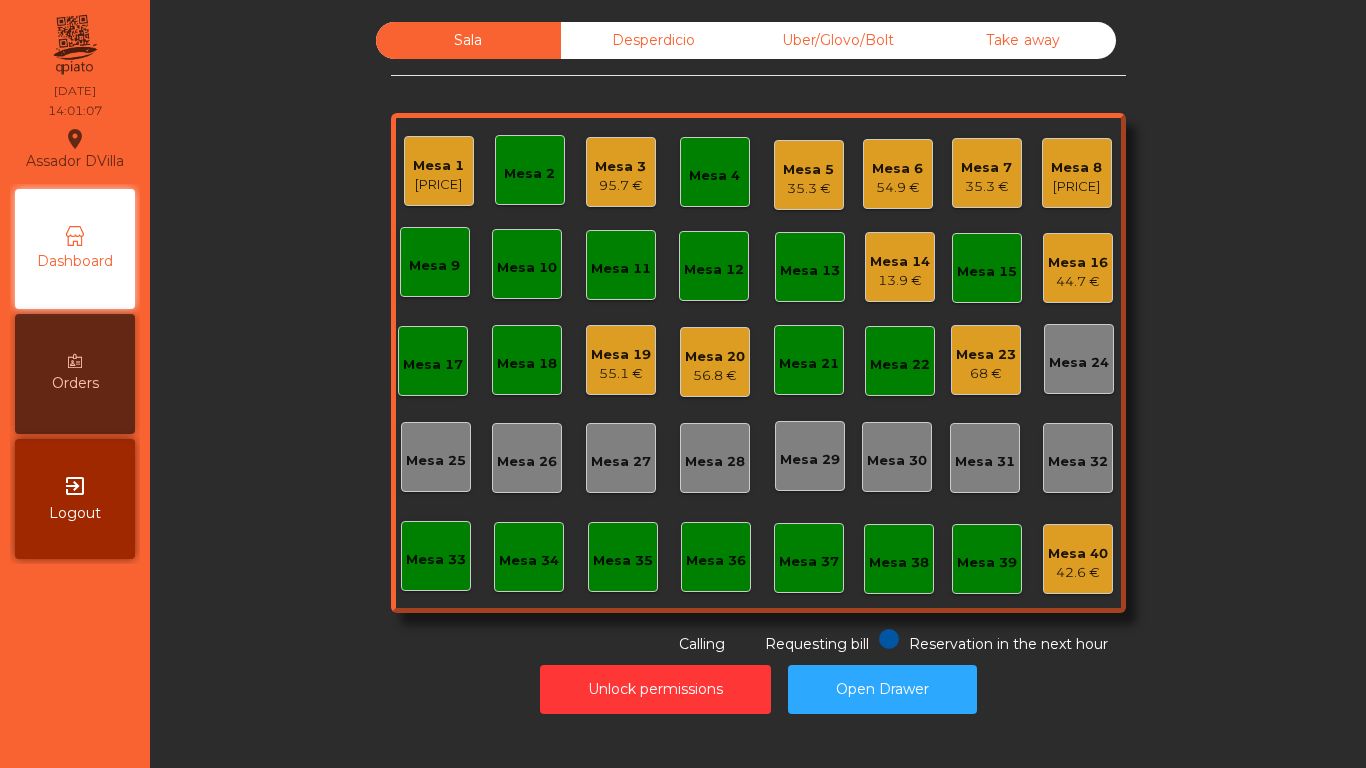 click on "Mesa 11" 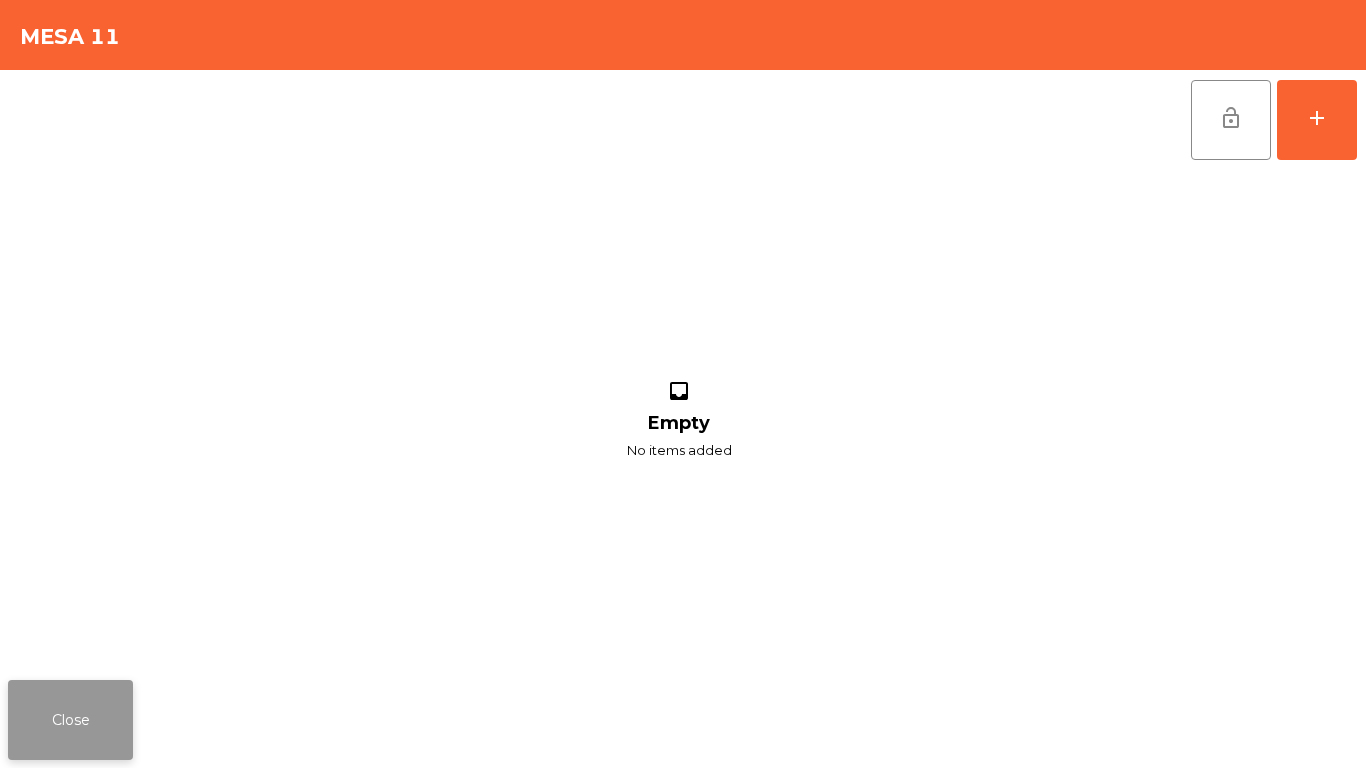 click on "Close" 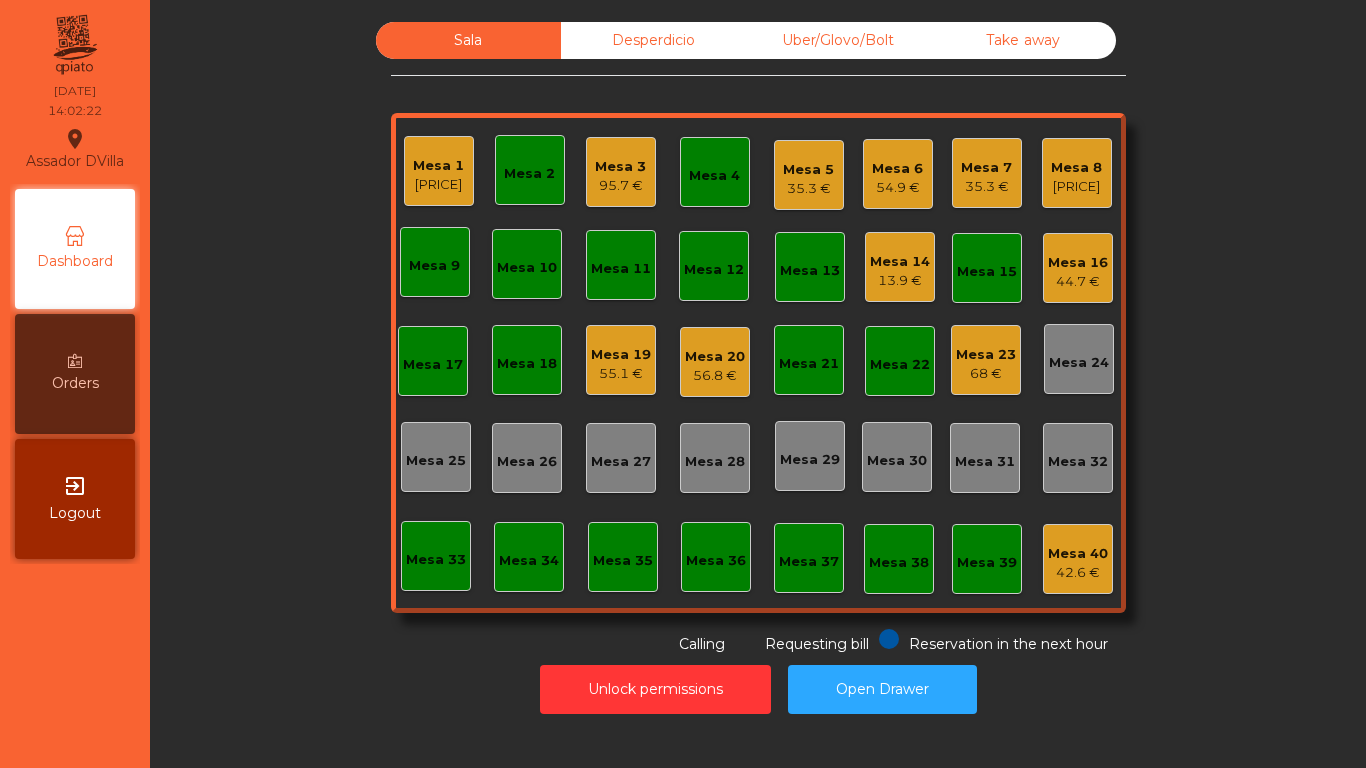 click on "Mesa 20" 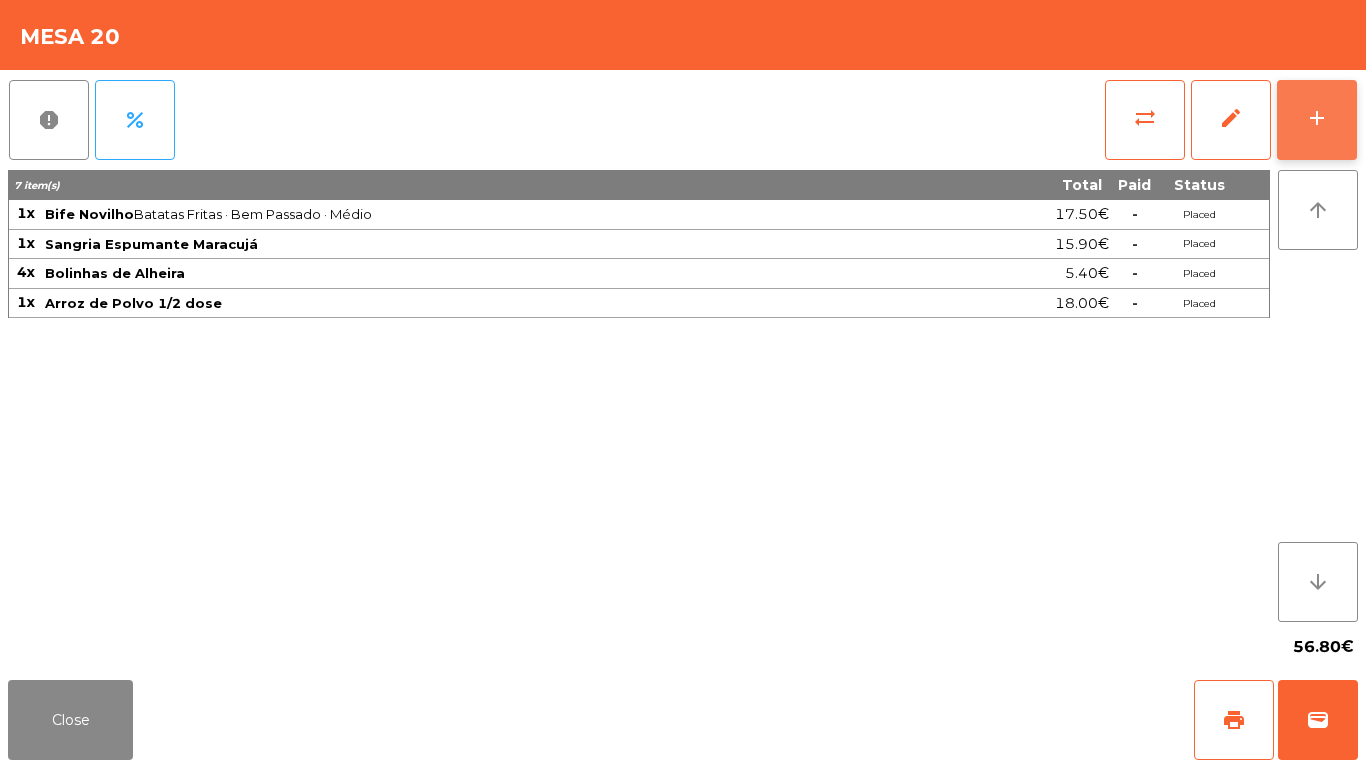 click on "add" 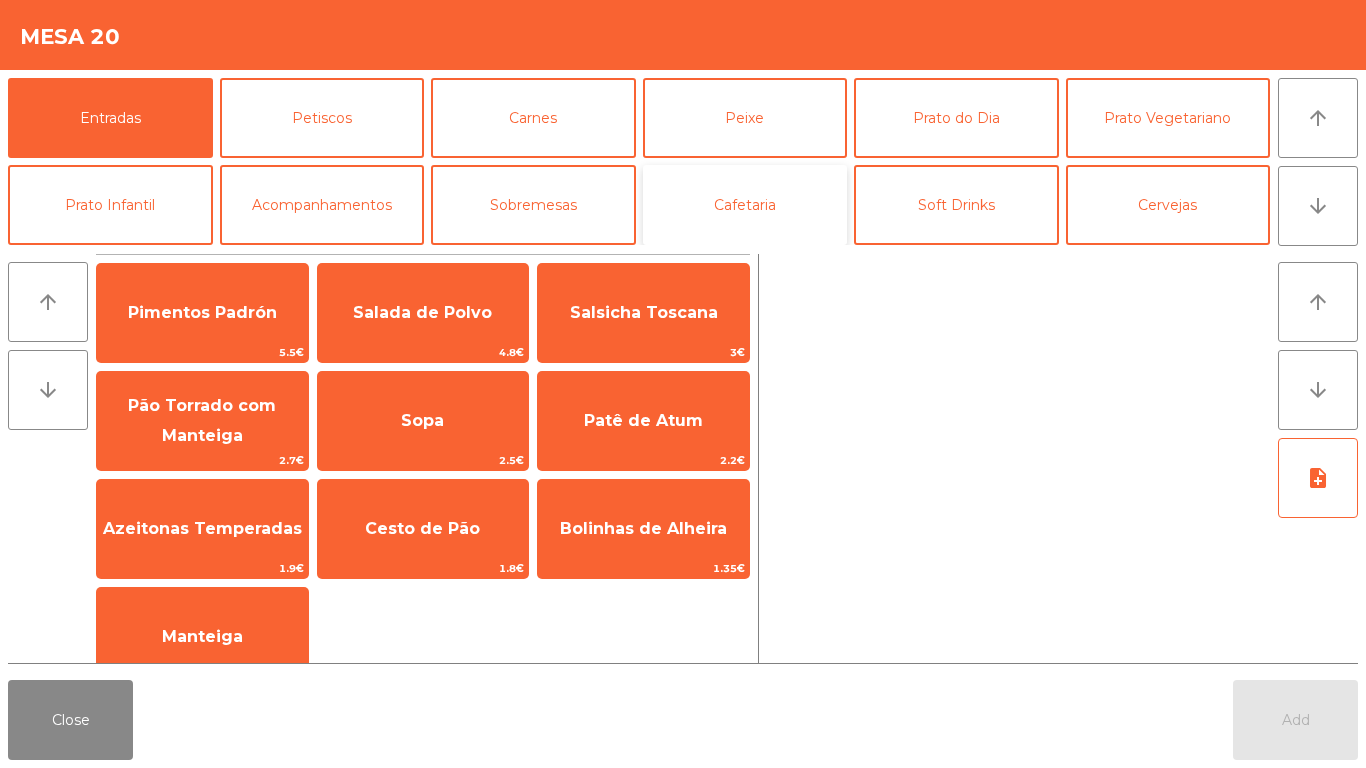 click on "Cafetaria" 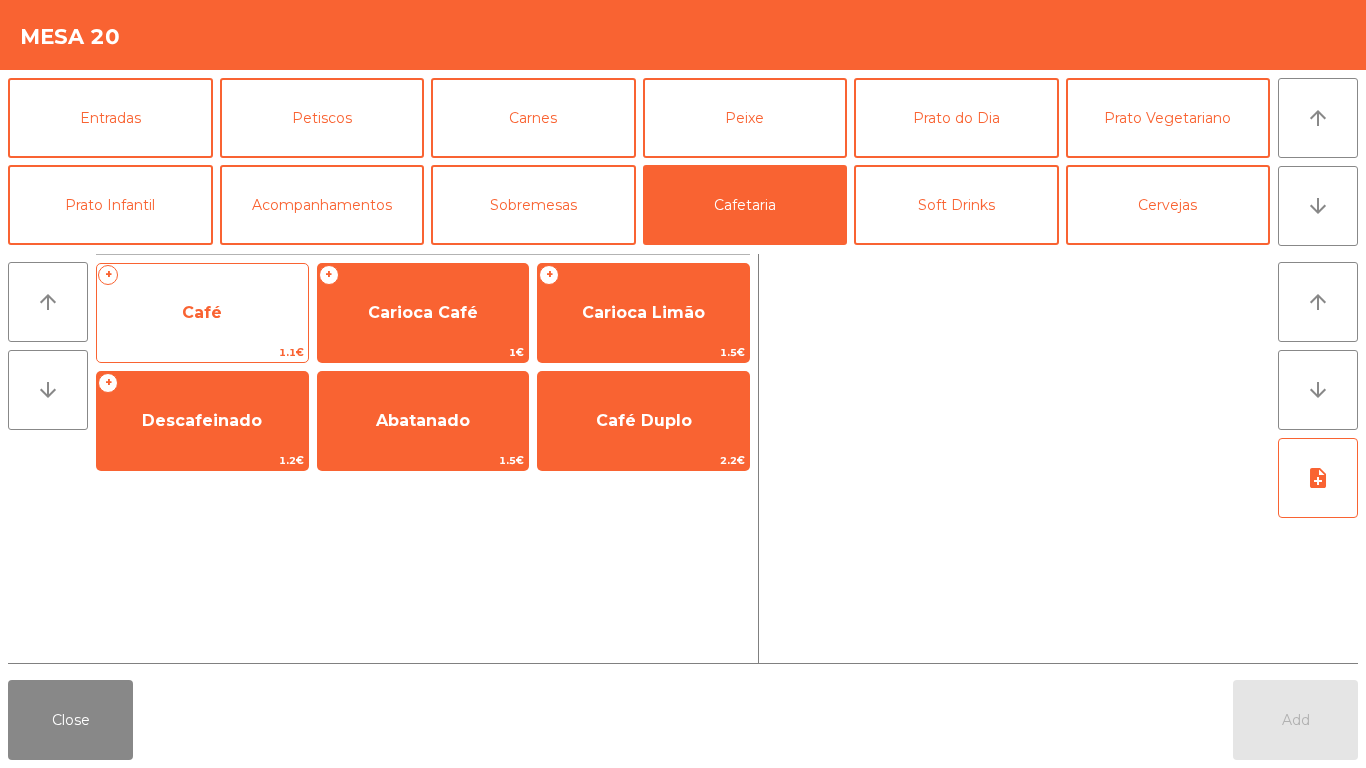 click on "Café" 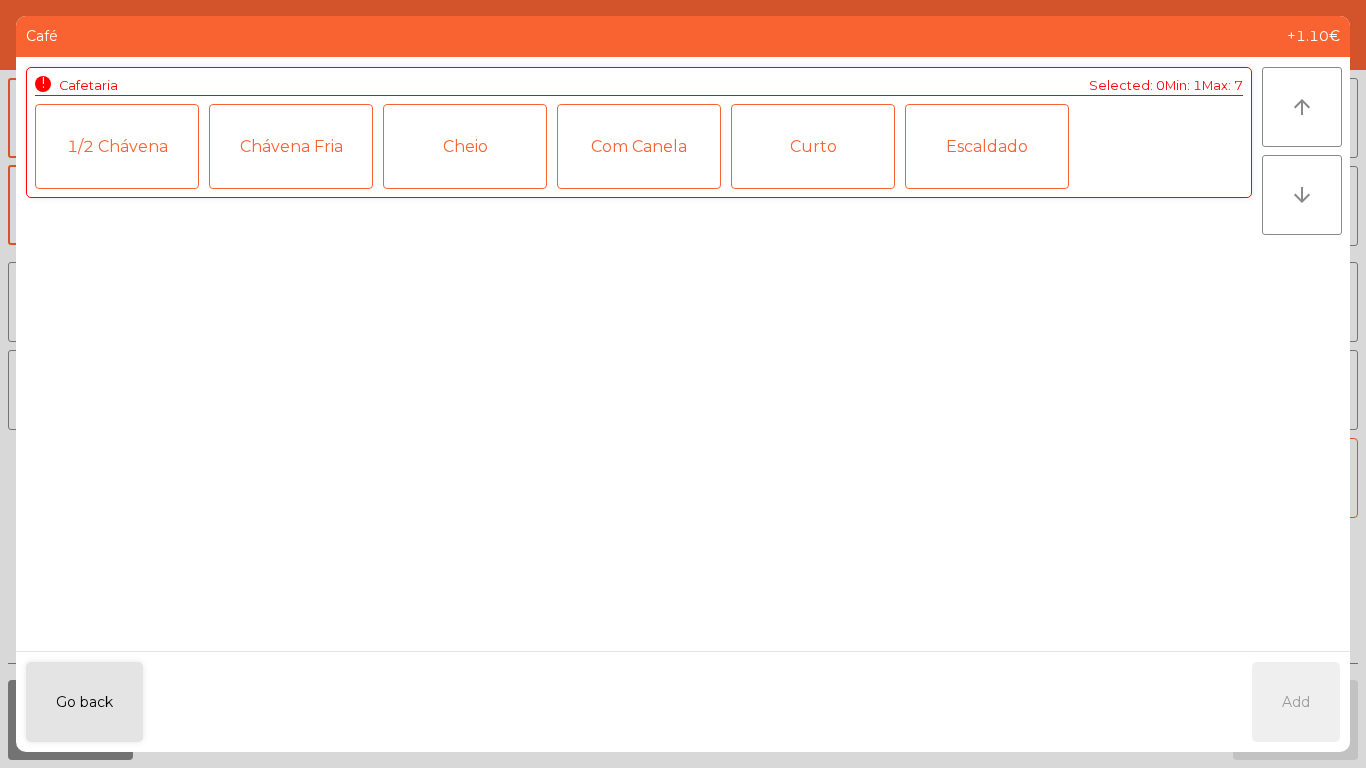 click on "Cheio" 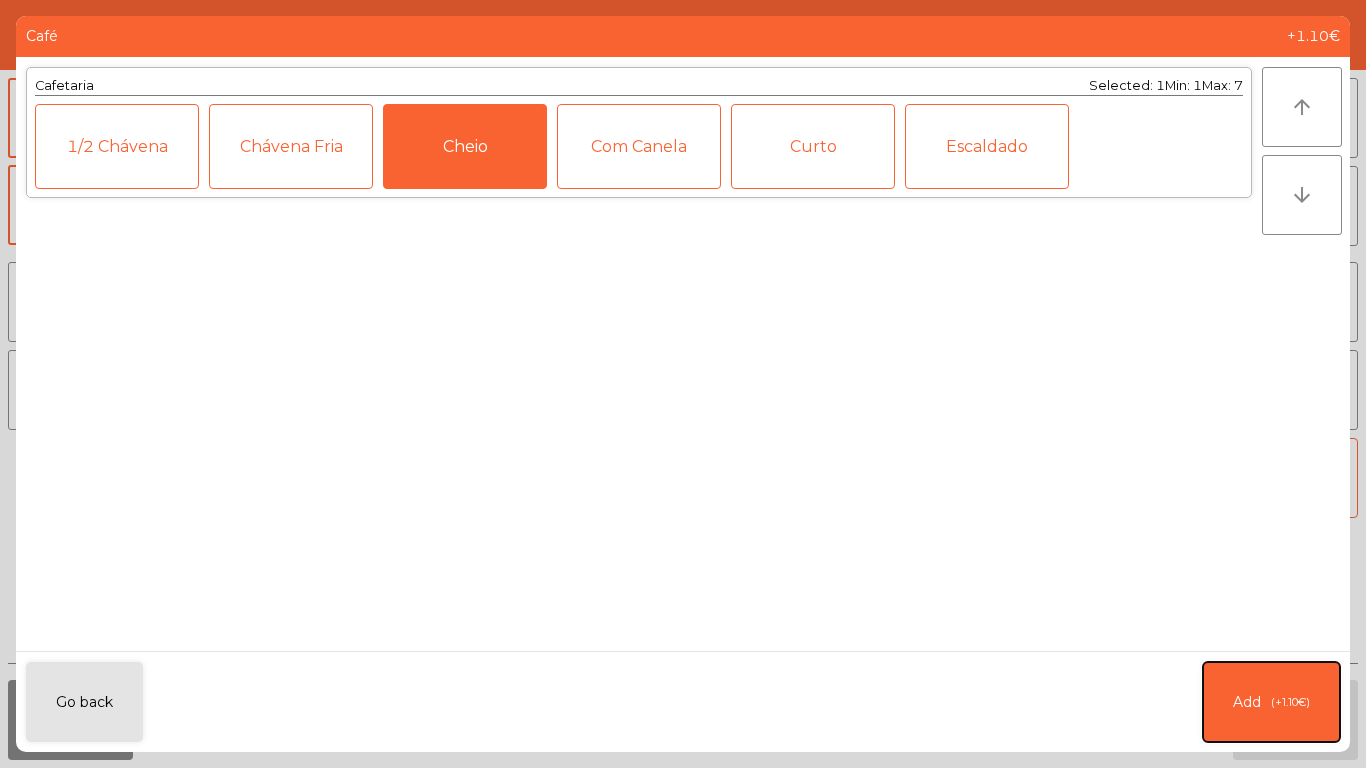 click on "(+1.10€)" 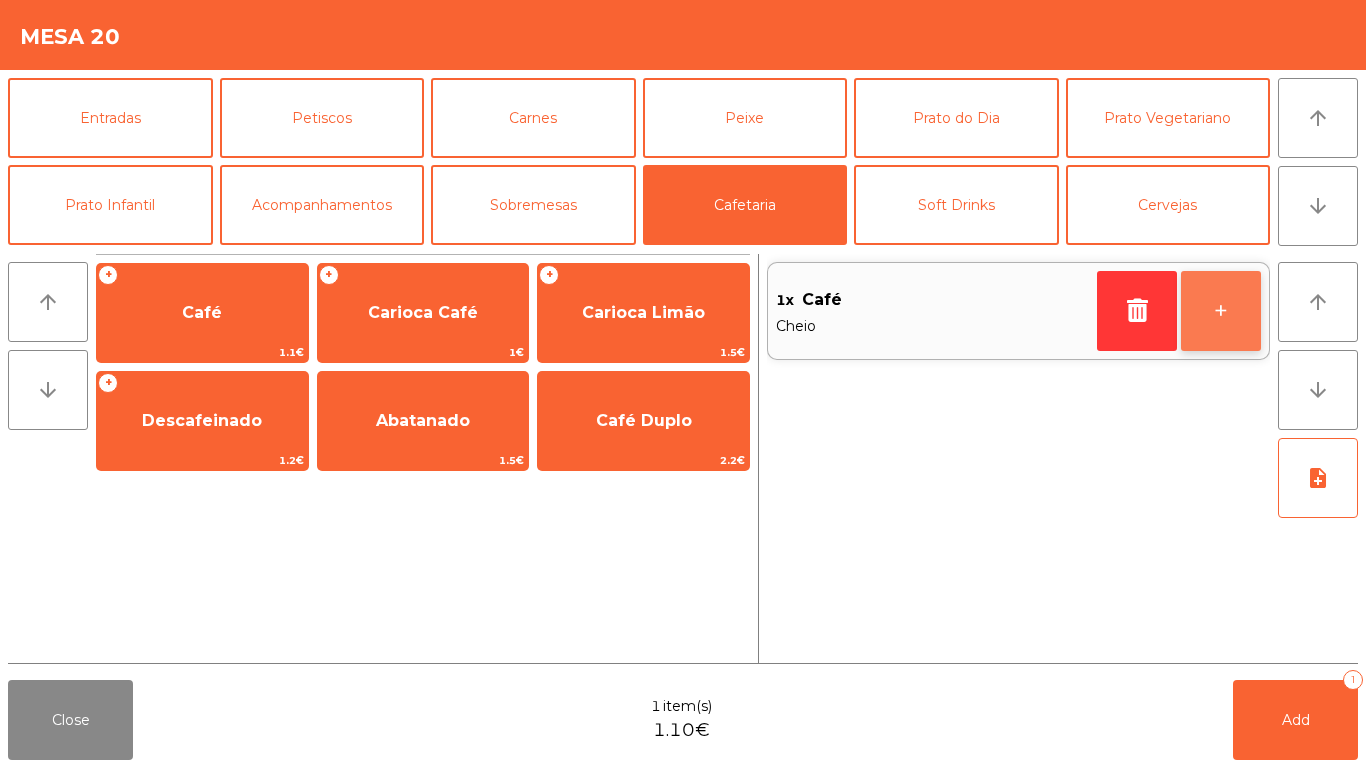 click on "+" 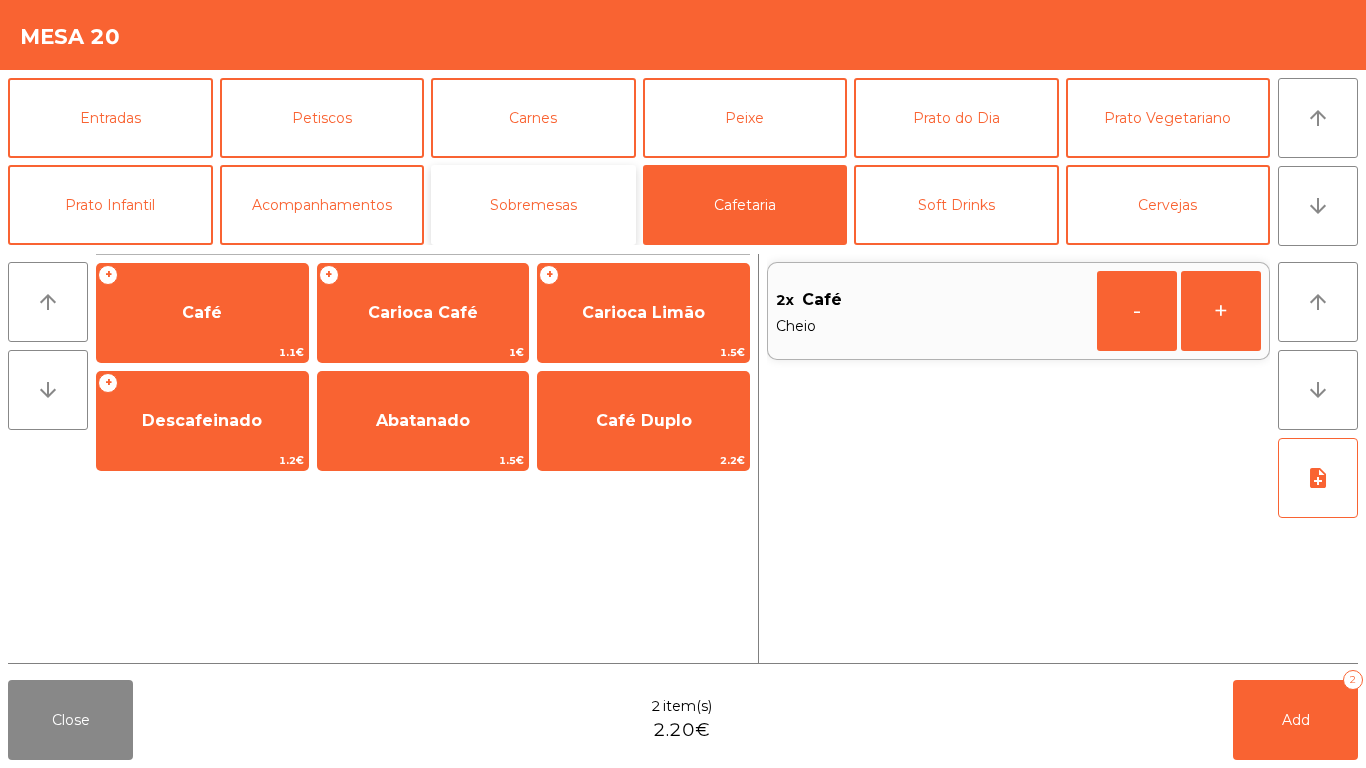 click on "Sobremesas" 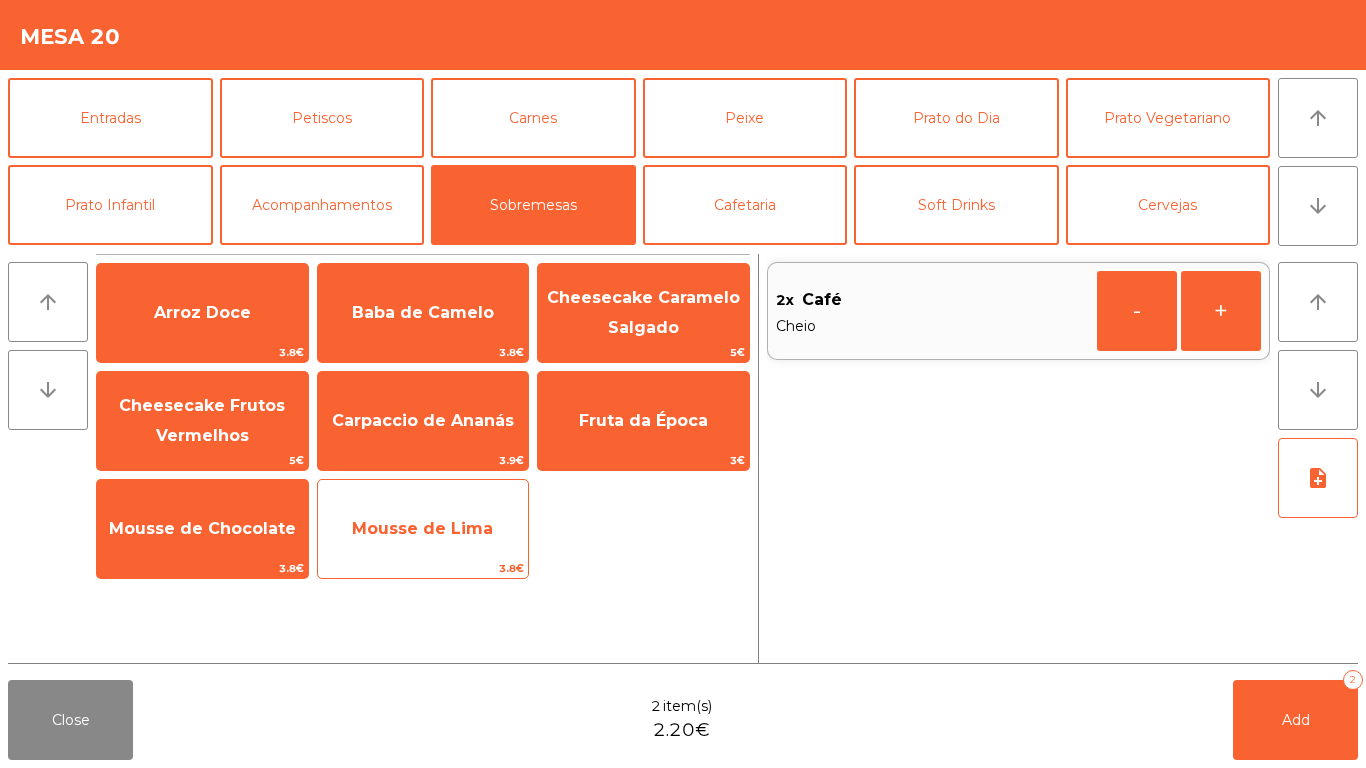 click on "Mousse de Lima" 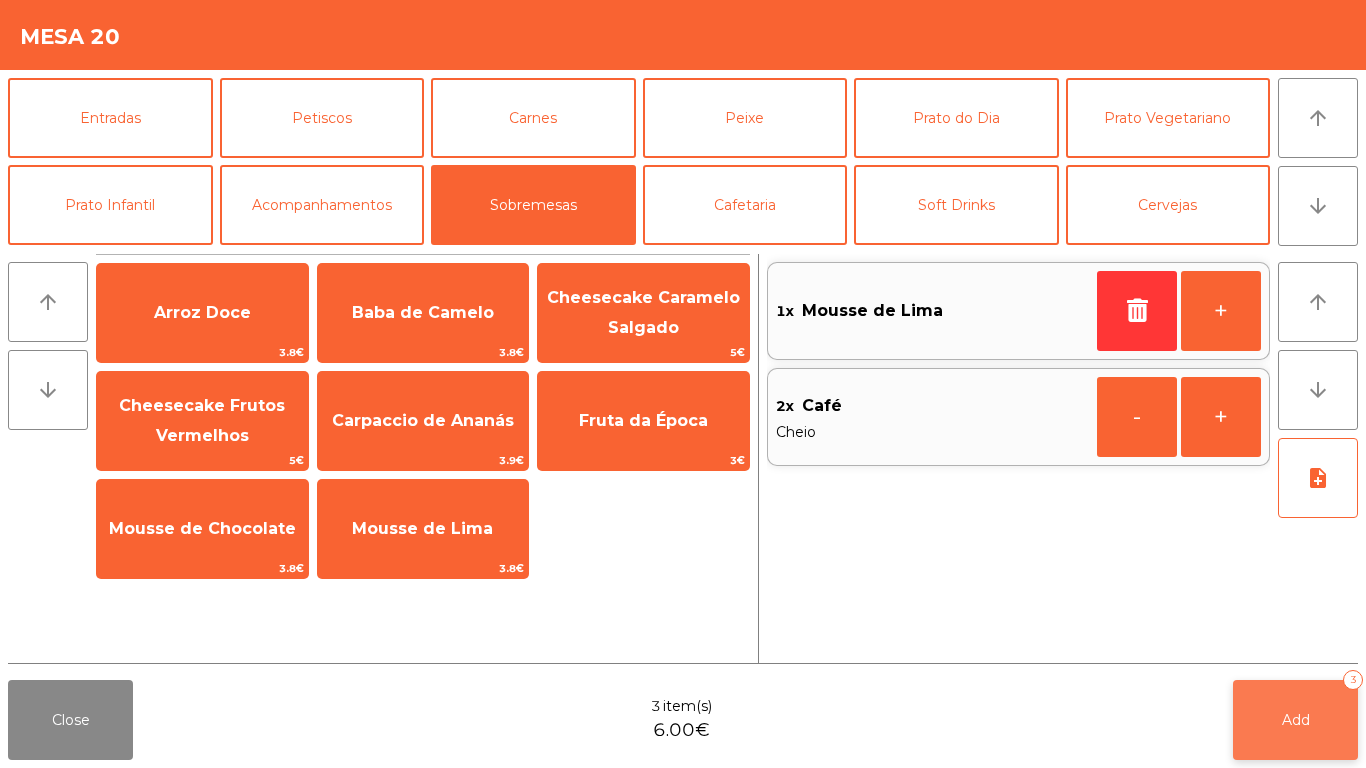 click on "Add   3" 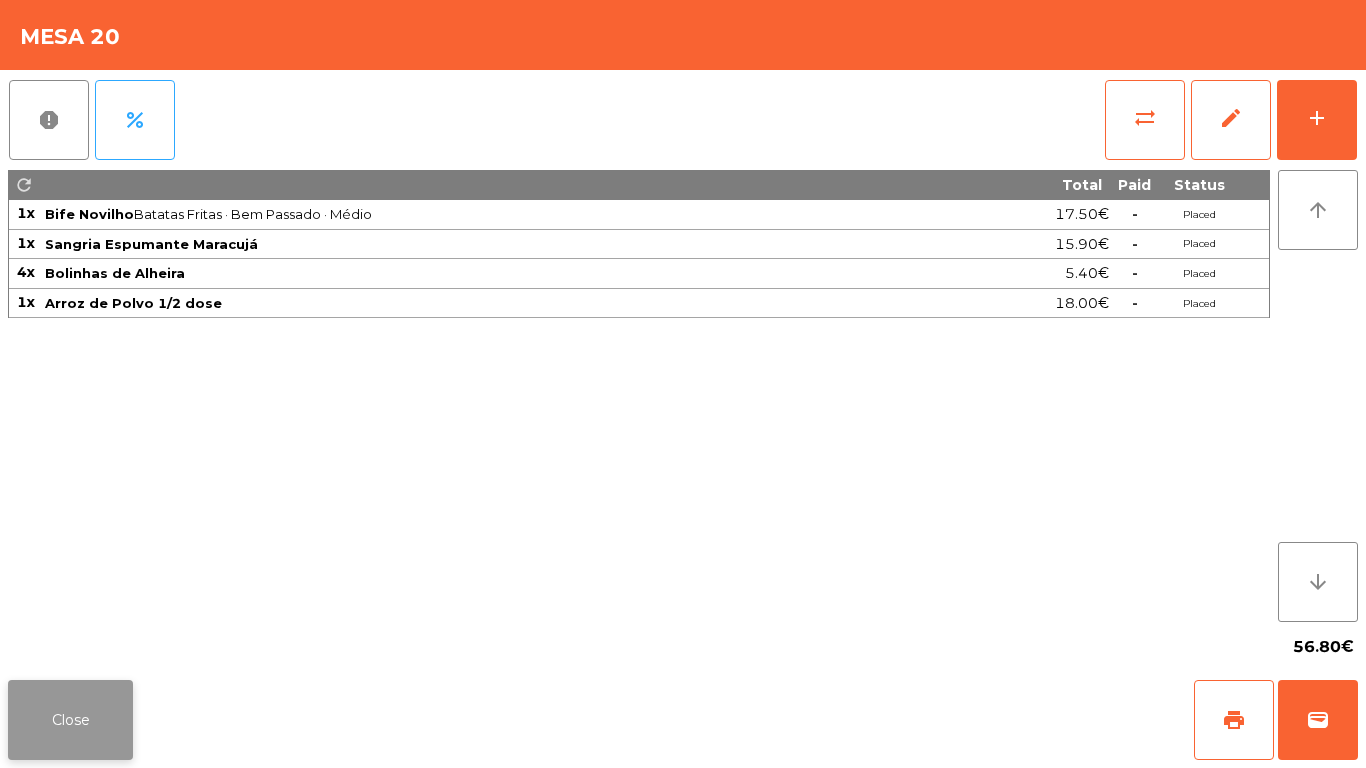 click on "Close" 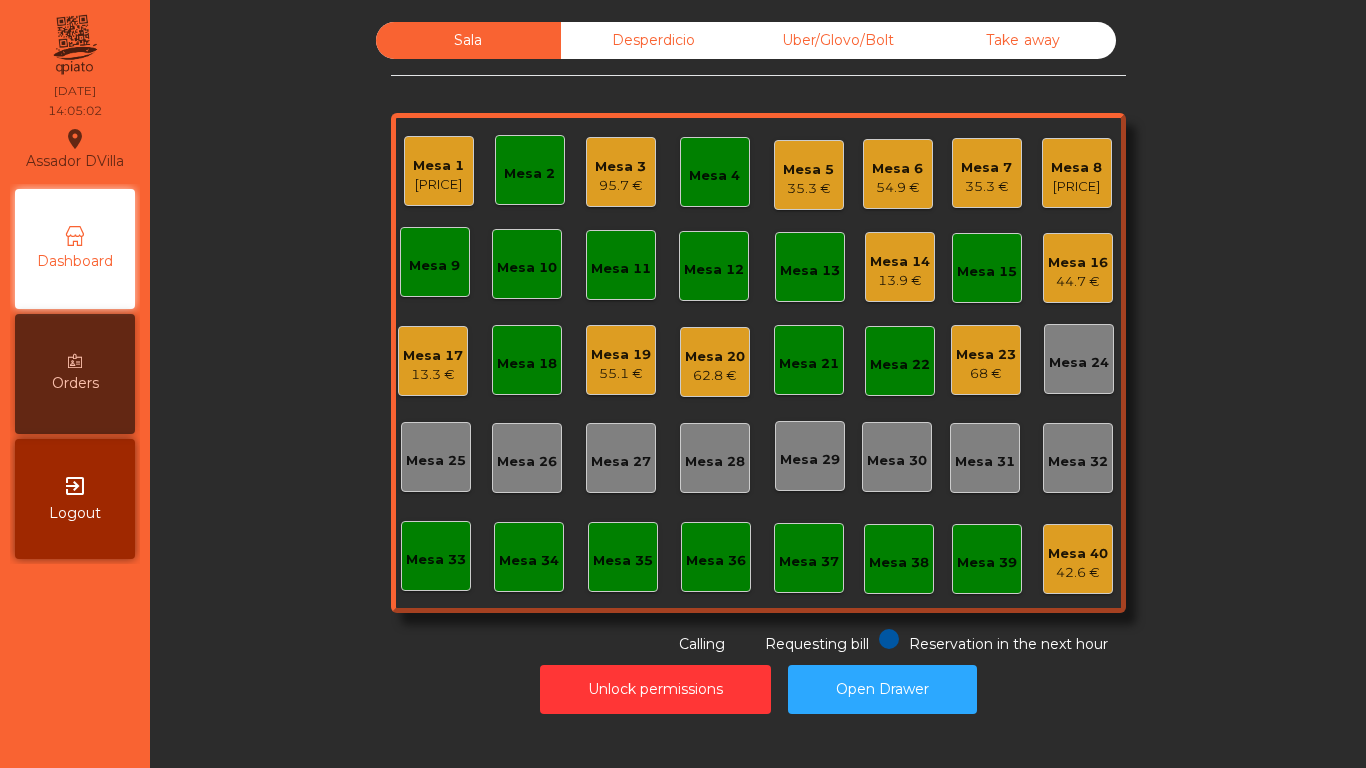 click on "Mesa 16   44.7 €" 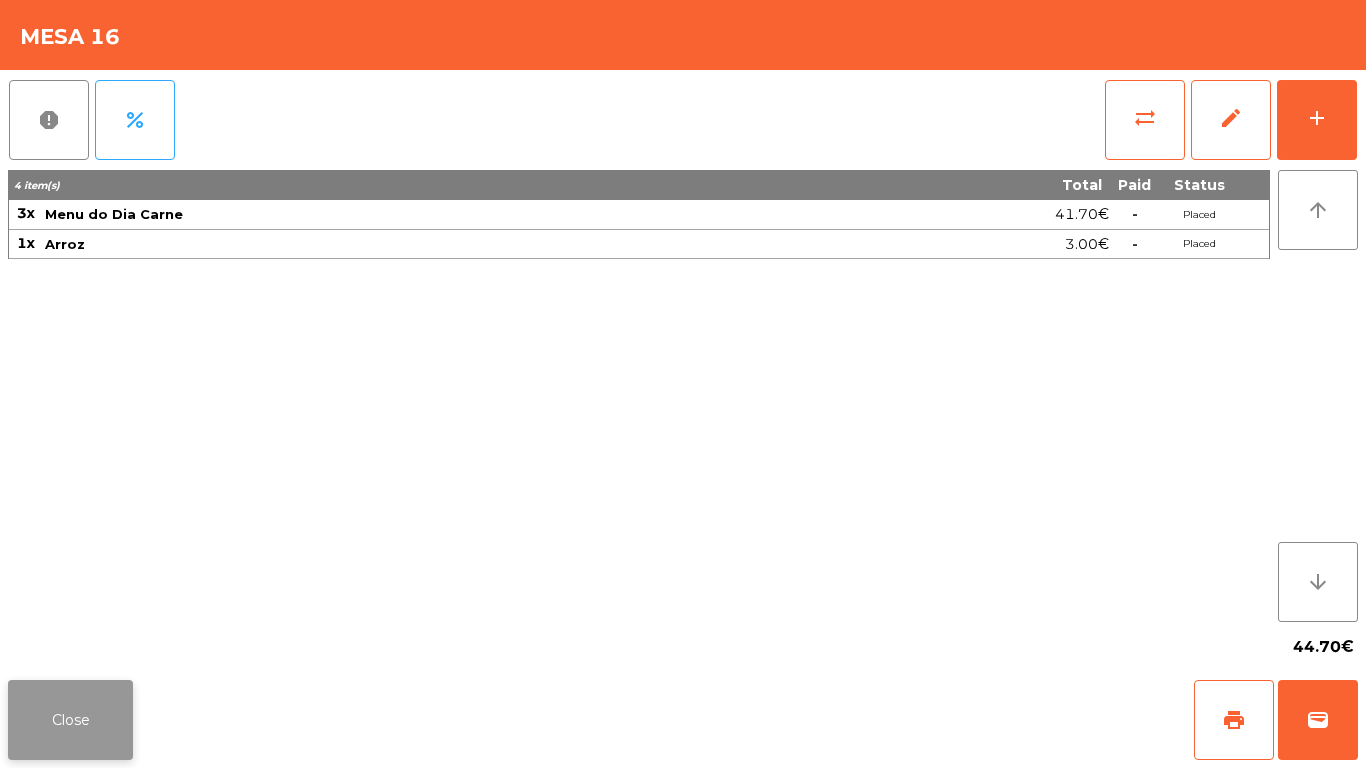 click on "Close" 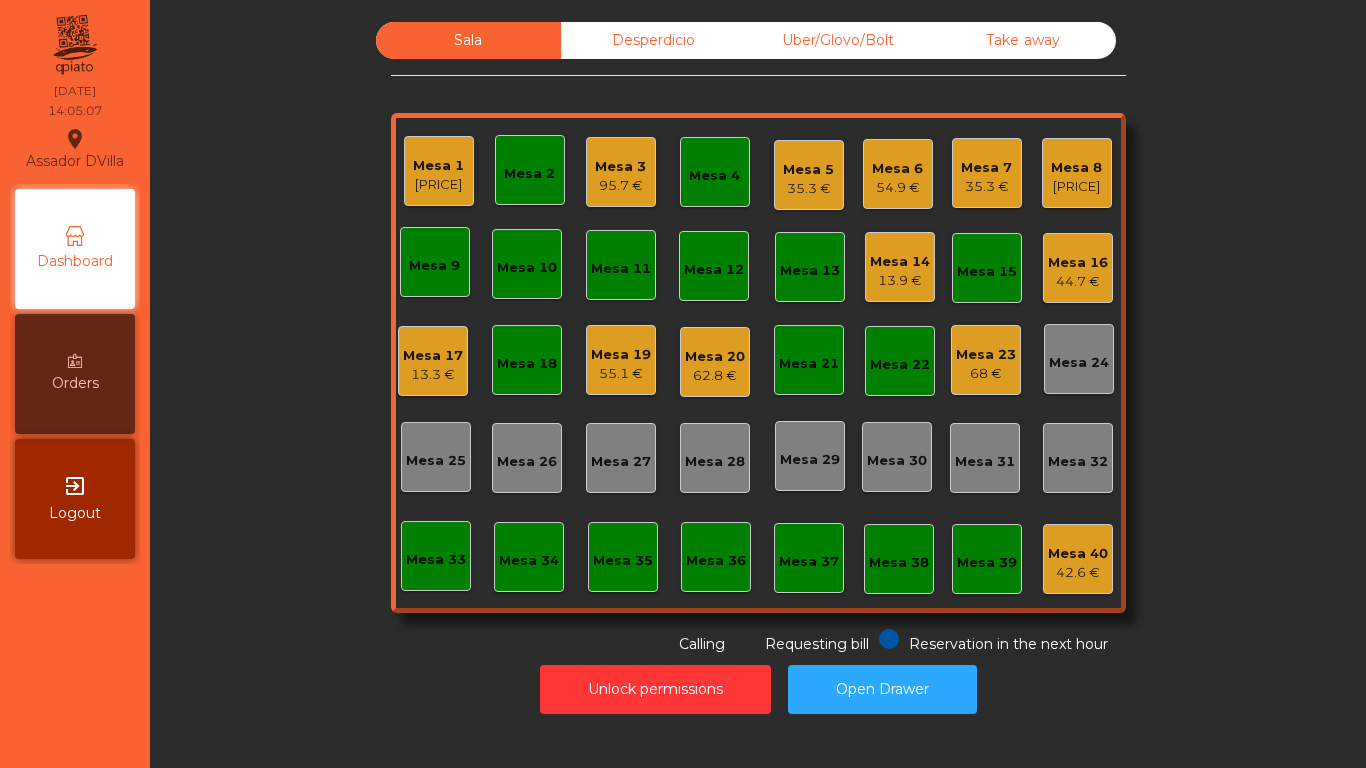 click on "Mesa 14" 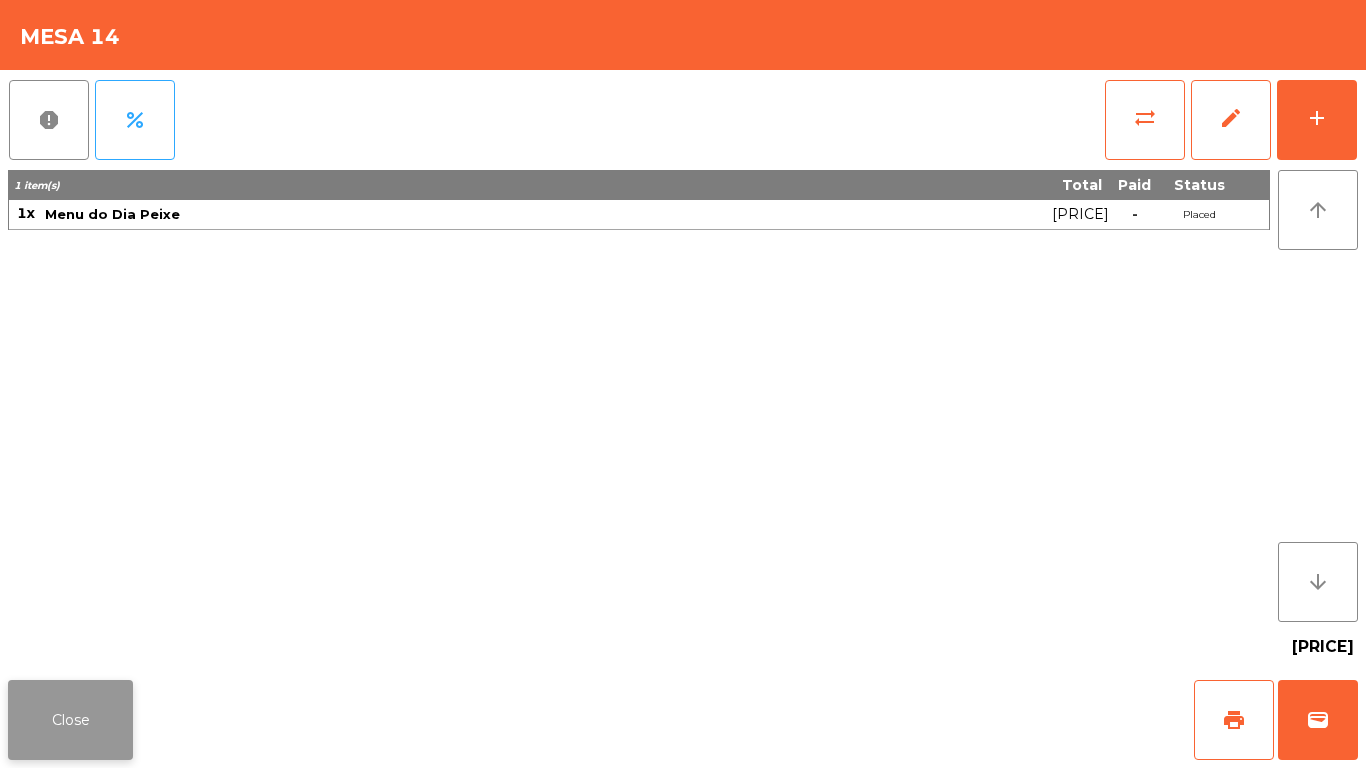 click on "Close" 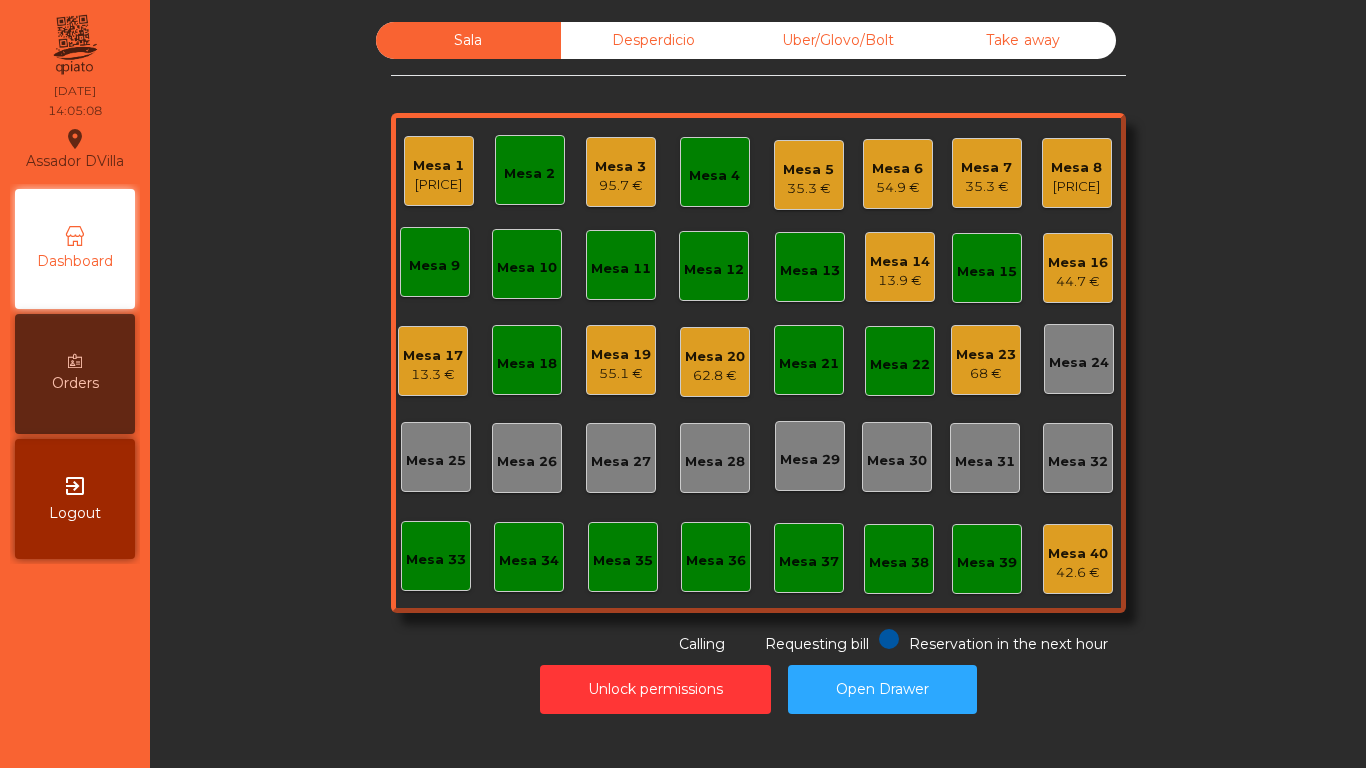 click on "Mesa 15" 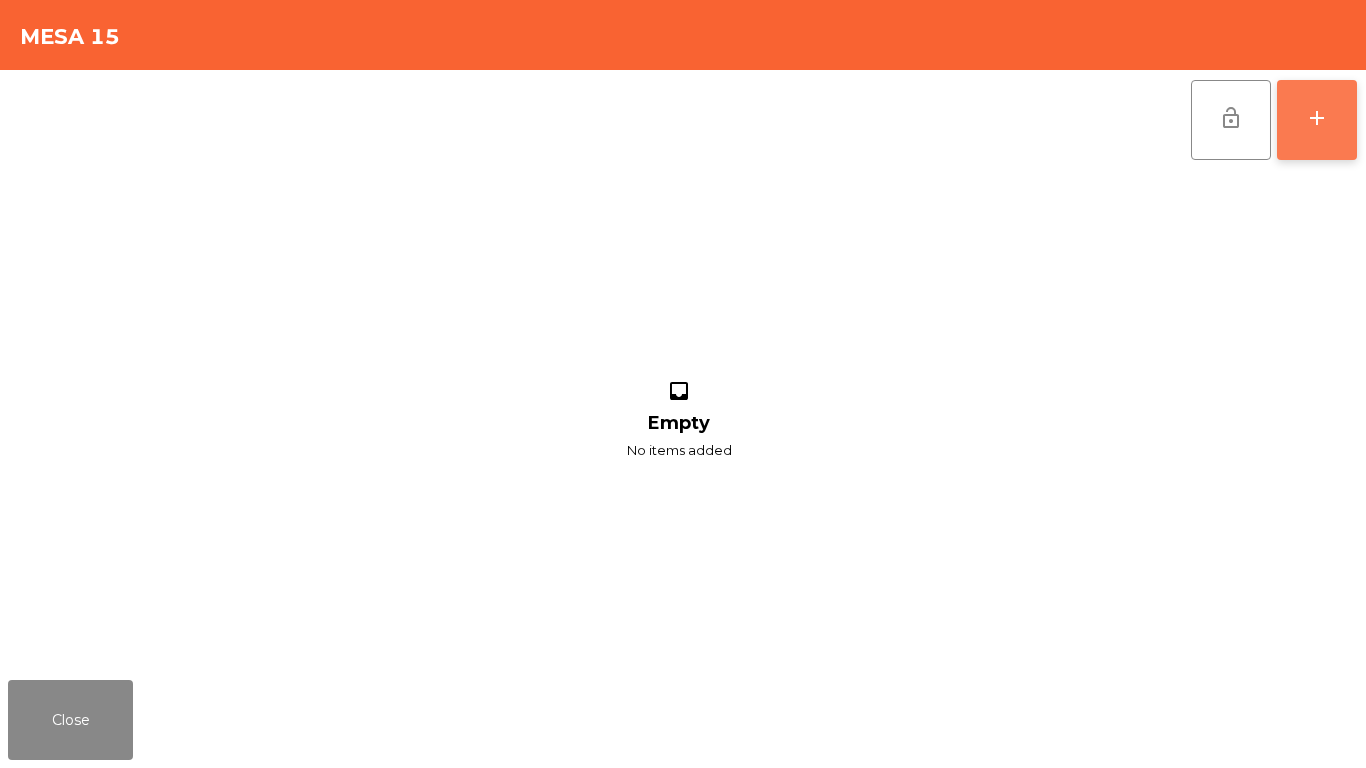 click on "add" 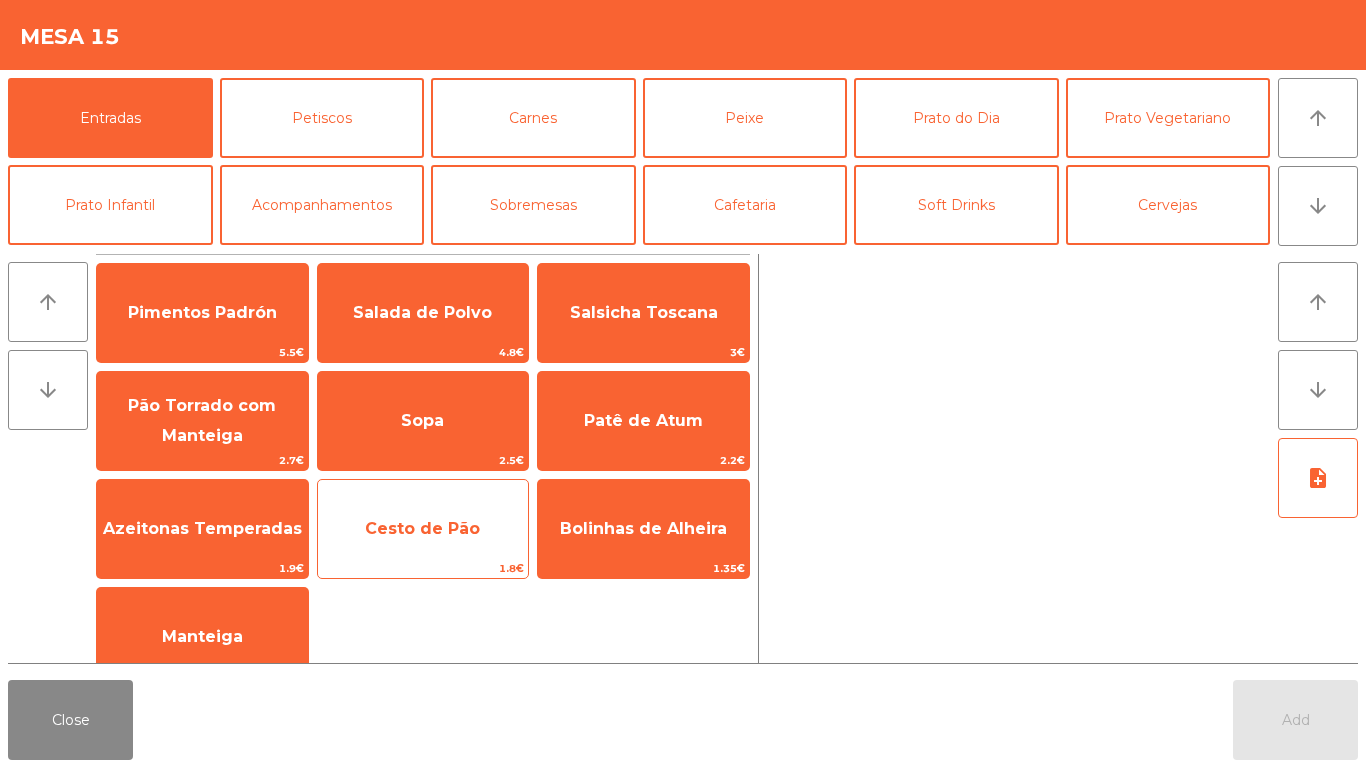 click on "Cesto de Pão" 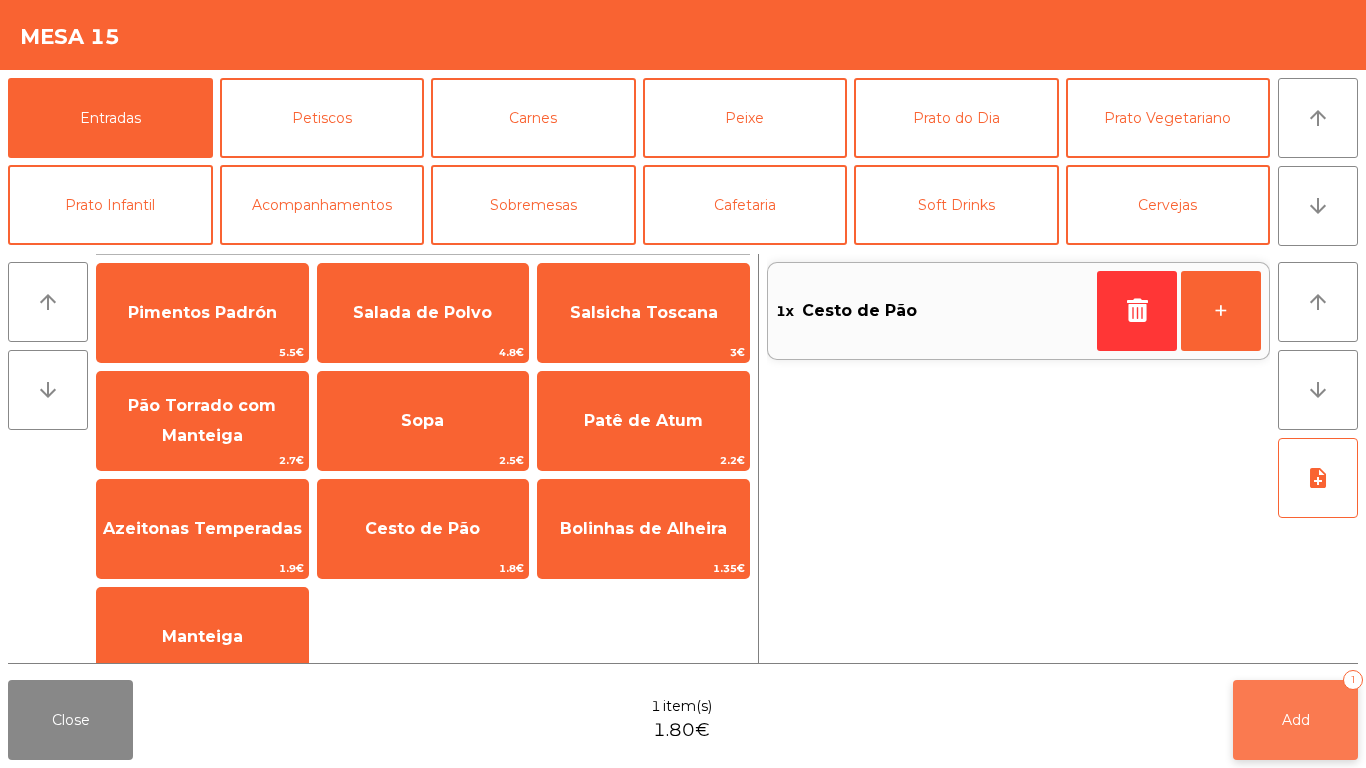 click on "Add   1" 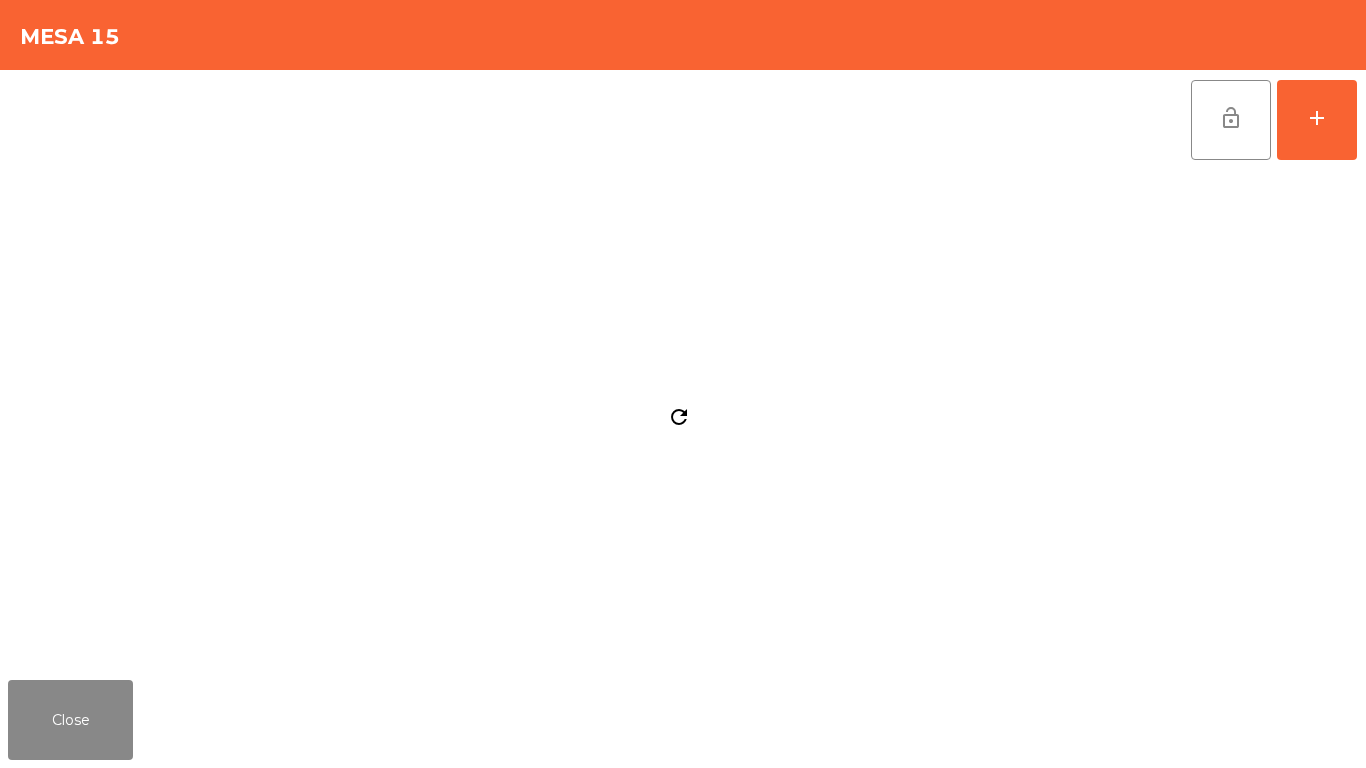 click on "Close" 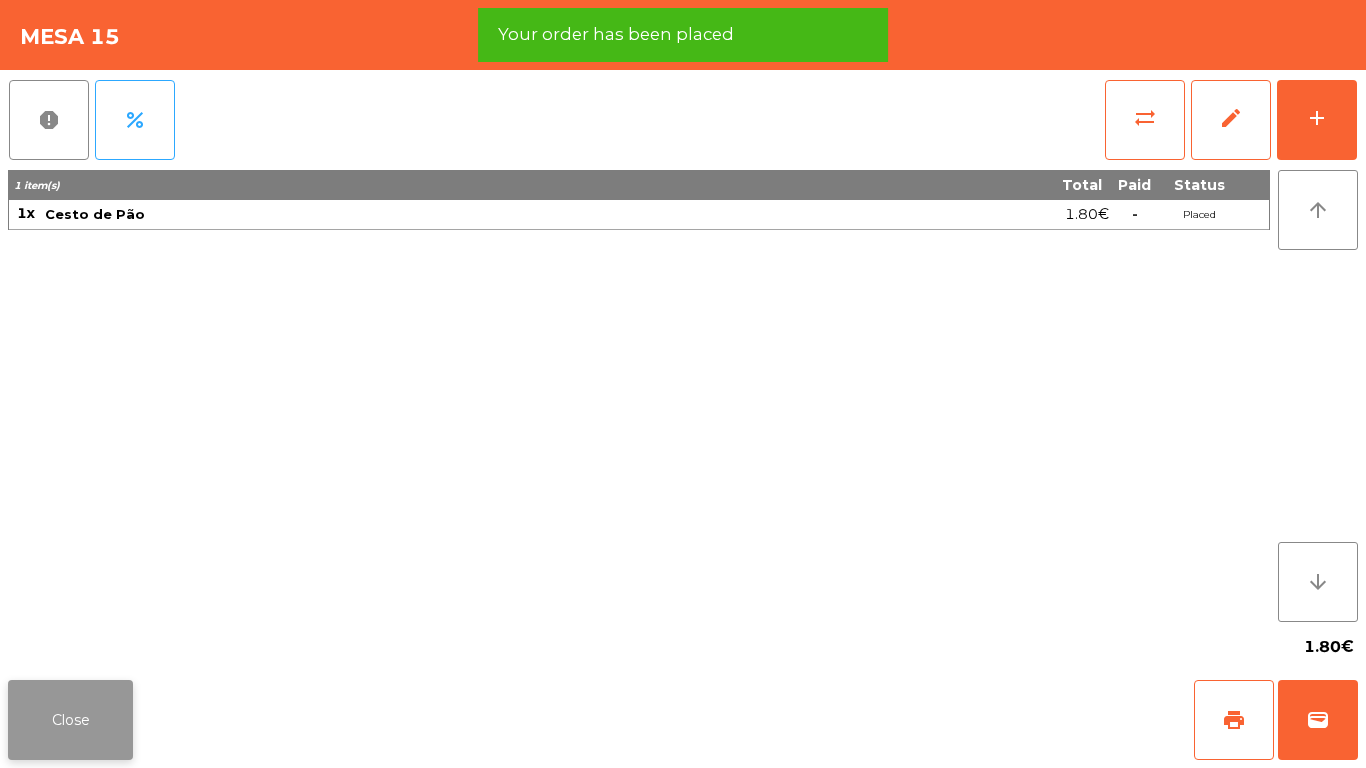 click on "Close" 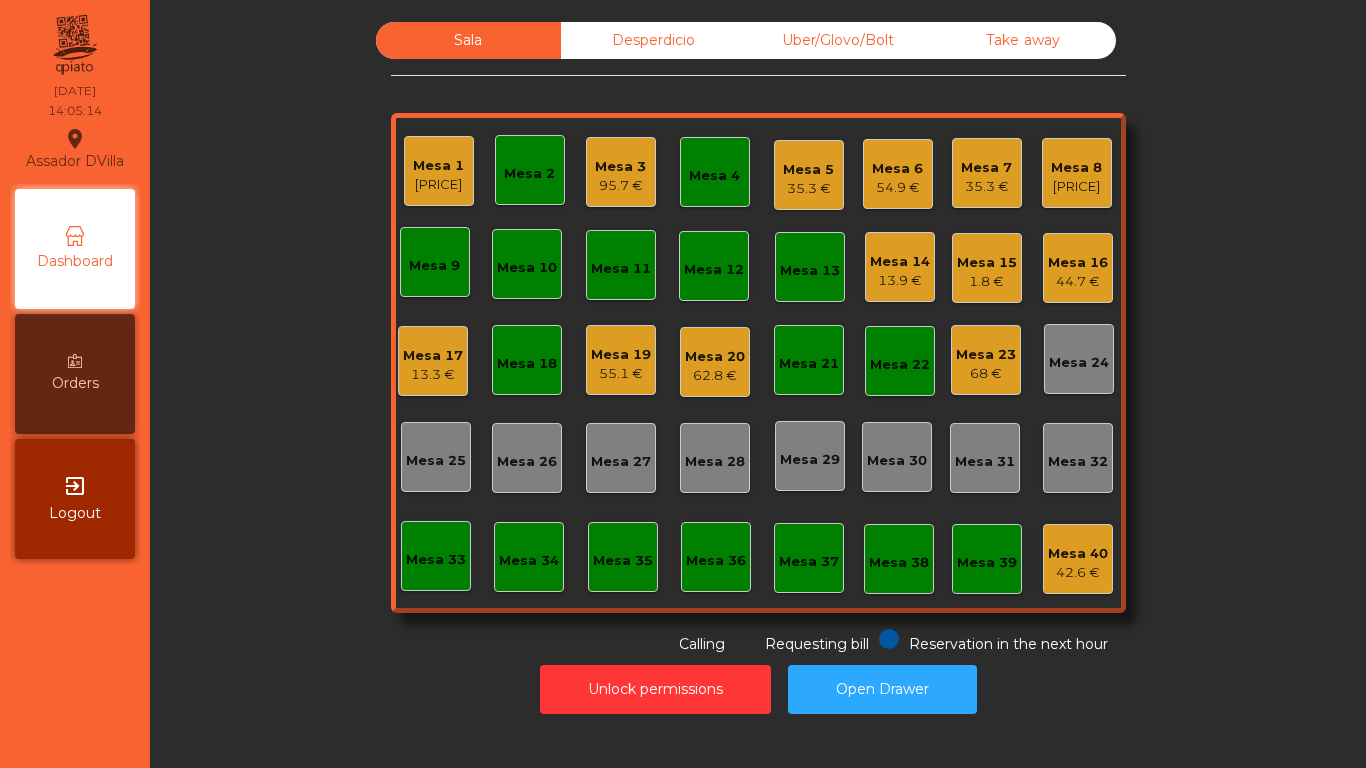 click on "Unlock permissions   Open Drawer" 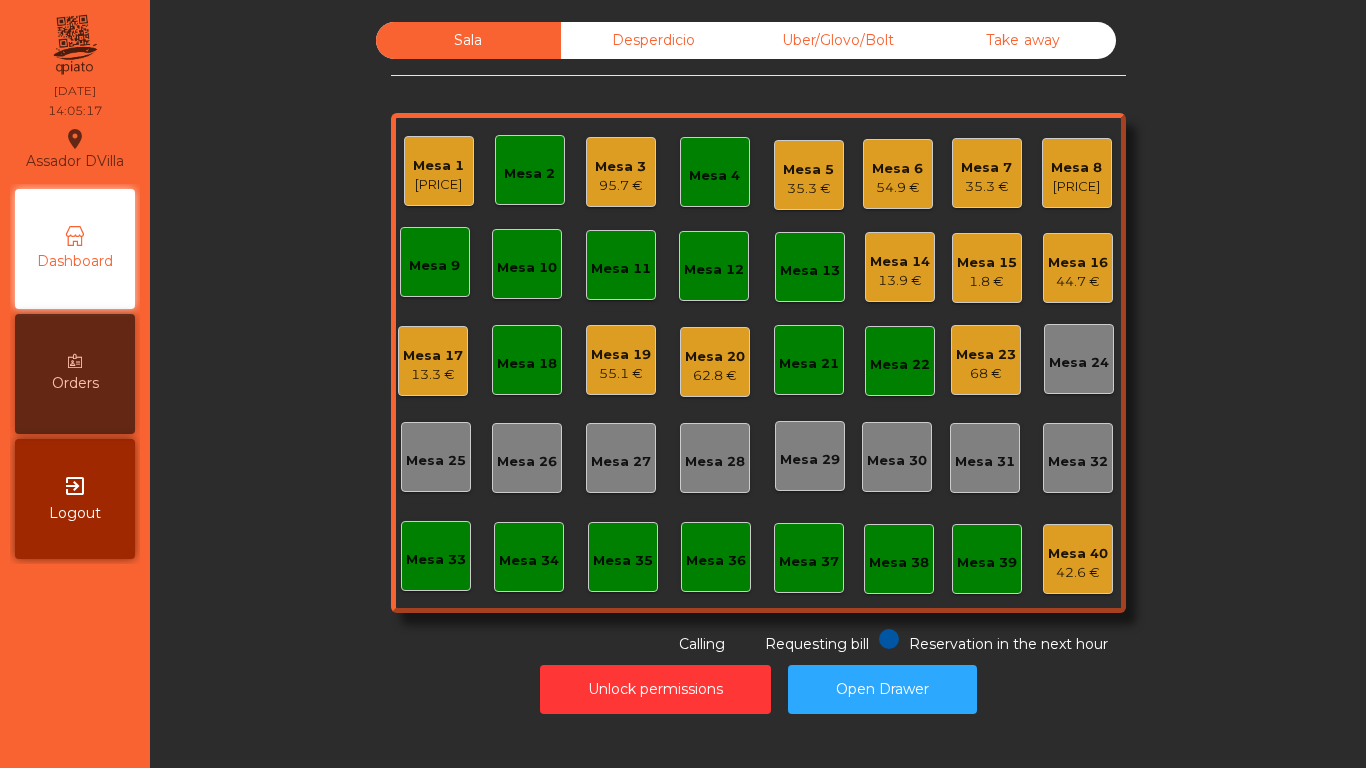 click on "13.3 €" 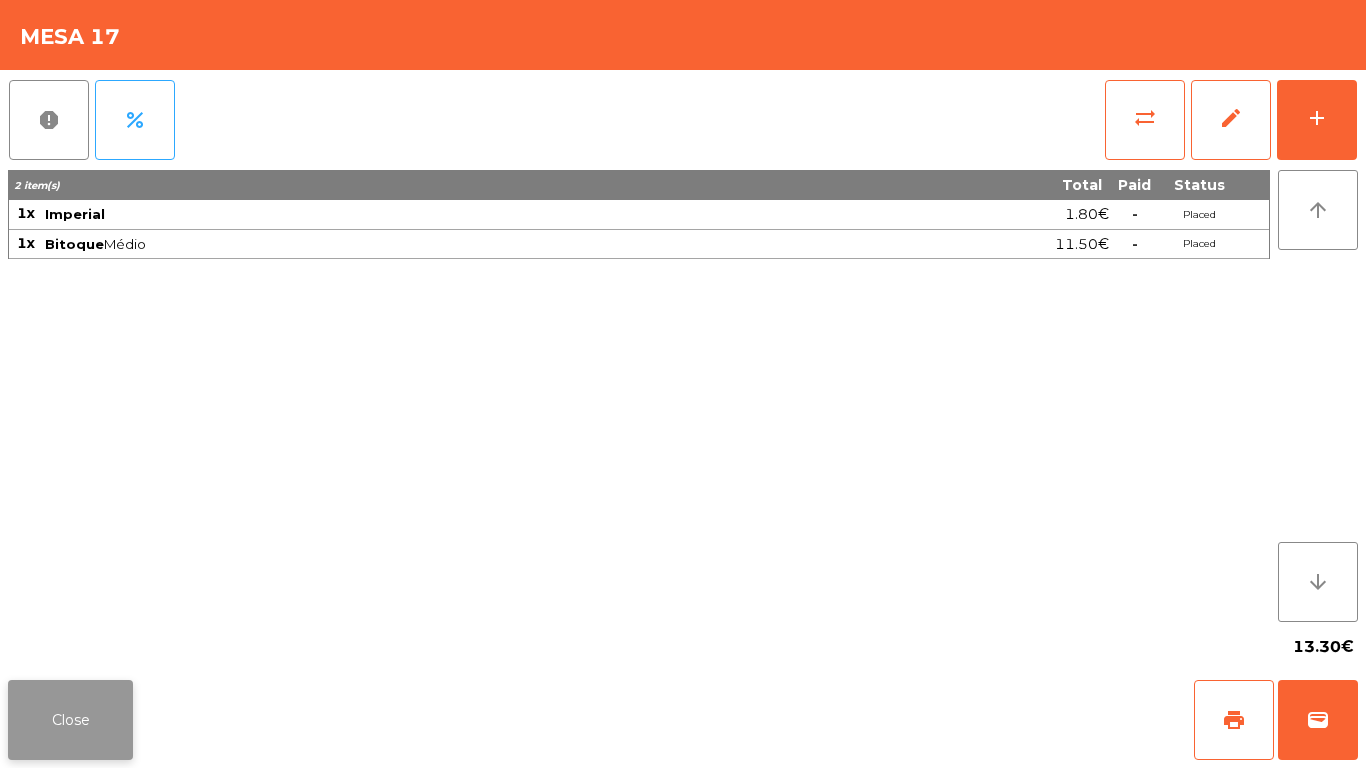 click on "Close" 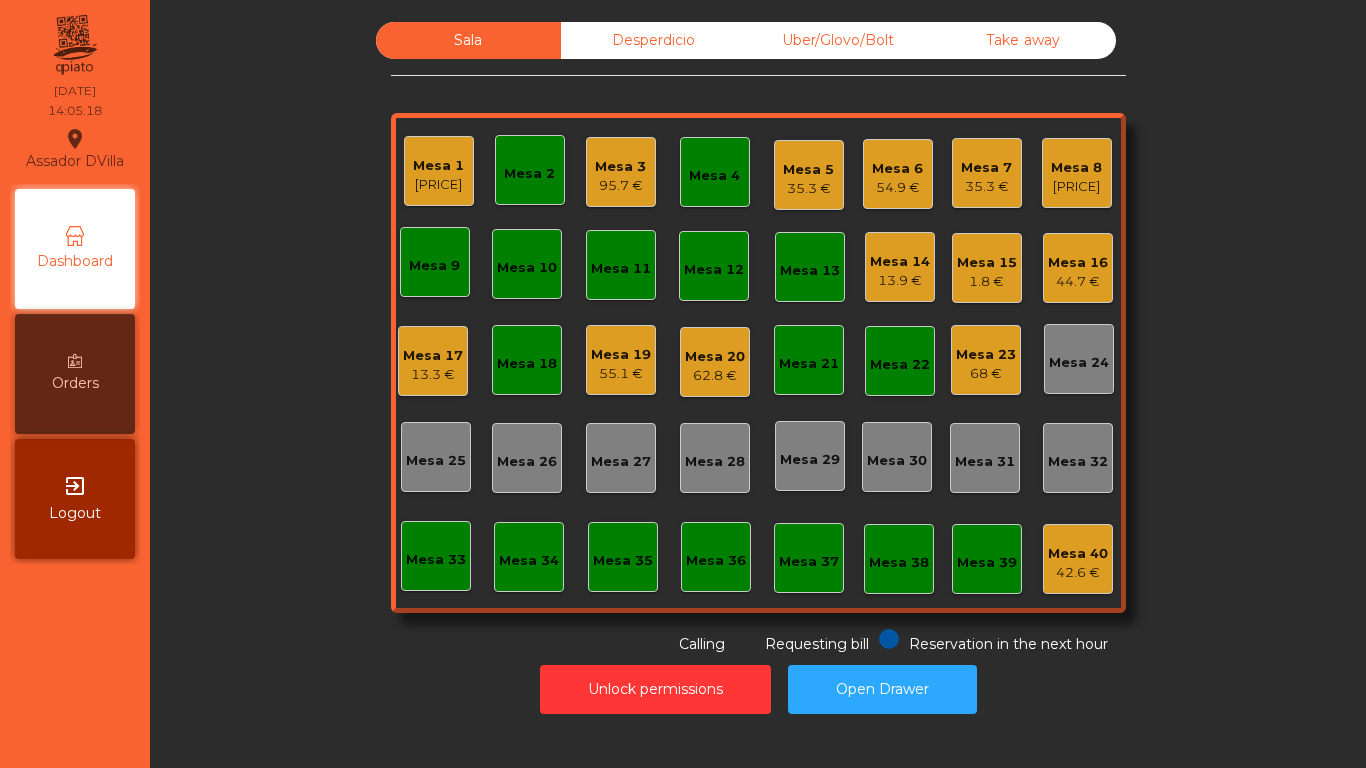 click on "Sala Desperdicio Uber/Glovo/Bolt Take away Mesa 1 79.2 € Mesa 2 Mesa 3 95.7 € Mesa 4 Mesa 5 35.3 € Mesa 6 54.9 € Mesa 7 35.3 € Mesa 8 29.3 € Mesa 9 Mesa 10 Mesa 11 Mesa 12 Mesa 13 Mesa 14 13.9 € Mesa 15 1.8 € Mesa 16 44.7 € Mesa 17 13.3 € Mesa 18 Mesa 19 55.1 € Mesa 20 62.8 € Mesa 21 Mesa 22 Mesa 23 68 € Mesa 24 Mesa 25 Mesa 26 Mesa 27 Mesa 28 Mesa 29 Mesa 30 Mesa 31 Mesa 32 Mesa 33 Mesa 34 Mesa 35 Mesa 36 Mesa 37 Mesa 38 Mesa 39 Mesa 40 42.6 € Reservation in the next hour Requesting bill Calling" 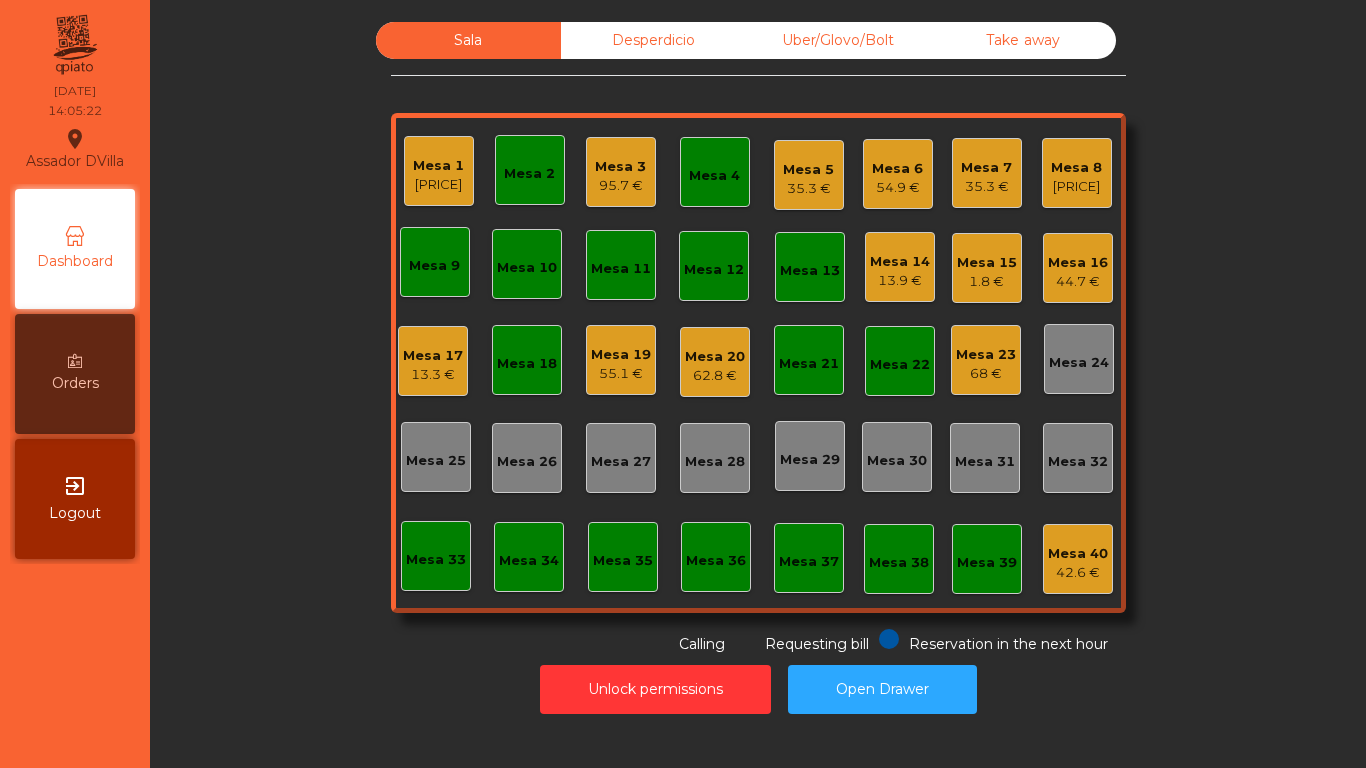 click on "13.3 €" 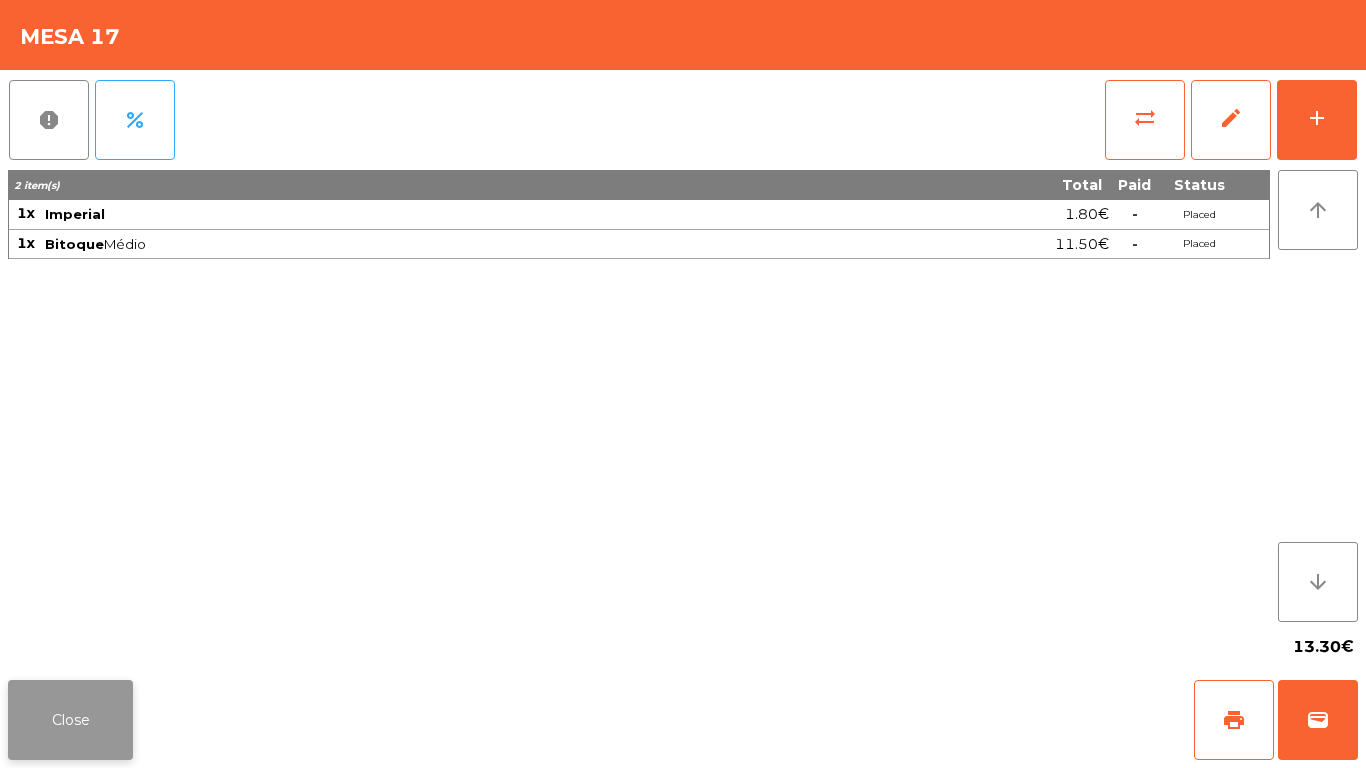 click on "Close" 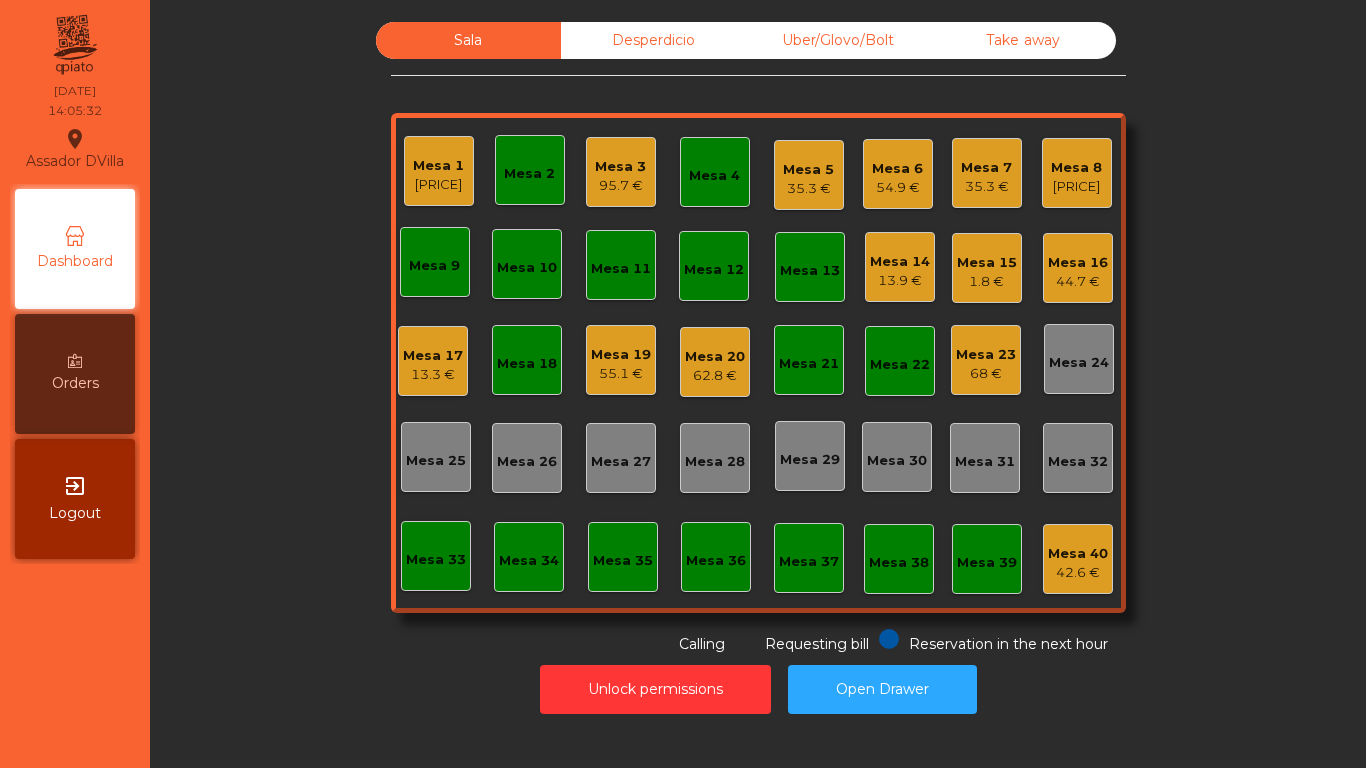 click on "13.3 €" 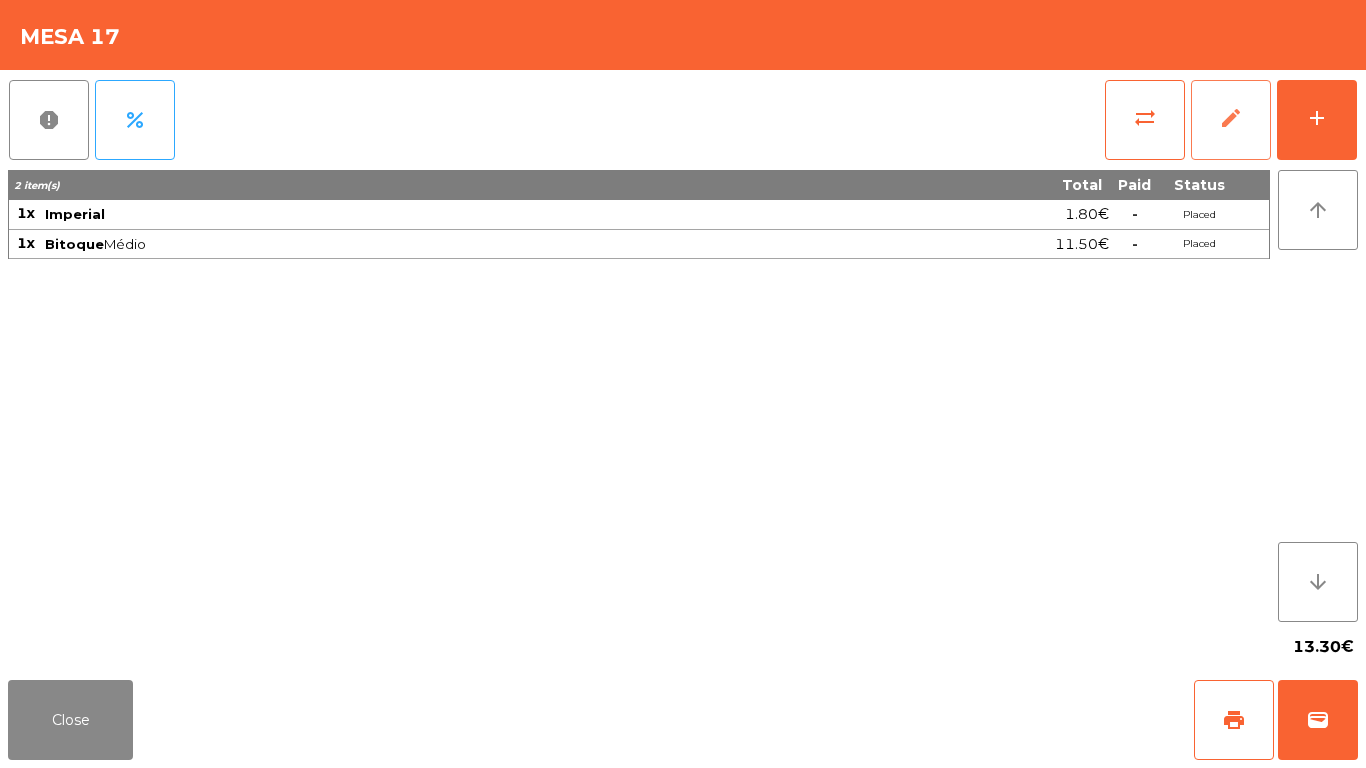 click on "edit" 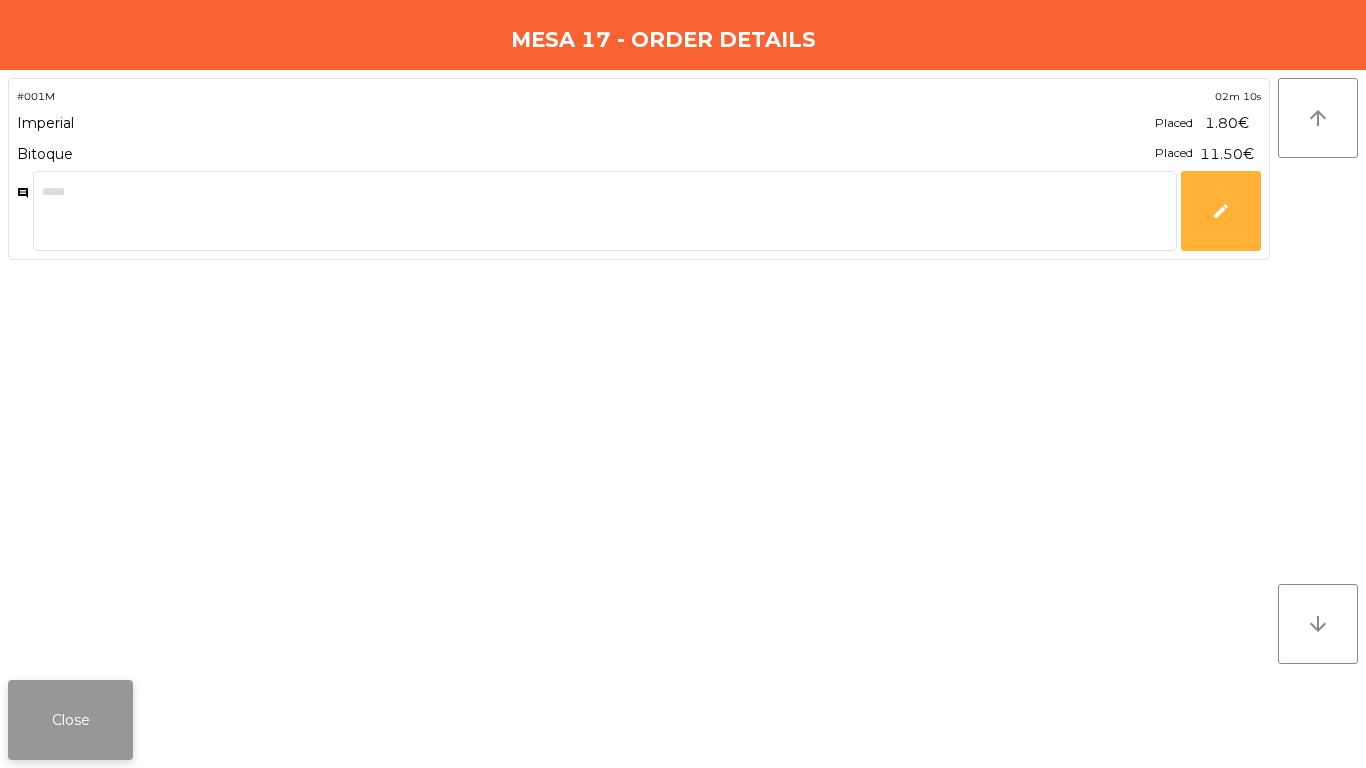 click on "Close" 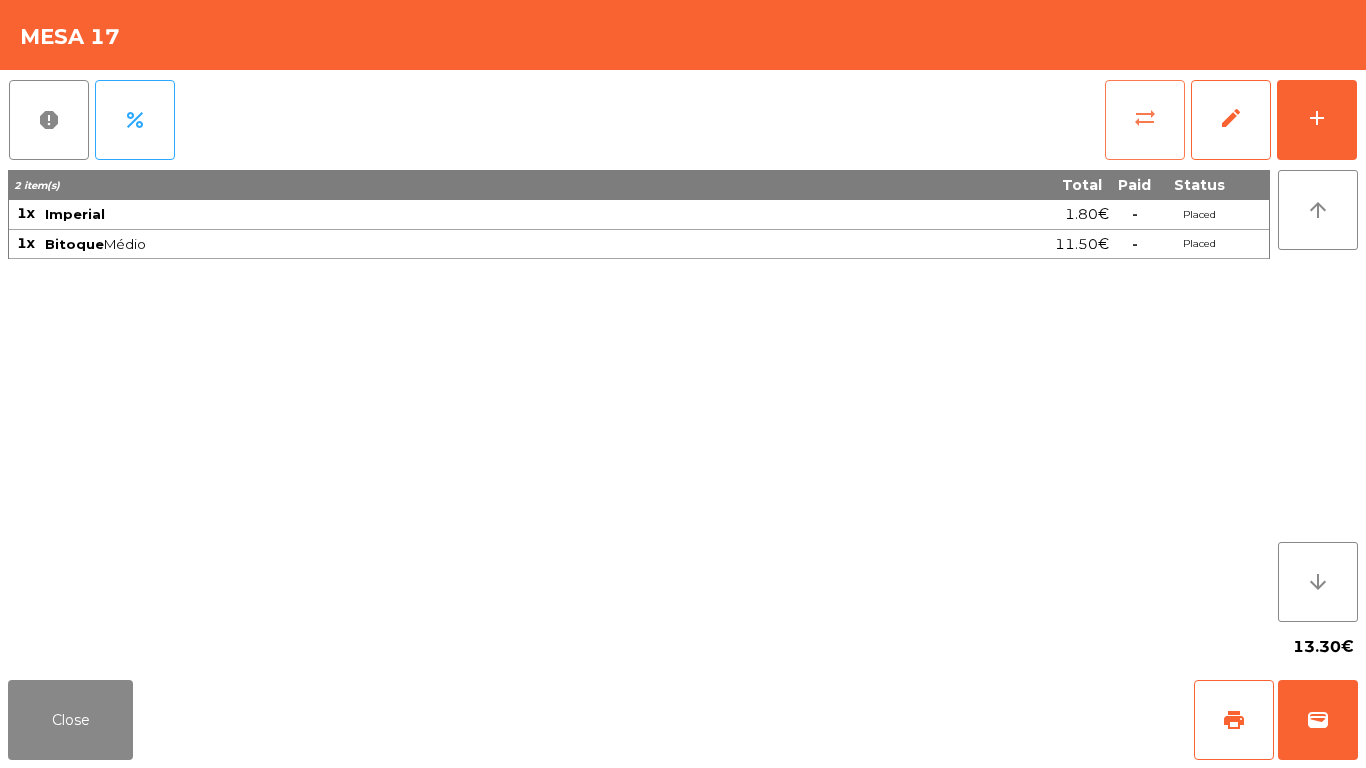 click on "sync_alt" 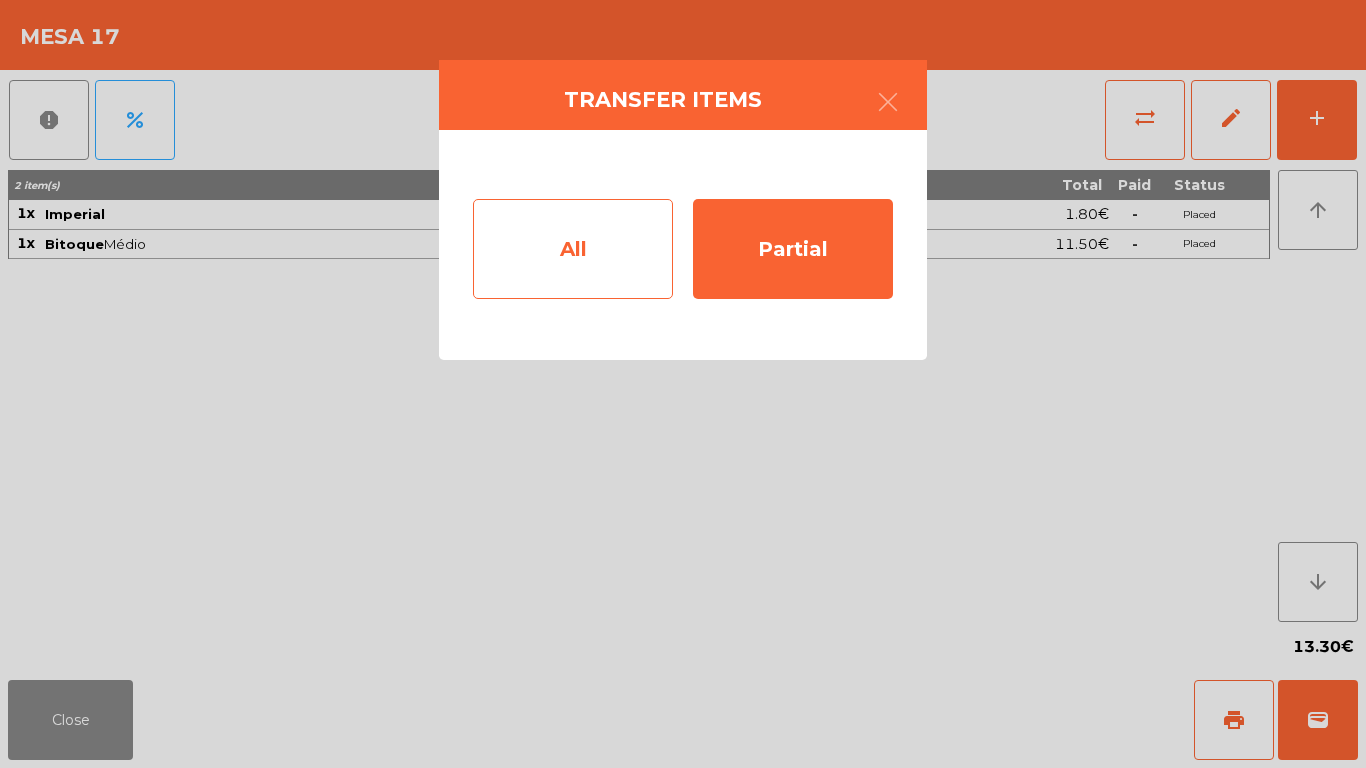 click on "All" 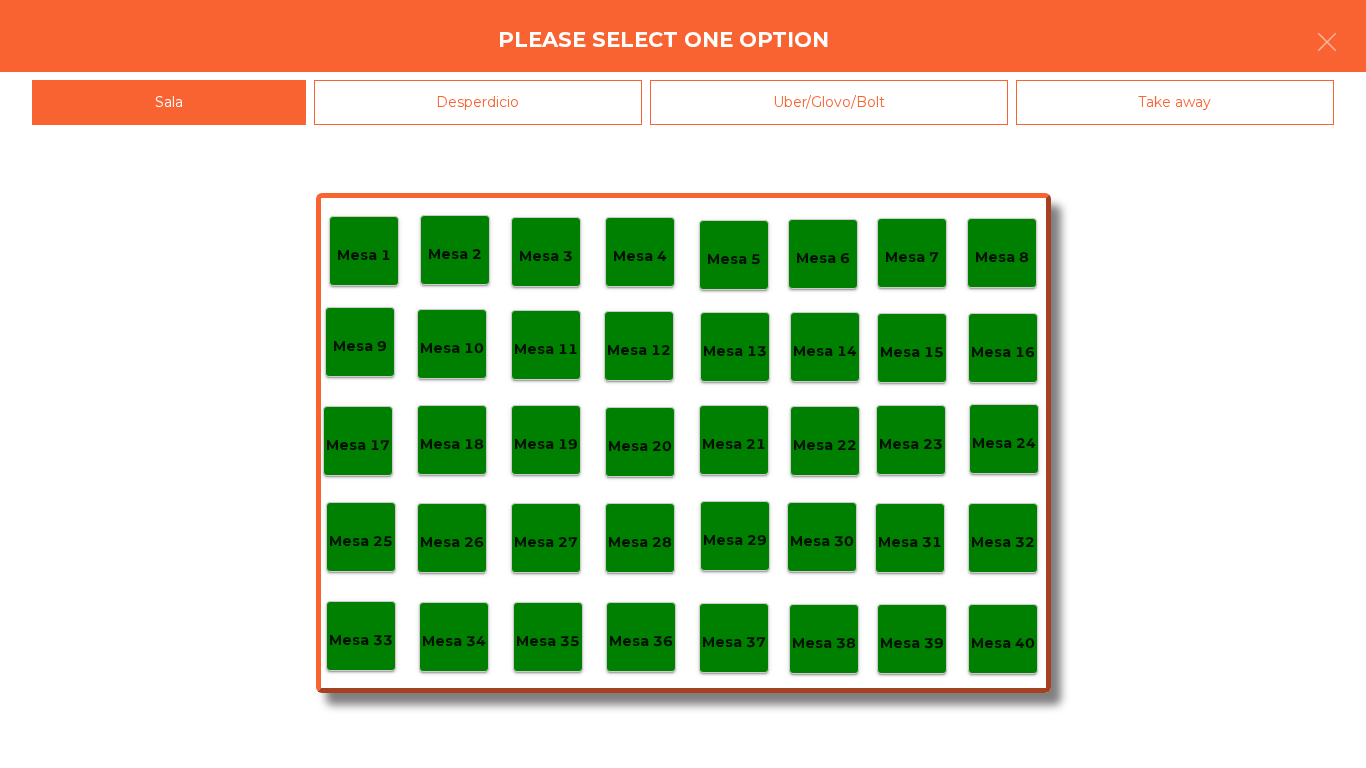 click on "Mesa 15" 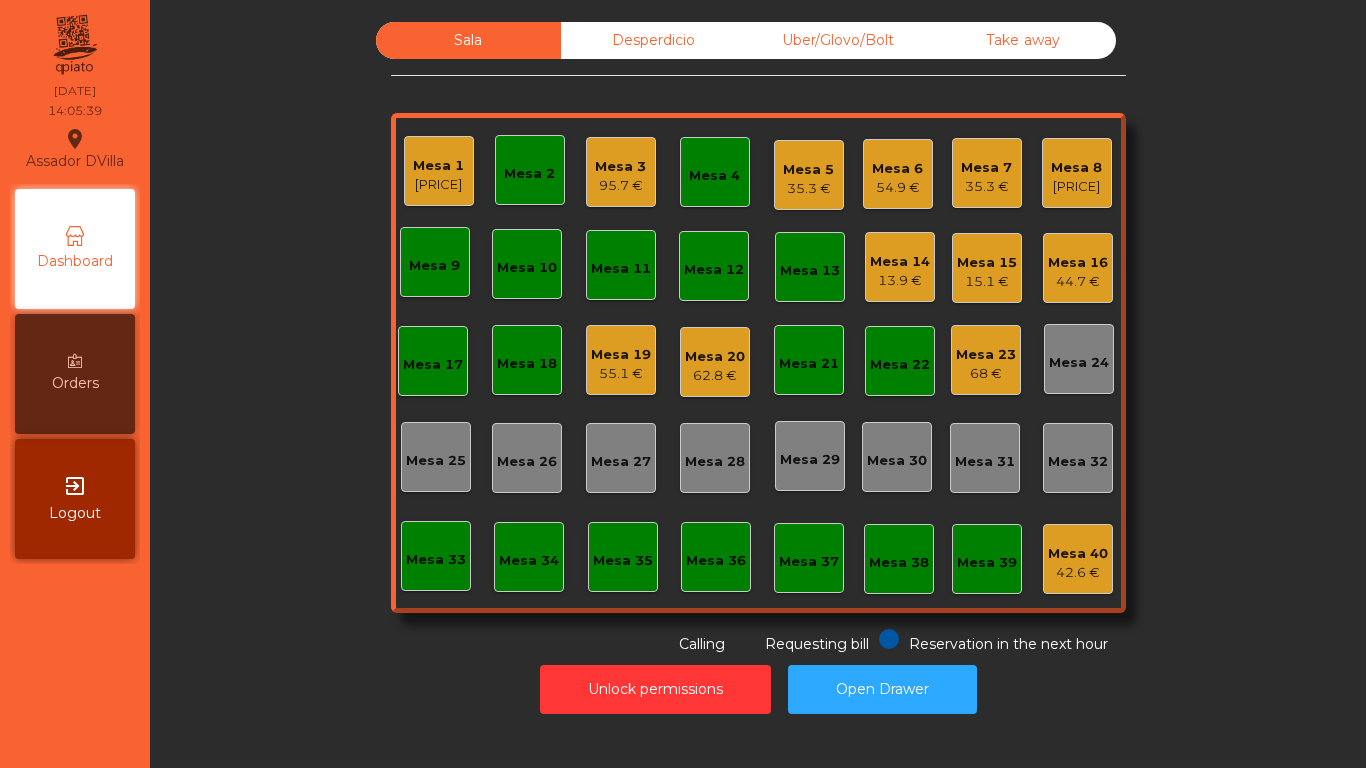 click on "Mesa 15" 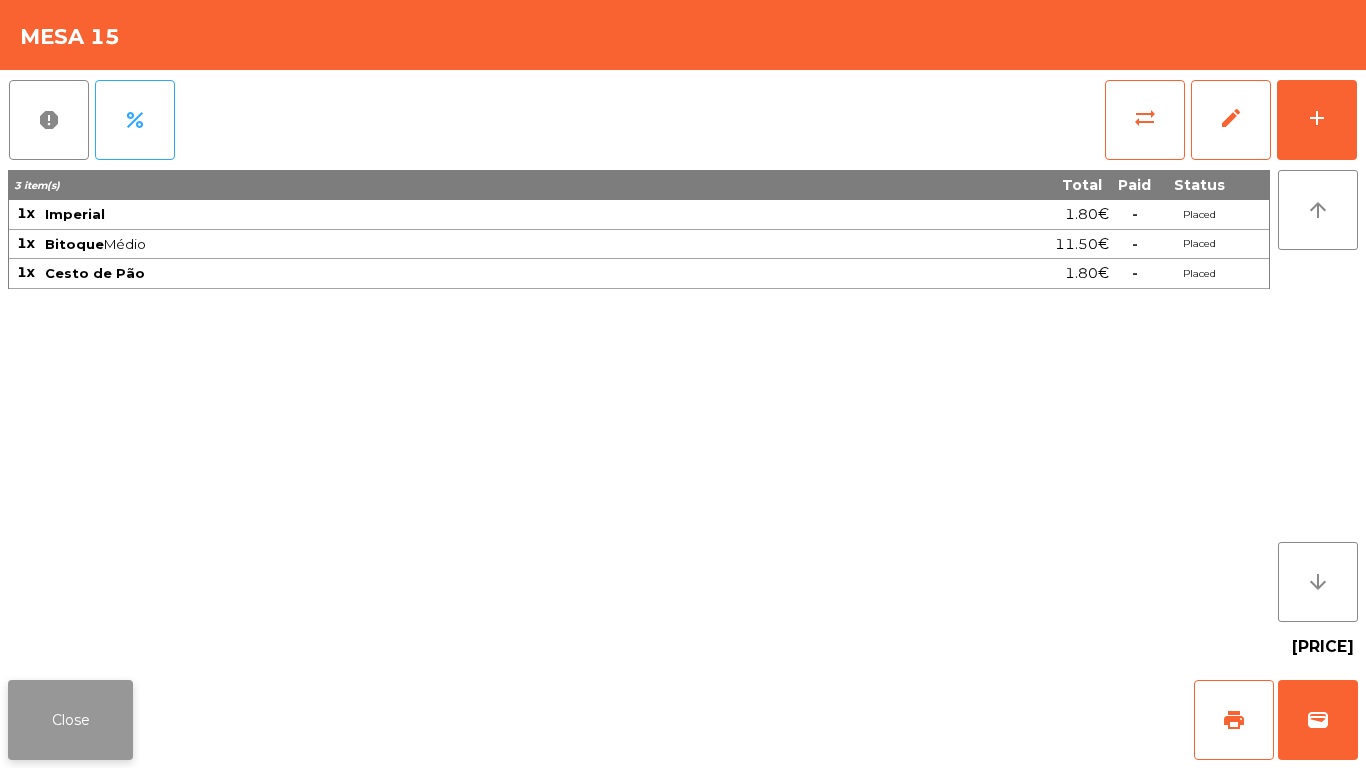 click on "Close" 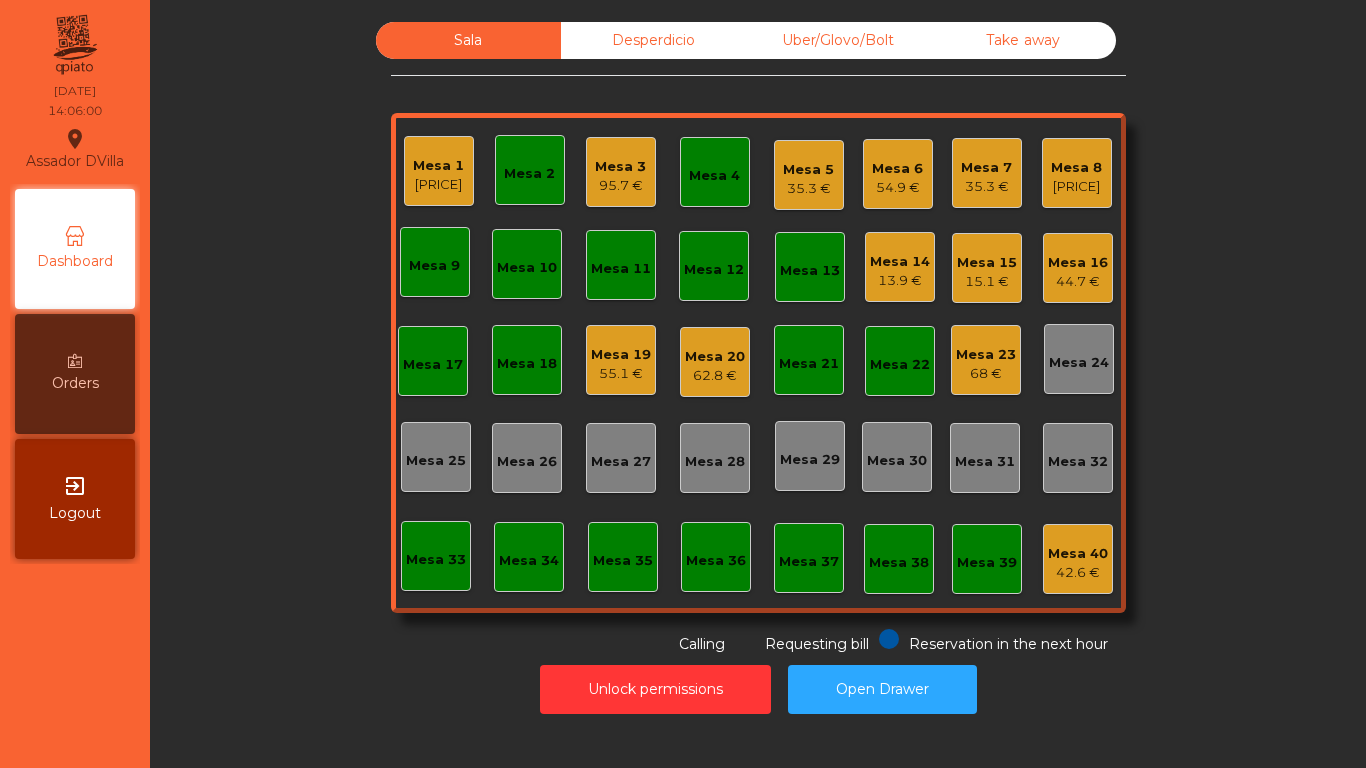click on "Mesa 1" 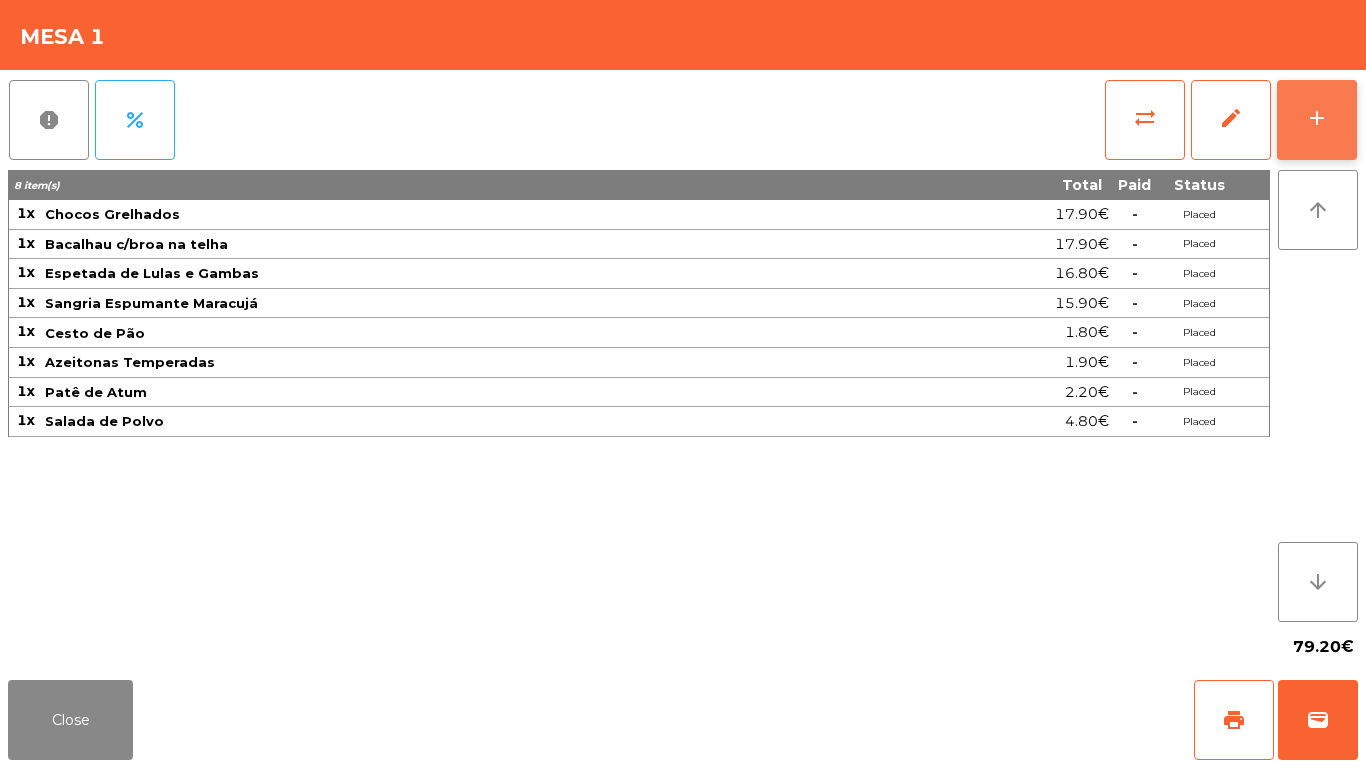 click on "add" 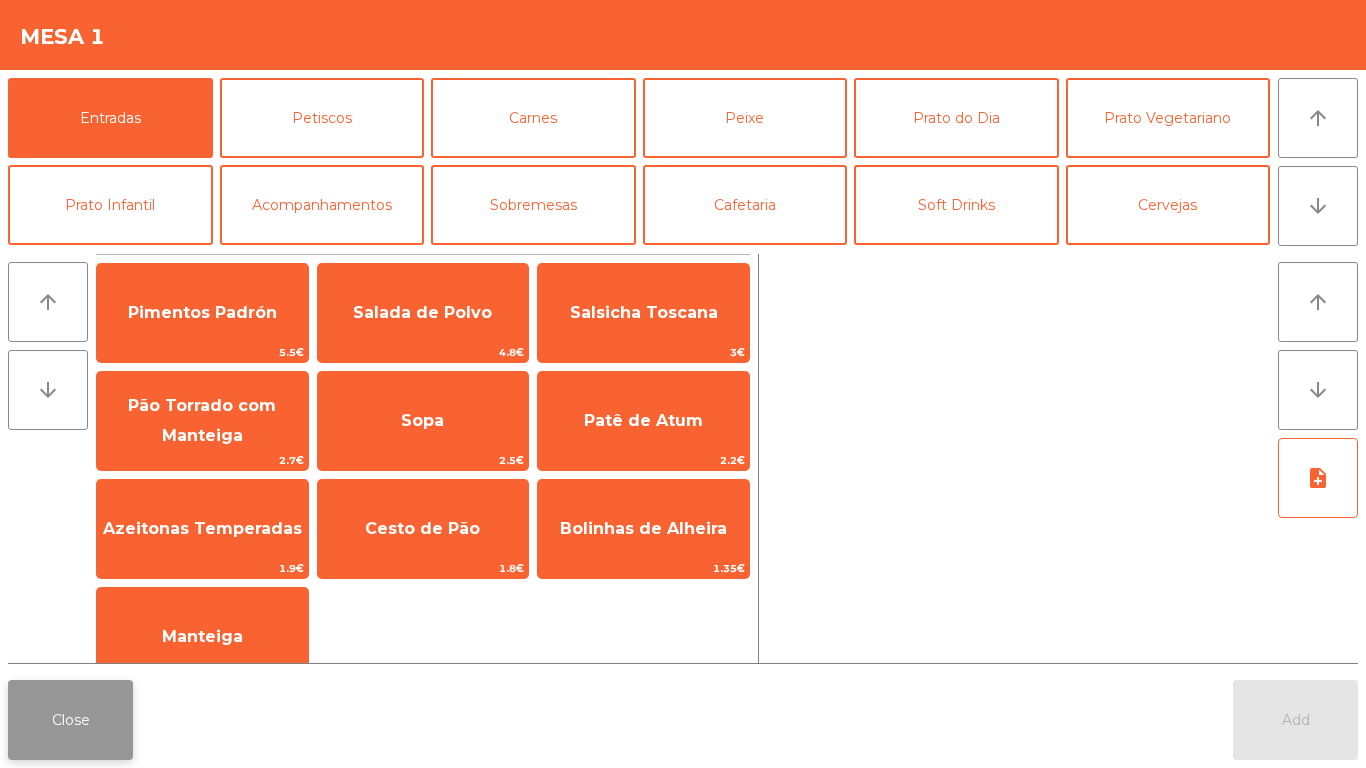 click on "Close" 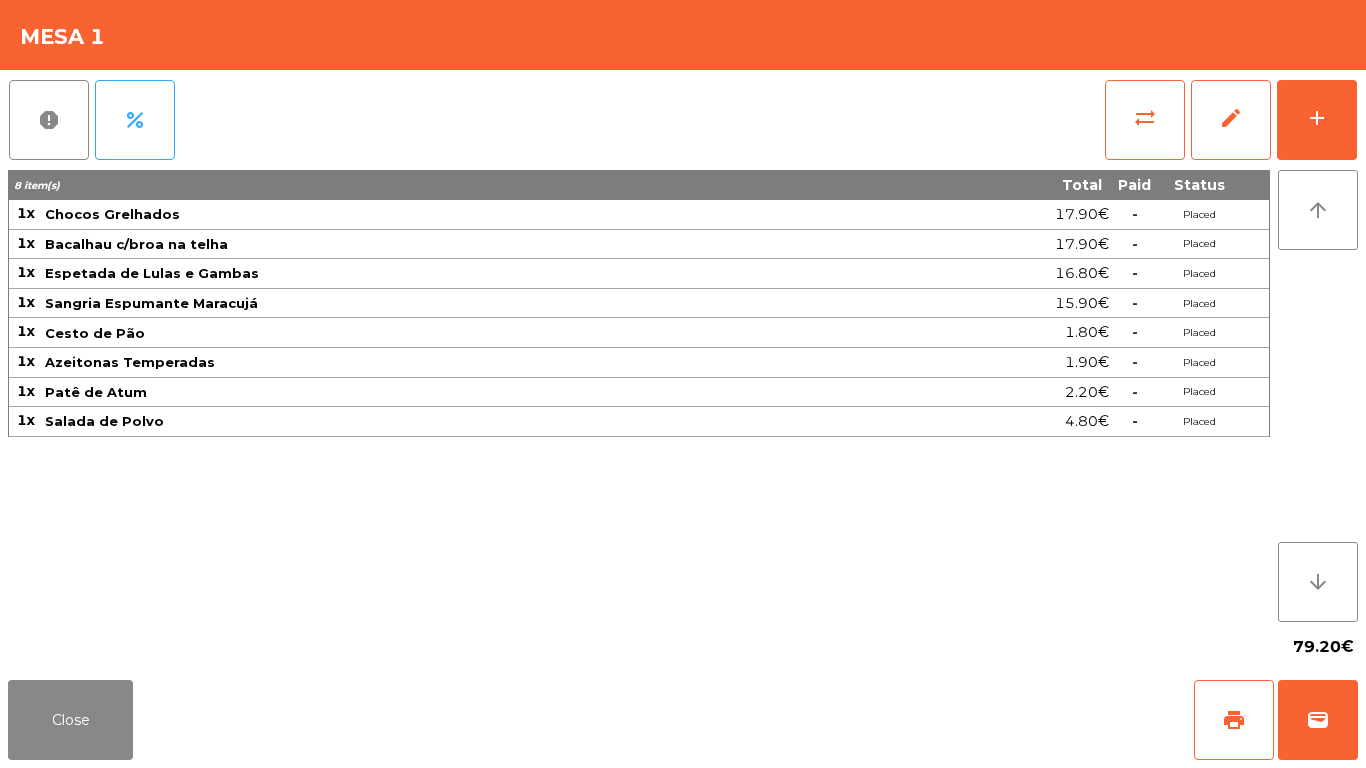click on "report   percent   sync_alt   edit   add  8 item(s) Total Paid Status 1x Chocos Grelhados 17.90€  -  Placed 1x Bacalhau c/broa na telha 17.90€  -  Placed 1x Espetada de Lulas e Gambas 16.80€  -  Placed 1x Sangria Espumante Maracujá 15.90€  -  Placed 1x Cesto de Pão 1.80€  -  Placed 1x Patê de Atum 2.20€  -  Placed 1x Salada de Polvo 4.80€  -  Placed arrow_upward arrow_downward  79.20€" 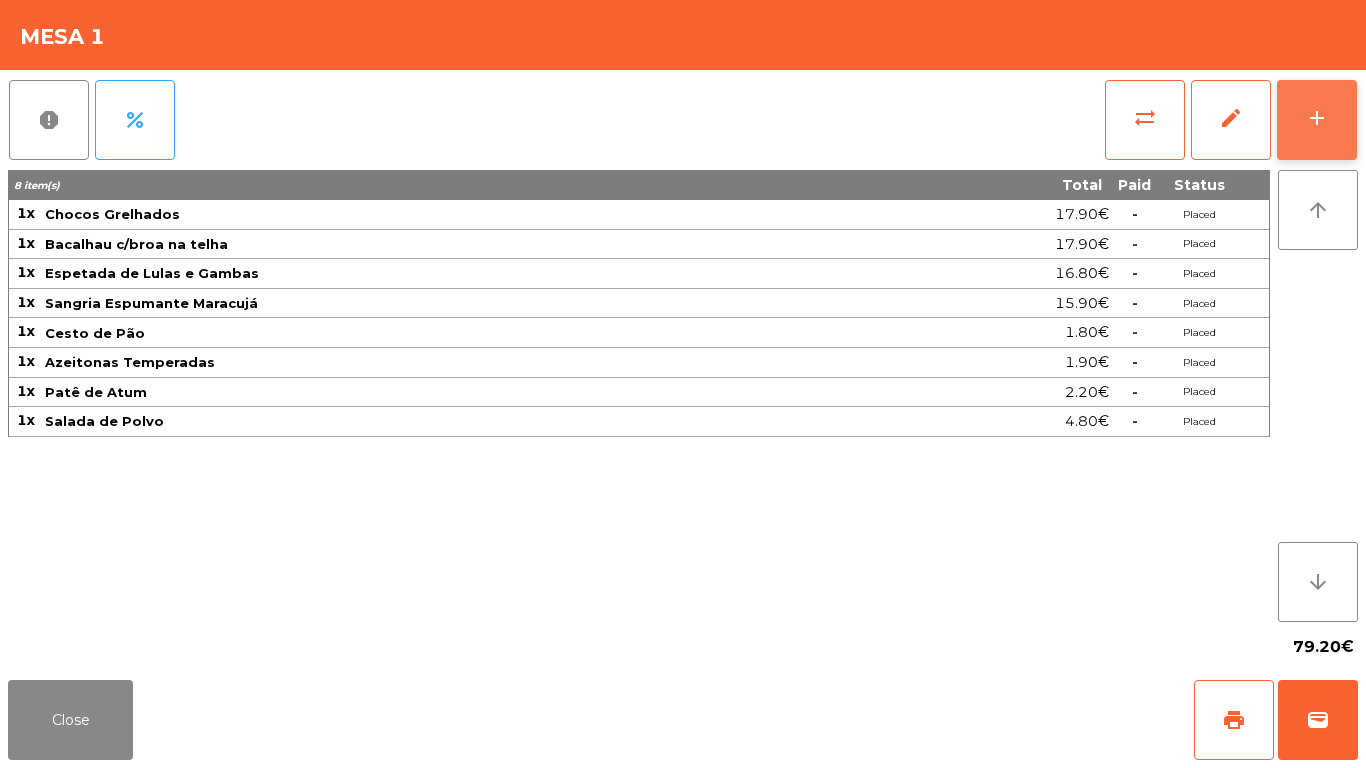 click on "add" 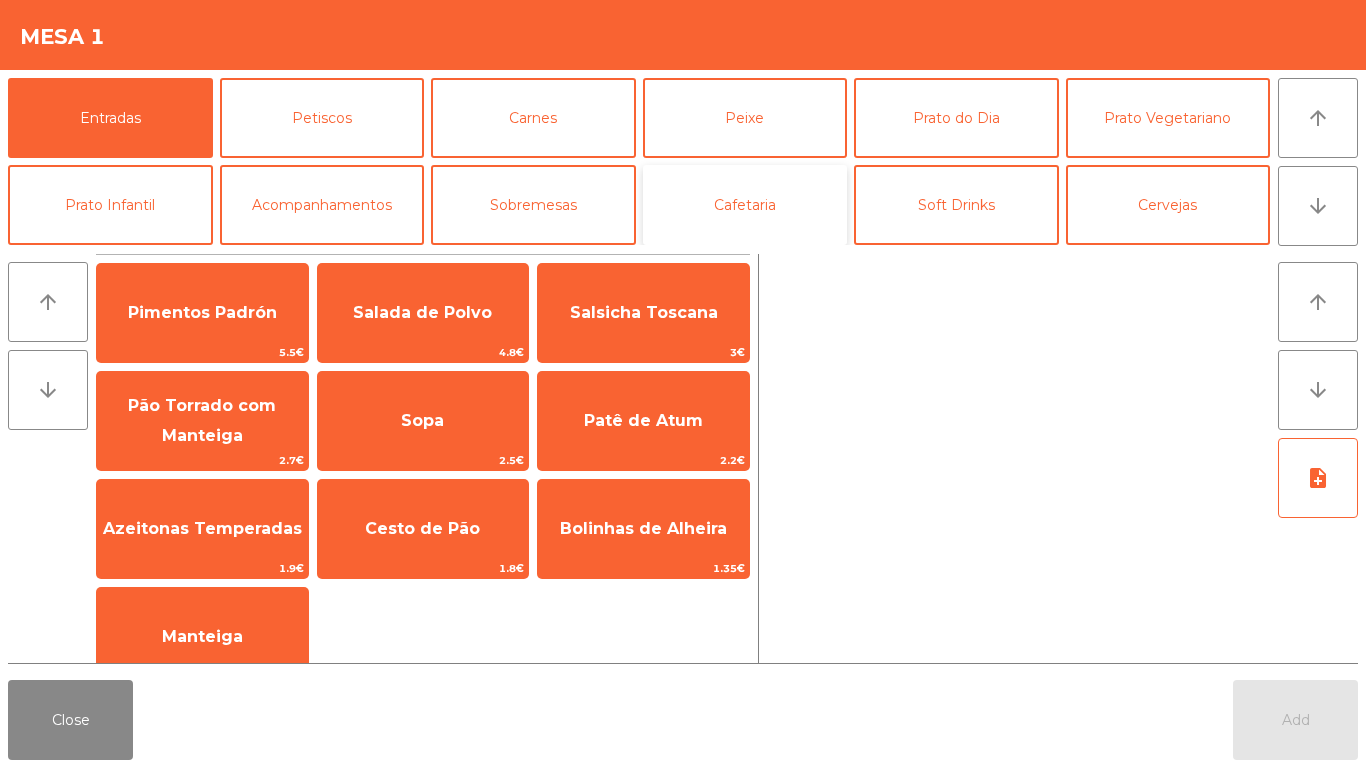 click on "Cafetaria" 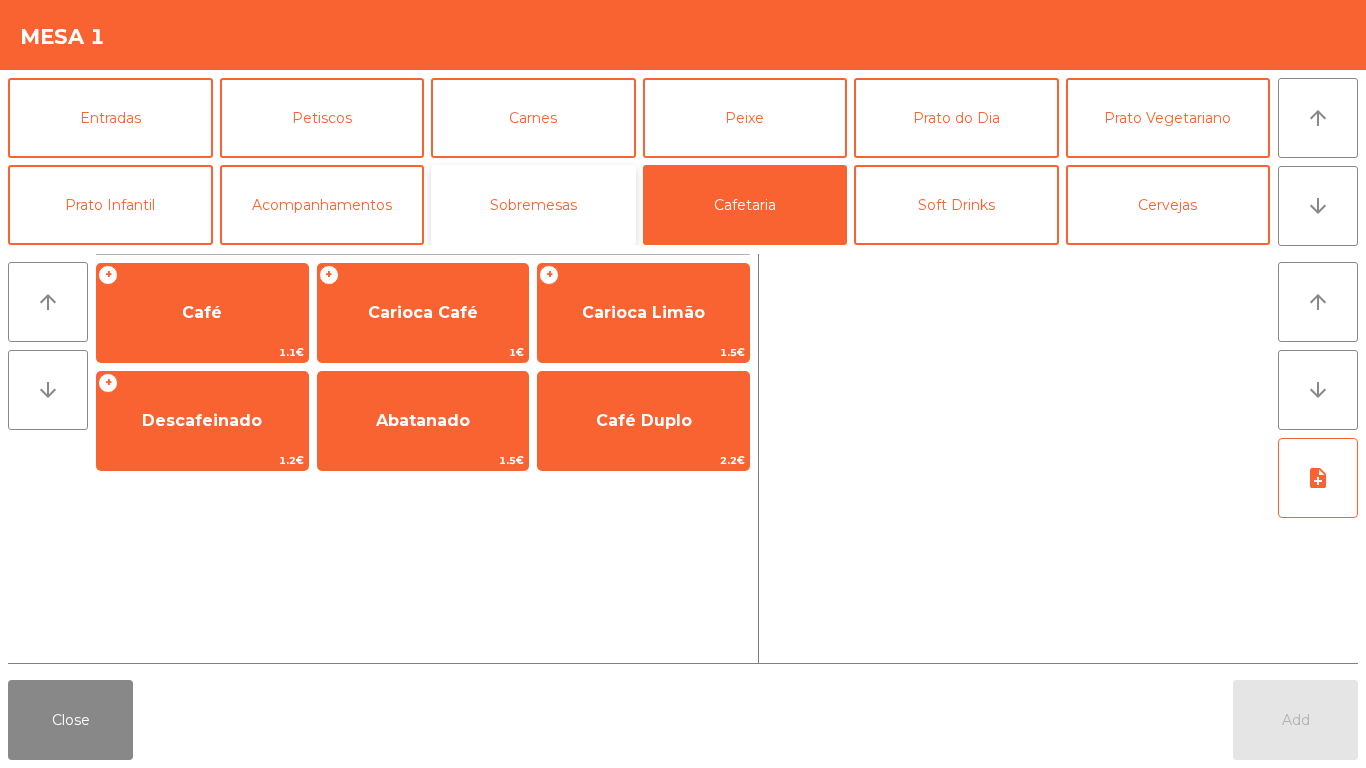 click on "Sobremesas" 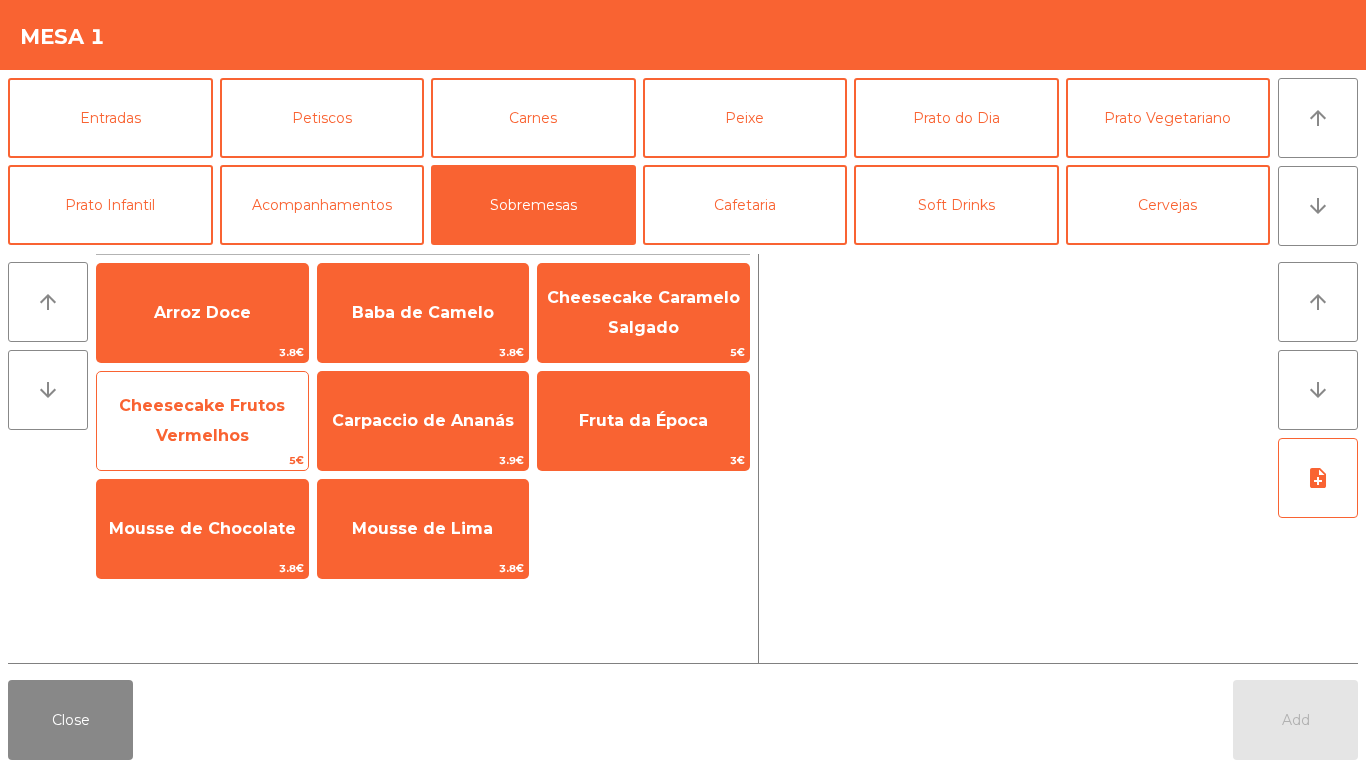 click on "Cheesecake Frutos Vermelhos" 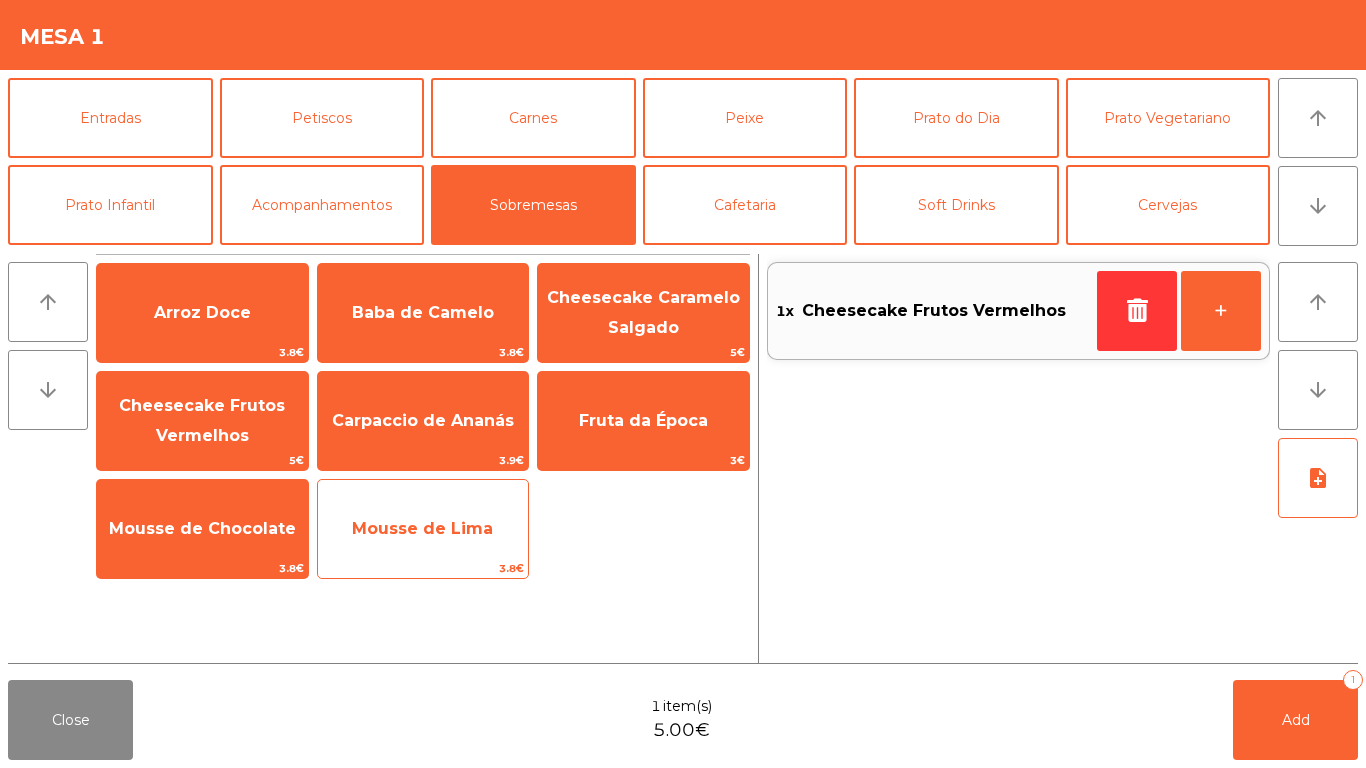 click on "Mousse de Lima" 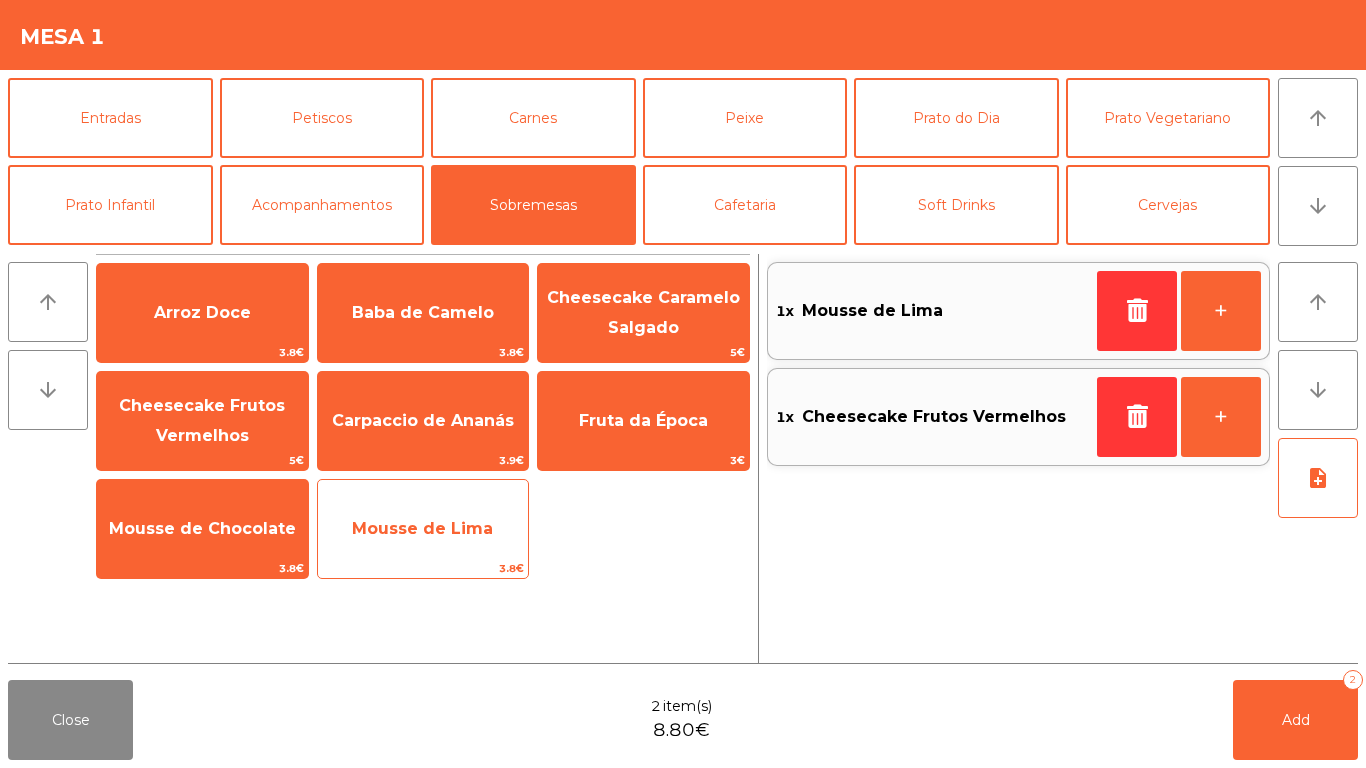 click on "Mousse de Lima" 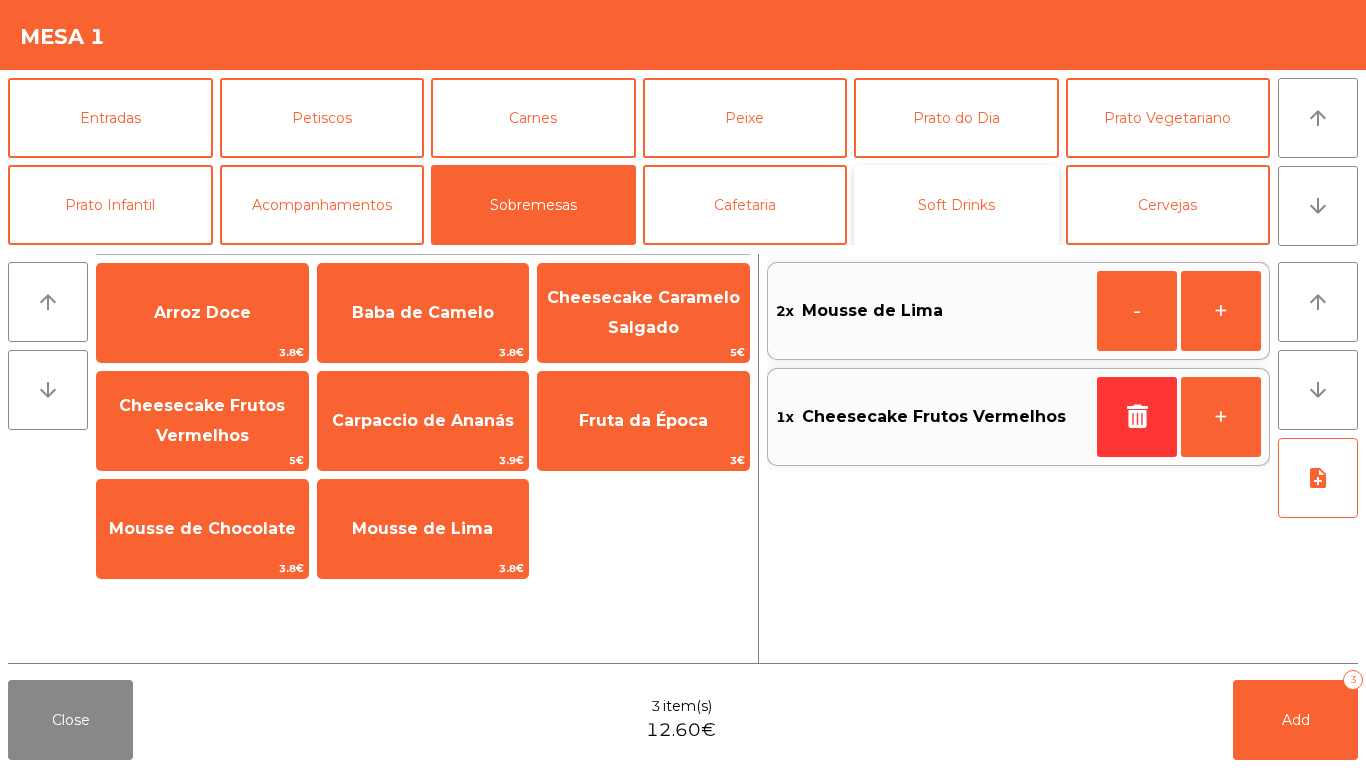 click on "Soft Drinks" 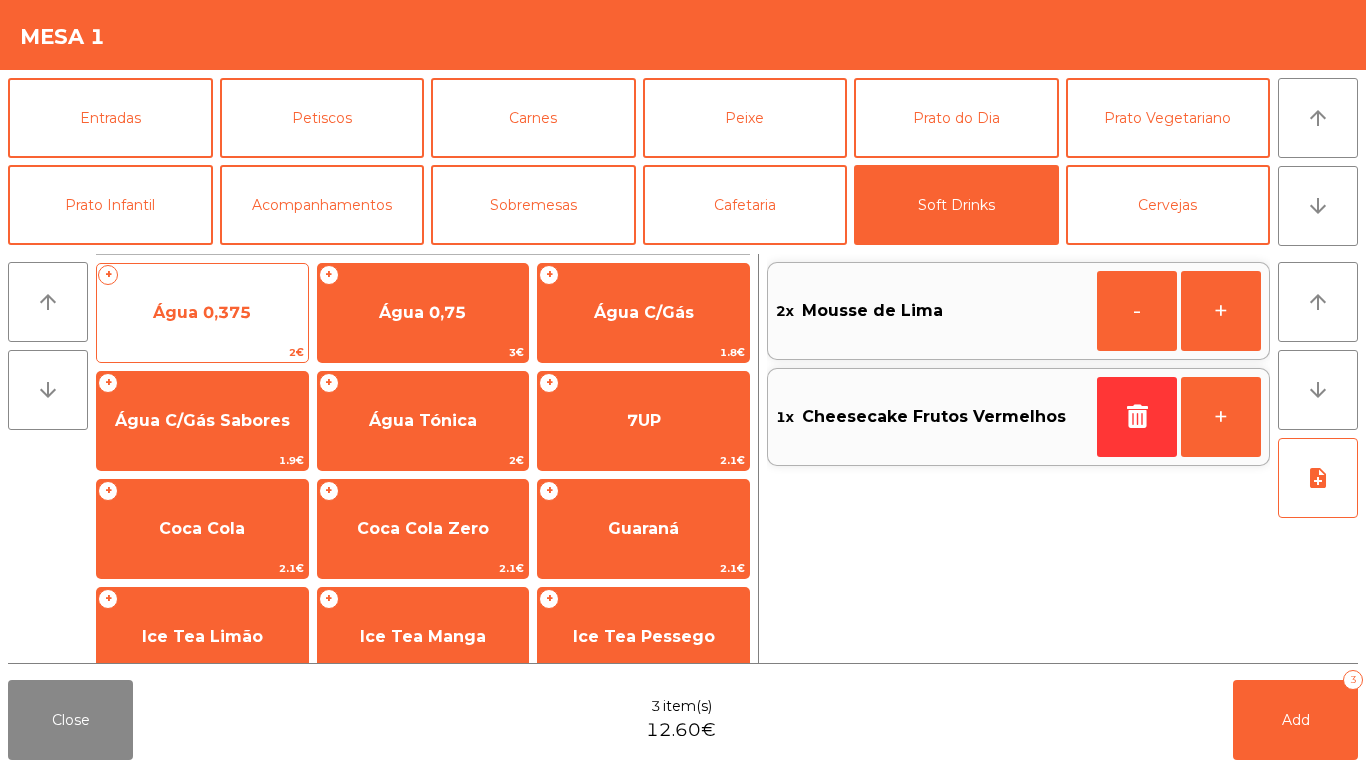 click on "2€" 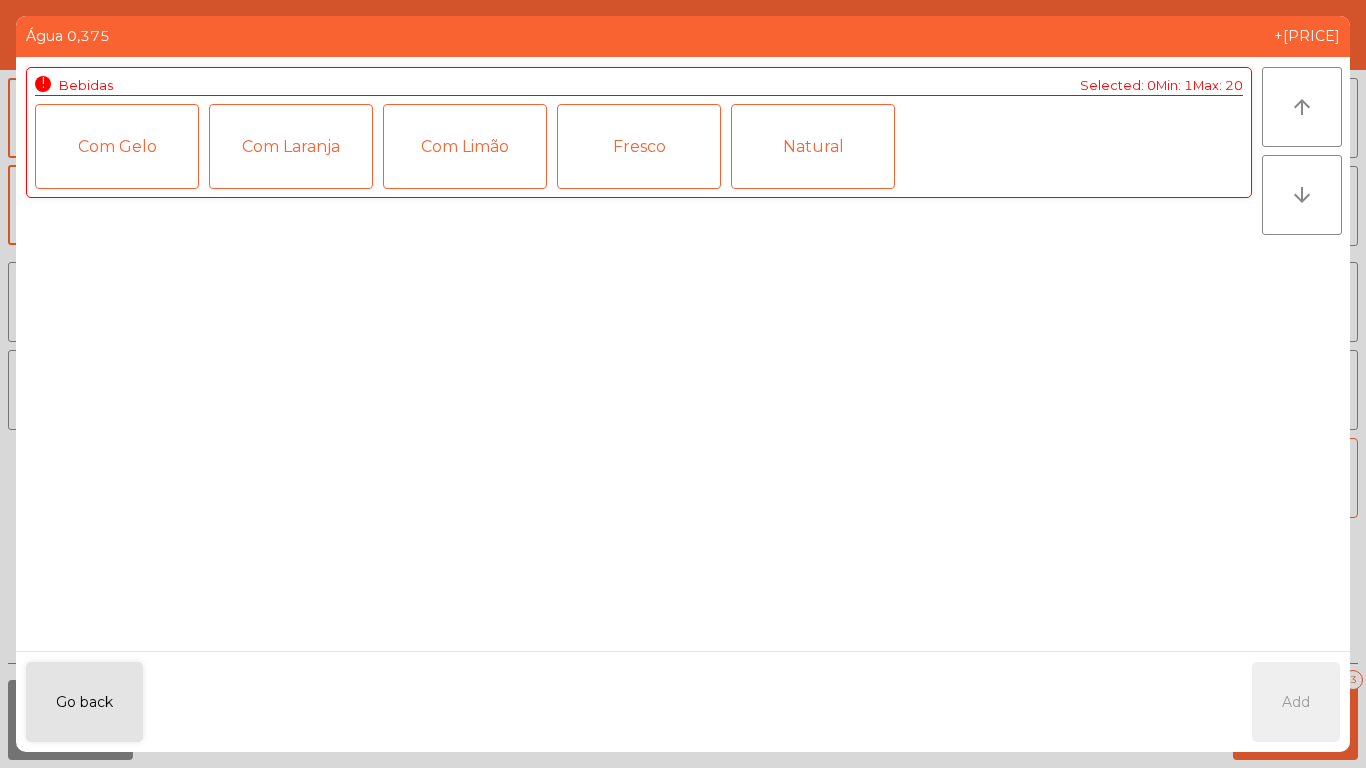 click on "Fresco" 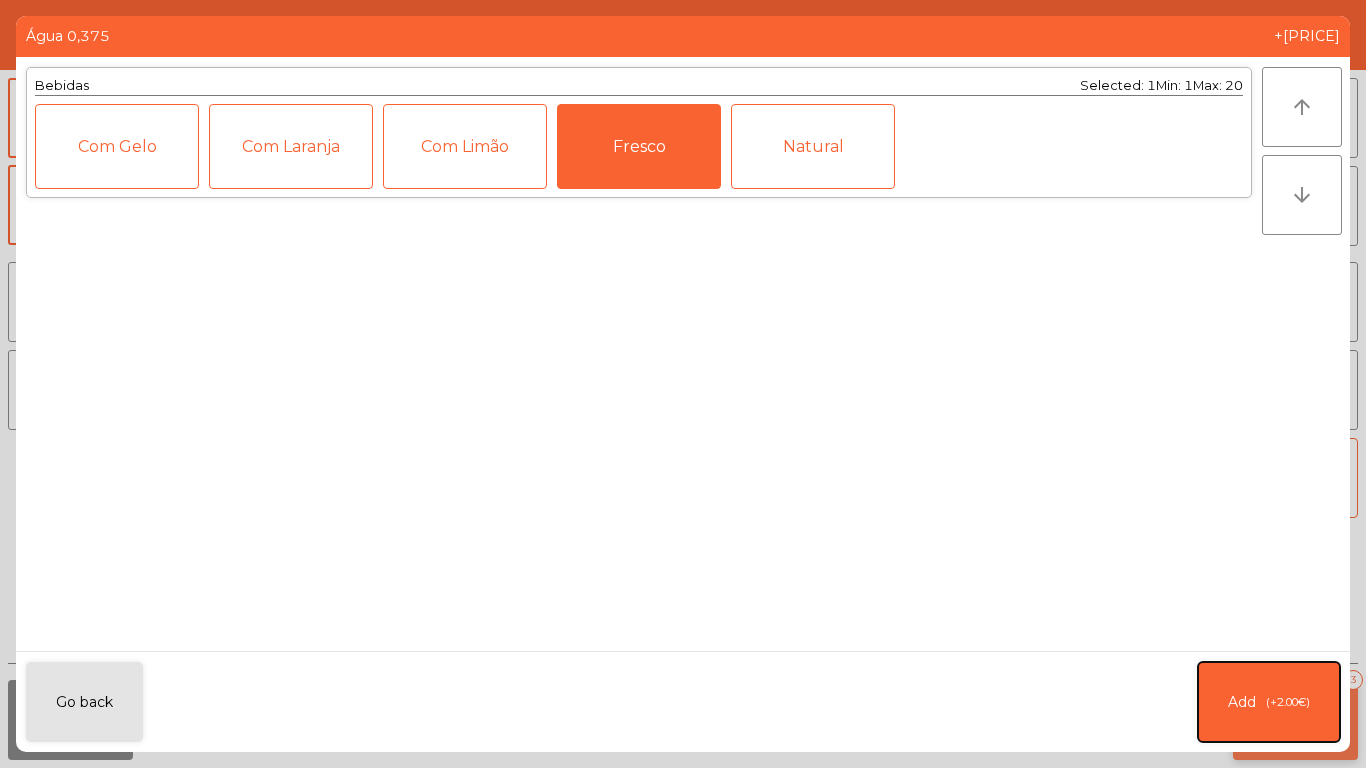 click on "Add   (+2.00€)" 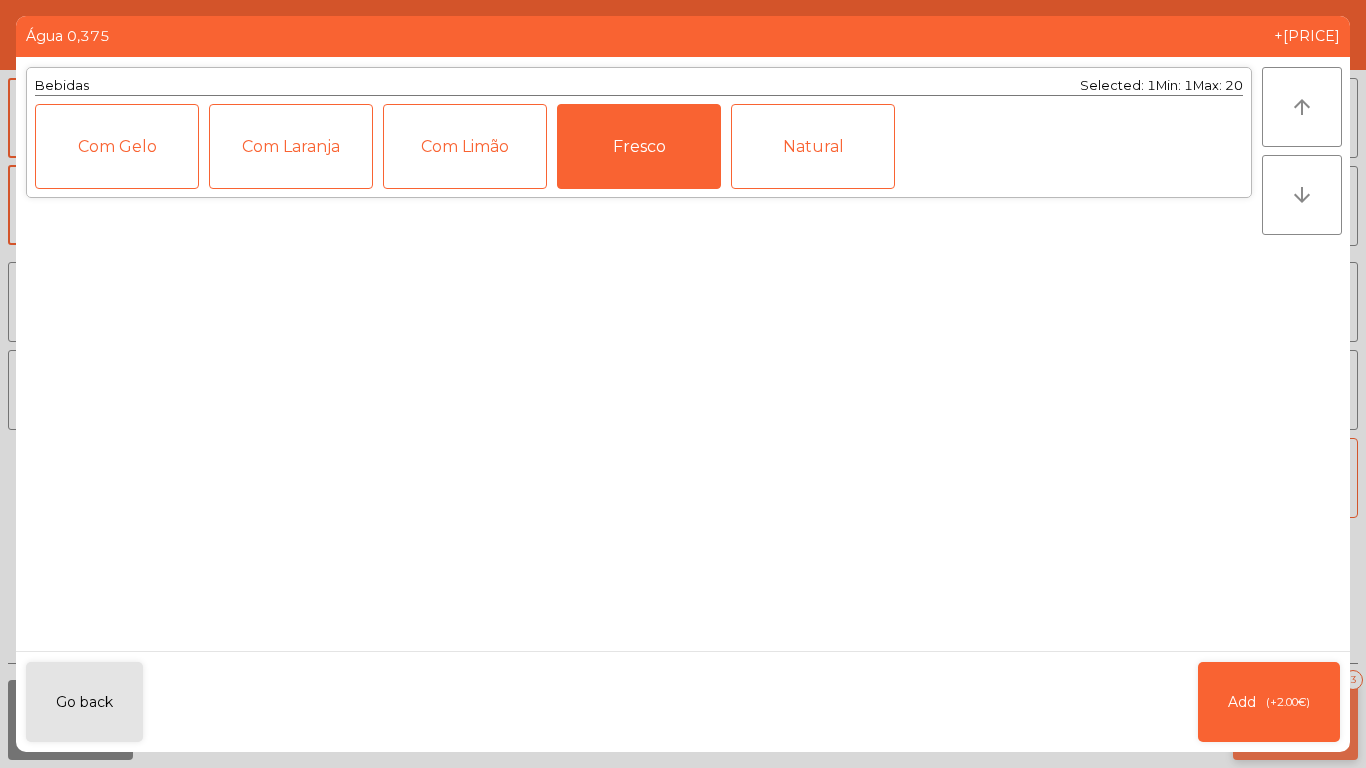 click on "Add   3" 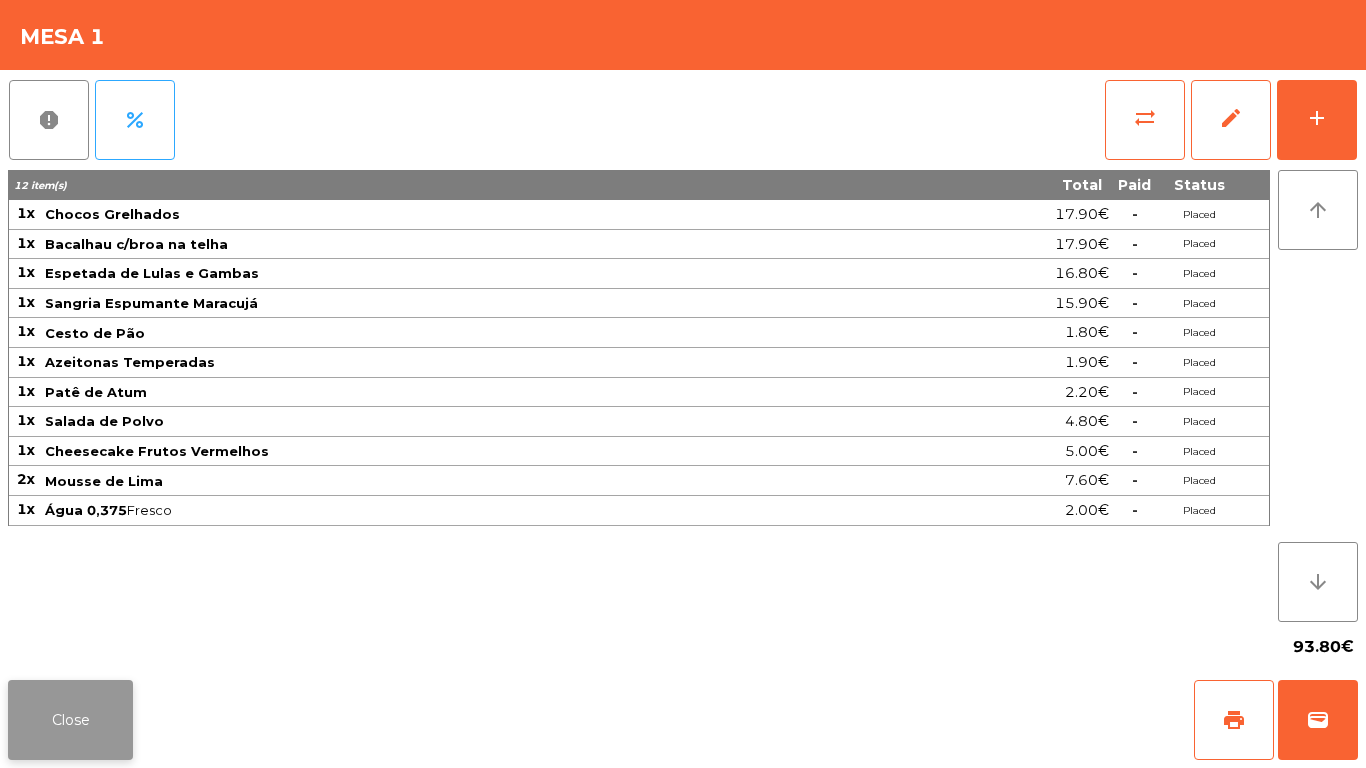 click on "Close" 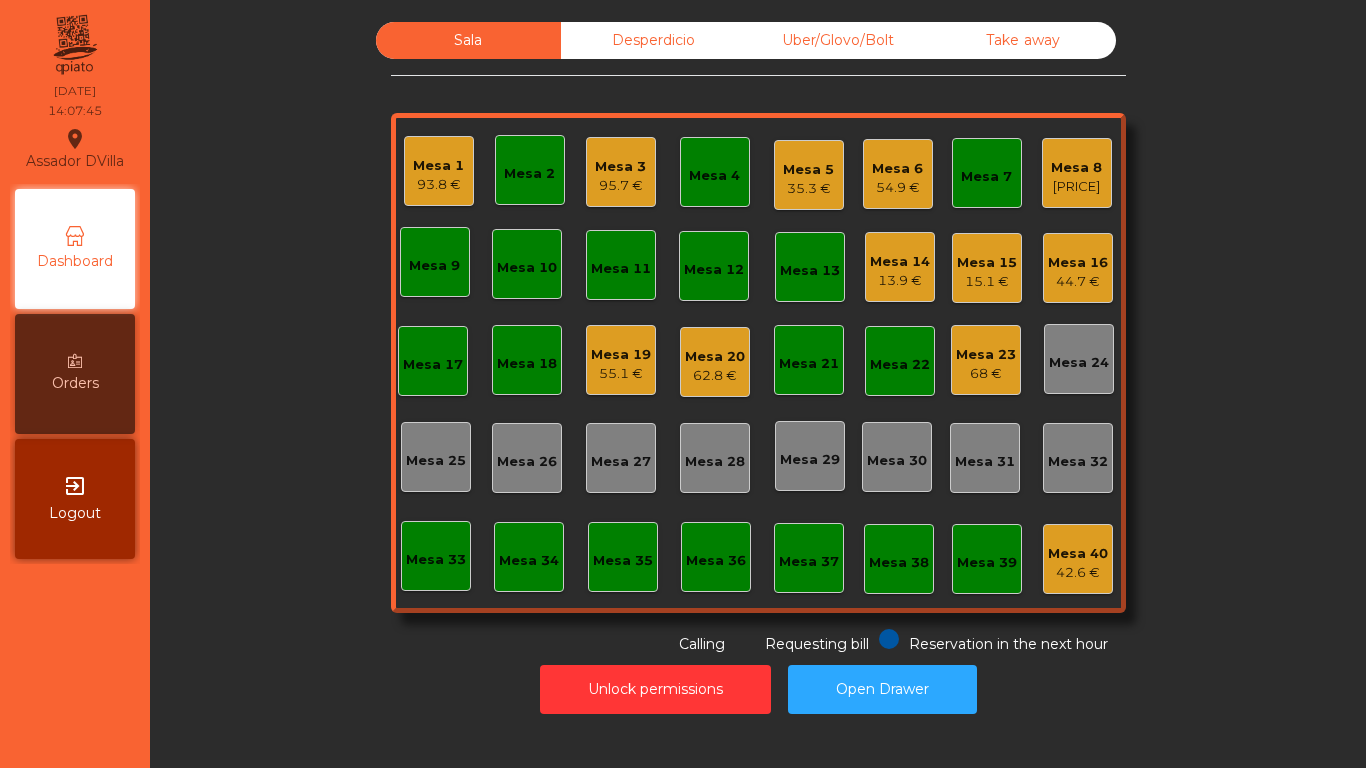 click on "54.9 €" 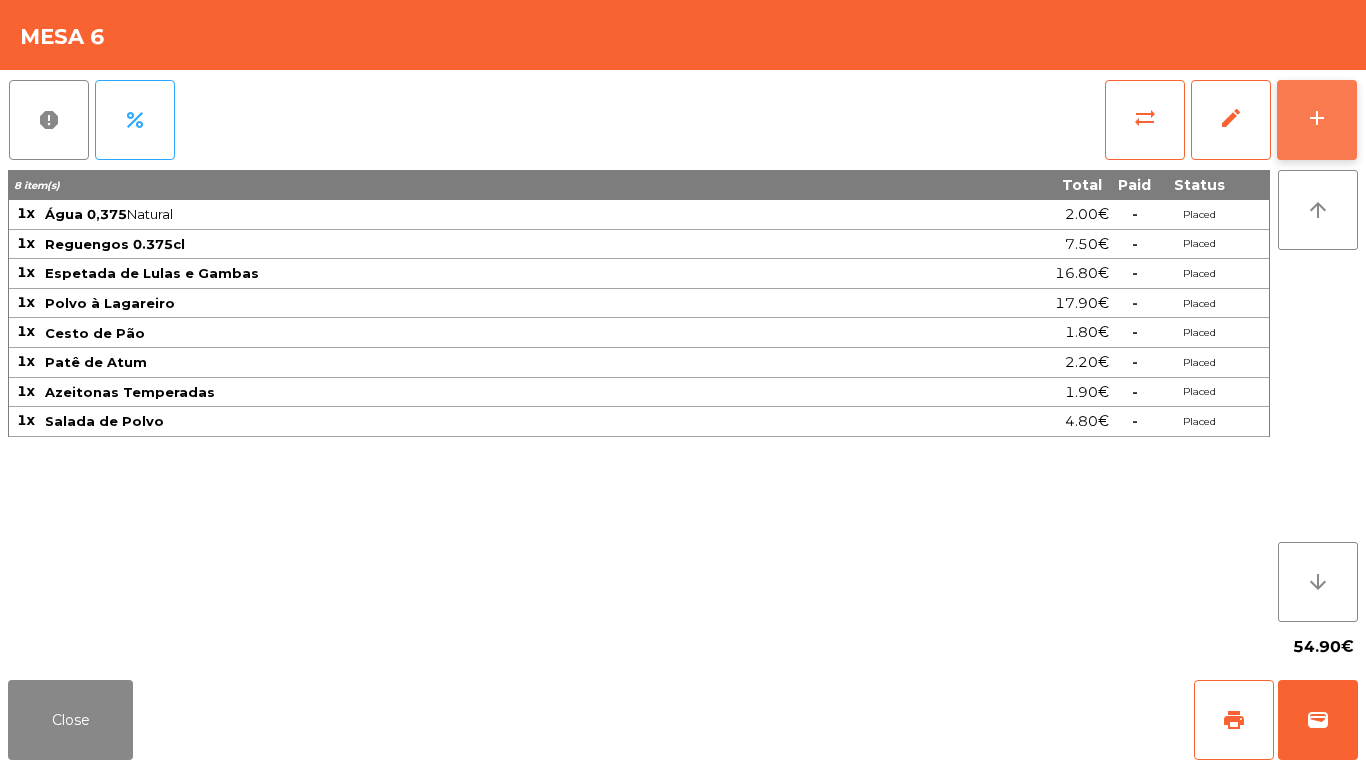 click on "add" 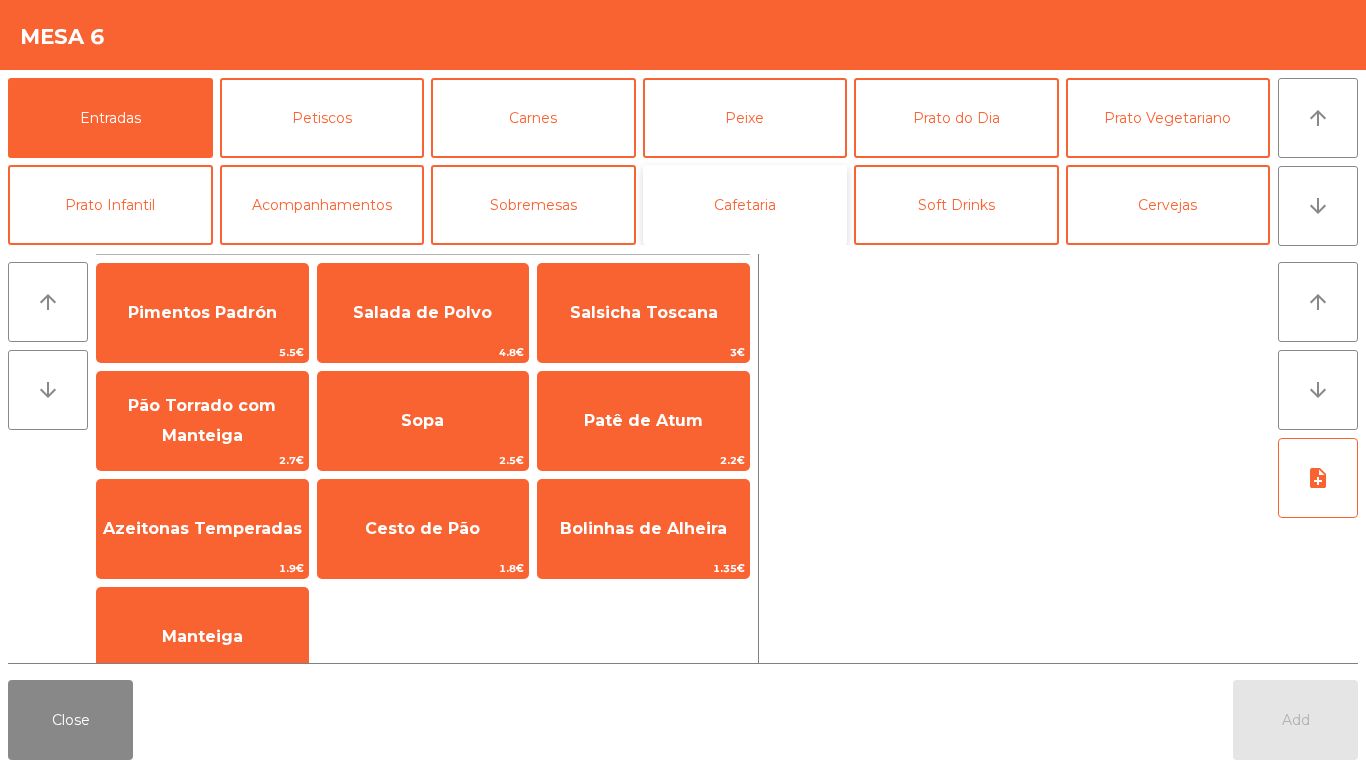 click on "Cafetaria" 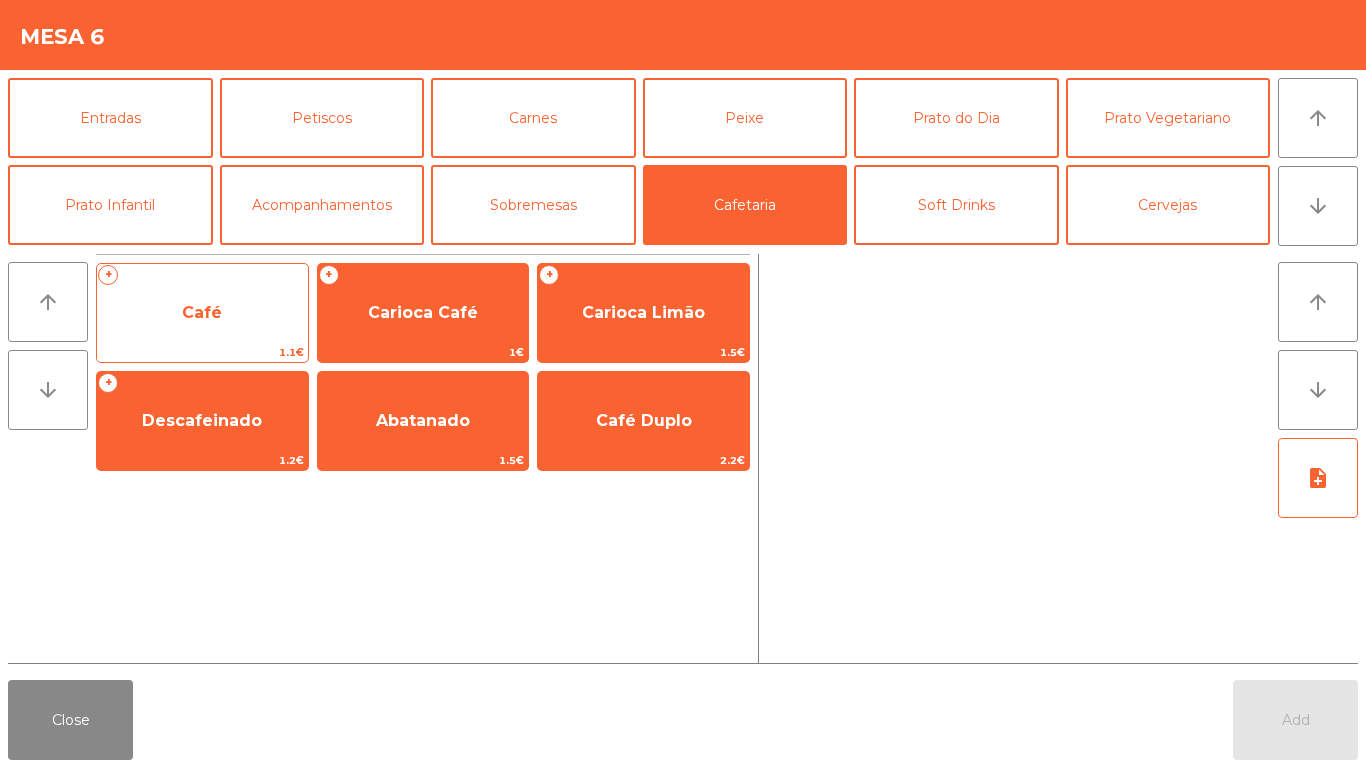 click on "Café" 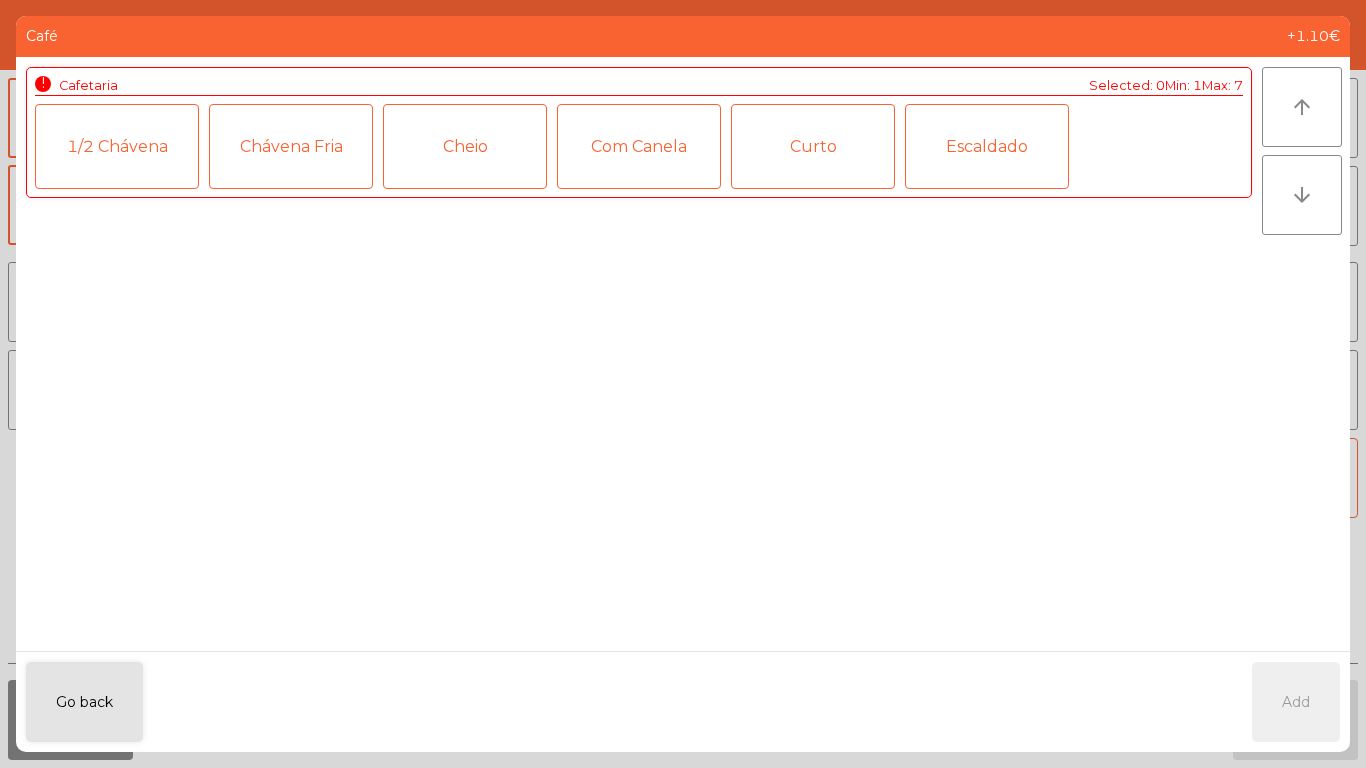 click on "Curto" 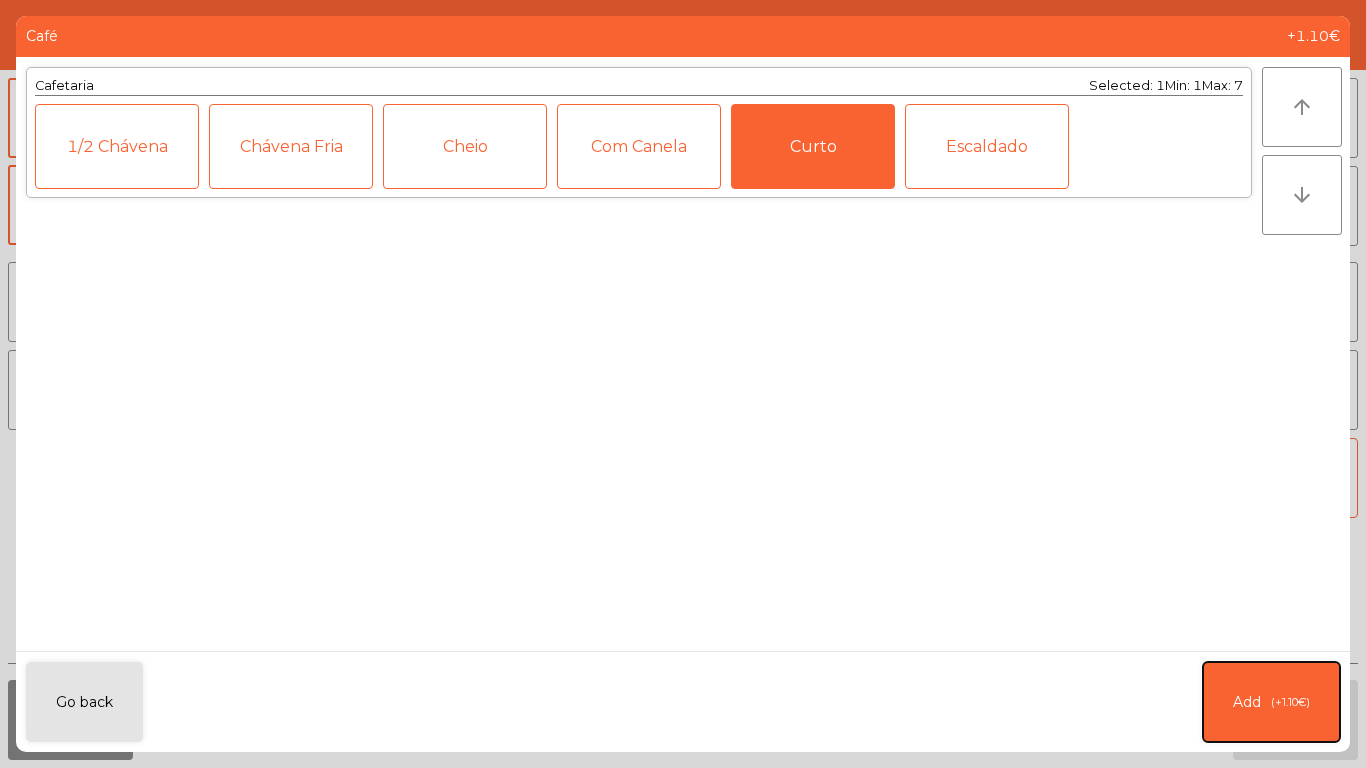 click on "Add   (+1.10€)" 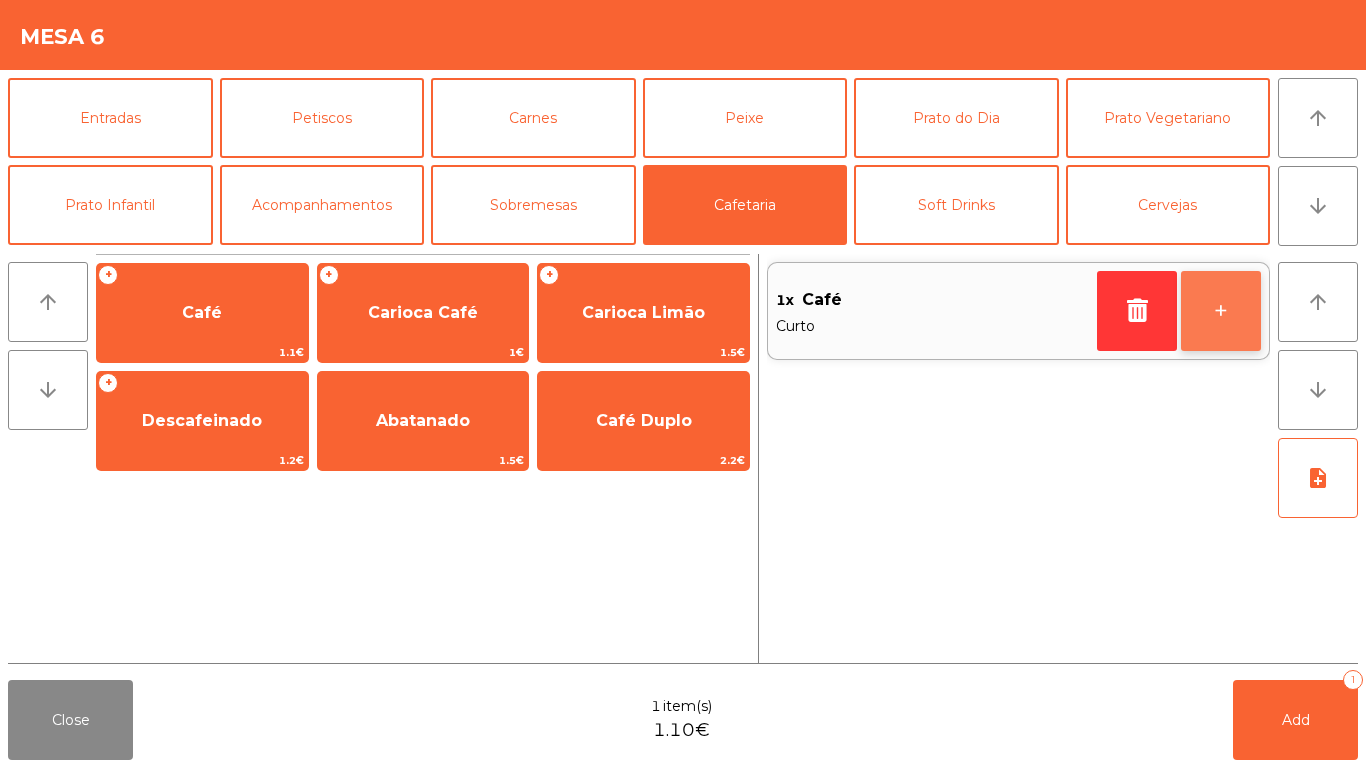 click on "+" 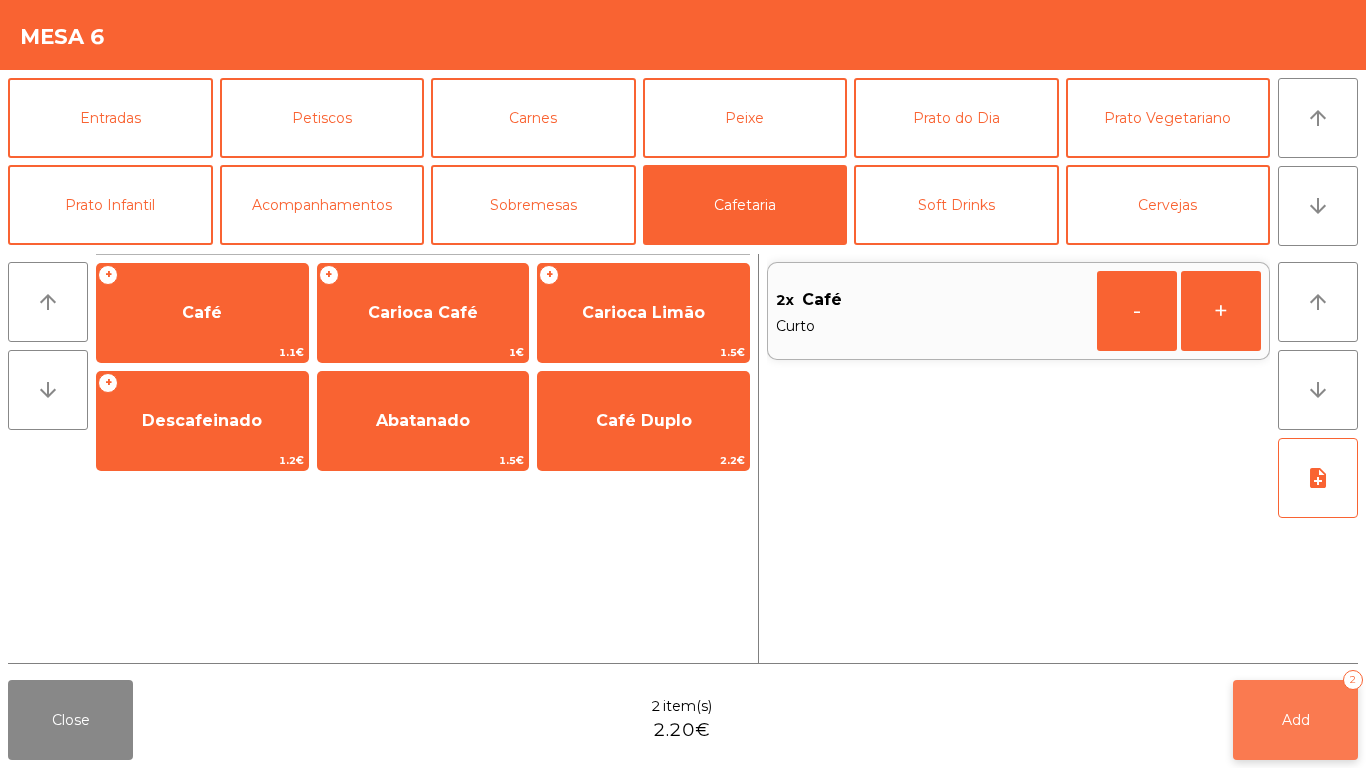 click on "Add   2" 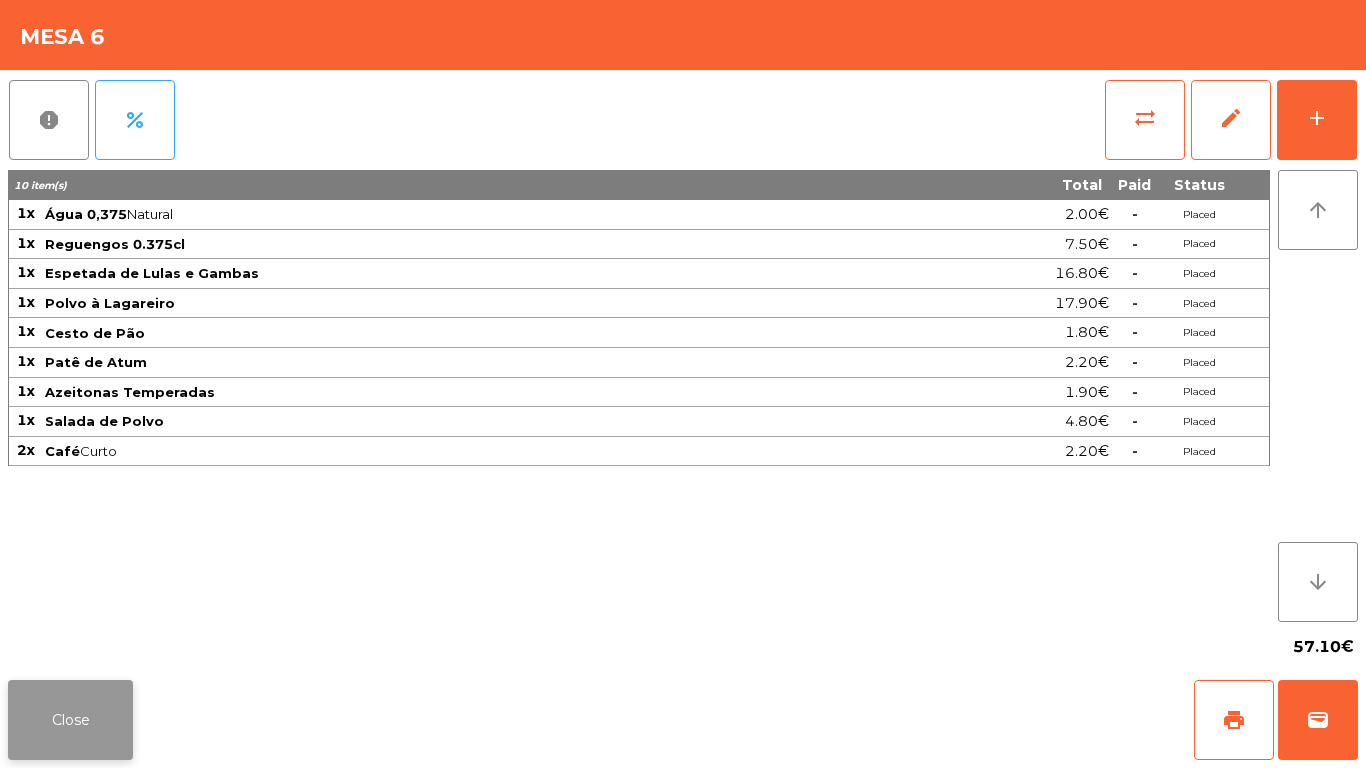 click on "Close" 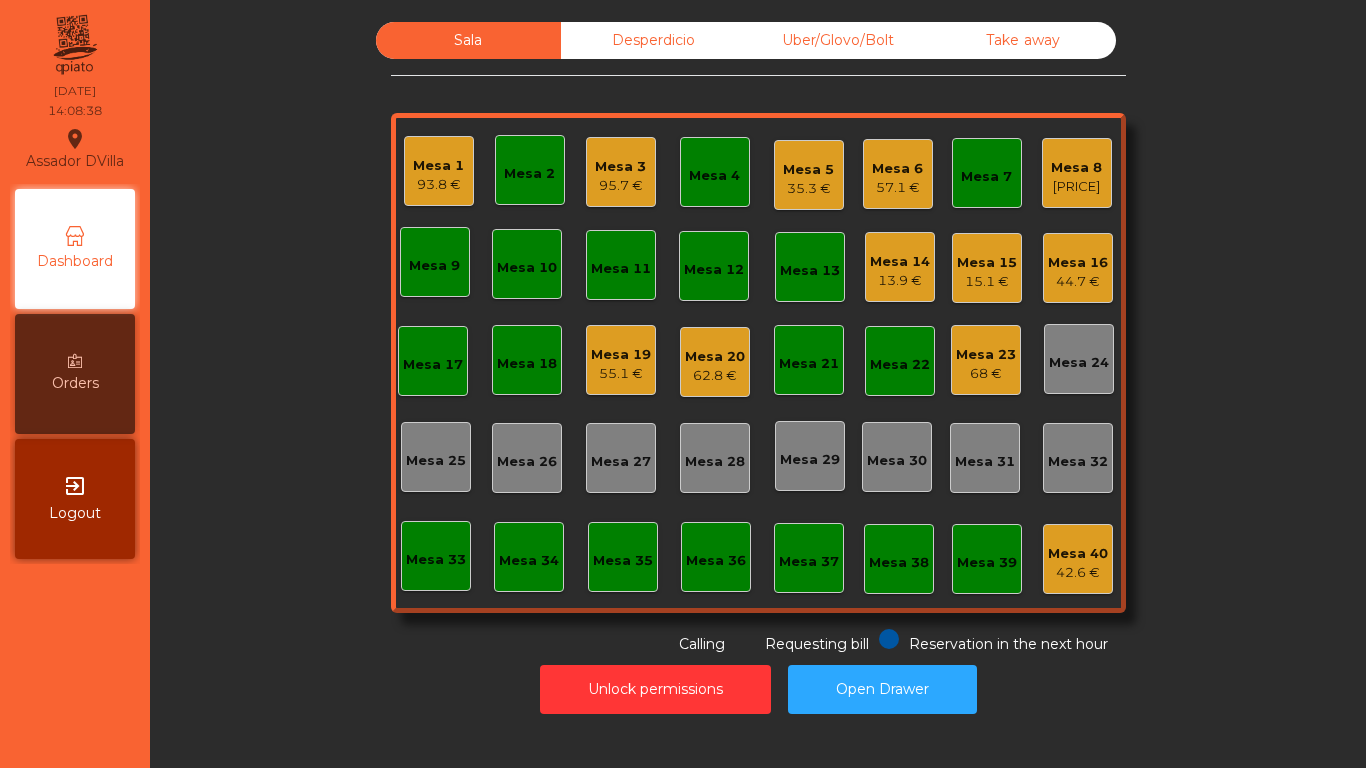 click on "35.3 €" 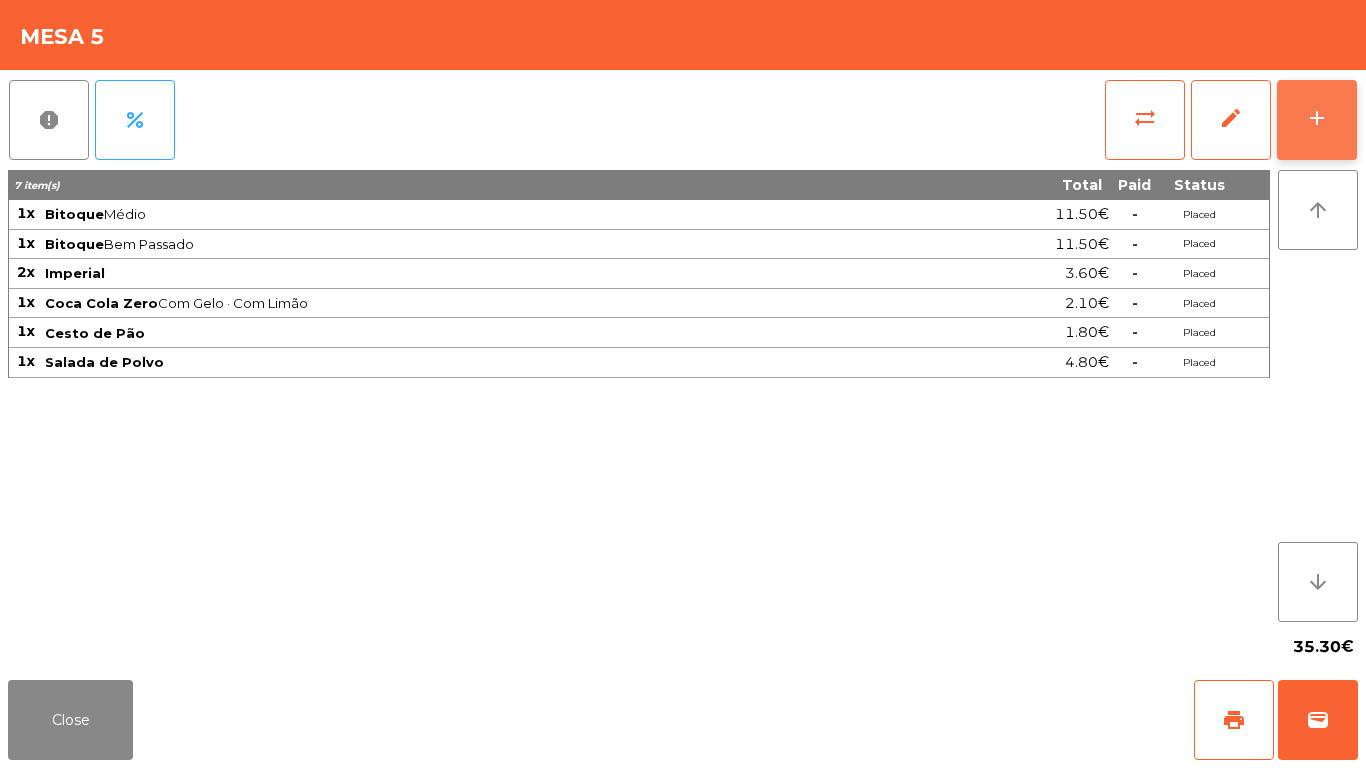click on "add" 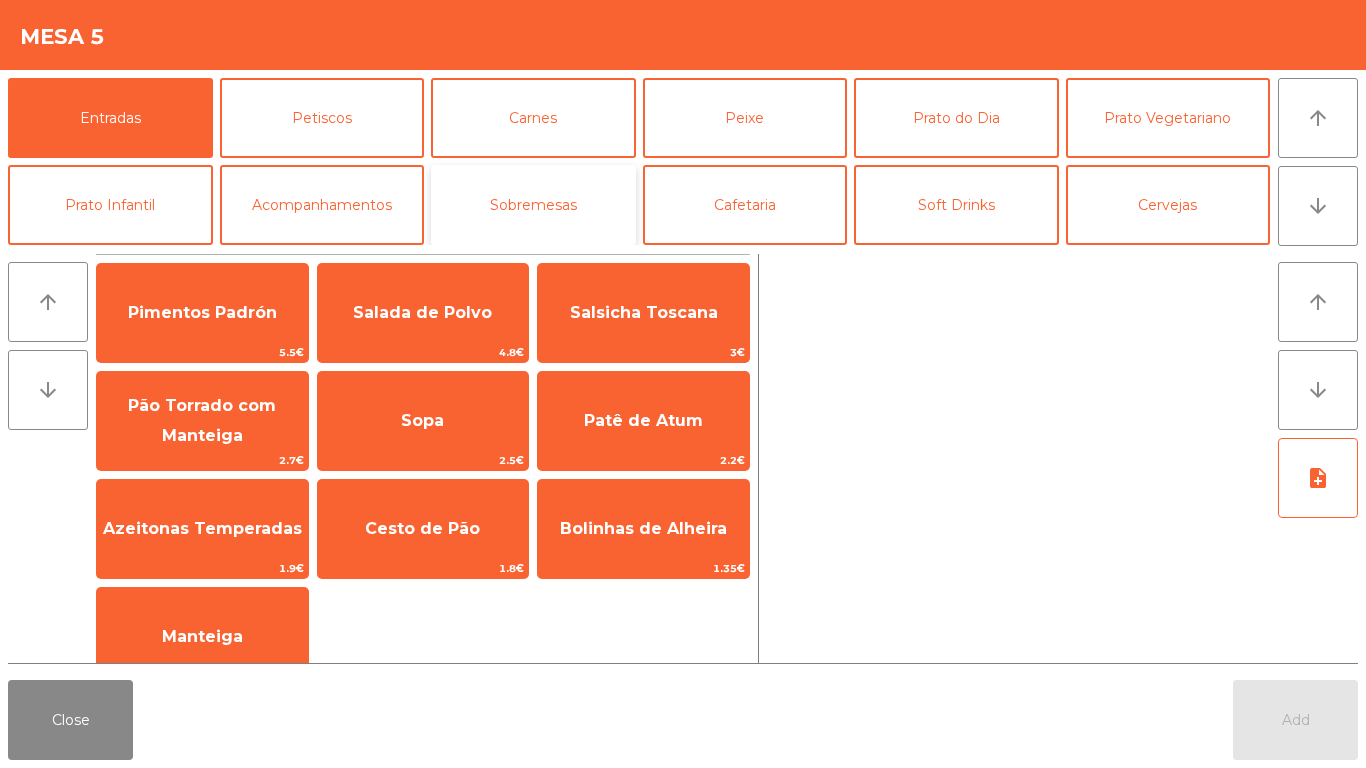 click on "Sobremesas" 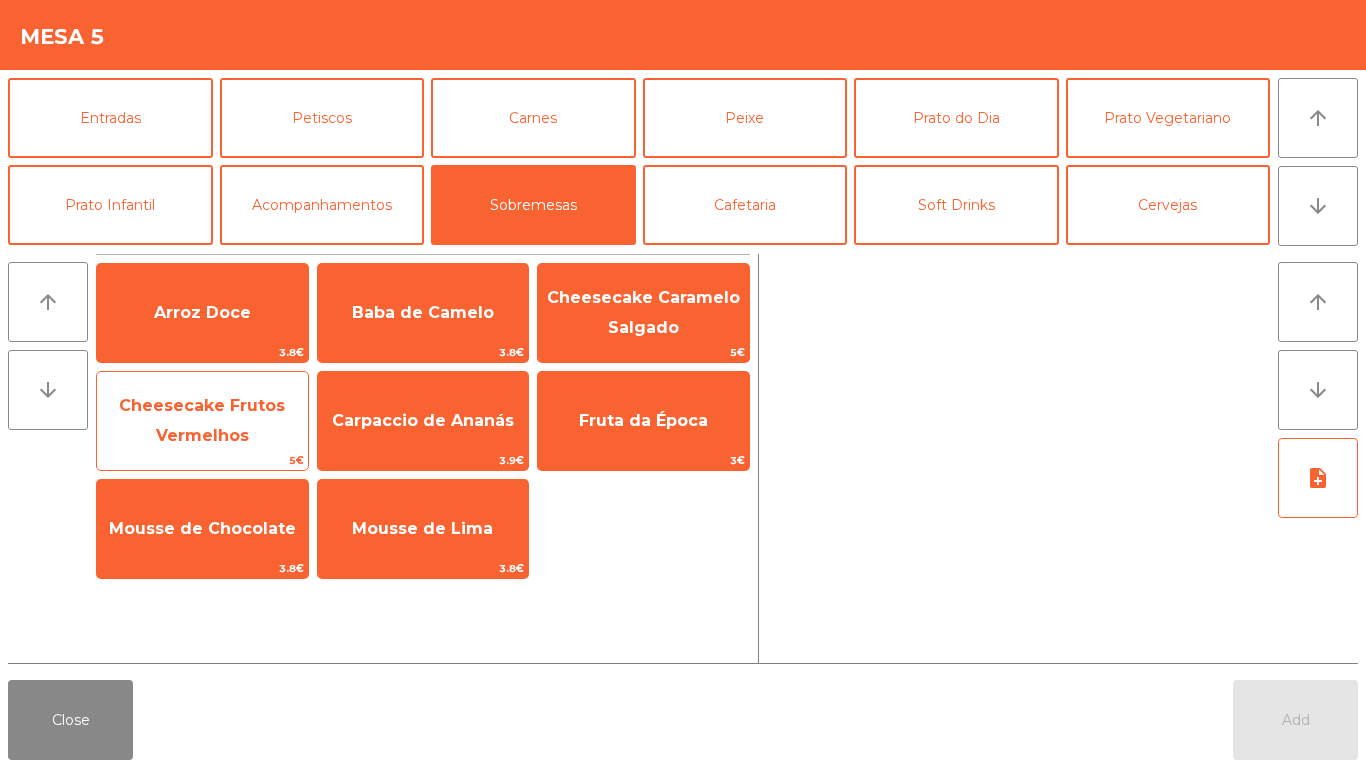 click on "Cheesecake Frutos Vermelhos" 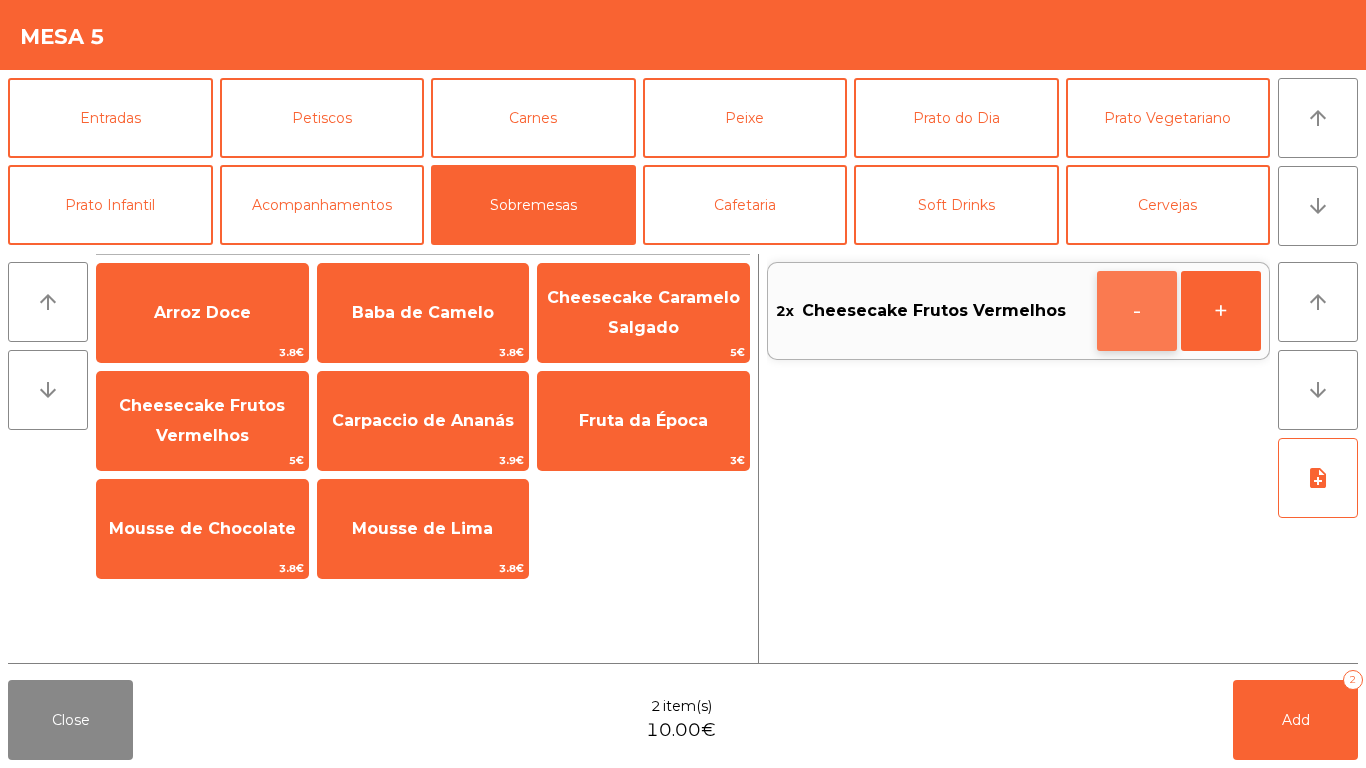 click on "-" 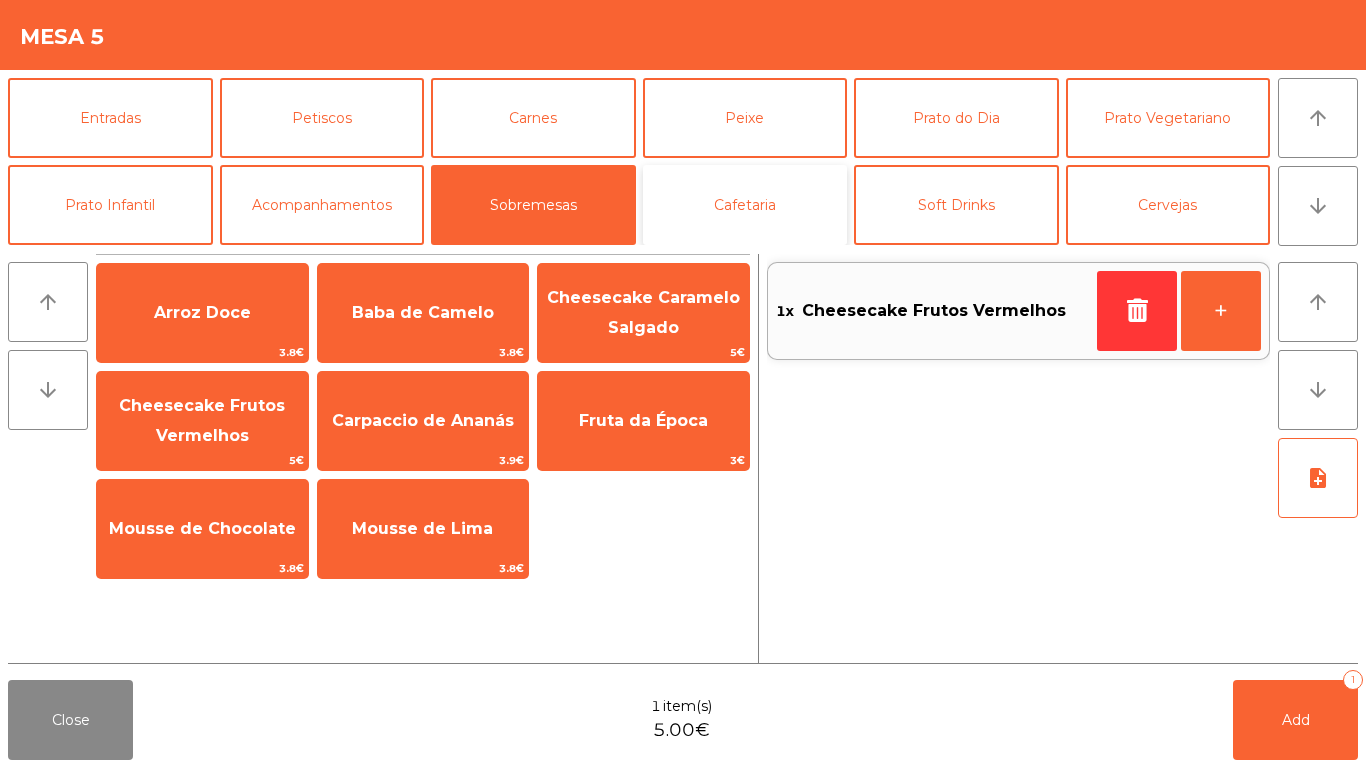 click on "Cafetaria" 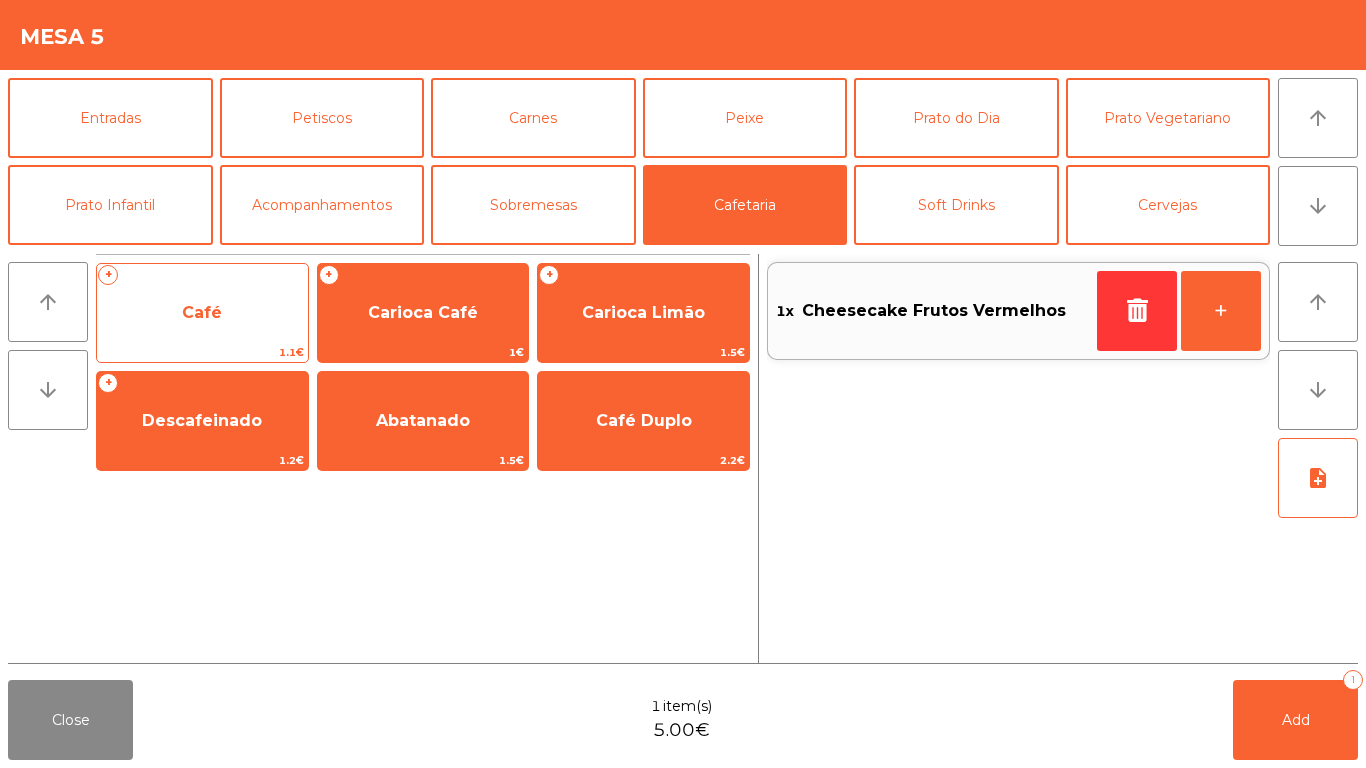 click on "Café" 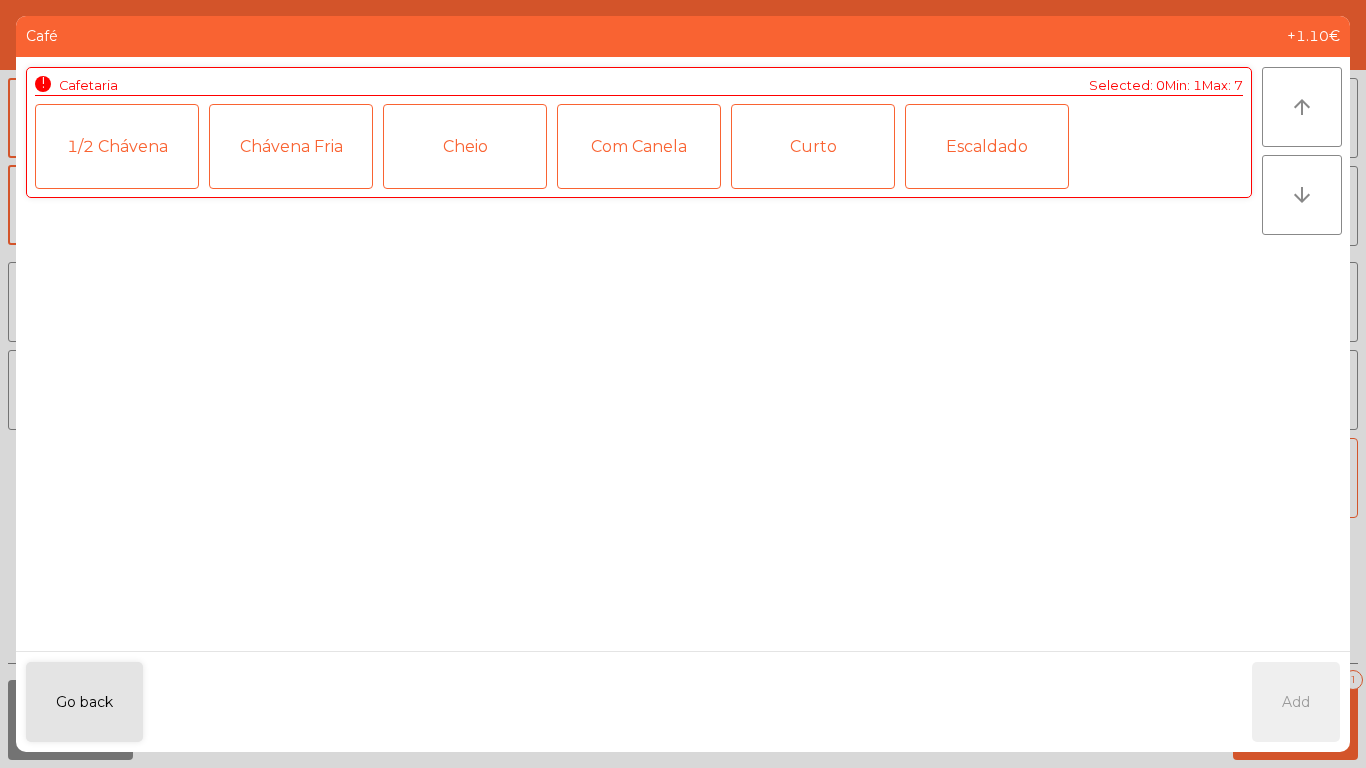 click on "1/2 Chávena" 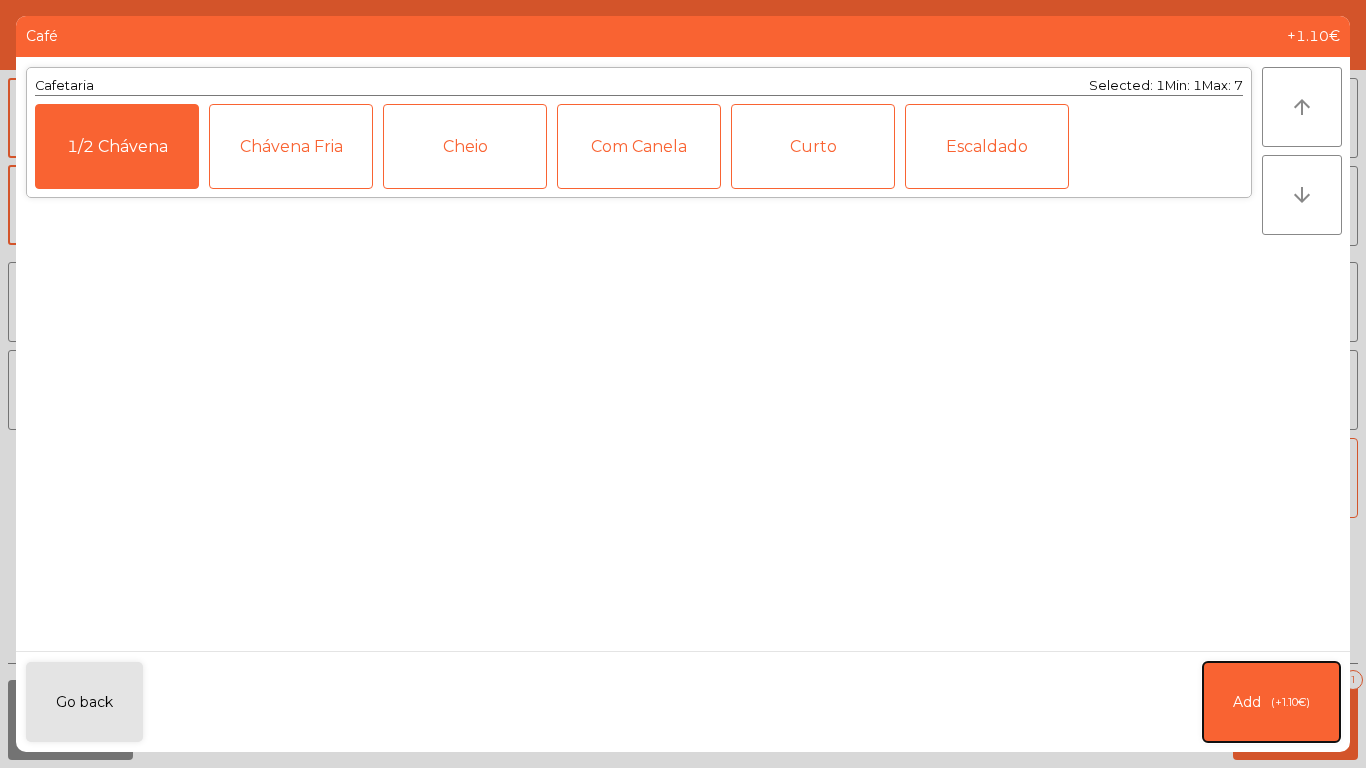 click on "Add   (+1.10€)" 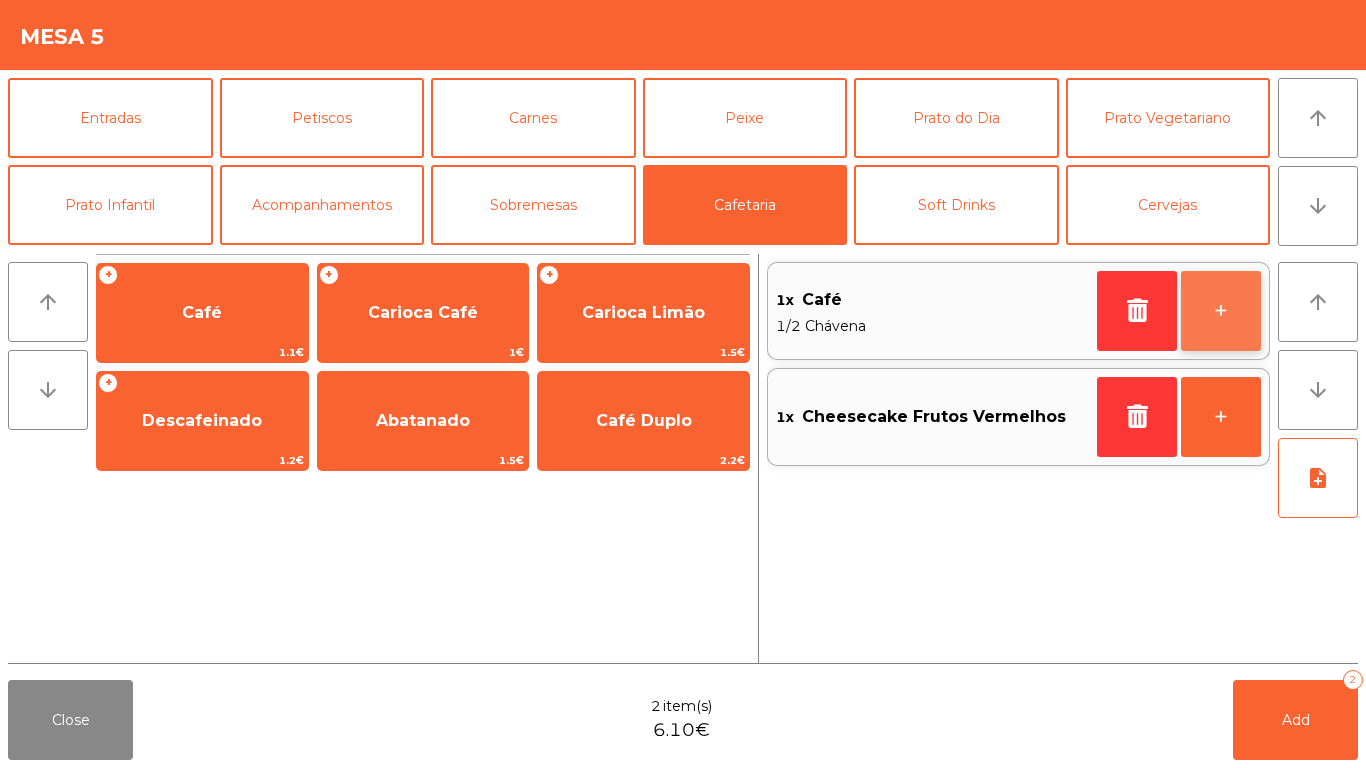 click on "+" 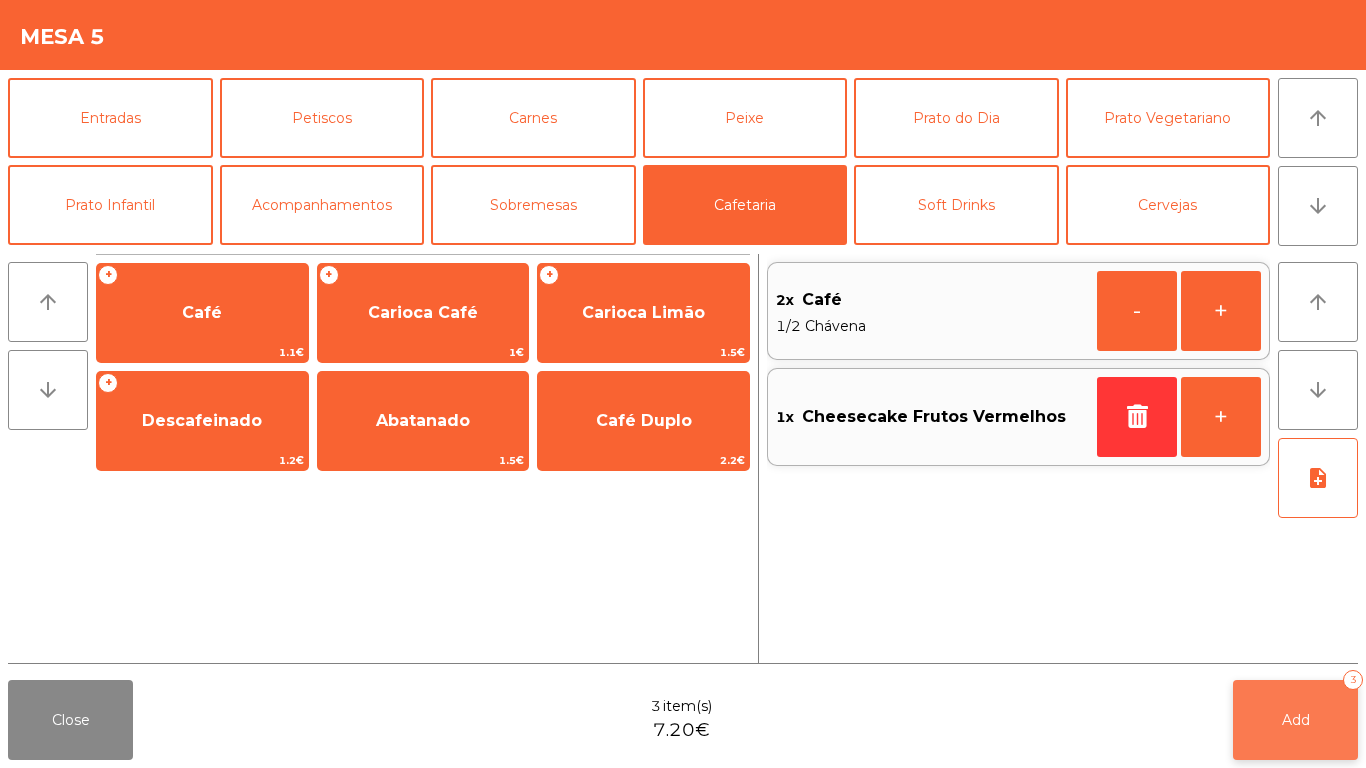 click on "Add   3" 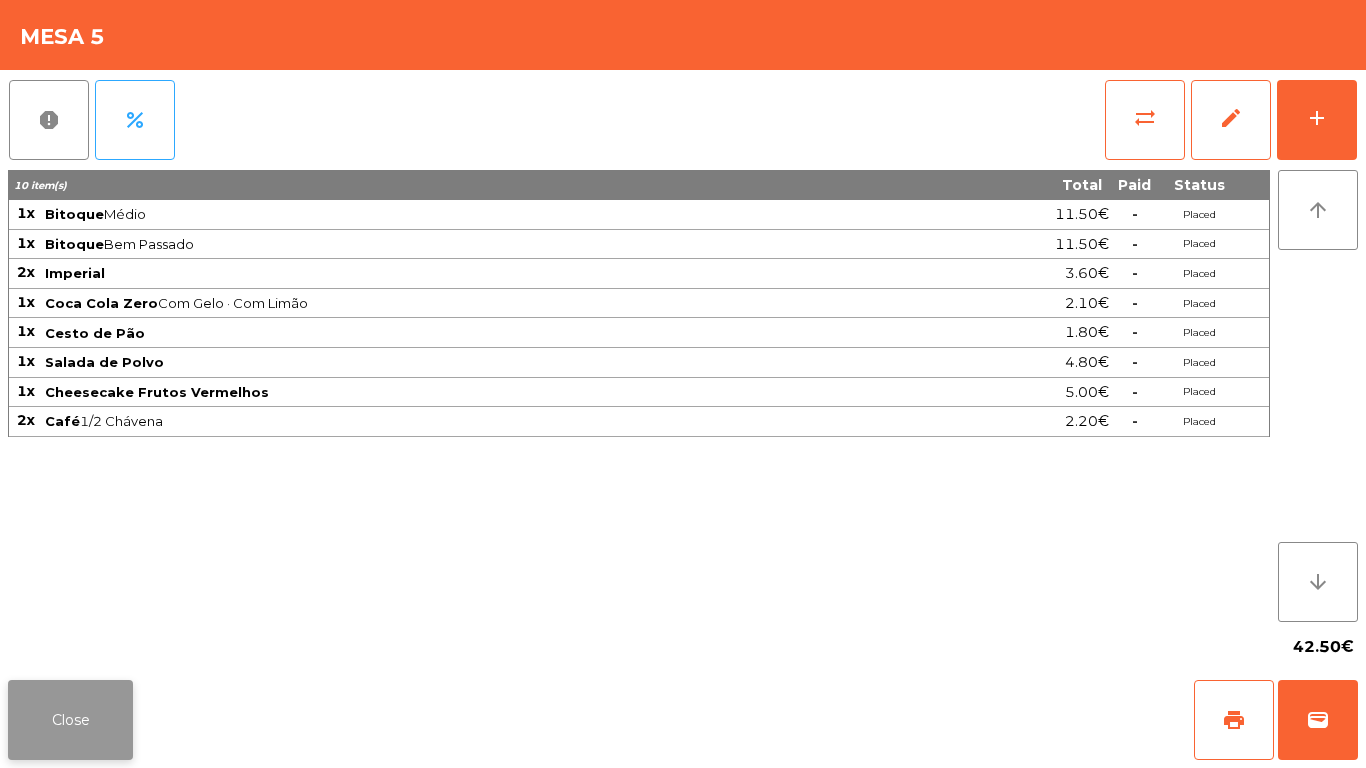 click on "Close" 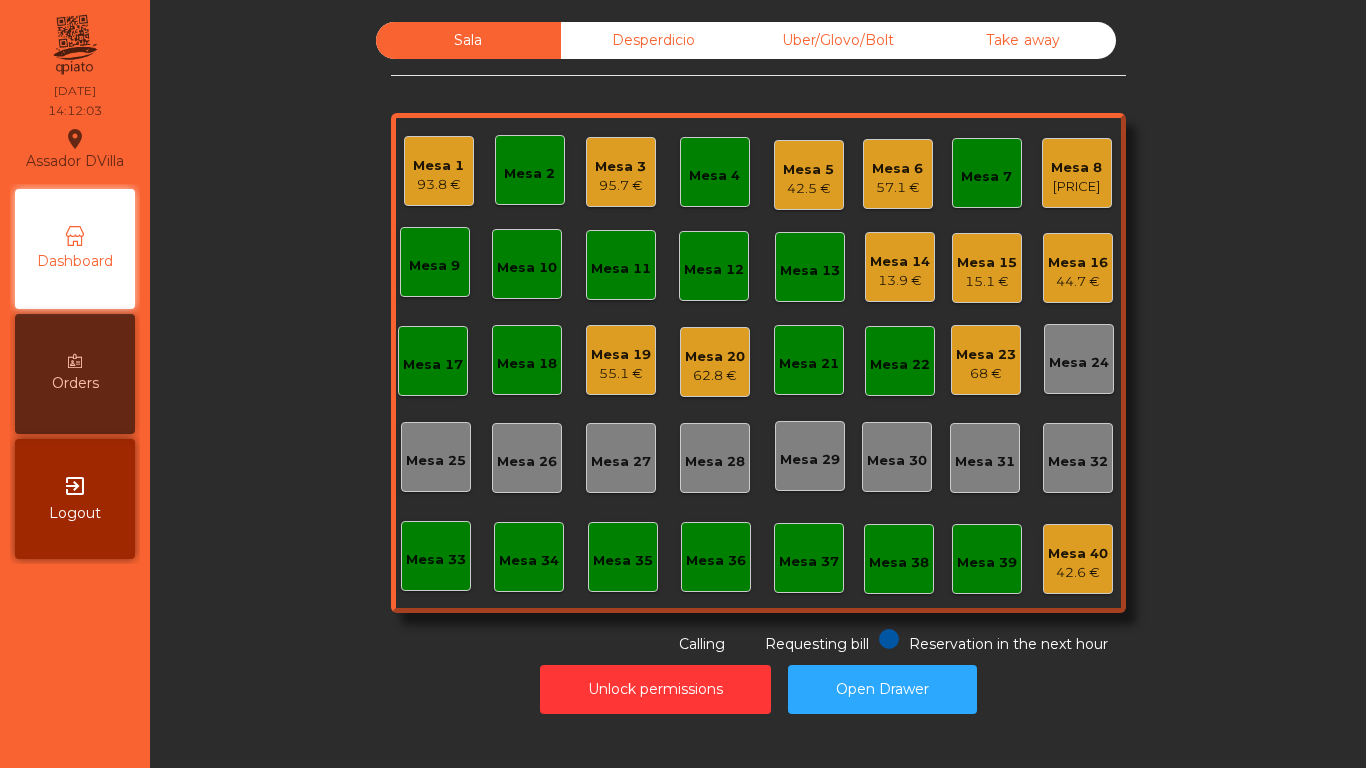 click on "[PRICE]" 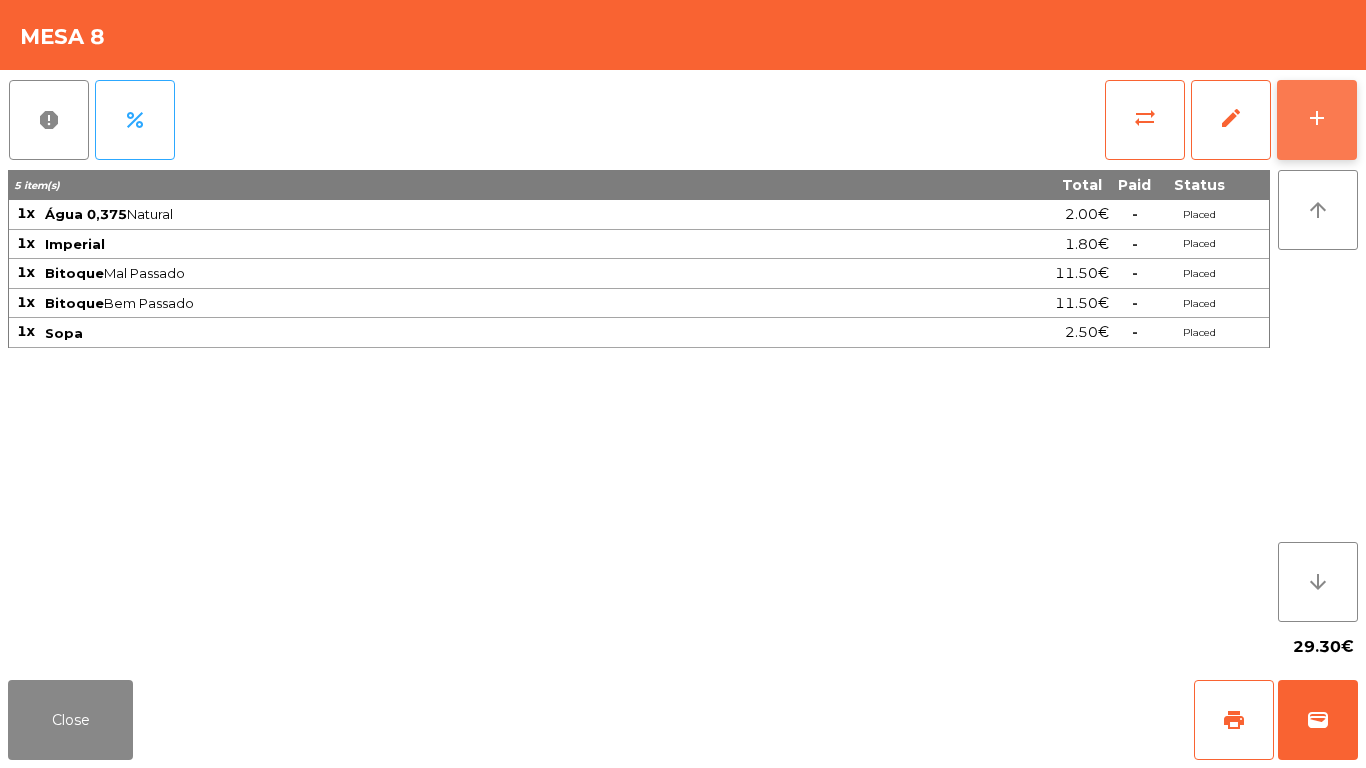 click on "add" 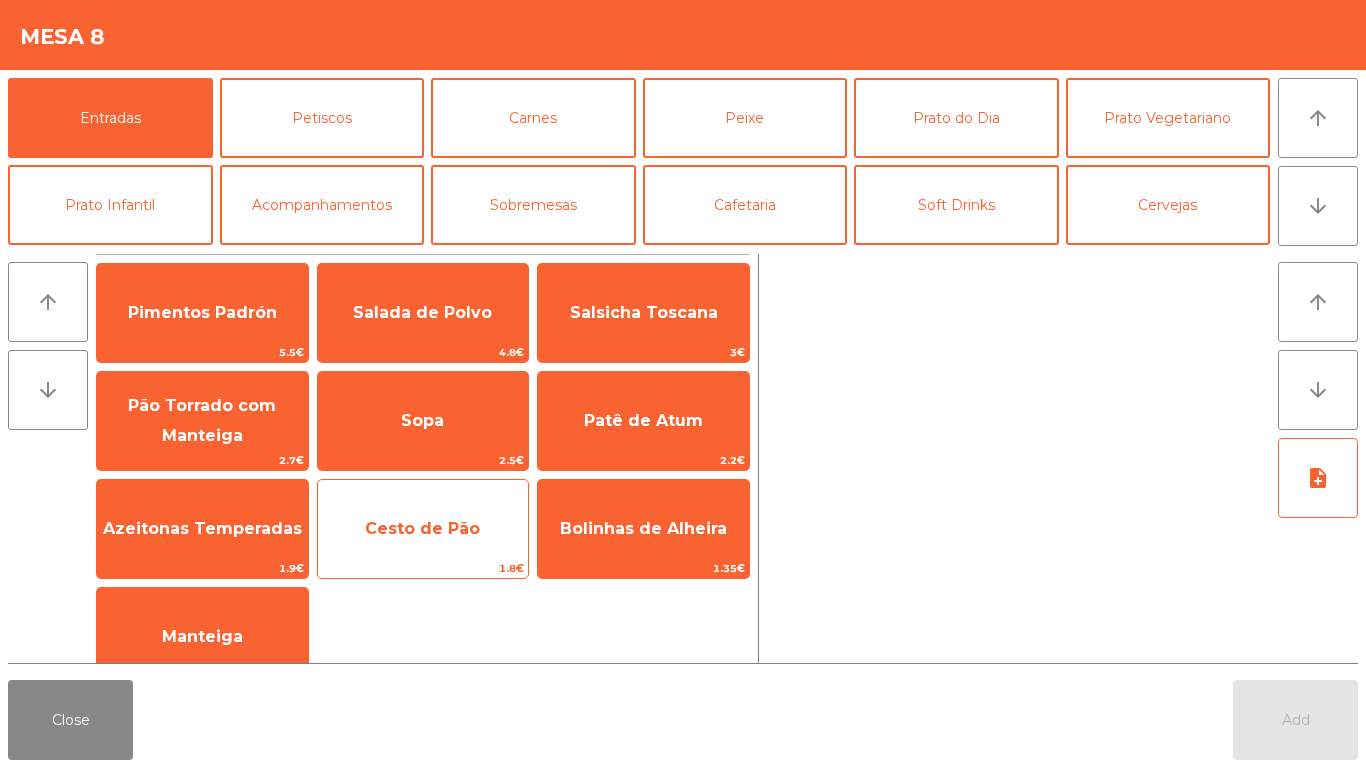 click on "Cesto de Pão" 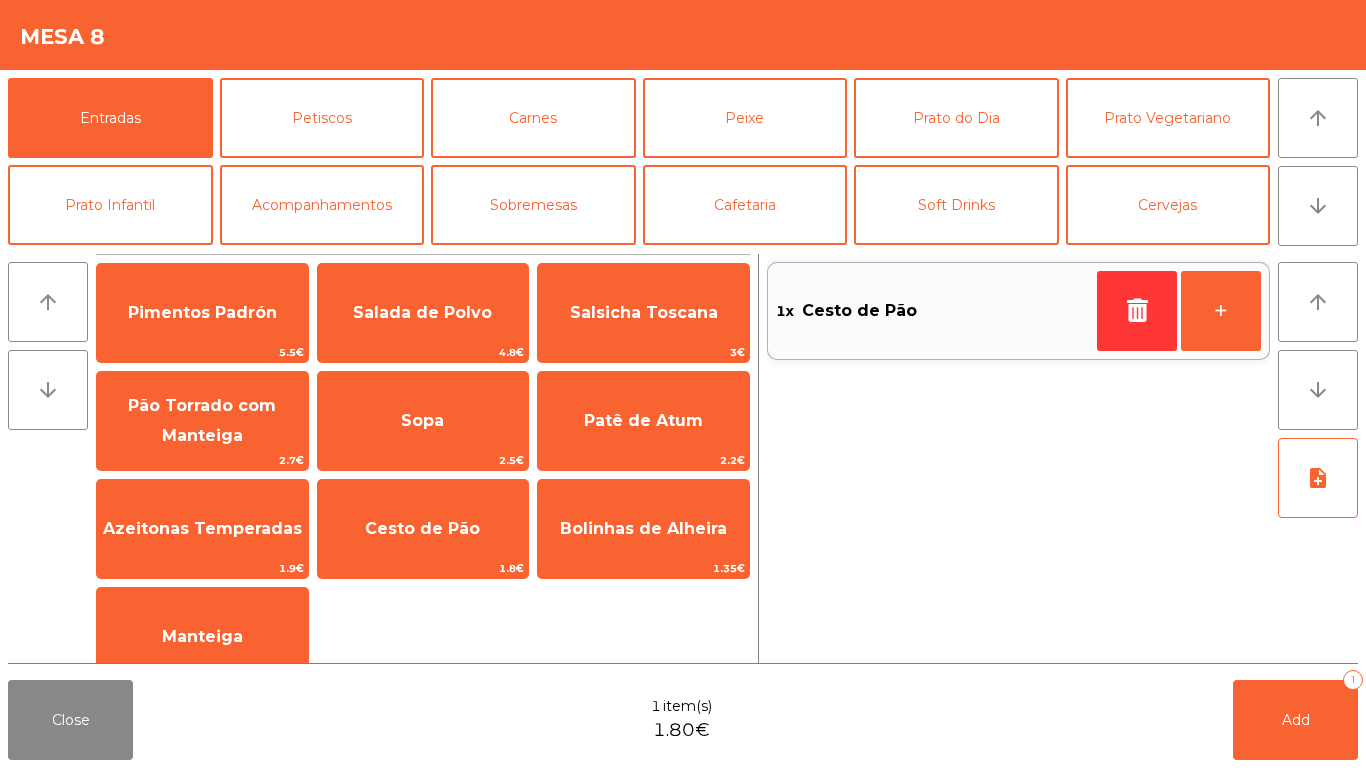 click on "Close  1 item(s)  1.80€   Add   1" 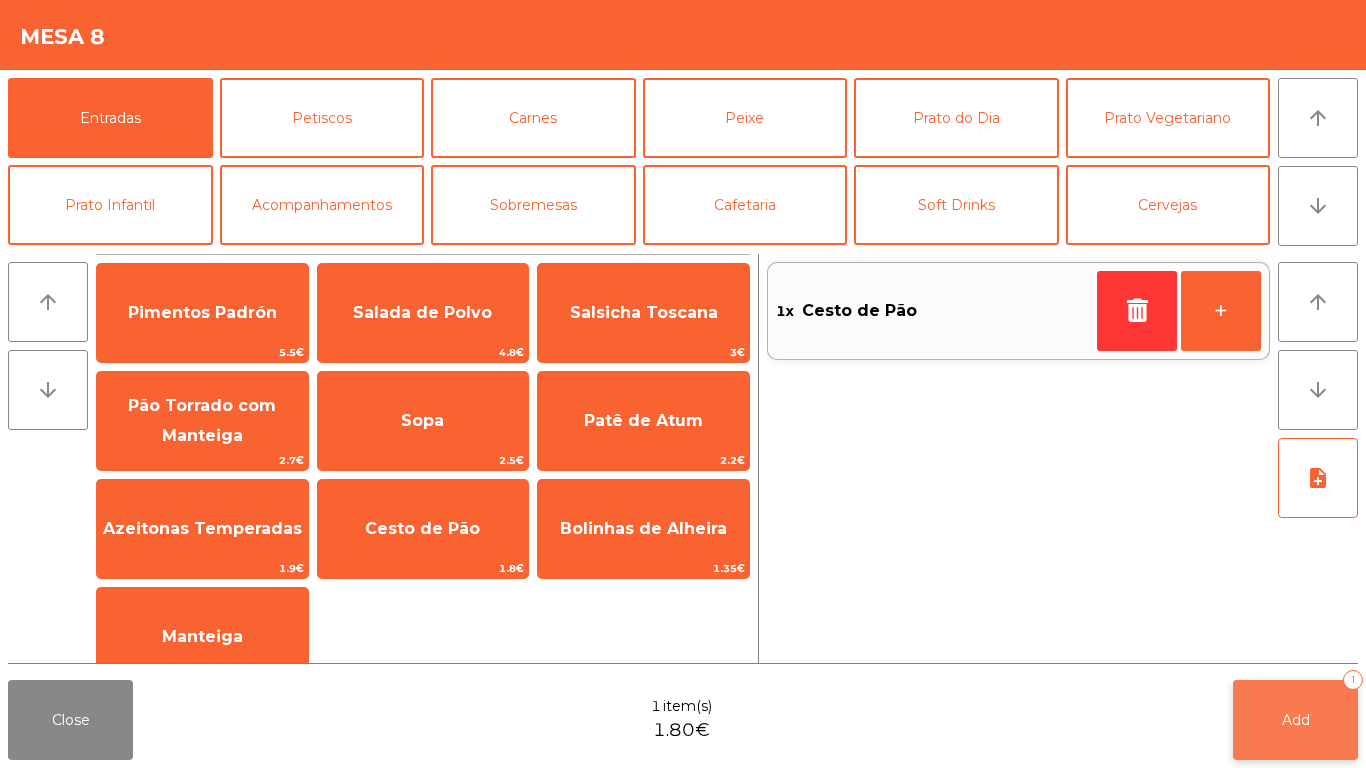click on "Add" 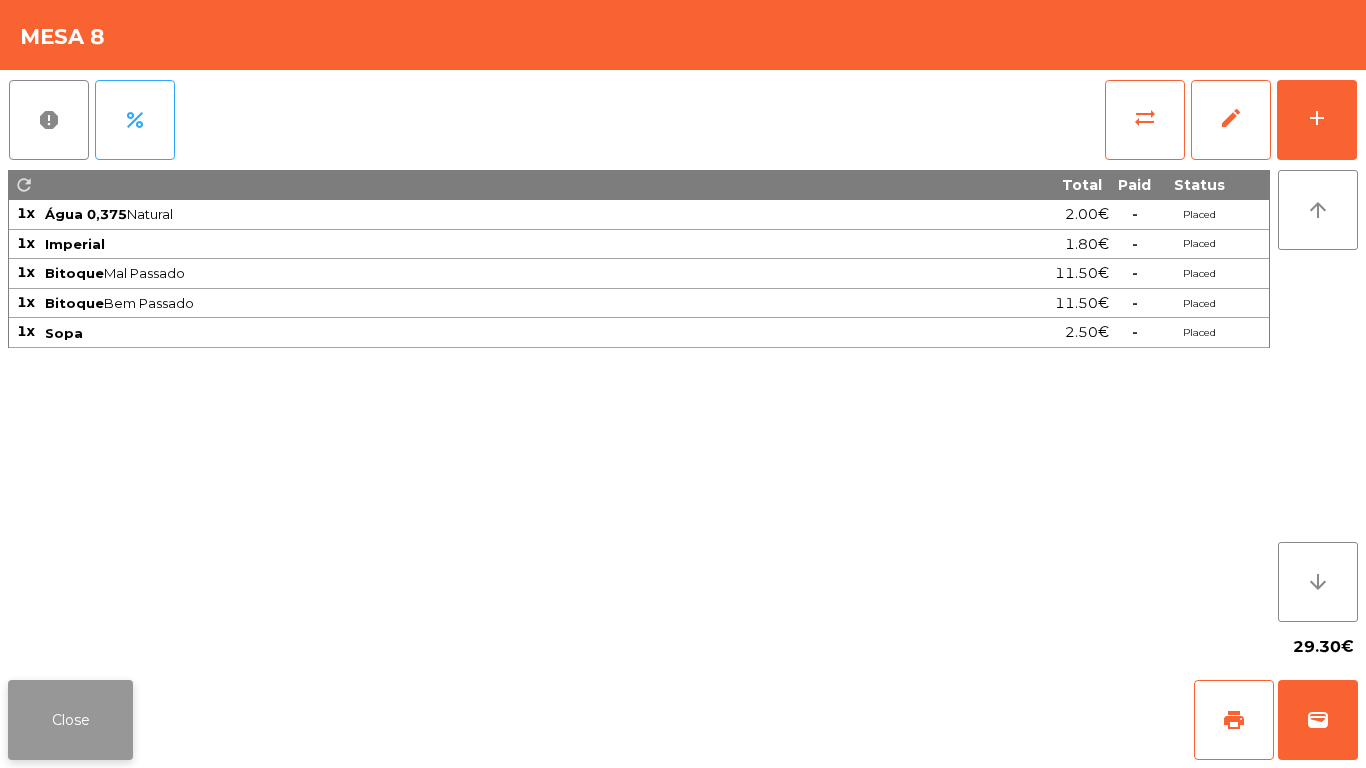 click on "Close" 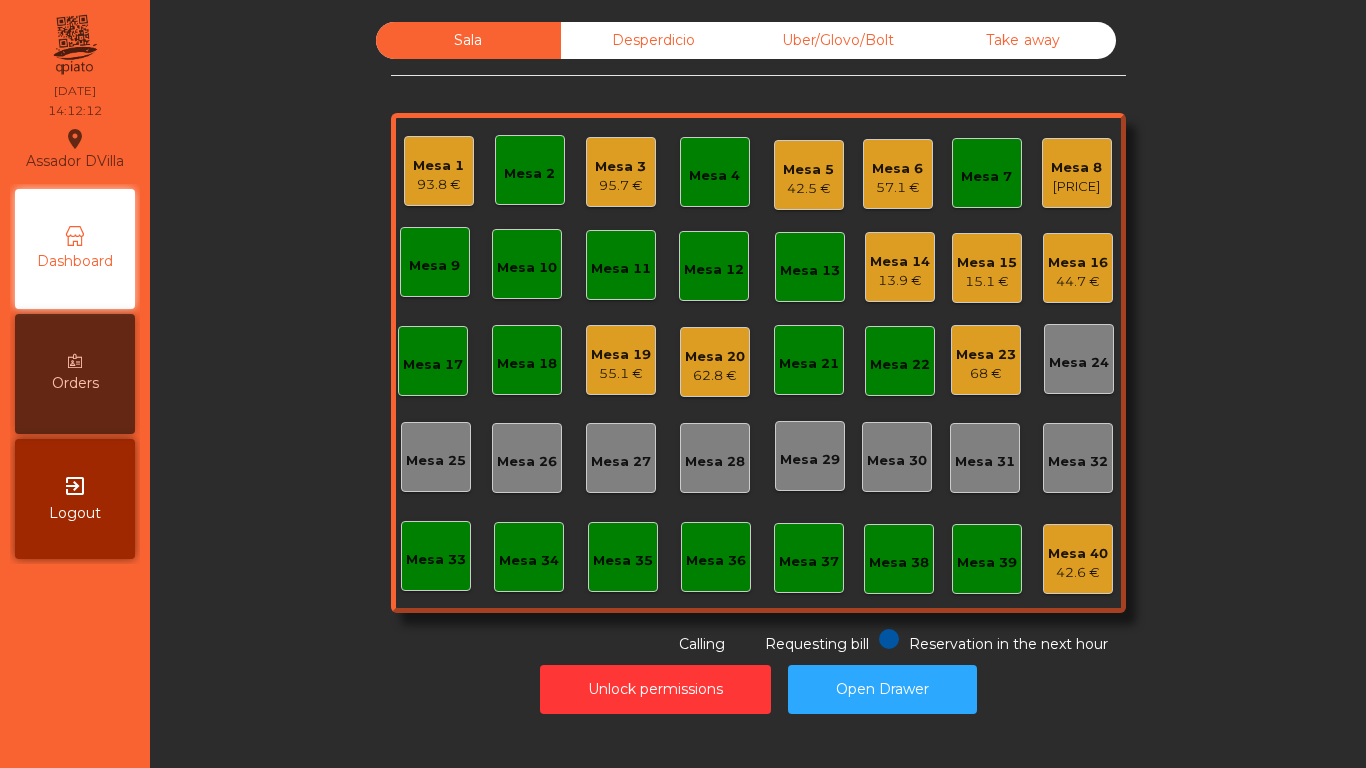 click on "57.1 €" 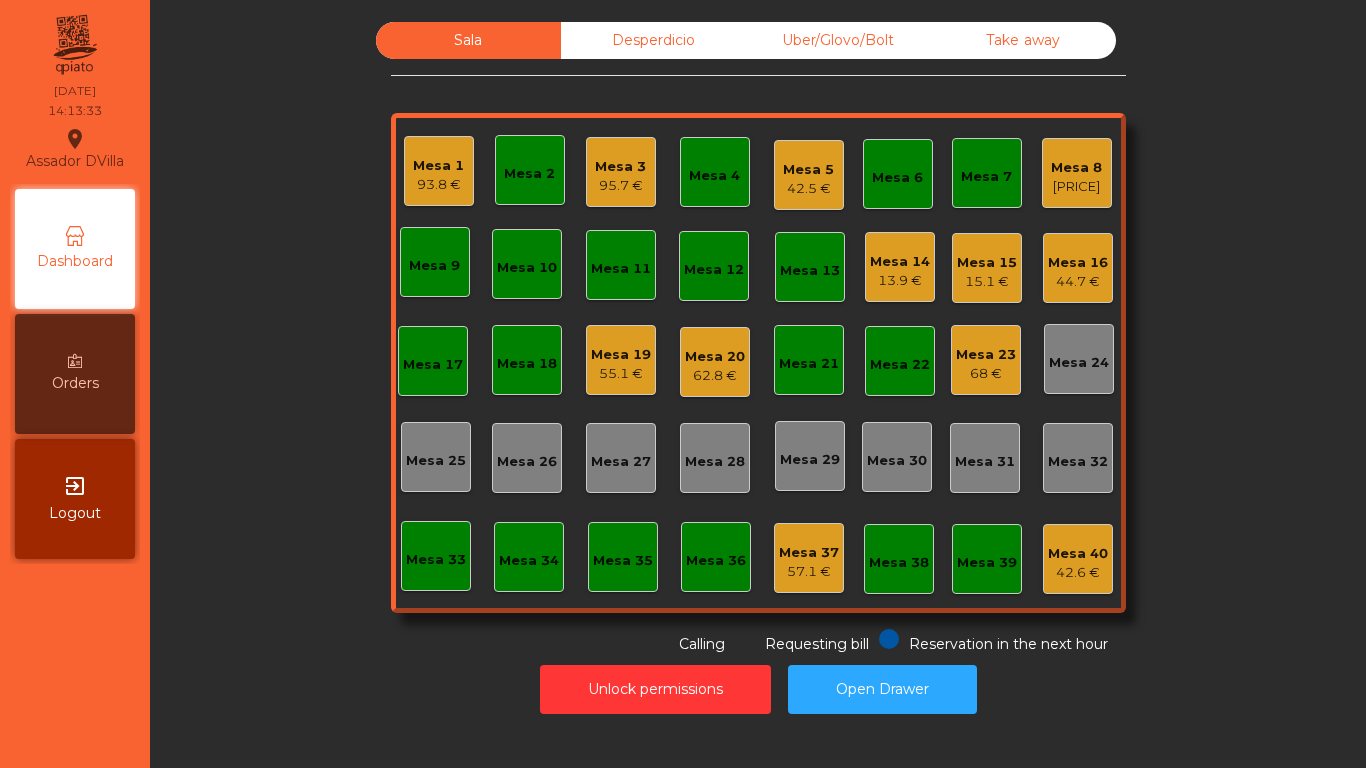 click on "Mesa 12" 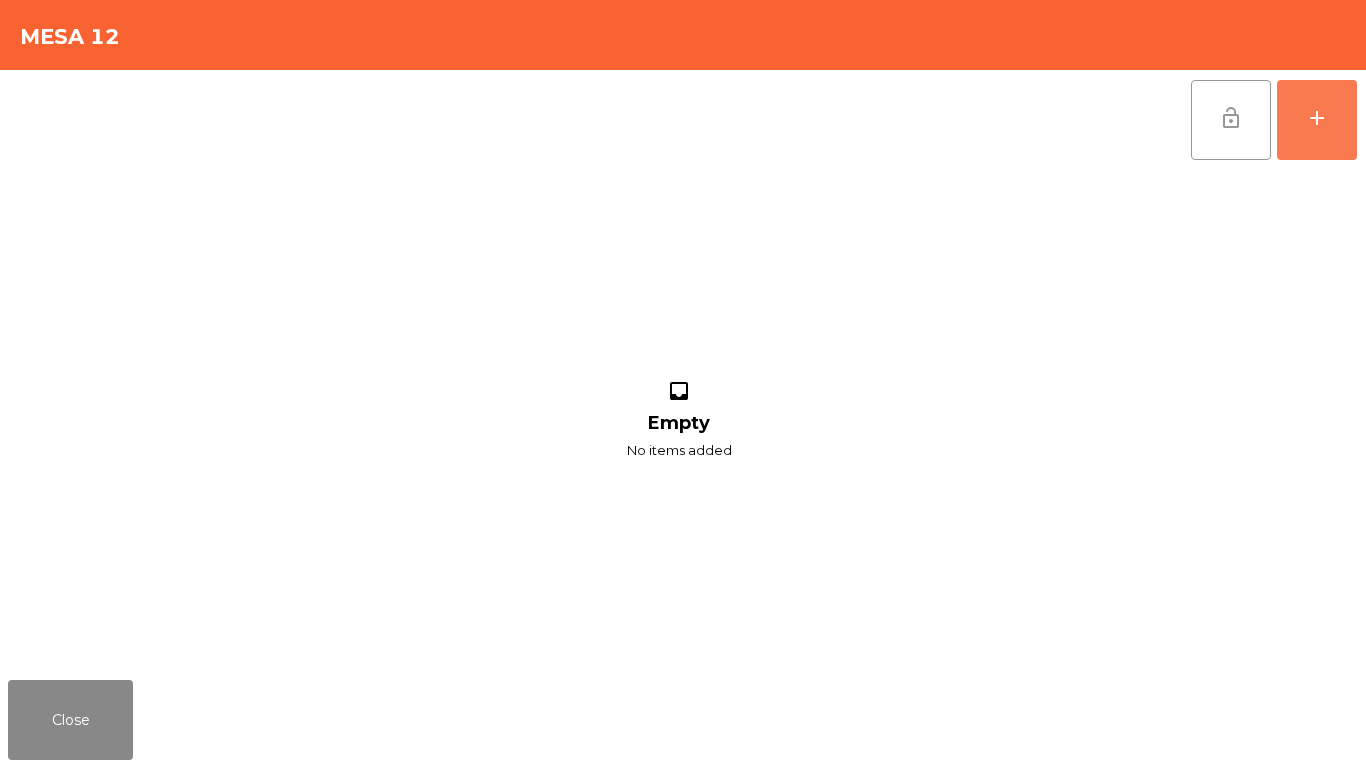 drag, startPoint x: 1334, startPoint y: 124, endPoint x: 1206, endPoint y: 124, distance: 128 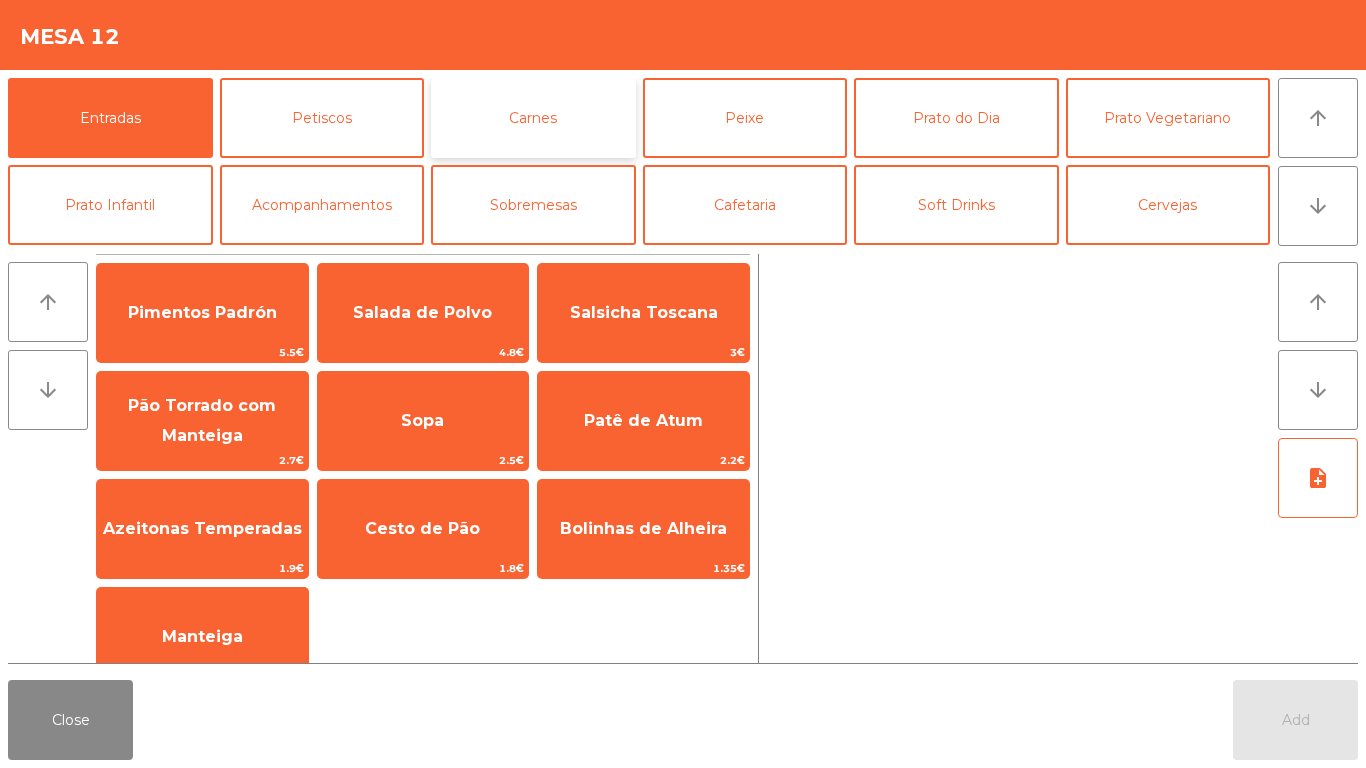 click on "Carnes" 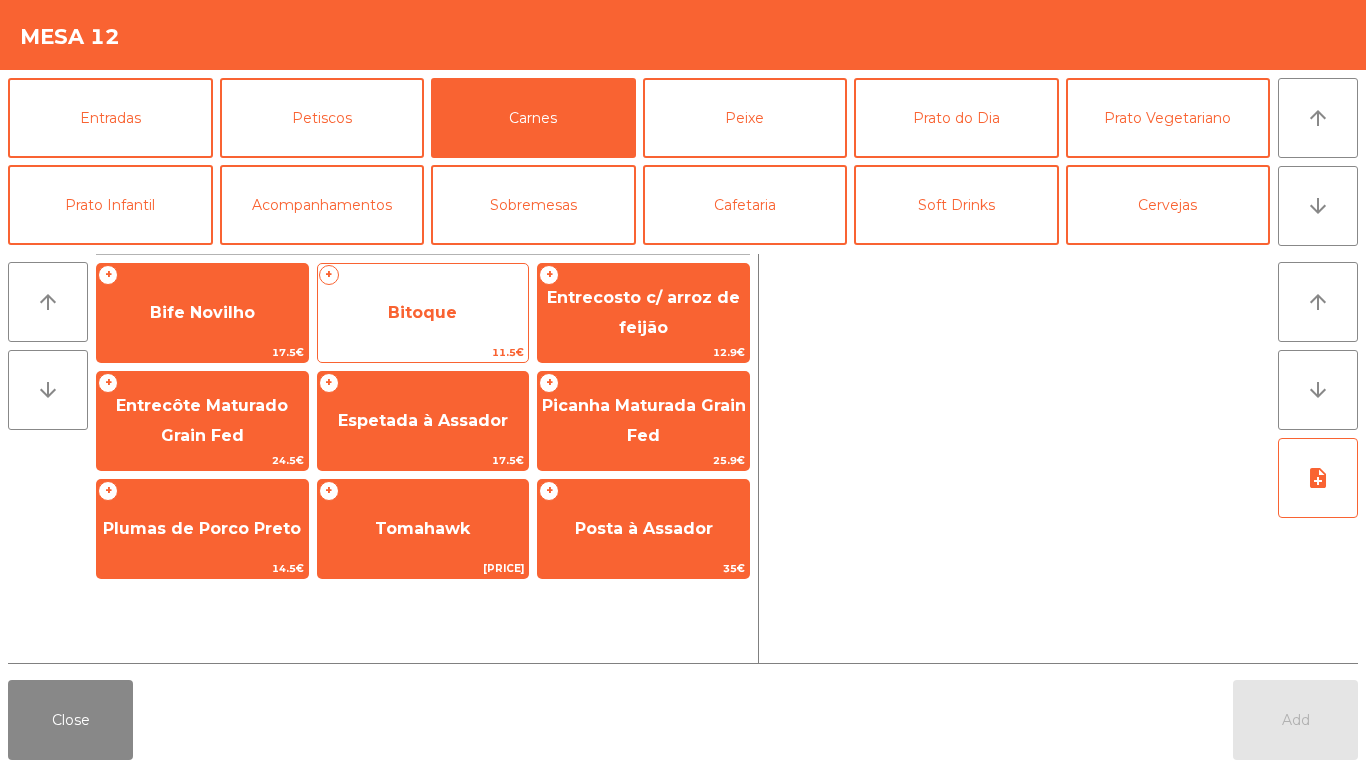 click on "Bitoque" 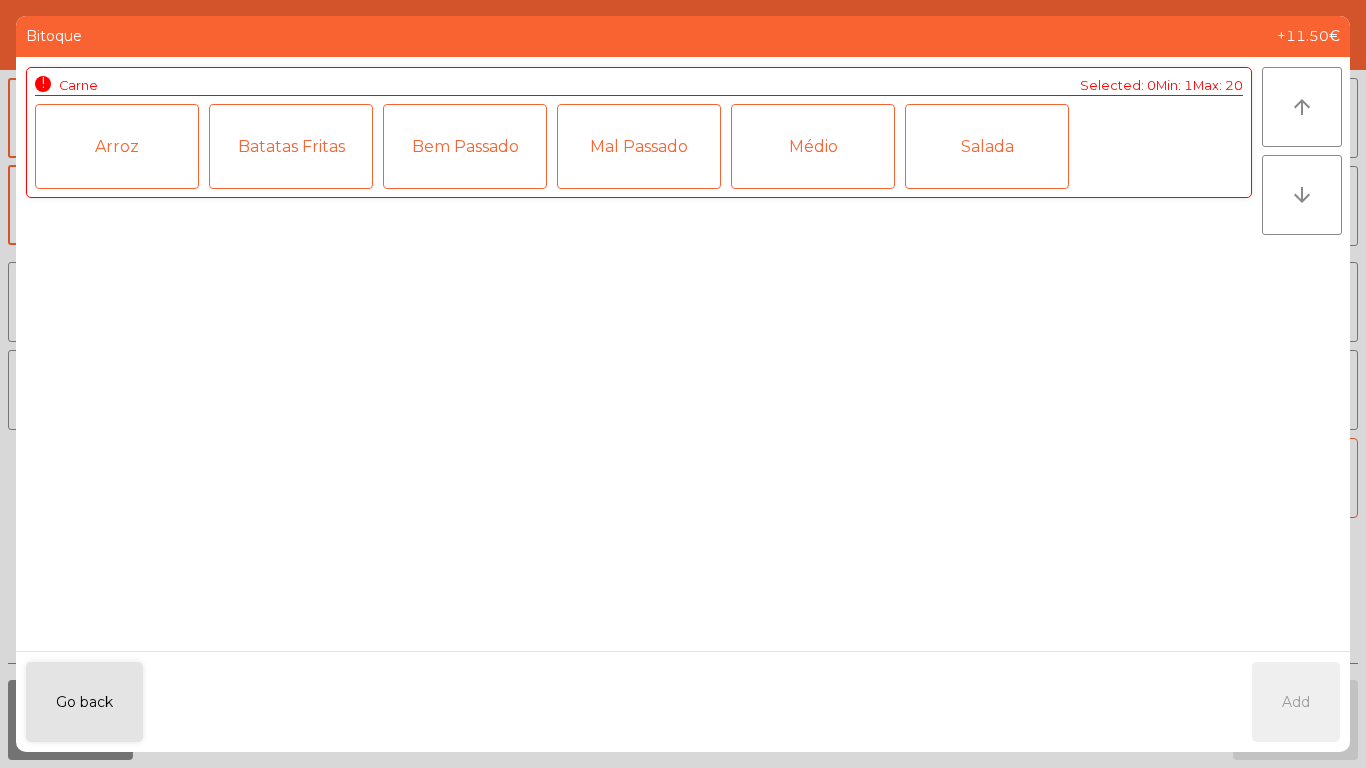 click on "Médio" 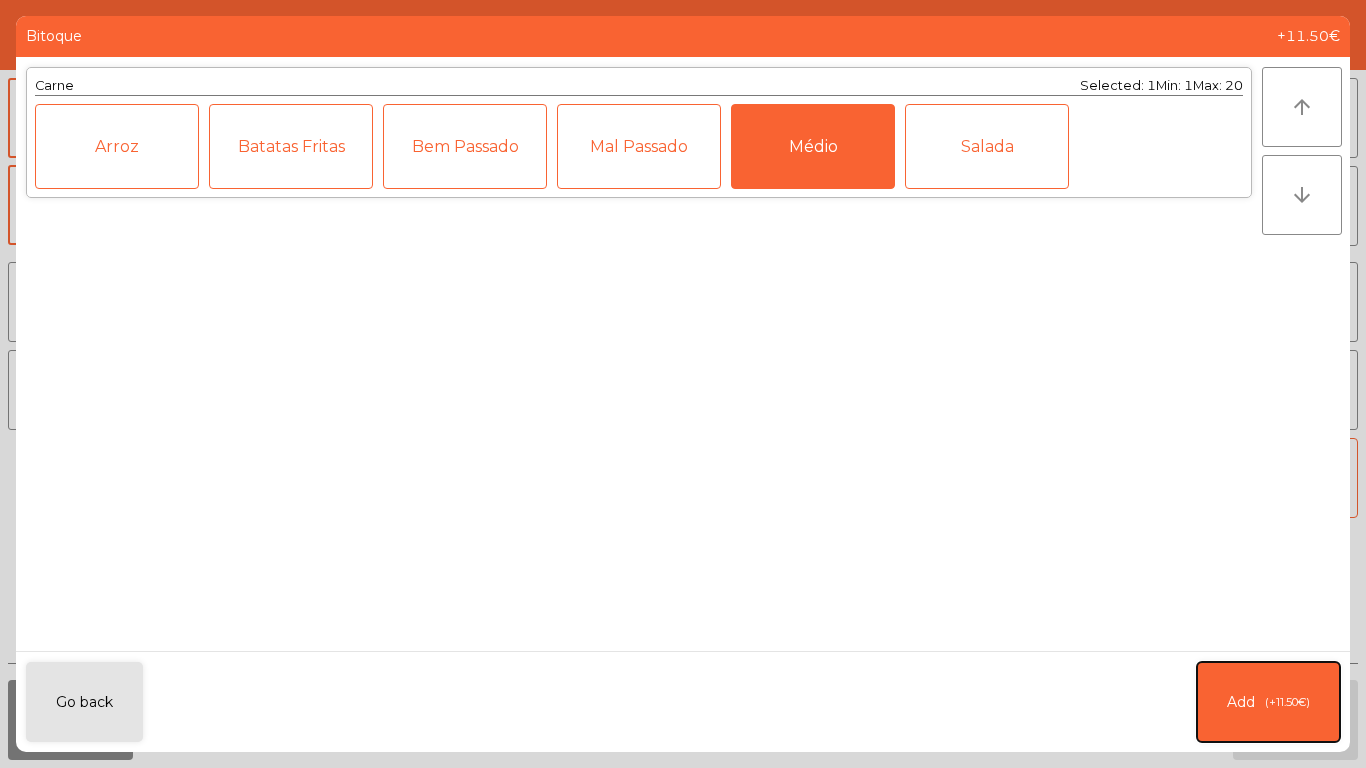 click on "Add   (+11.50€)" 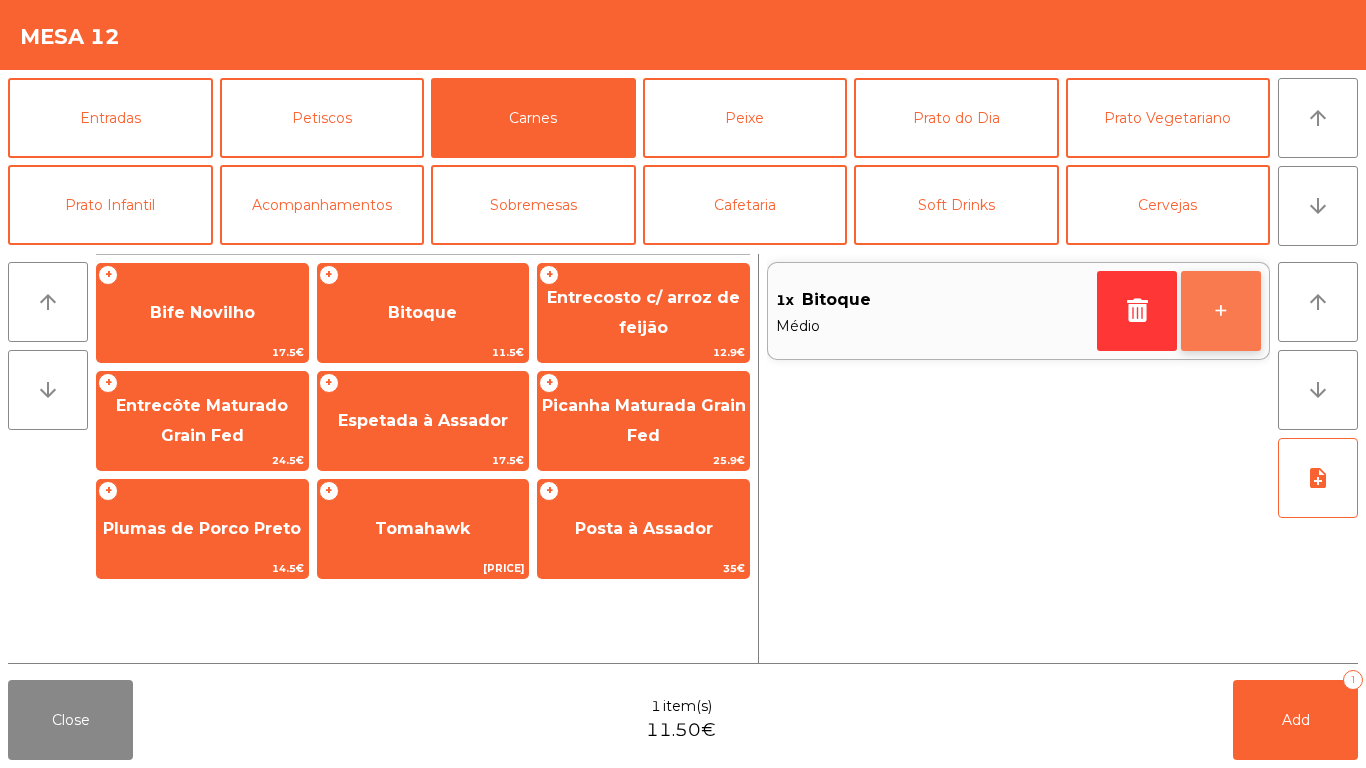 click on "+" 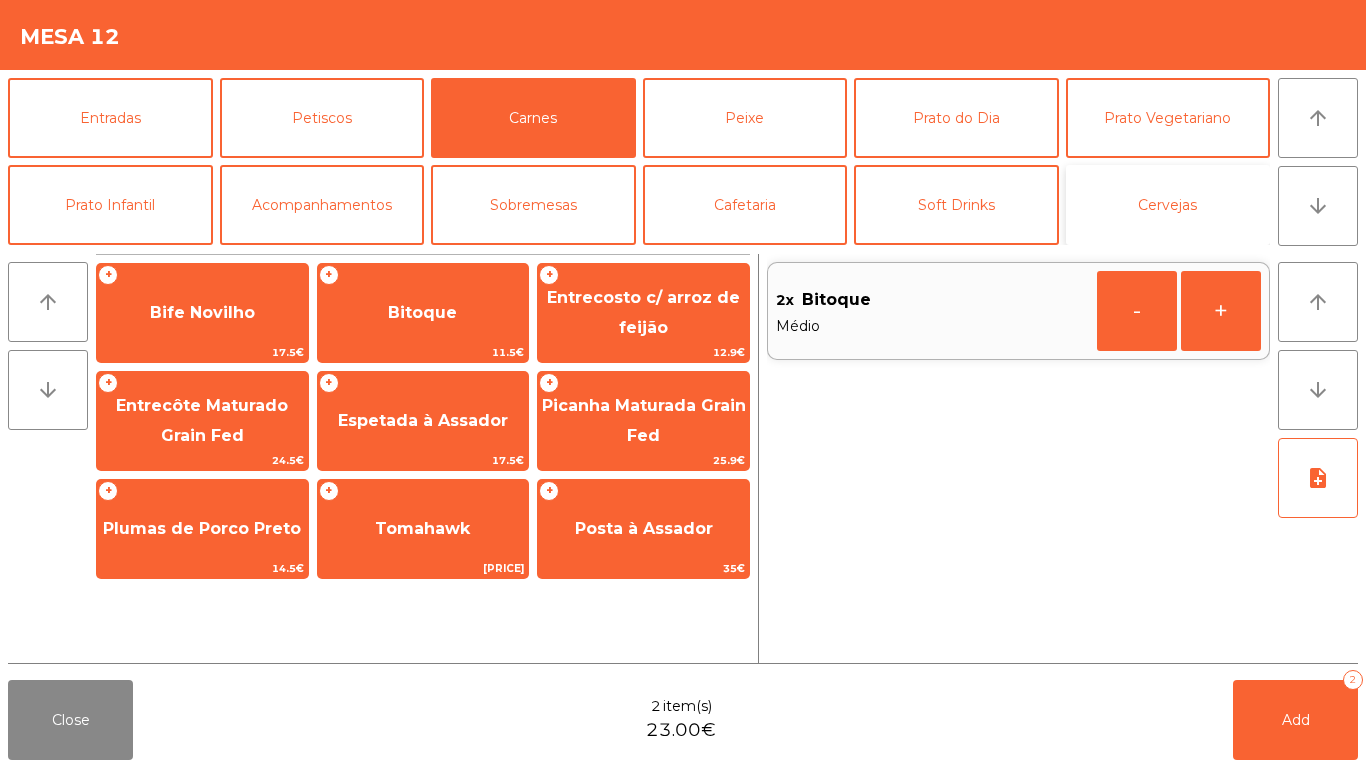 click on "Cervejas" 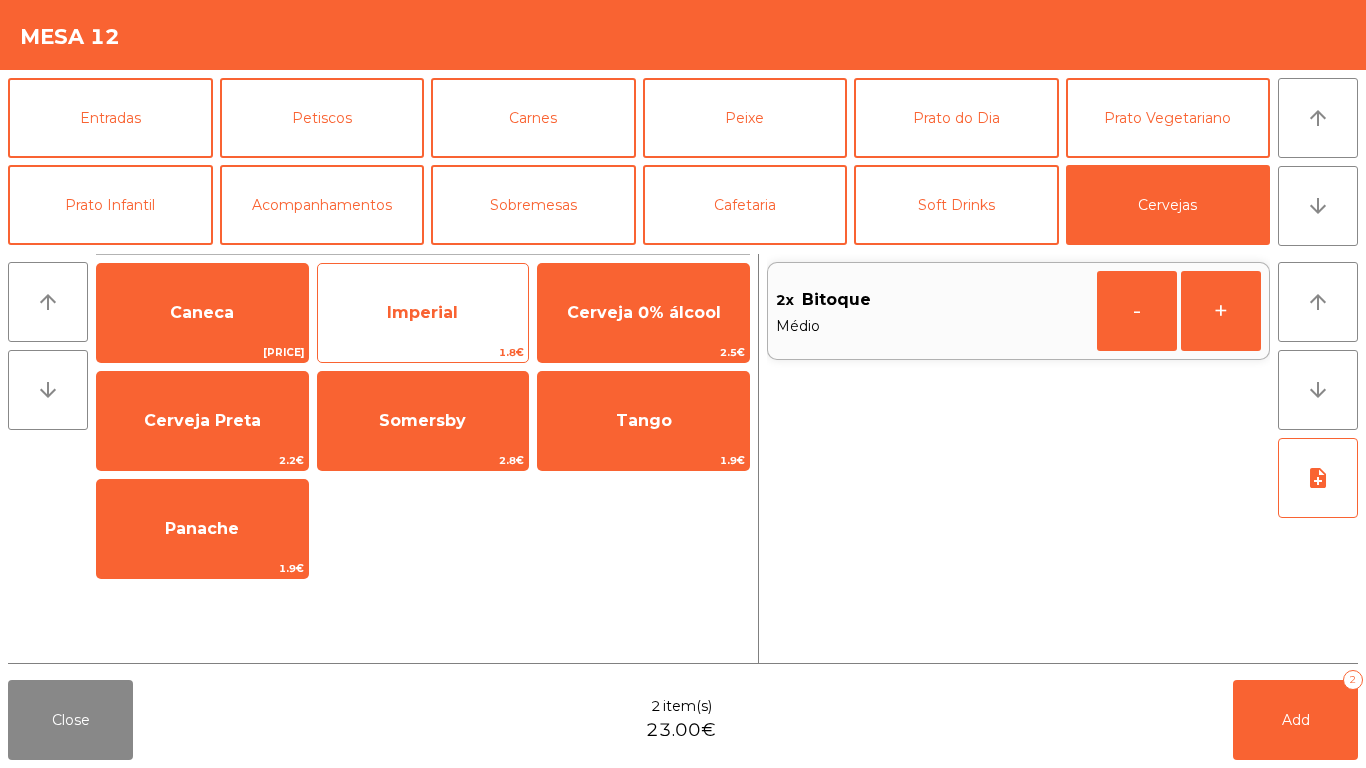 click on "Imperial" 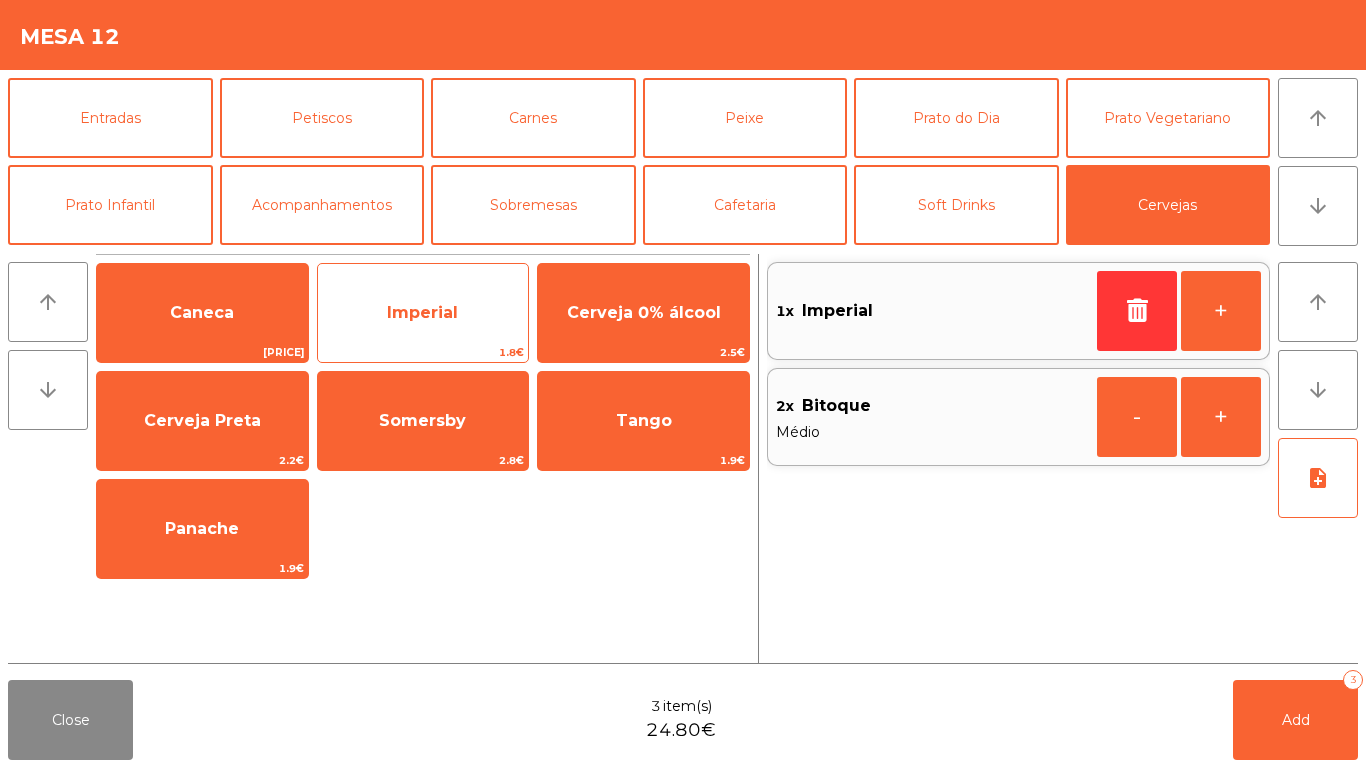 click on "Imperial" 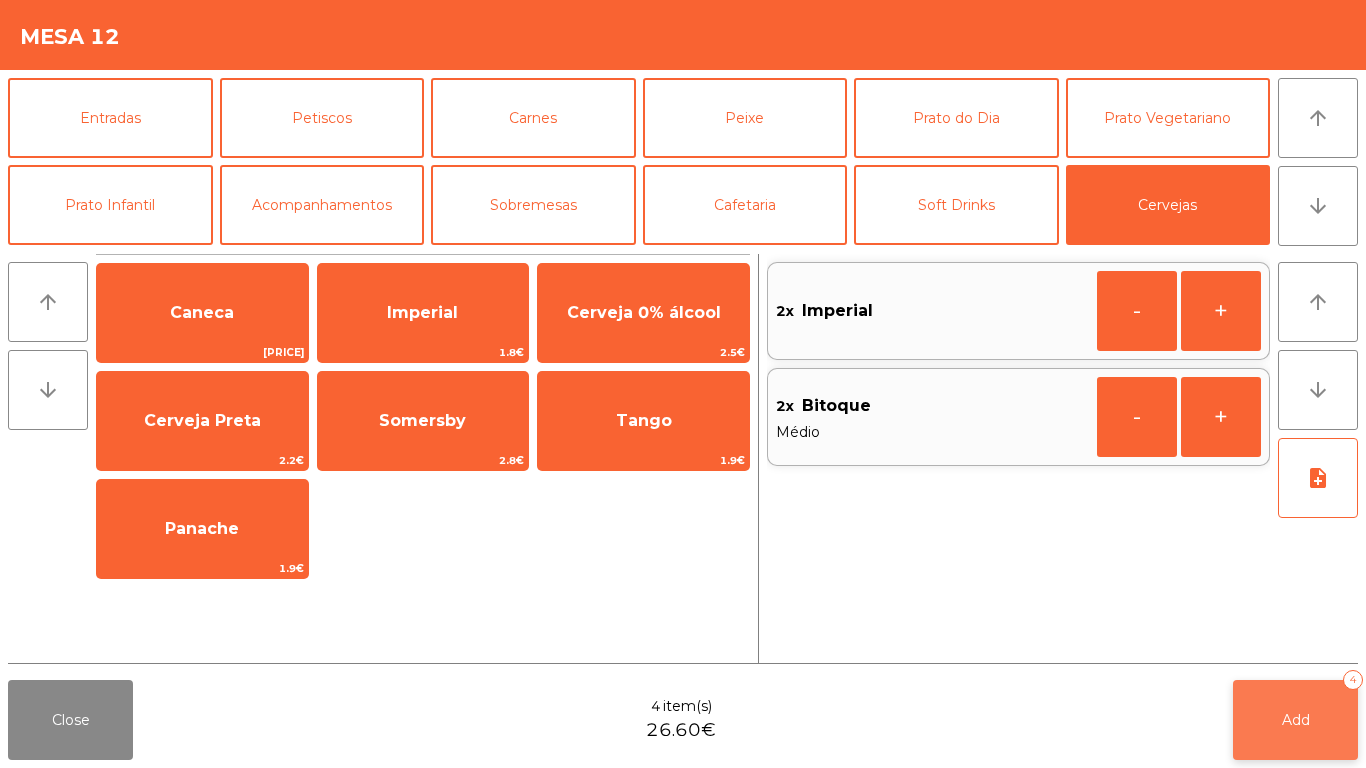 drag, startPoint x: 1285, startPoint y: 732, endPoint x: 520, endPoint y: 423, distance: 825.0491 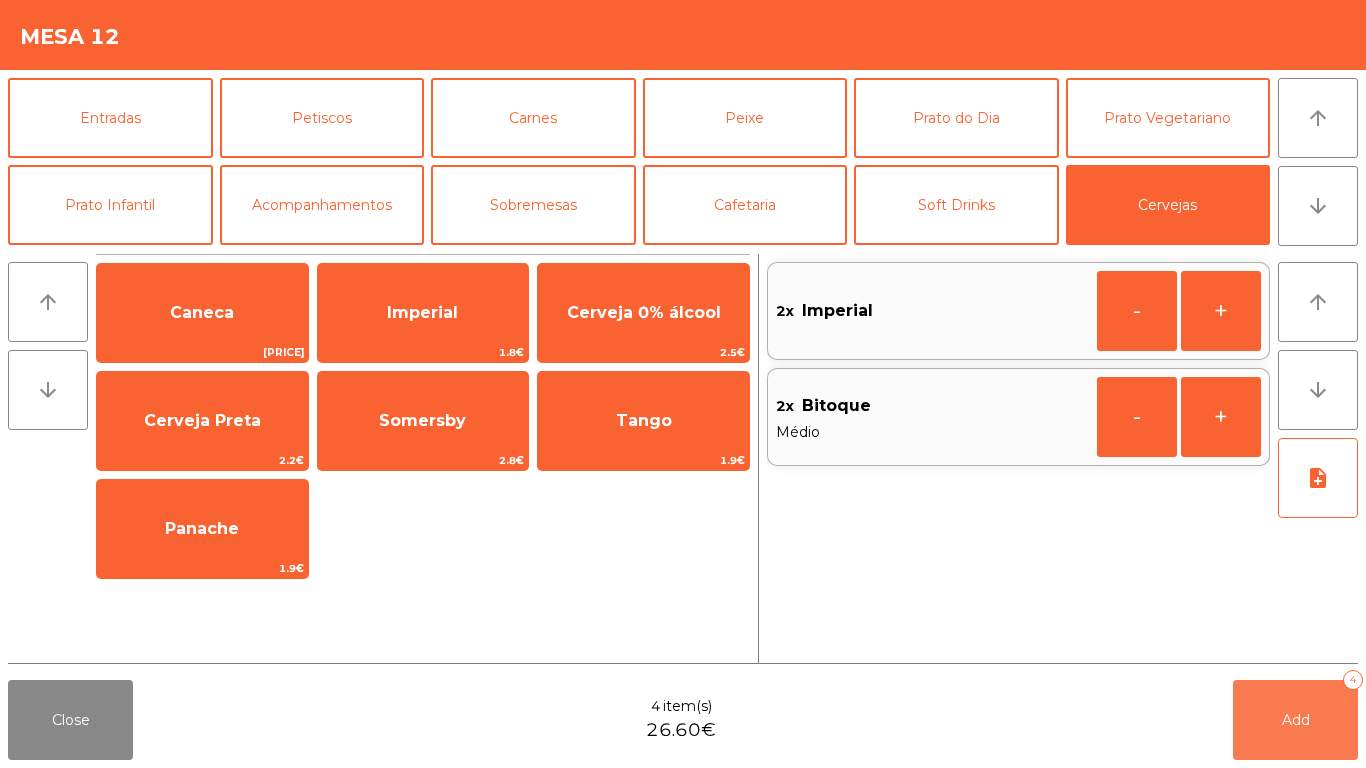 click on "Add   4" 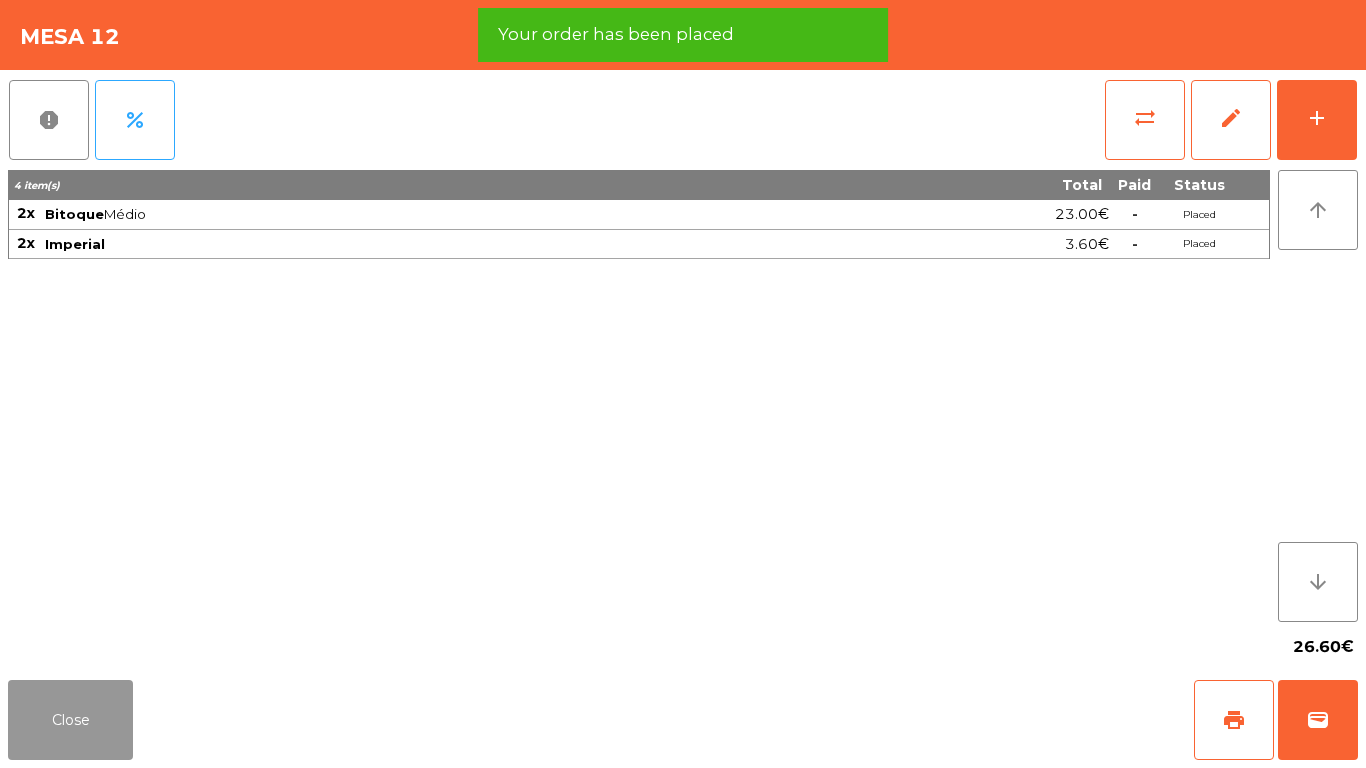 click on "Close" 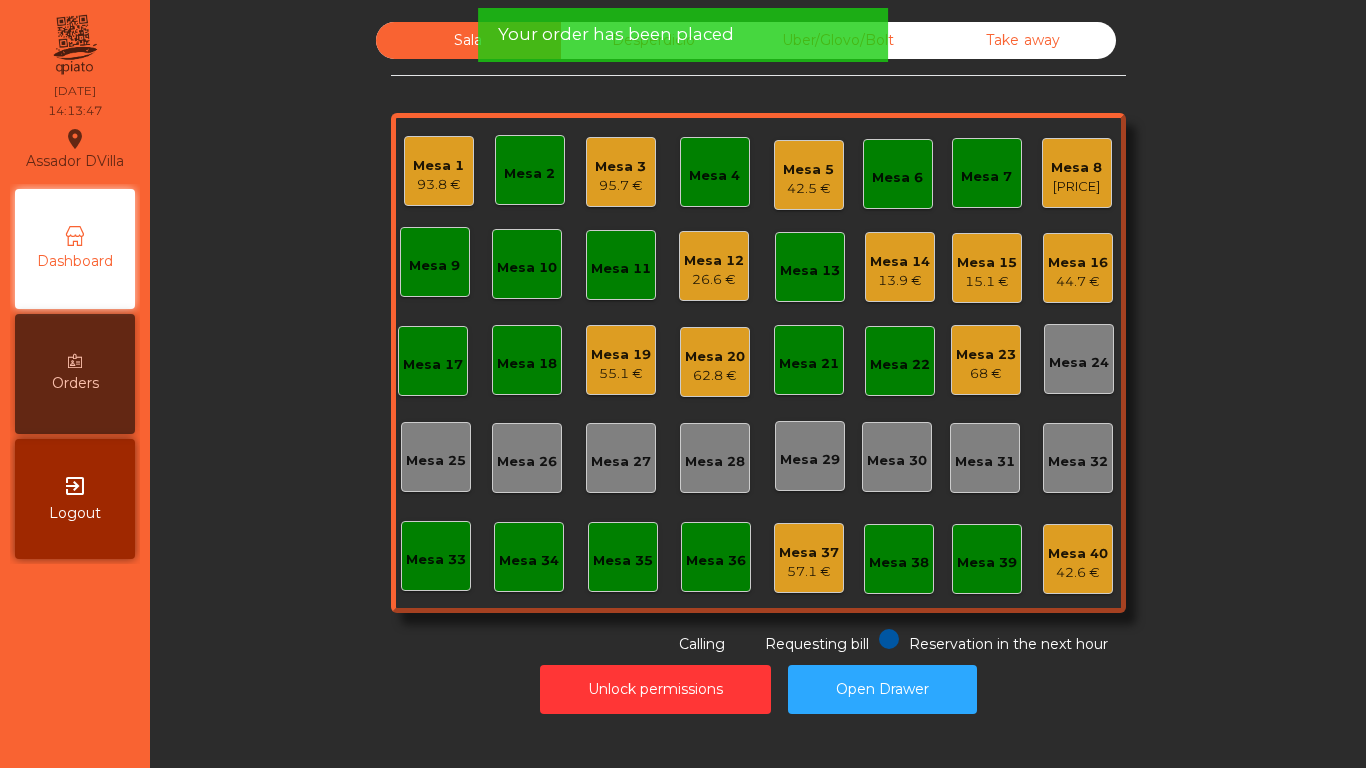 click on "Mesa 9" 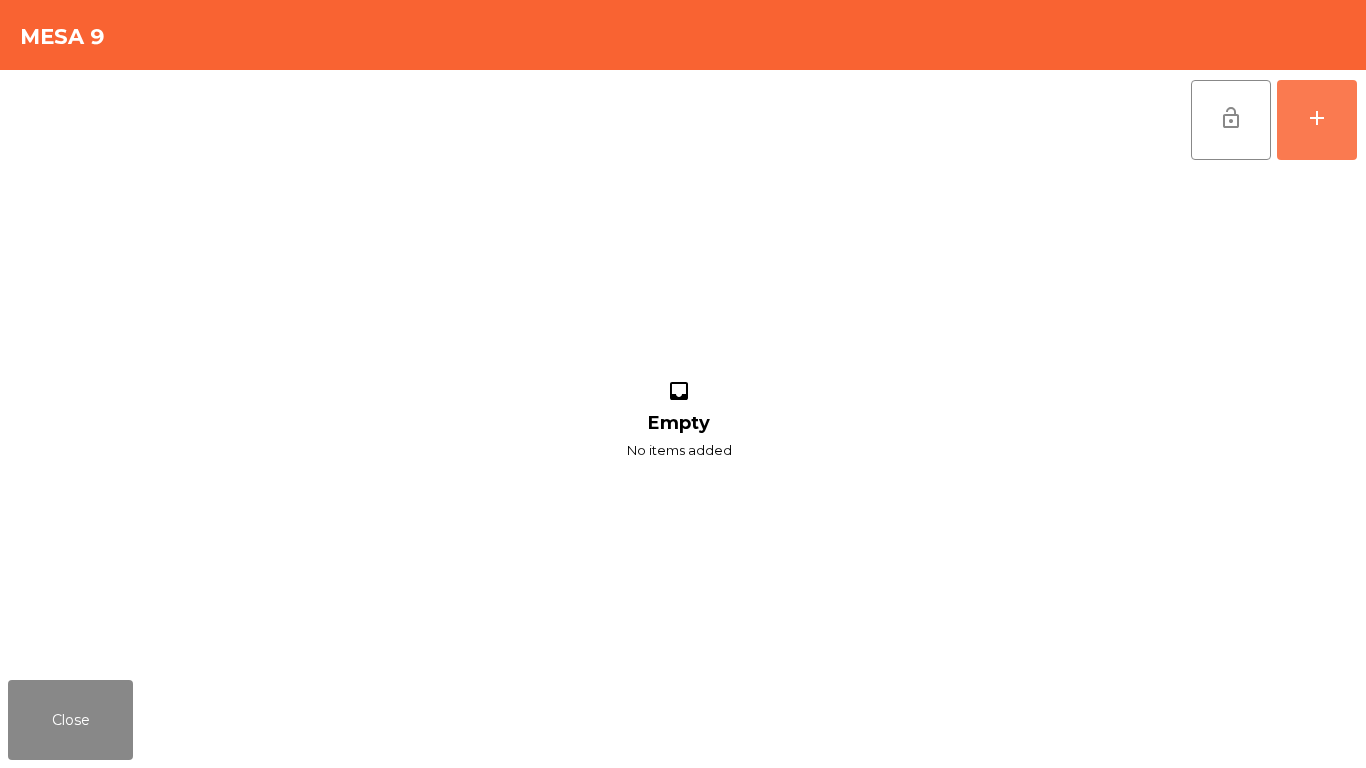 drag, startPoint x: 1304, startPoint y: 115, endPoint x: 1168, endPoint y: 62, distance: 145.96233 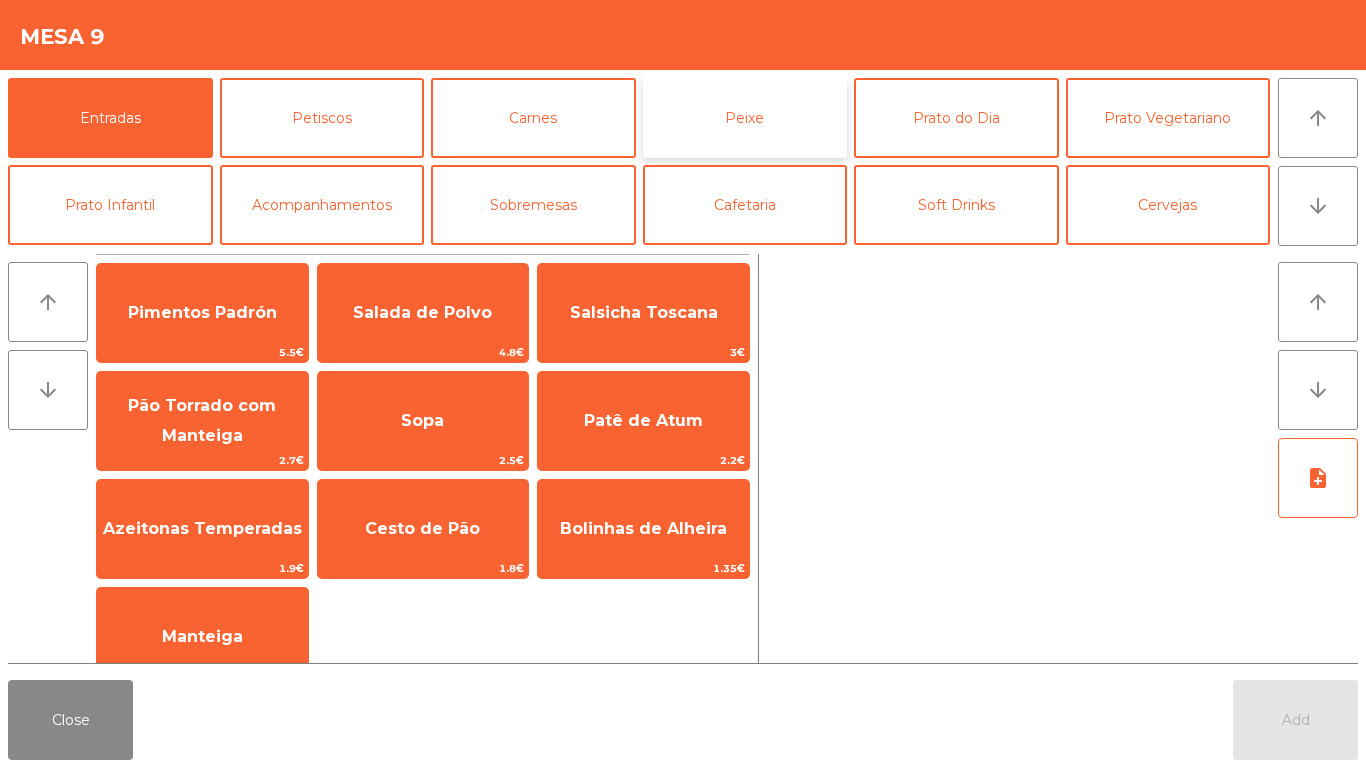 click on "Peixe" 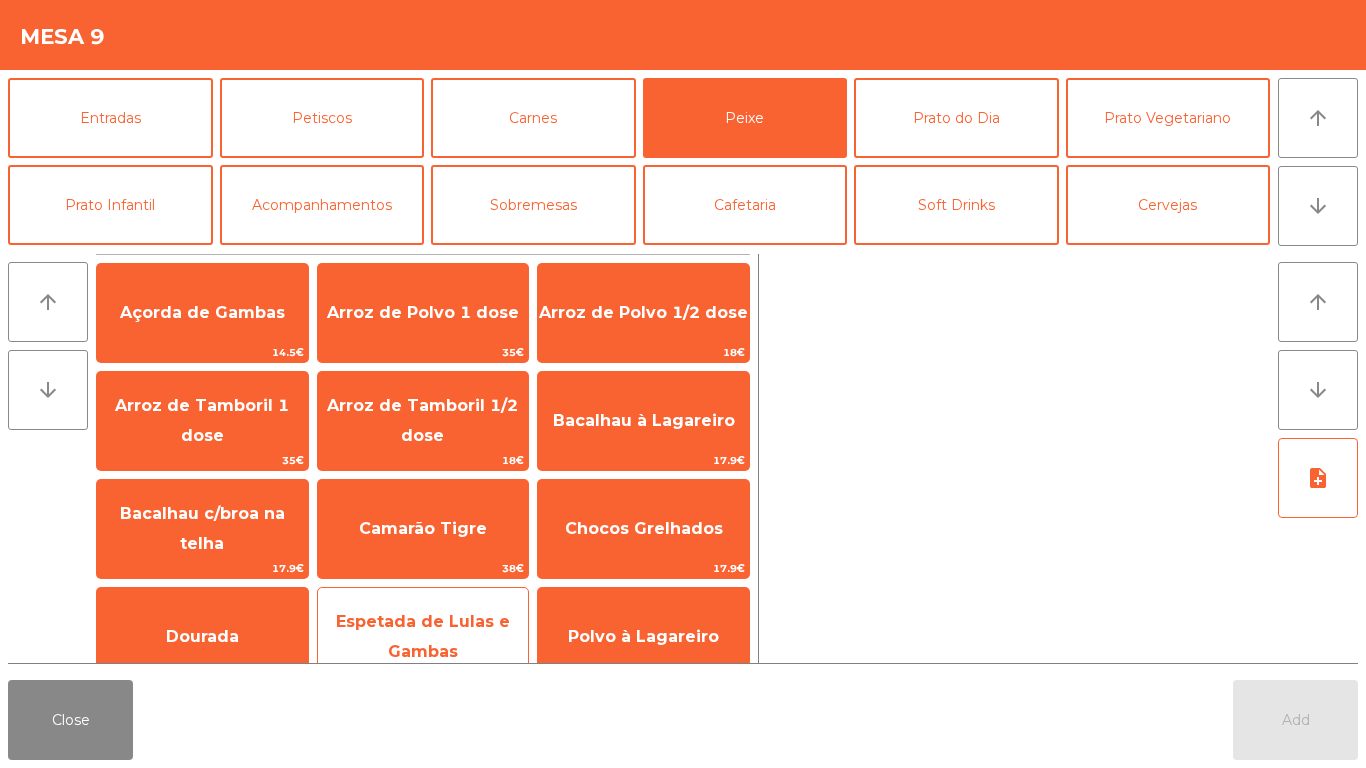 click on "Espetada de Lulas e Gambas" 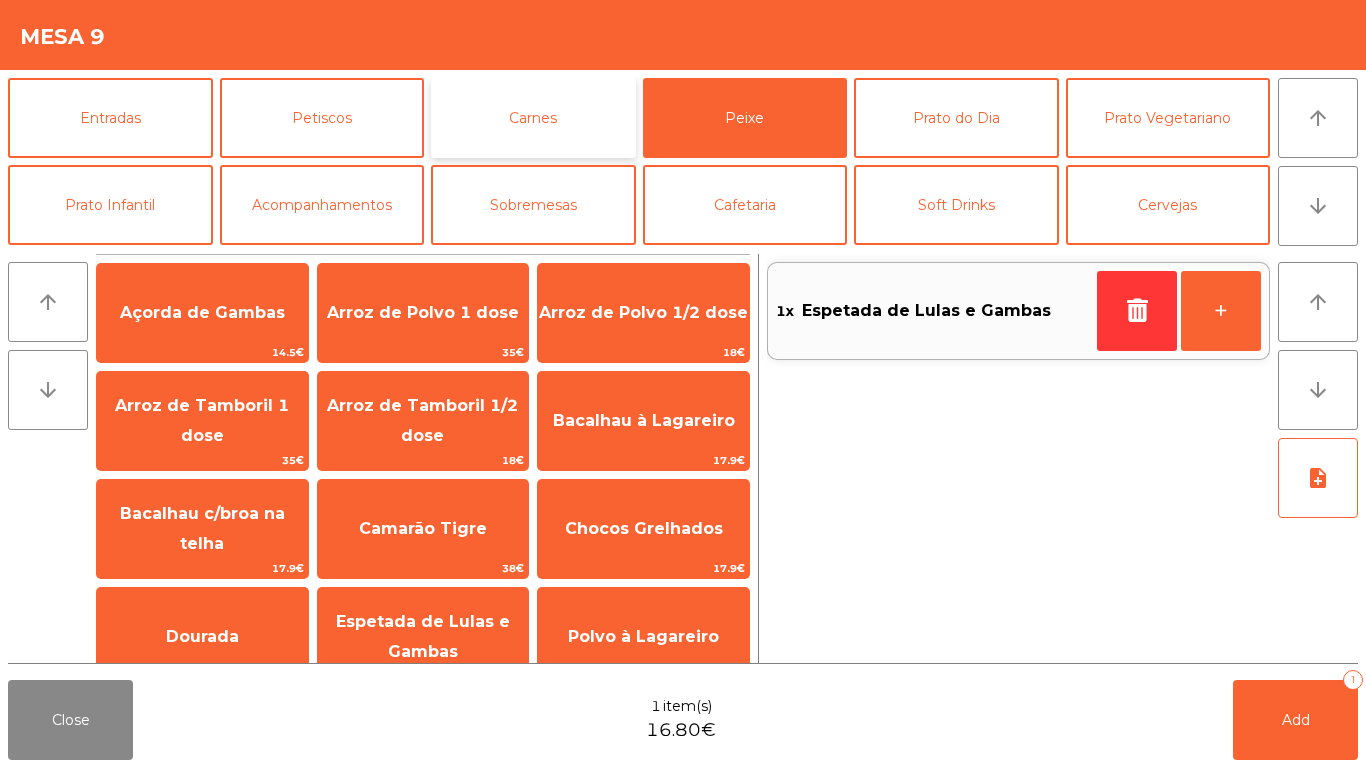 click on "Carnes" 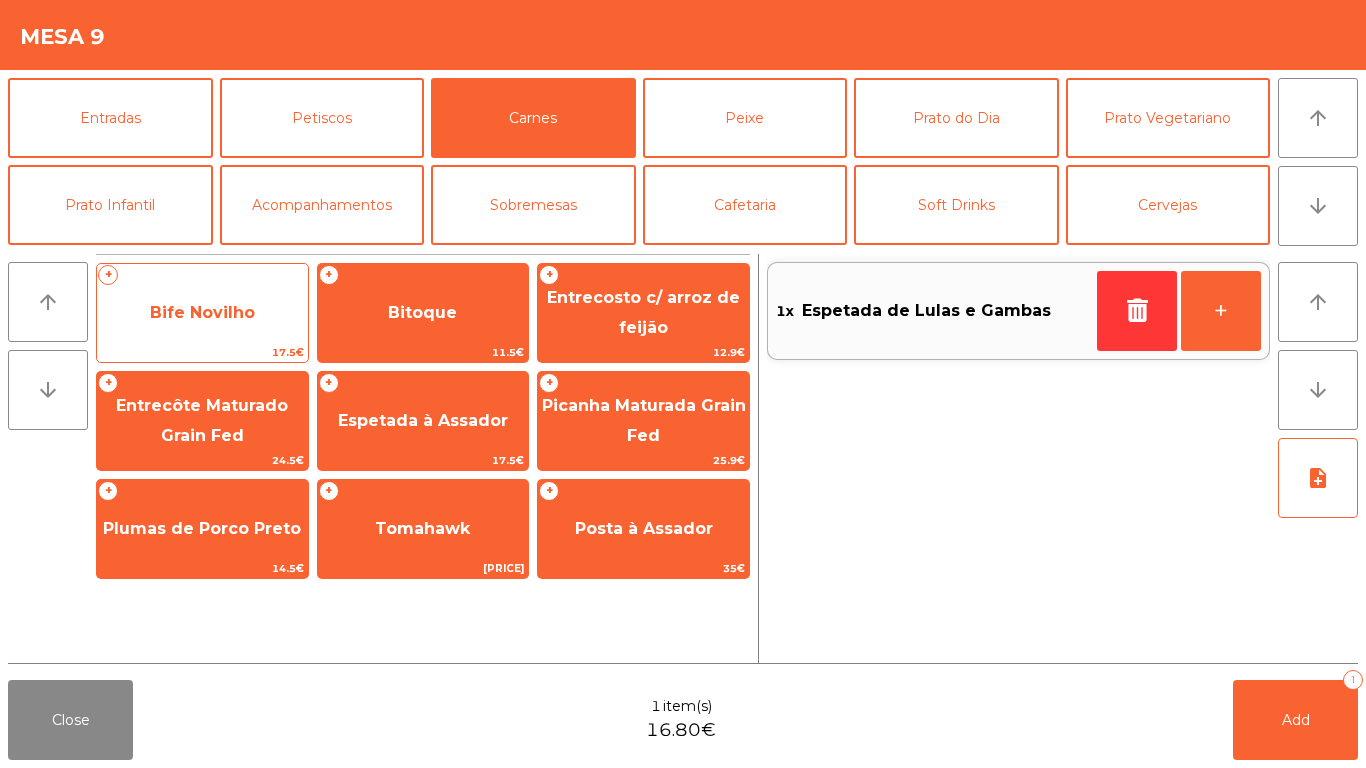 click on "17.5€" 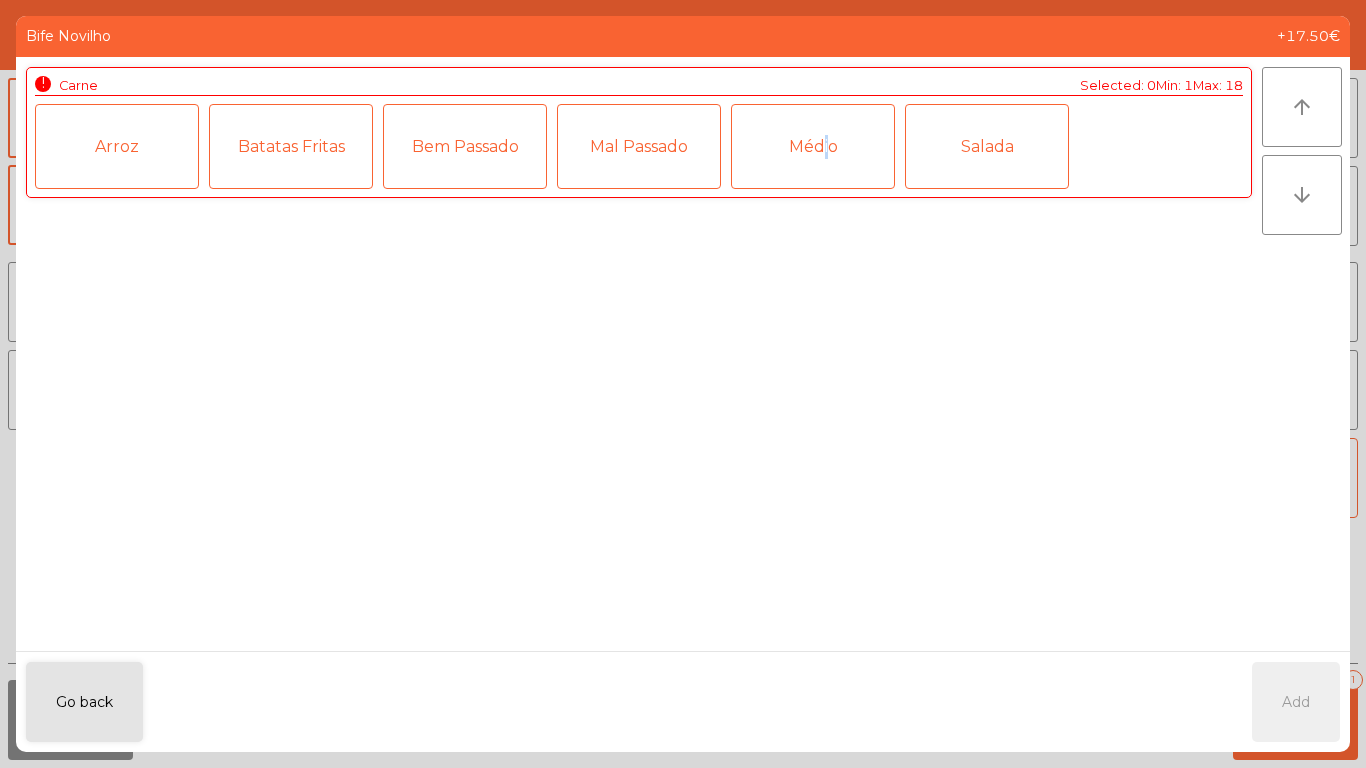 click on "Médio" 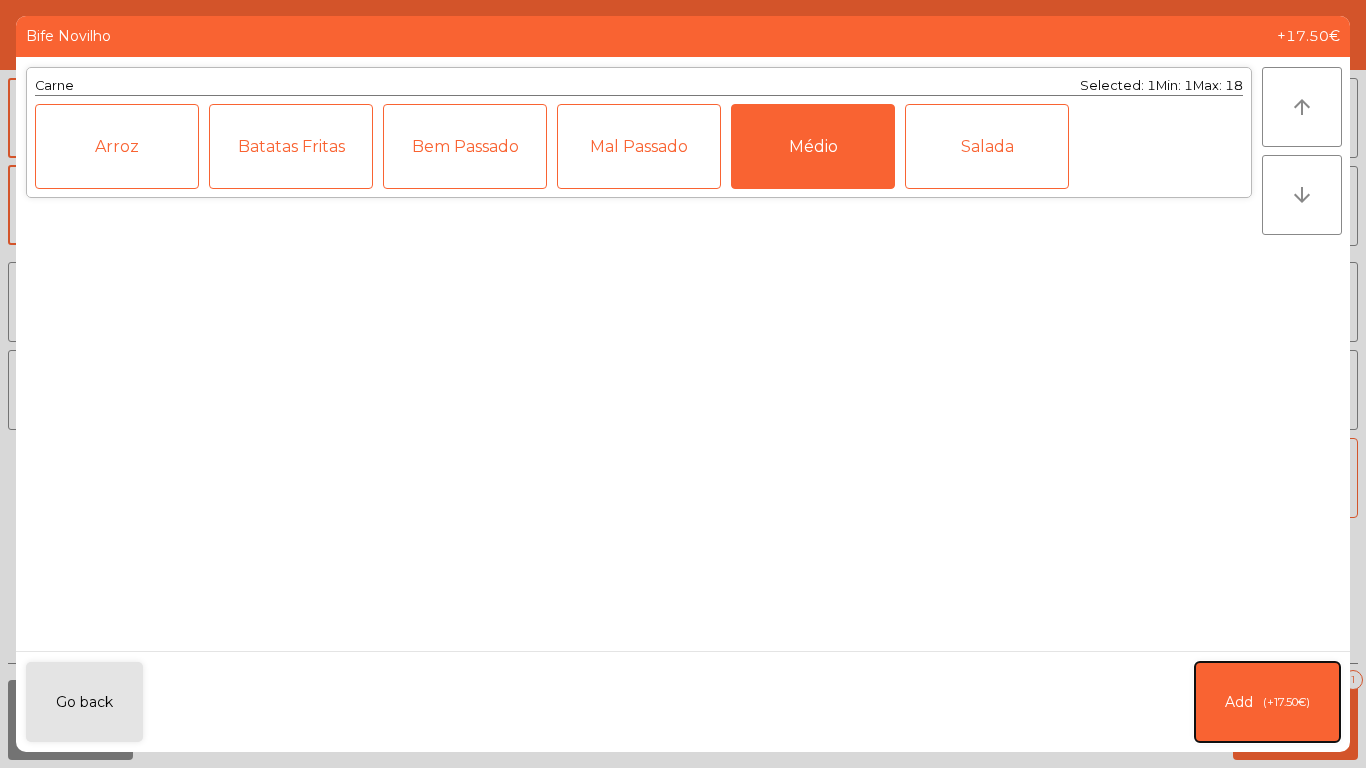 click on "Add   ([PRICE])" 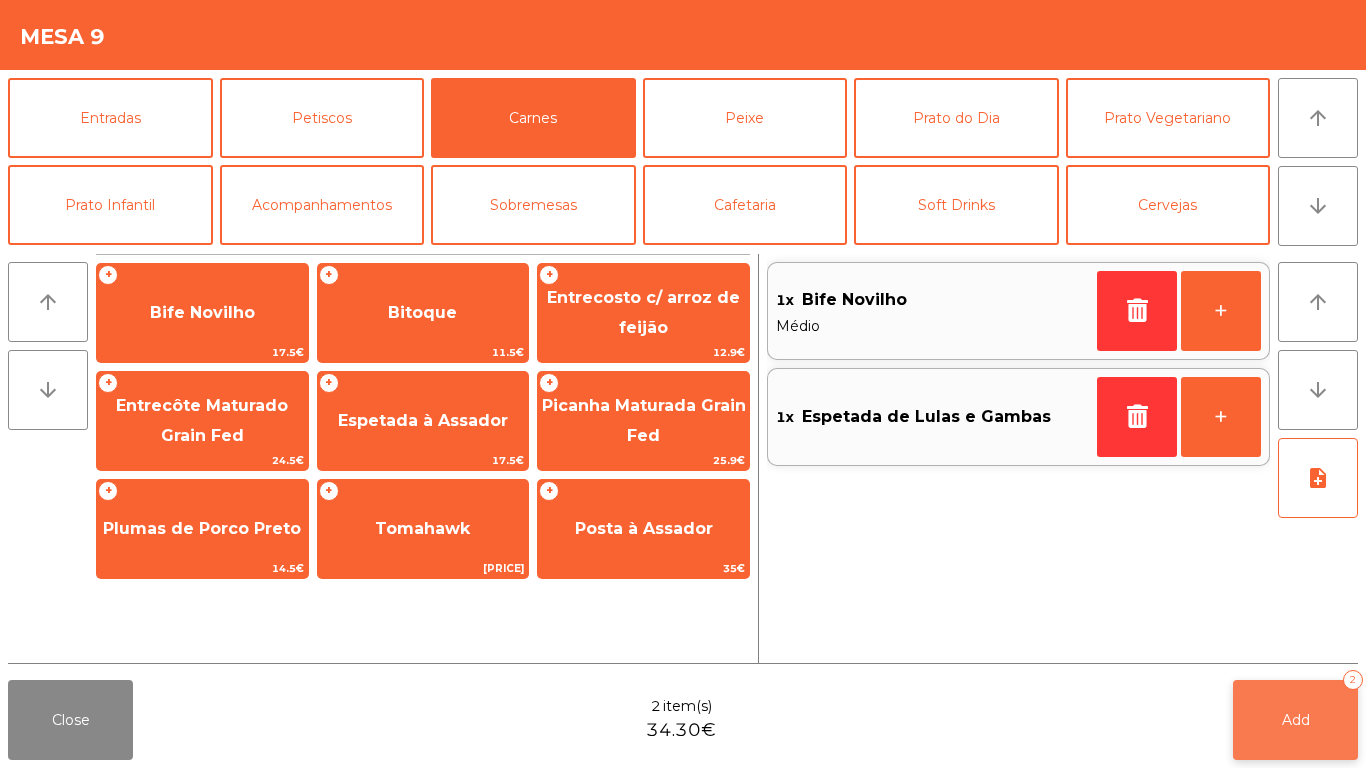 click on "Add   2" 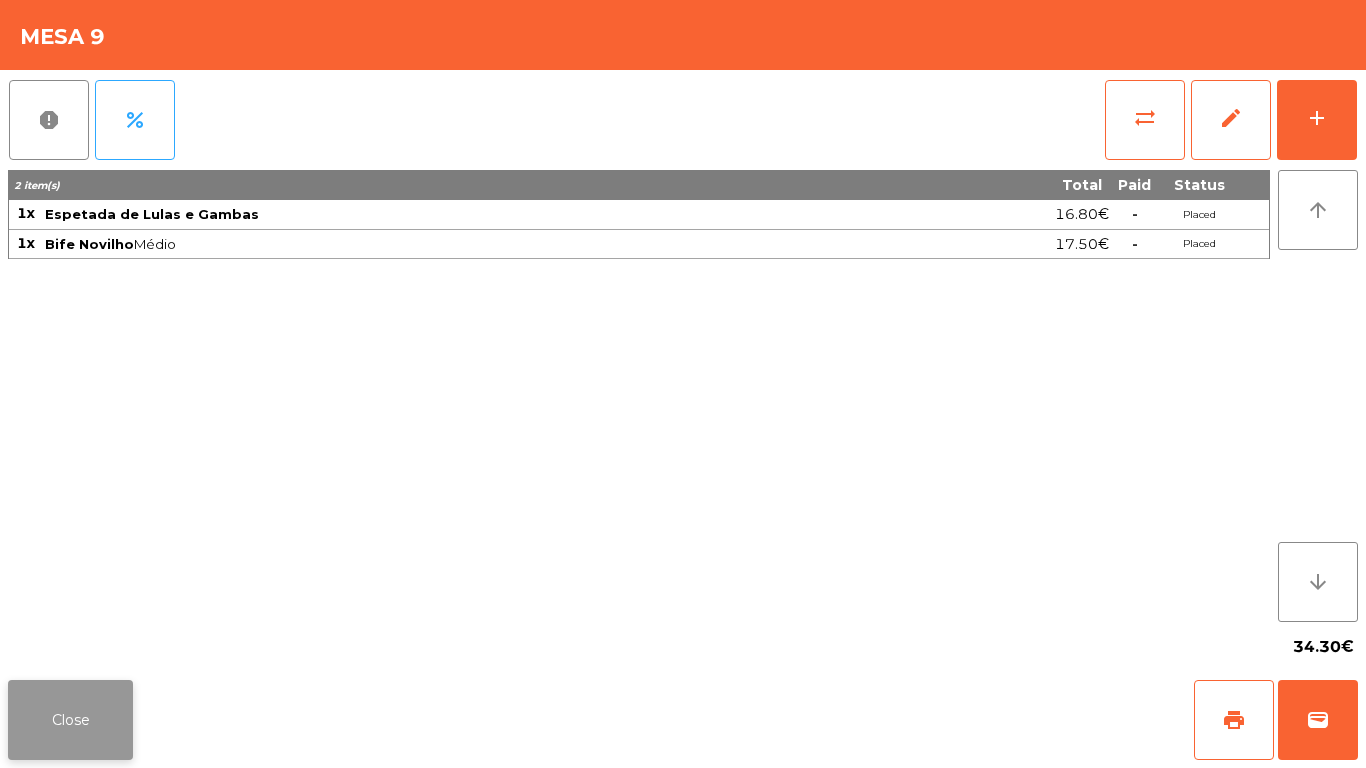 click on "Close" 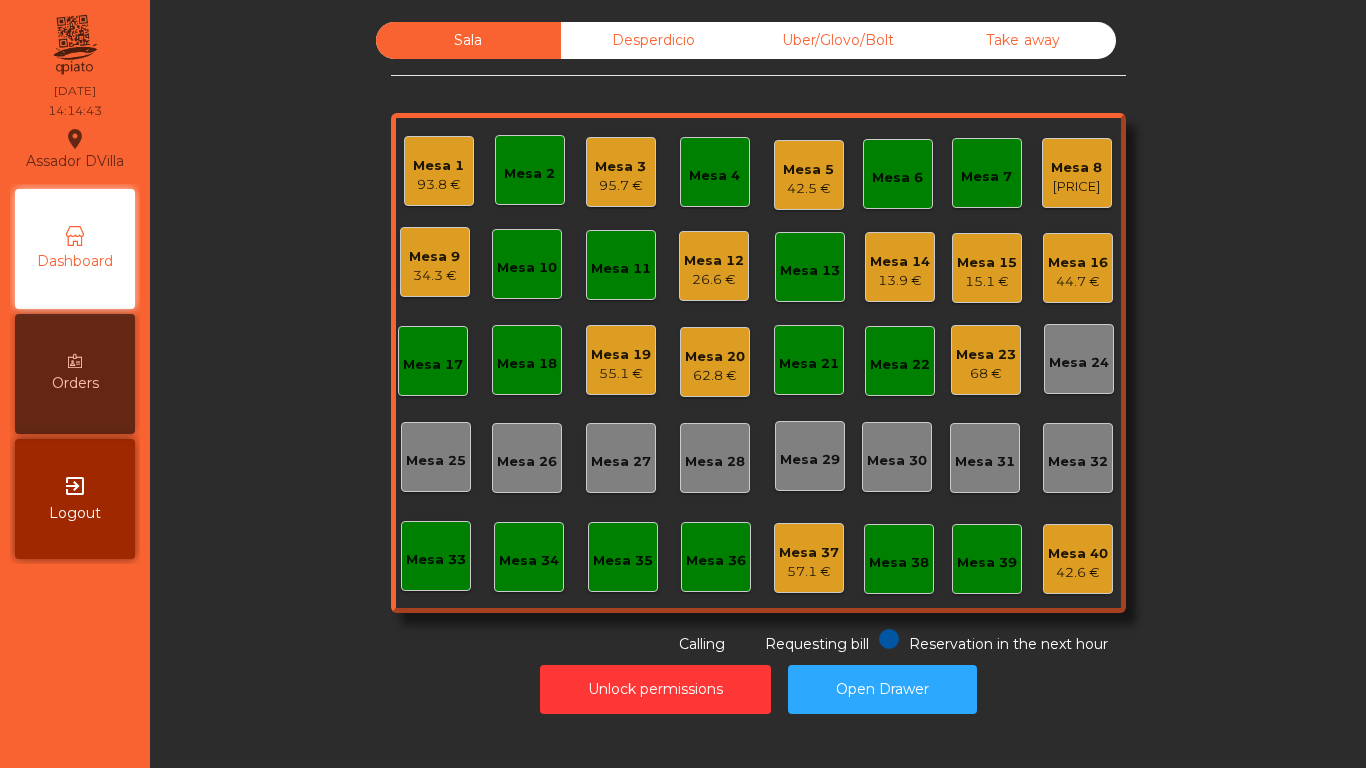 click on "Mesa 8" 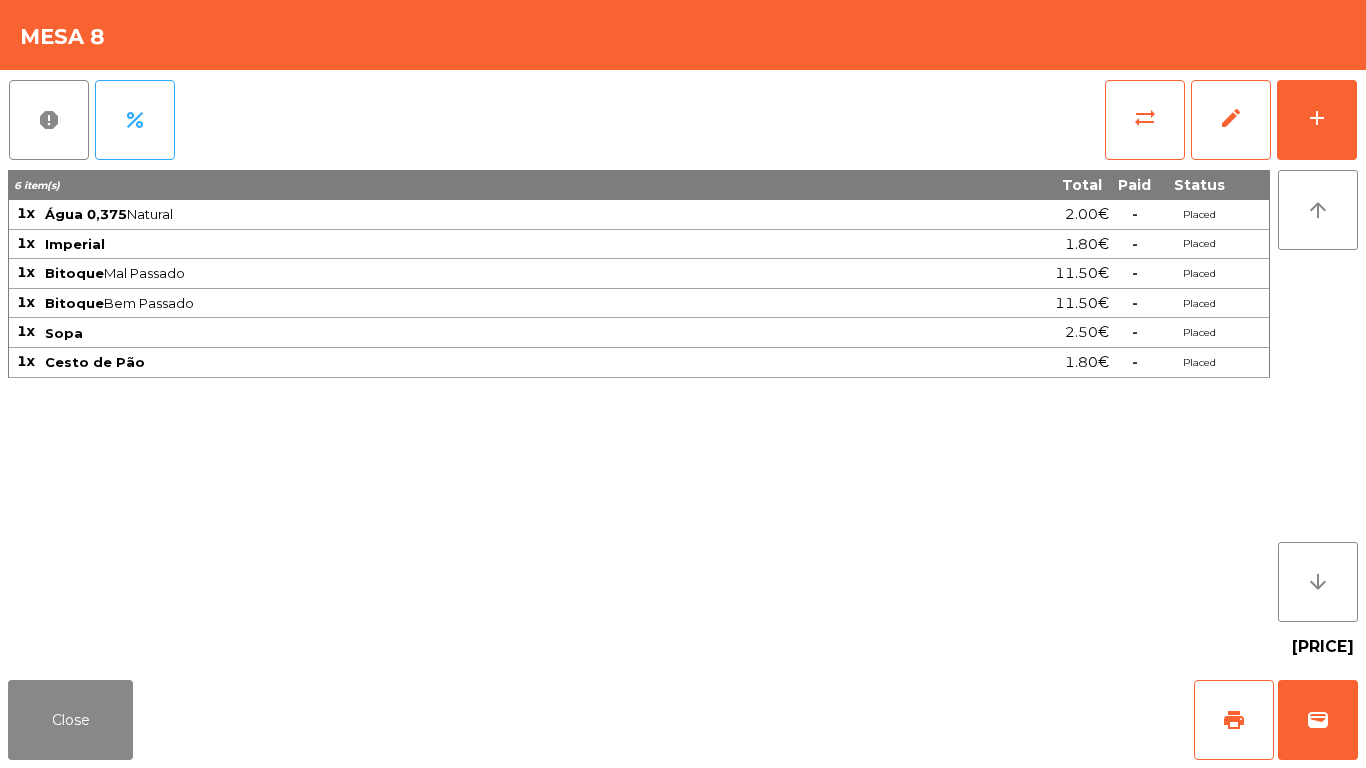 click on "report   percent   sync_alt   edit   add  6 item(s) Total Paid Status 1x Água 0,375  Natural  [PRICE]  -  Placed 1x Imperial [PRICE]  -  Placed 1x Bitoque  Mal Passado  [PRICE]  -  Placed 1x Bitoque  Bem Passado  [PRICE]  -  Placed 1x Sopa [PRICE]  -  Placed 1x Cesto de Pão [PRICE]  -  Placed arrow_upward arrow_downward  [PRICE]" 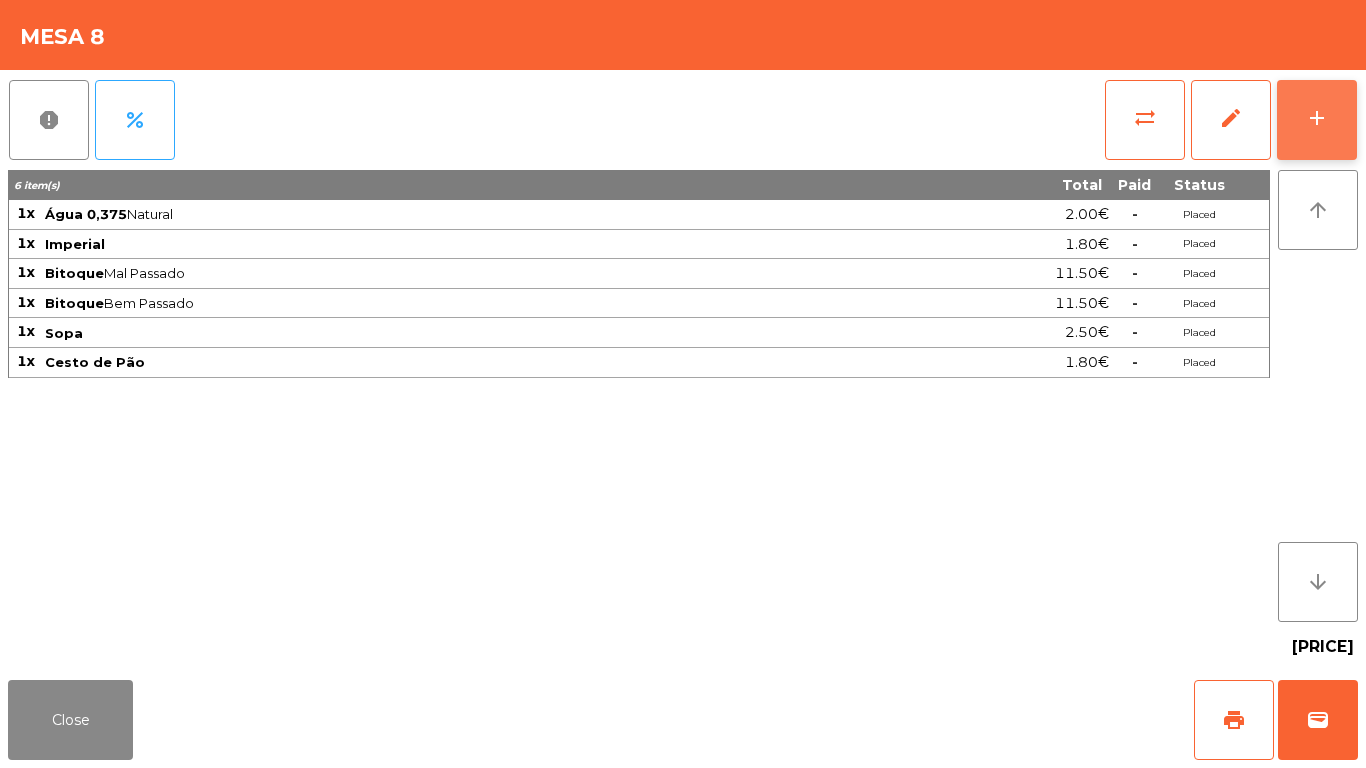 click on "add" 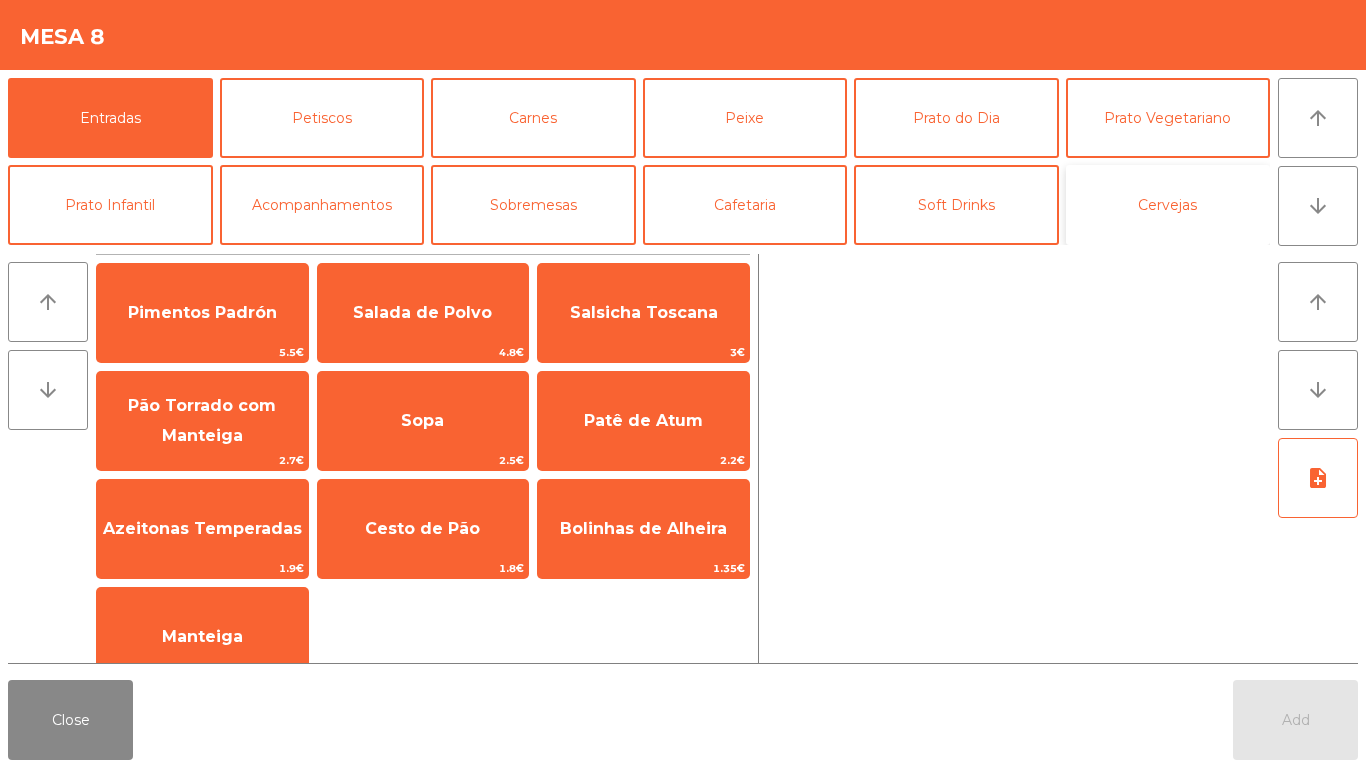 click on "Cervejas" 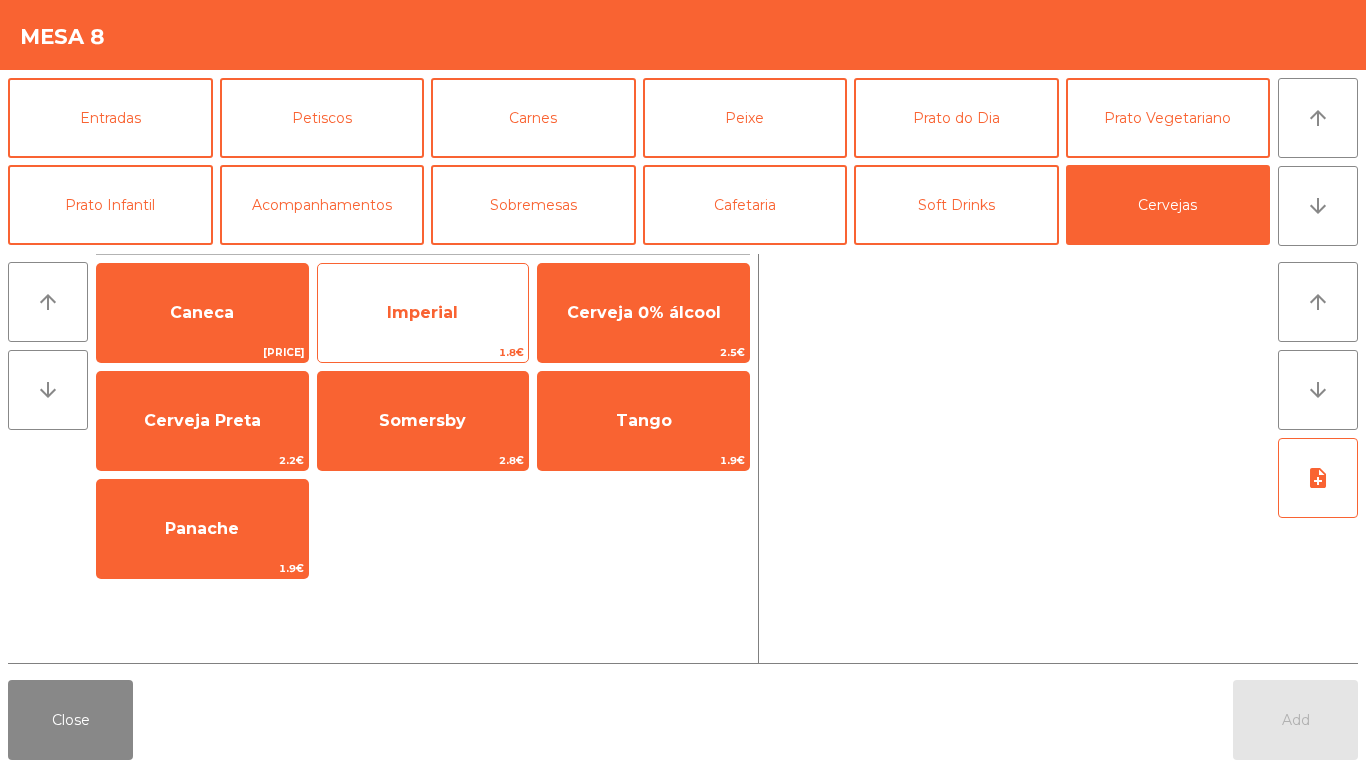 click on "Imperial" 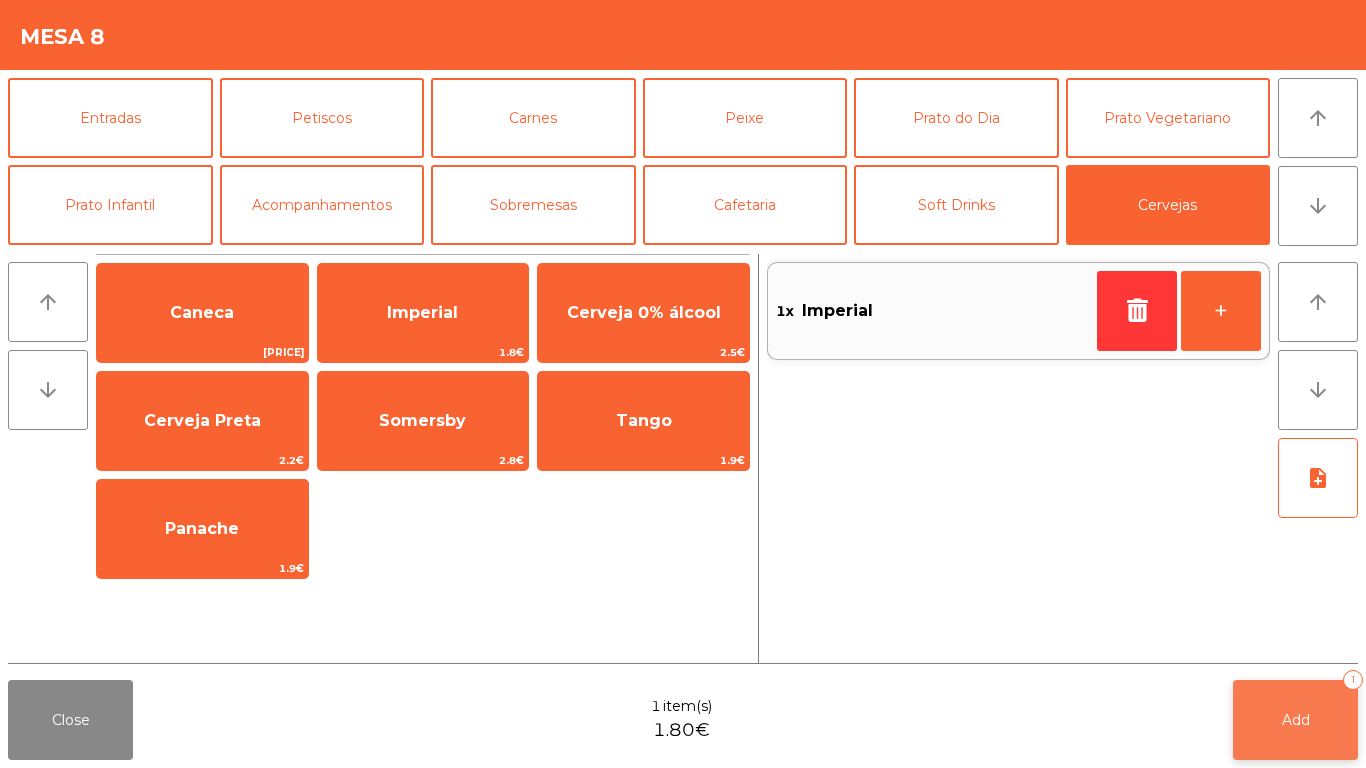 click on "Add   1" 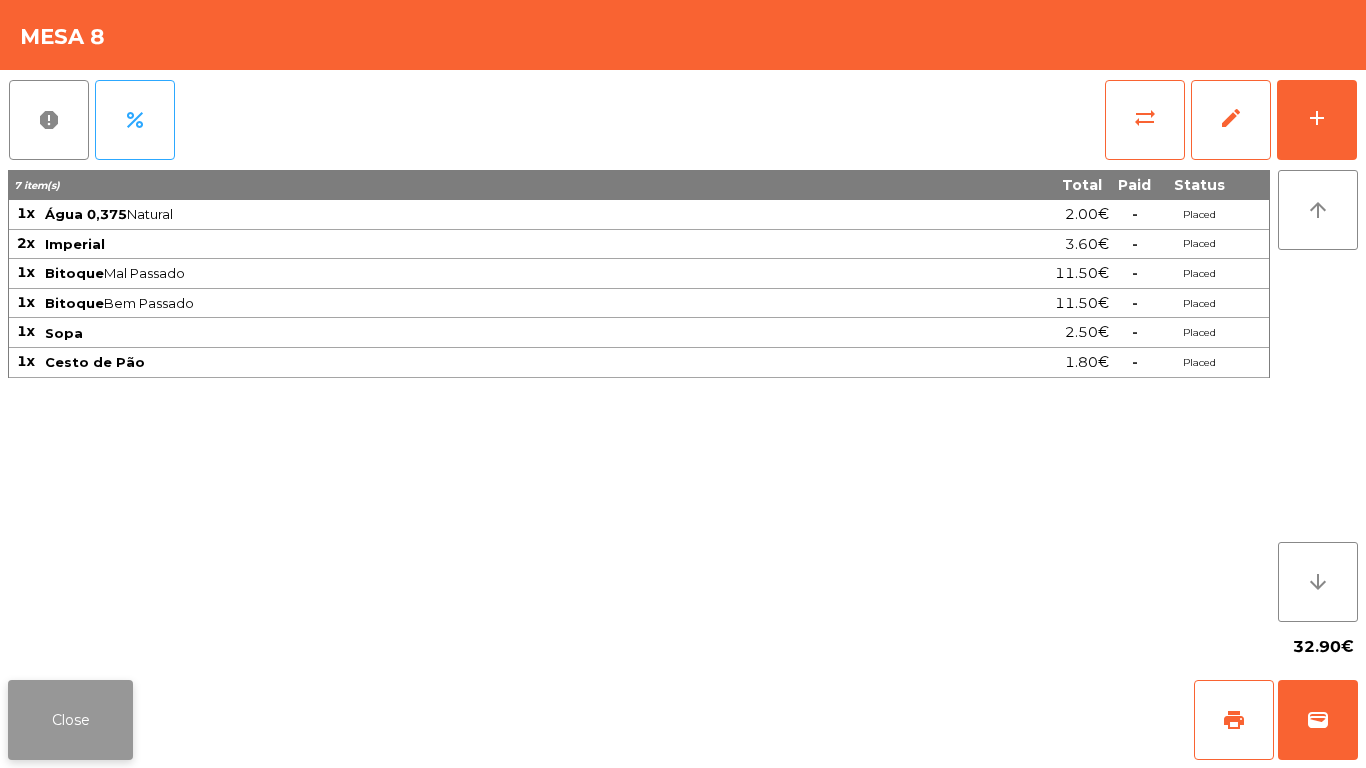 click on "Close" 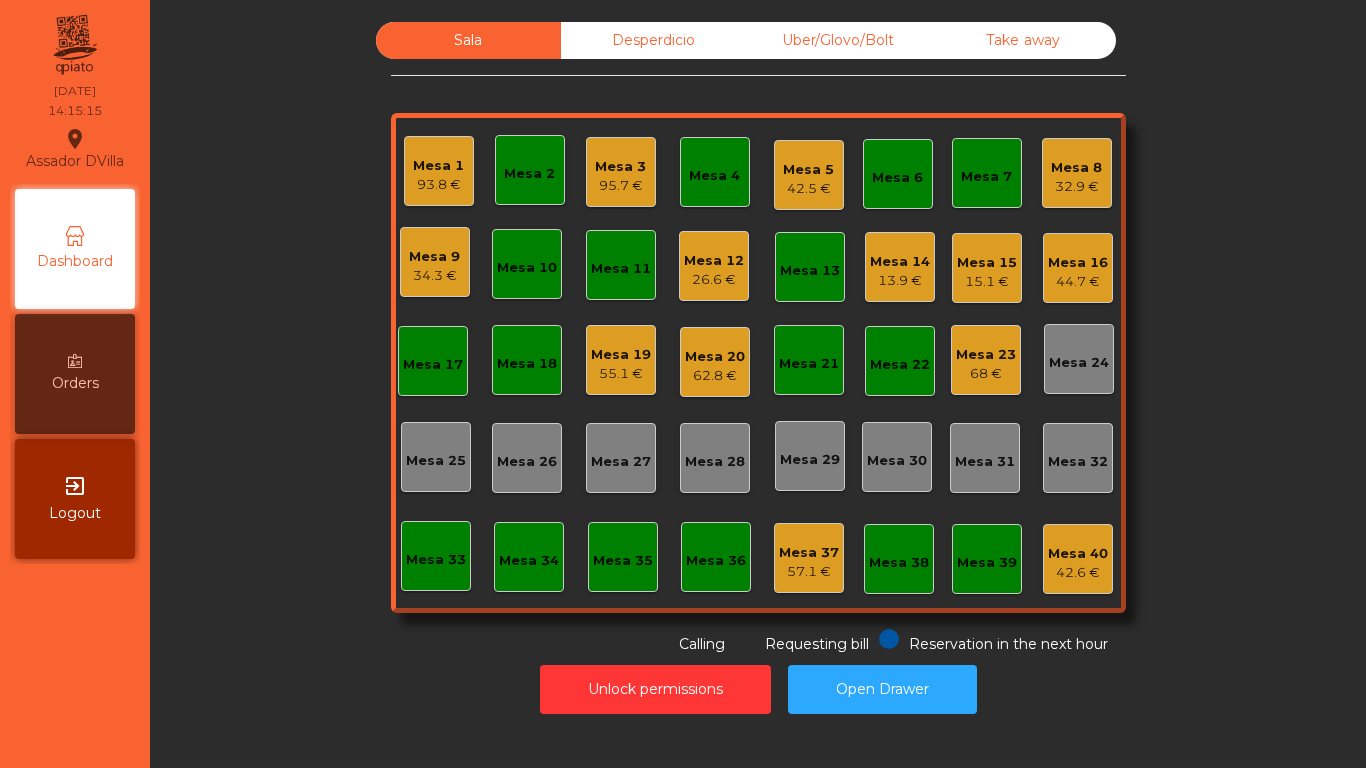 click on "Mesa 19" 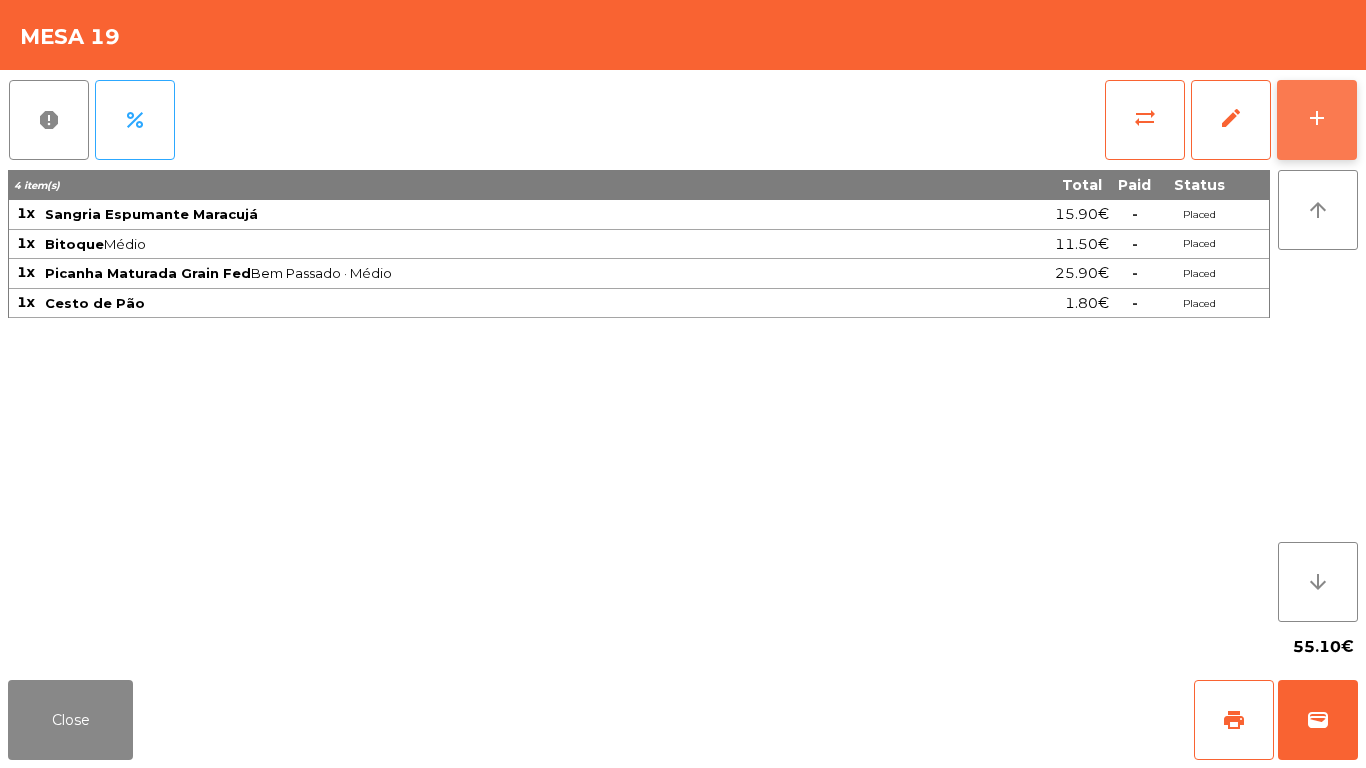 click on "add" 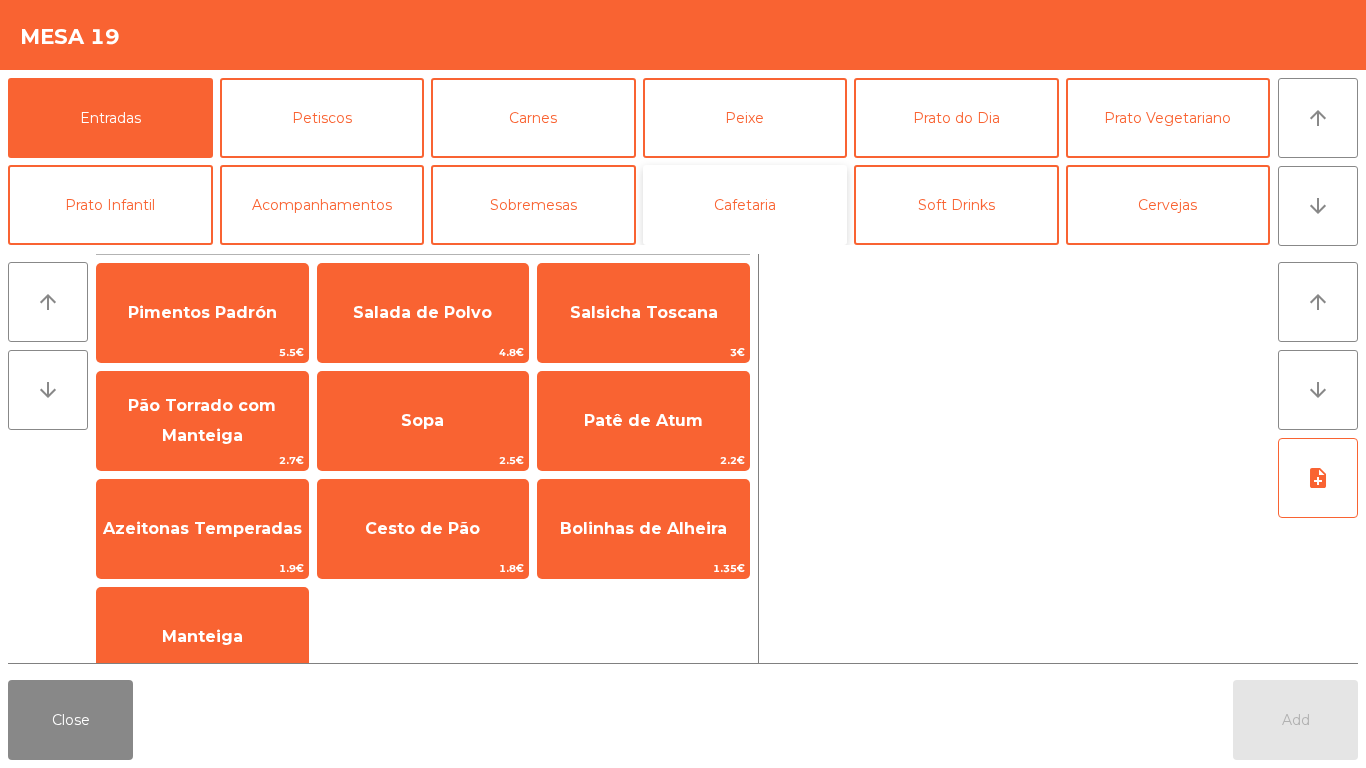 click on "Cafetaria" 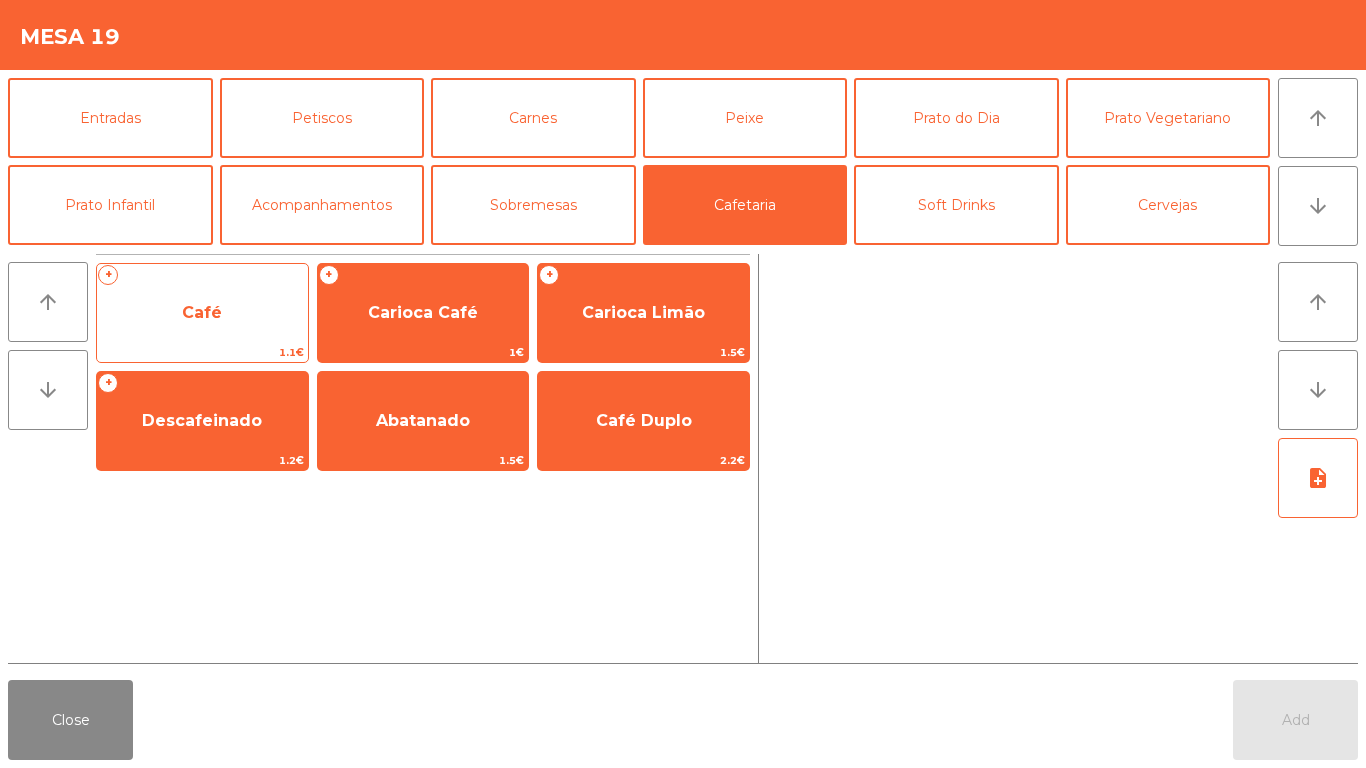 click on "Café" 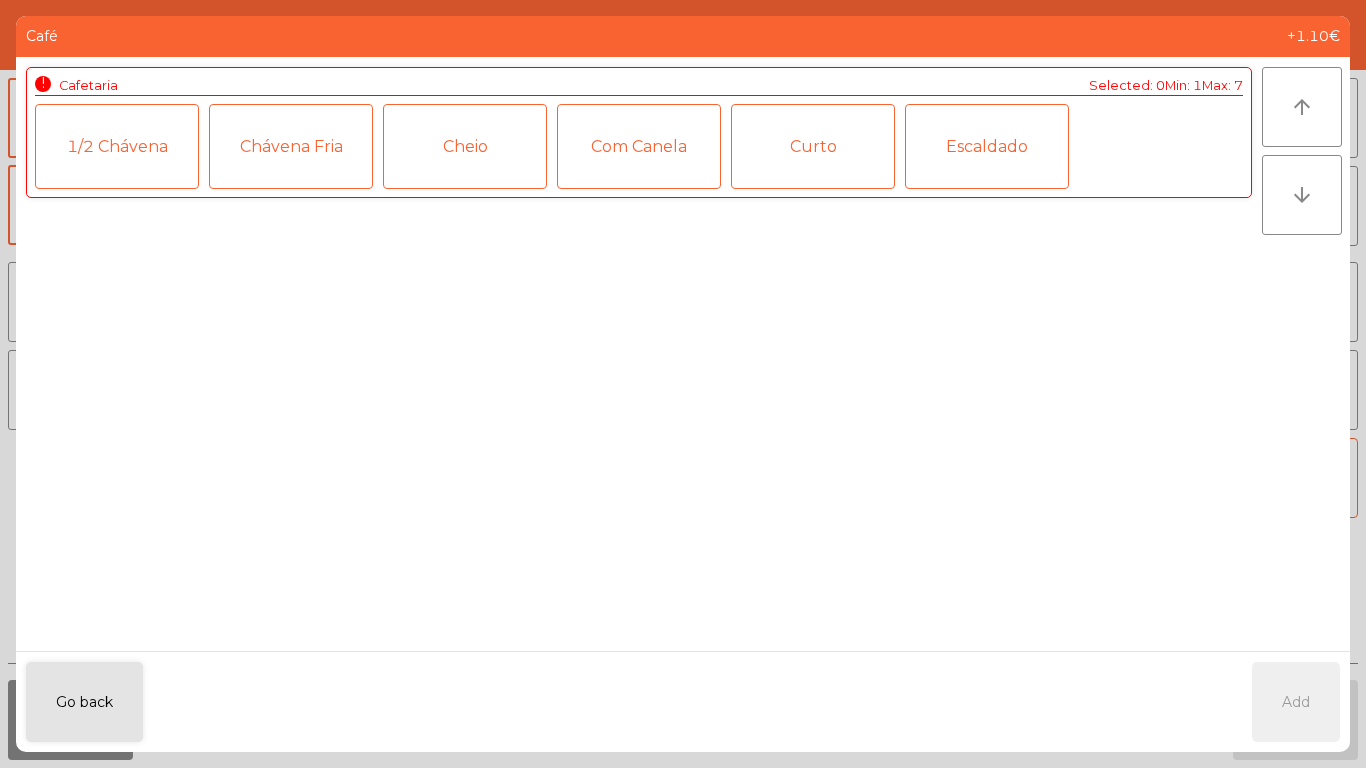 click on "Escaldado" 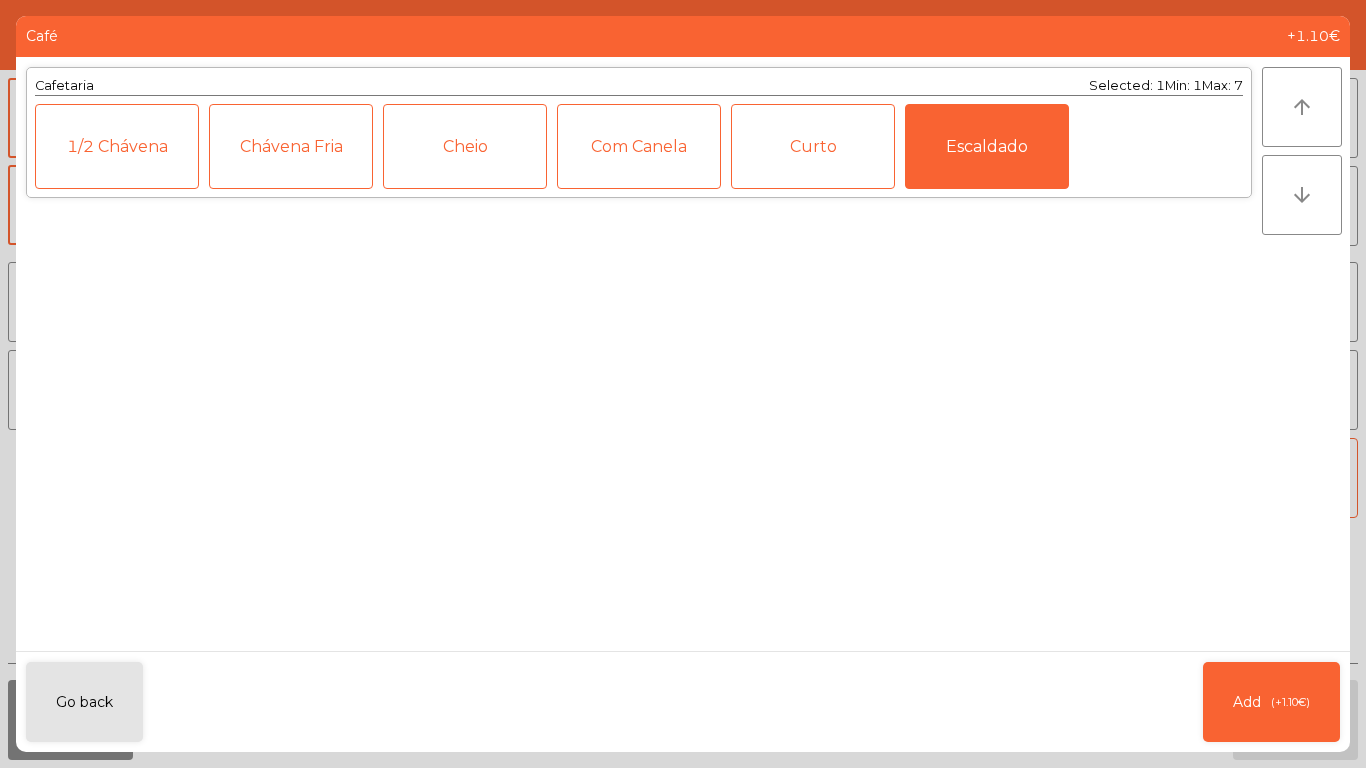 click on "Escaldado" 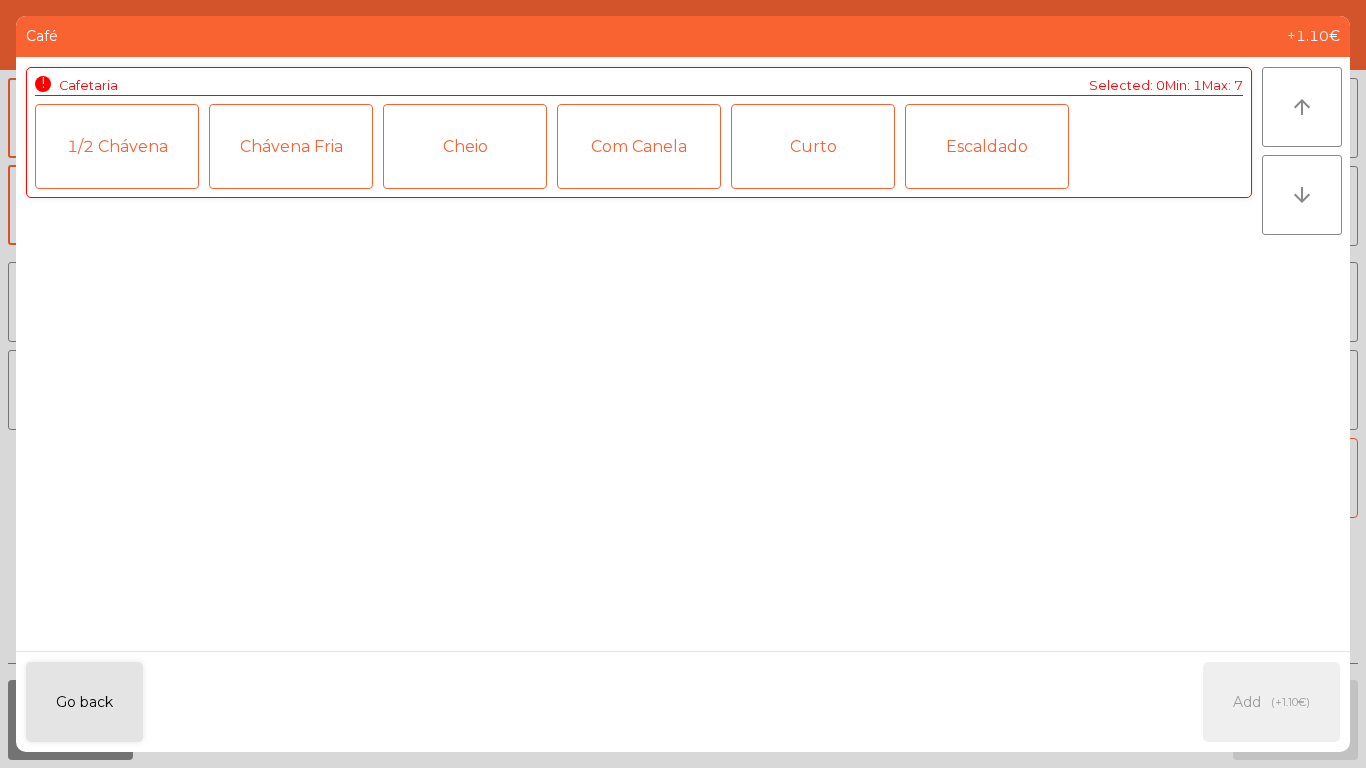 click on "1/2 Chávena" 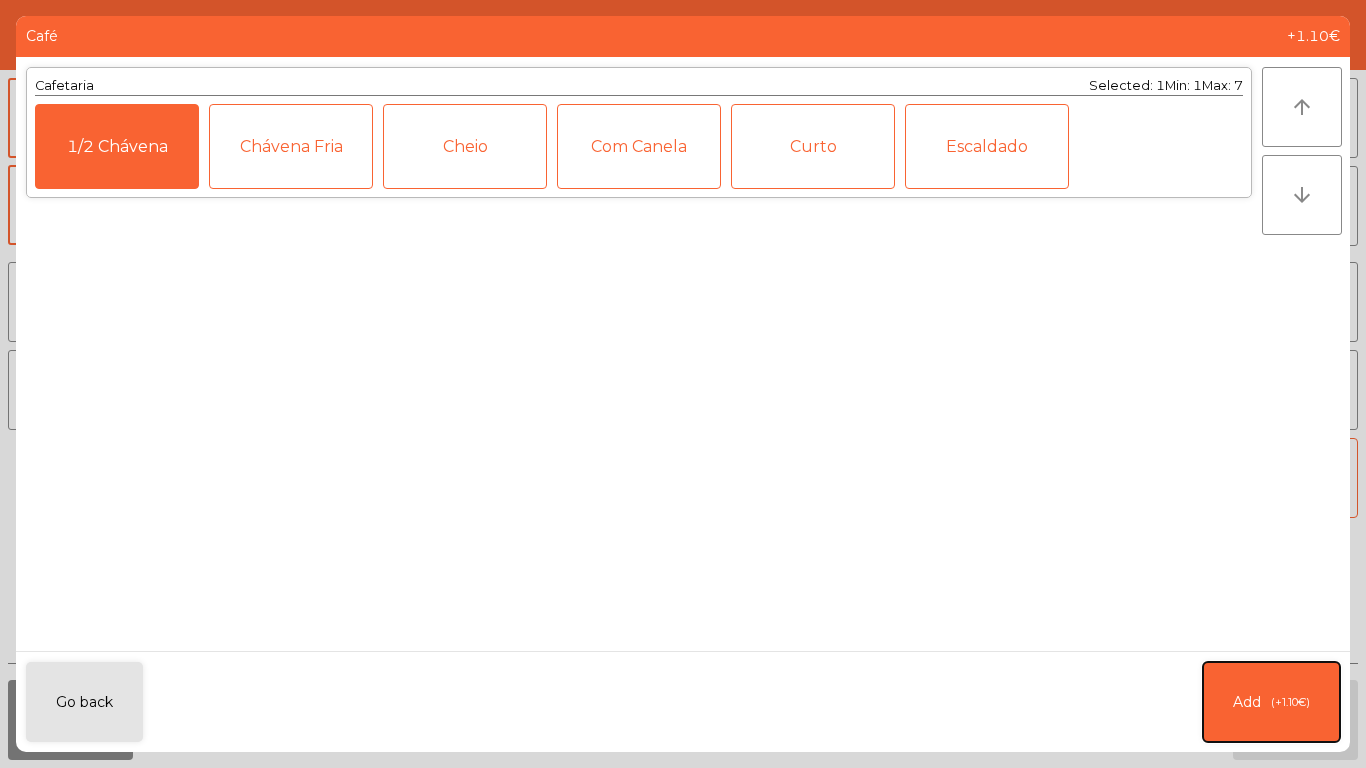 click on "Add   (+1.10€)" 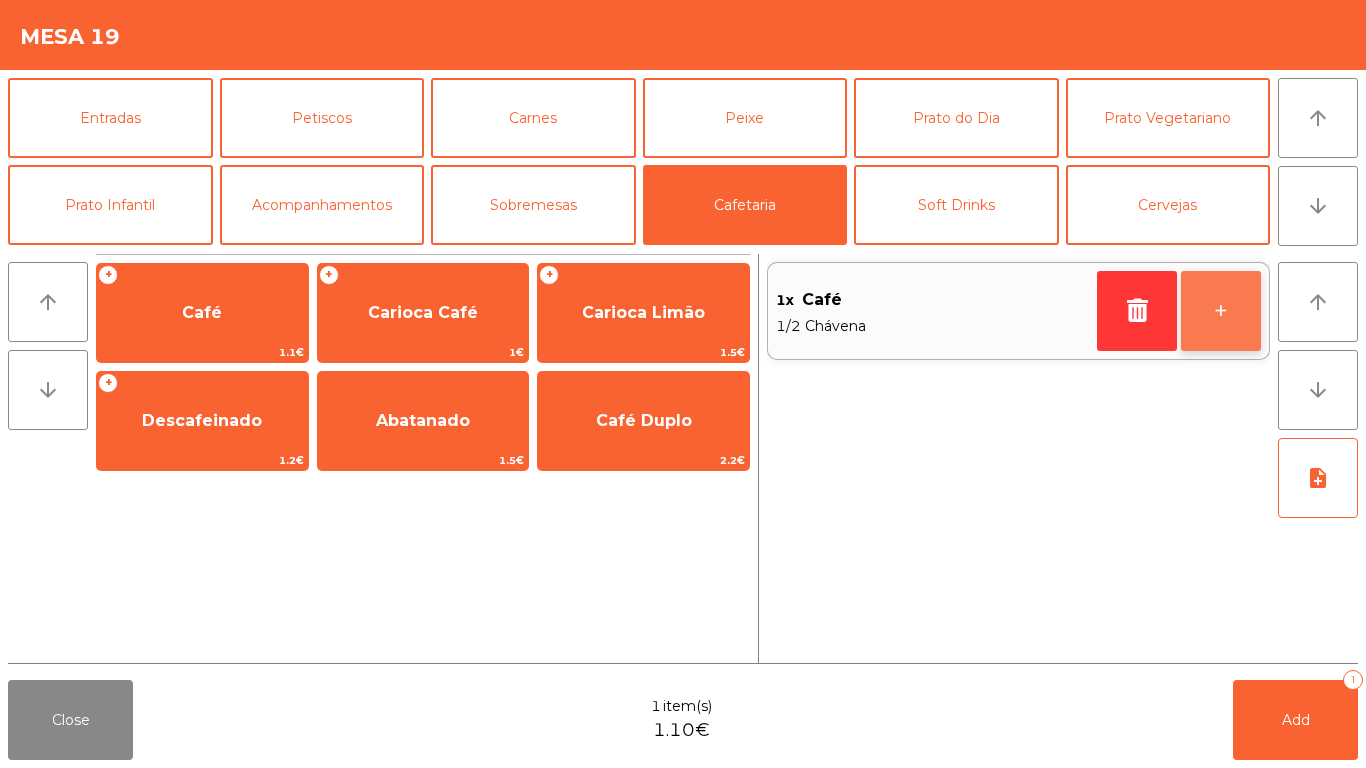 click on "+" 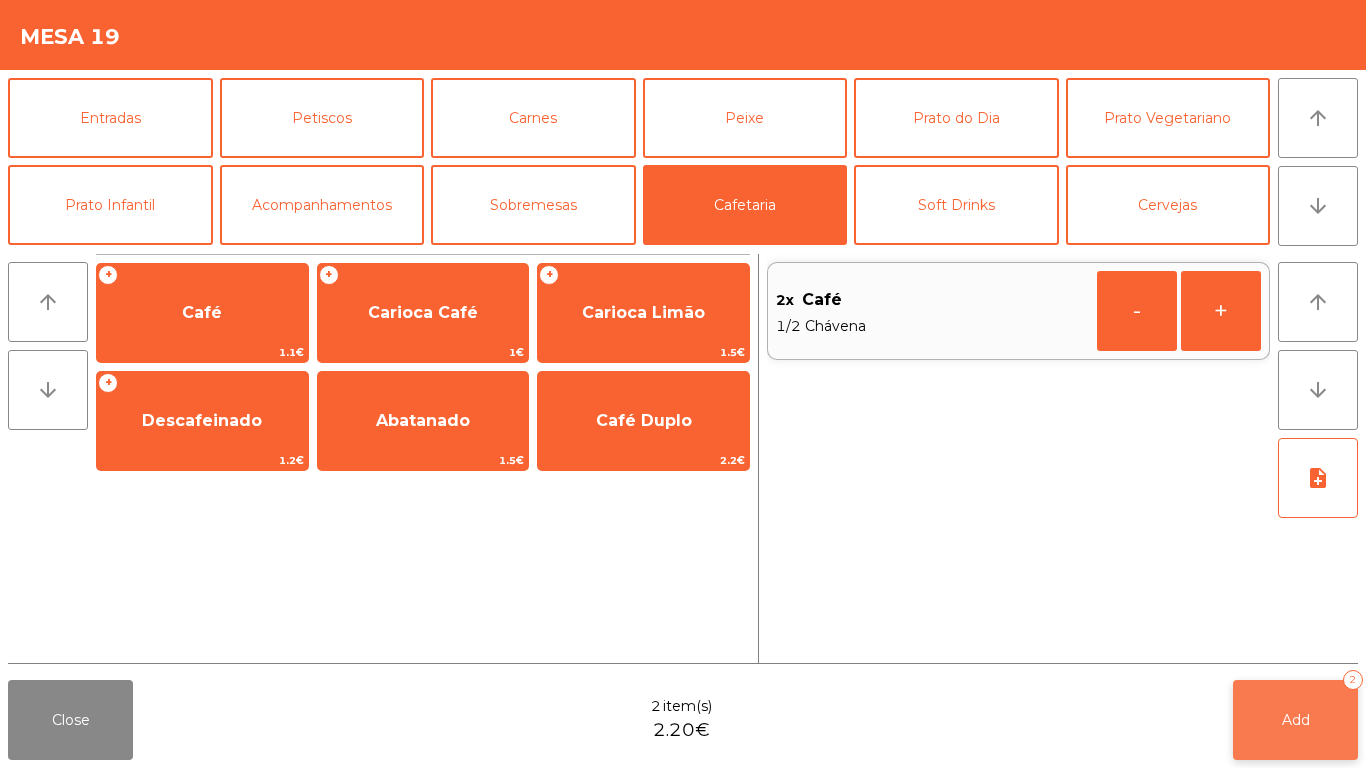 click on "Add   2" 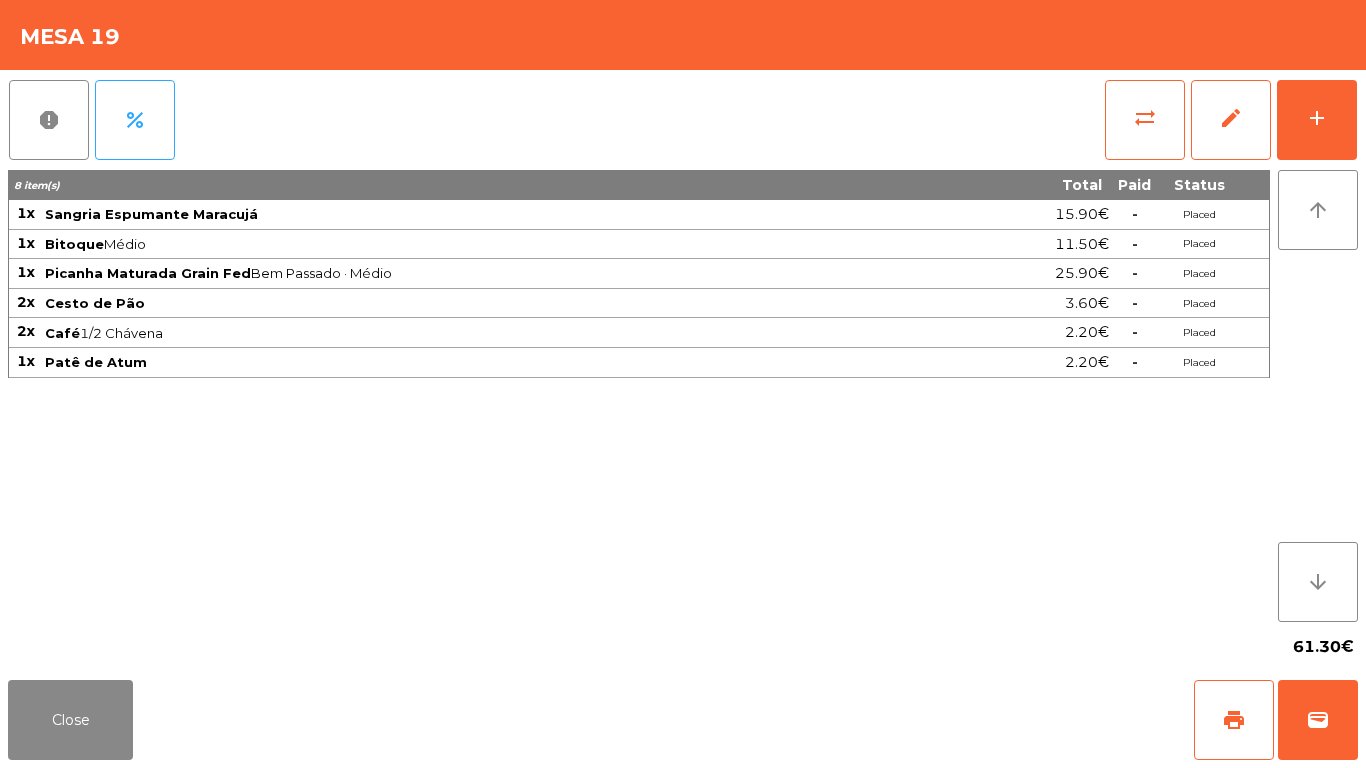 scroll, scrollTop: 0, scrollLeft: 0, axis: both 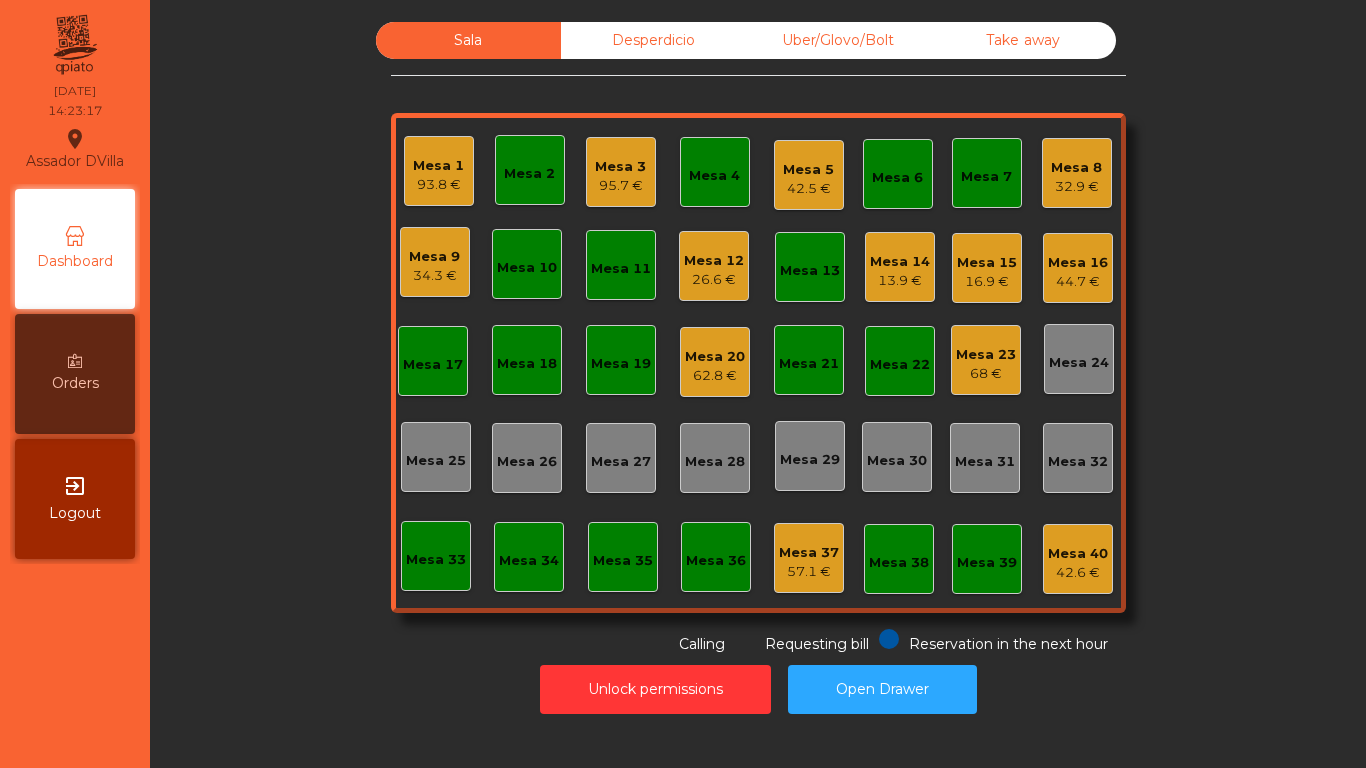 click on "Mesa 23   68 €" 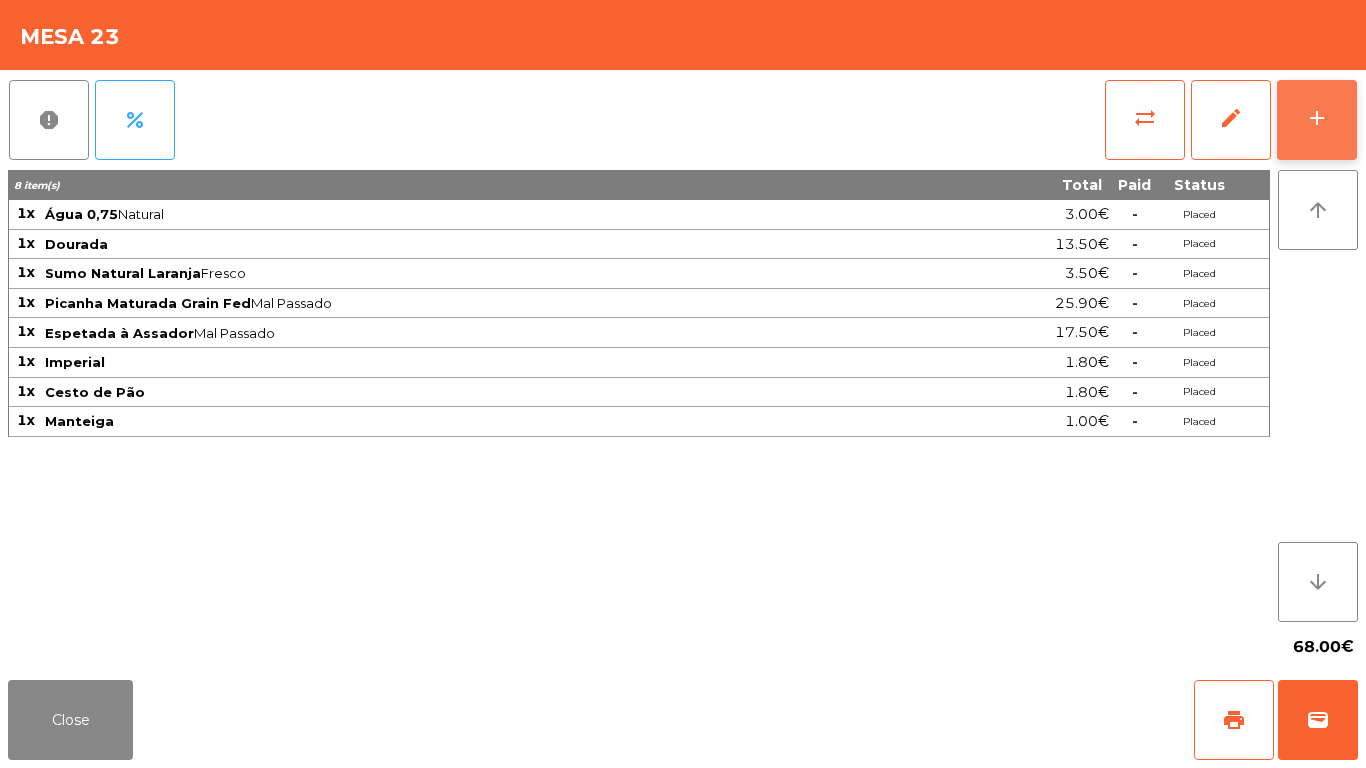 click on "add" 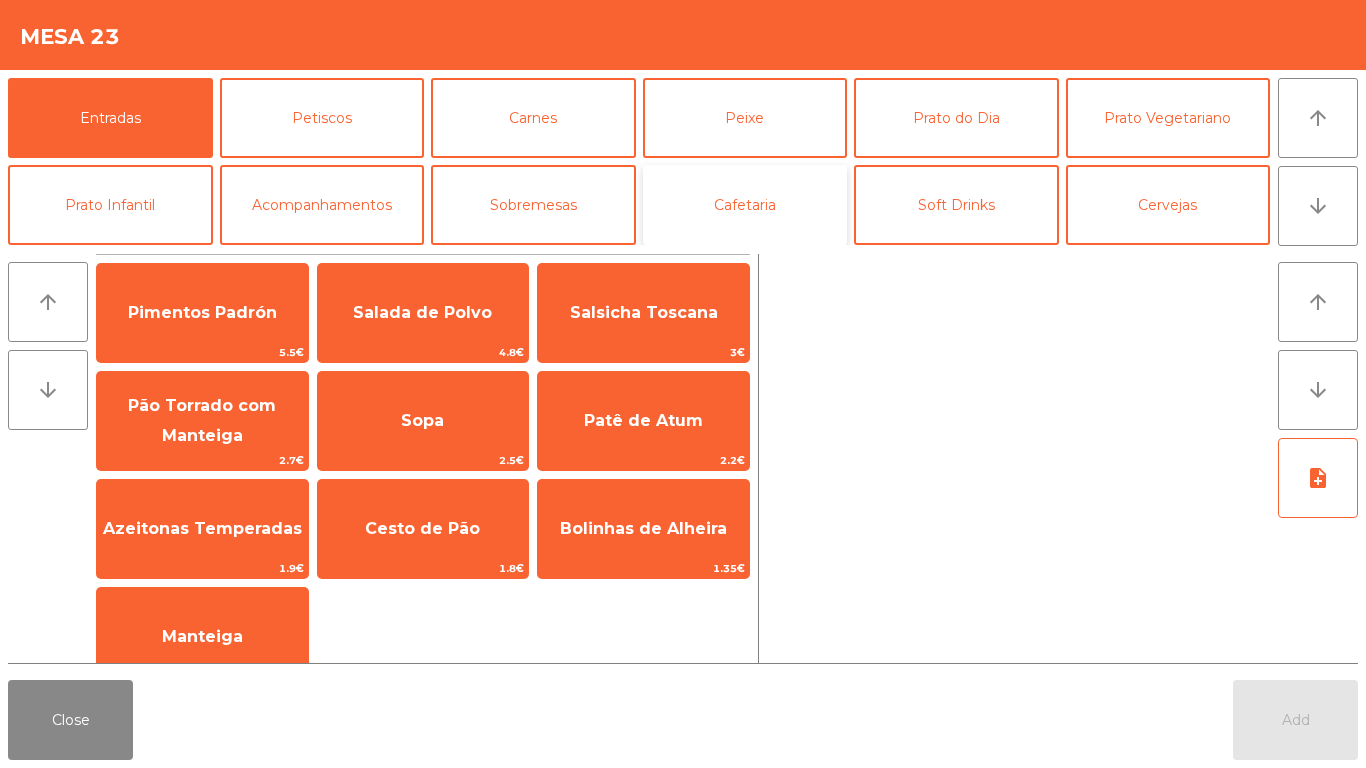 click on "Cafetaria" 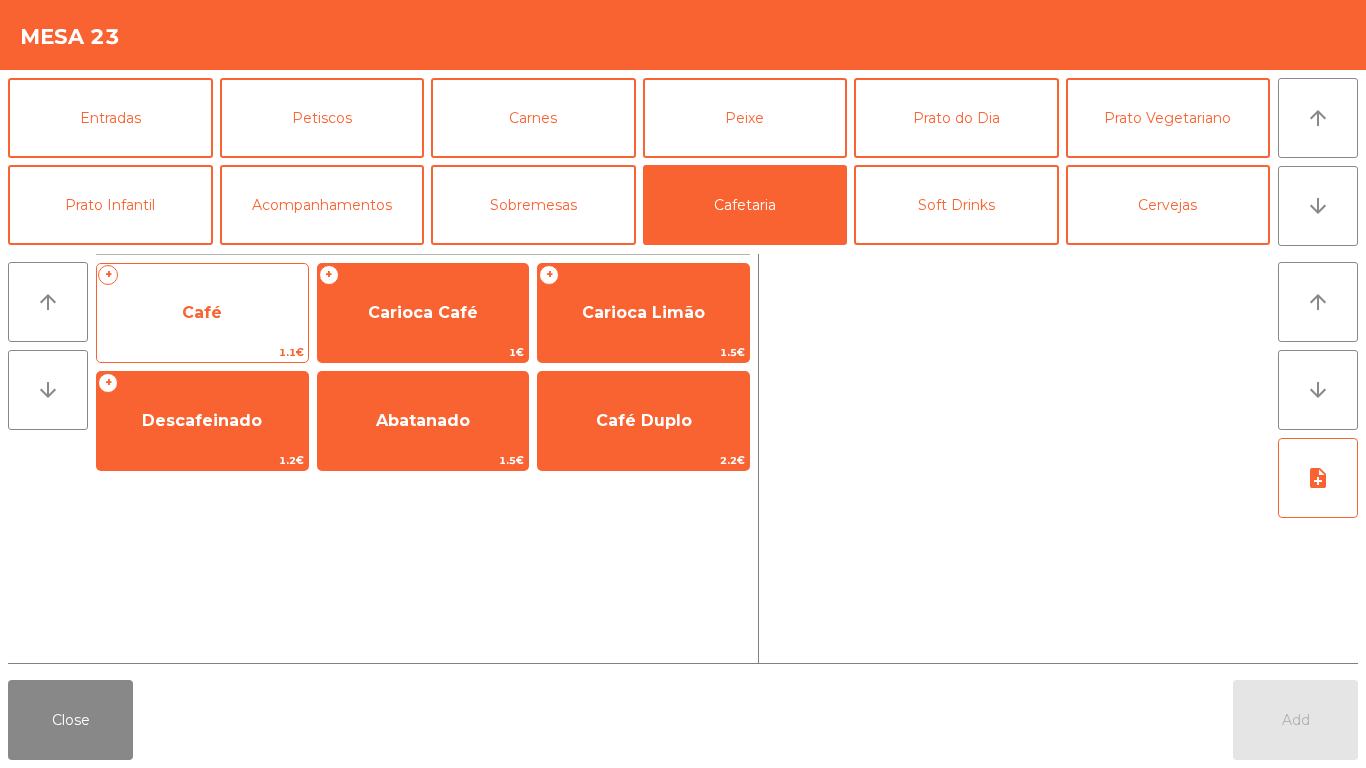 click on "Café" 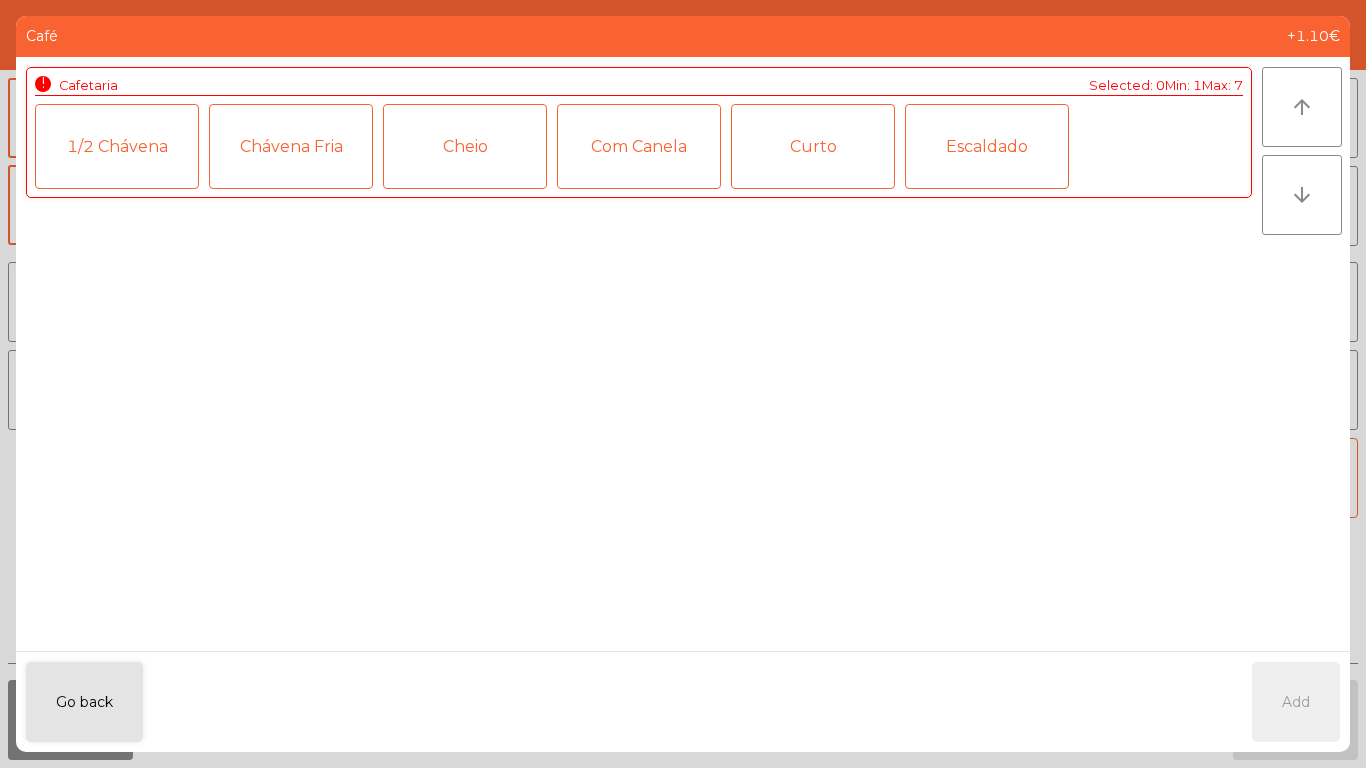 click on "1/2 Chávena" 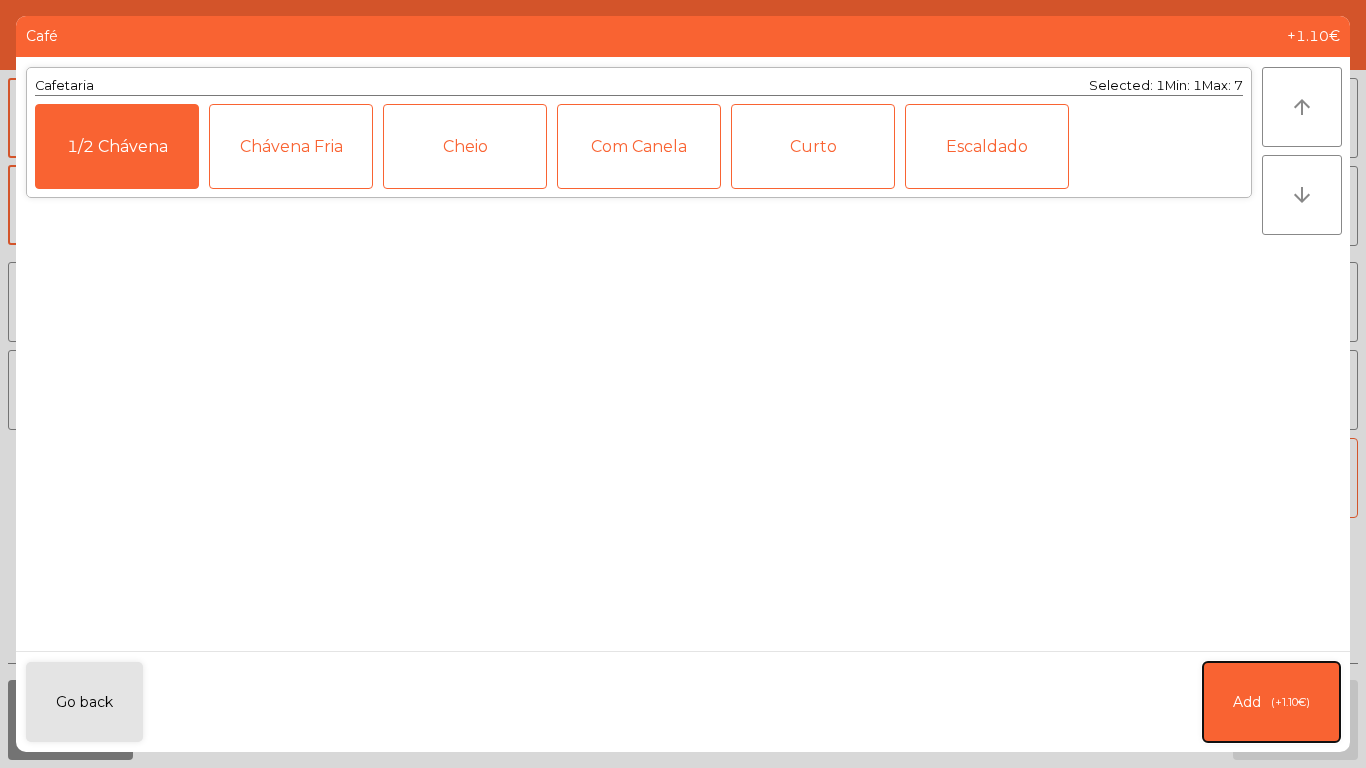 click on "Add   (+1.10€)" 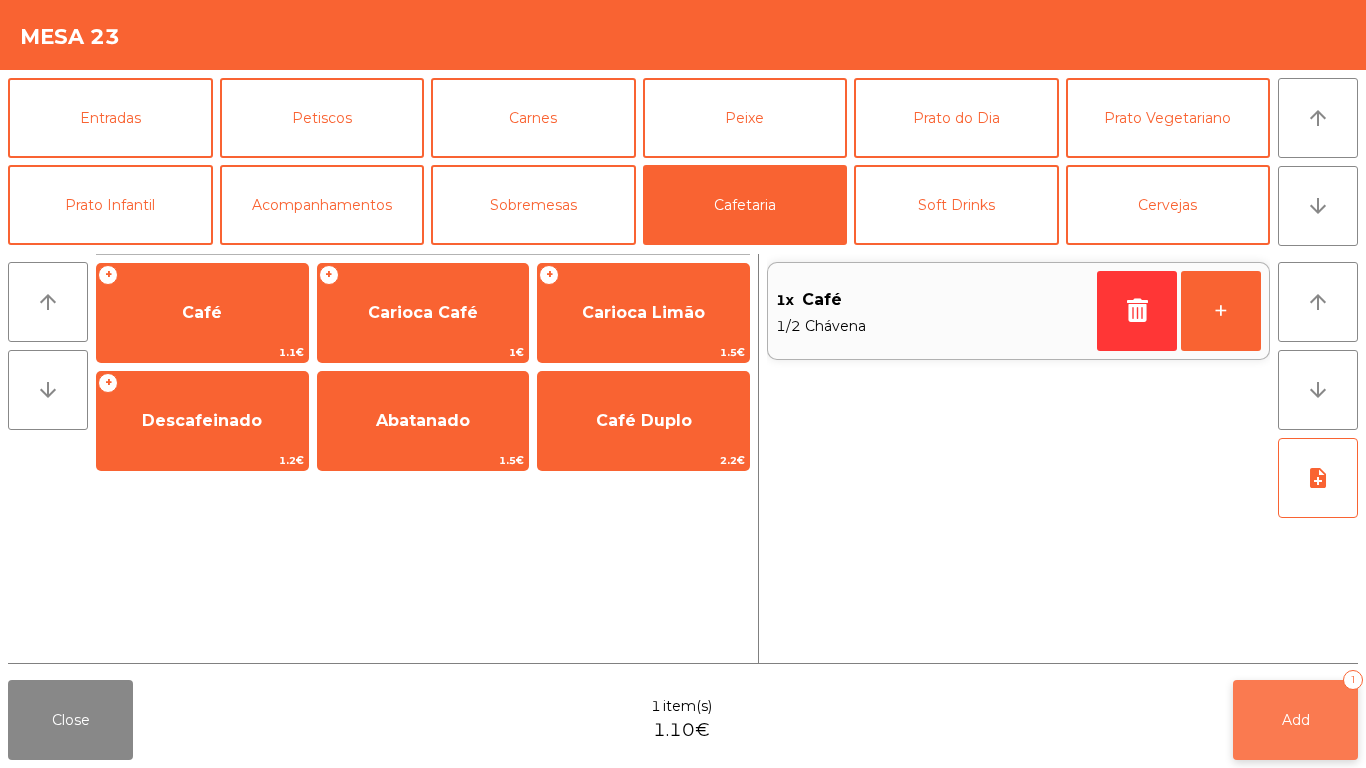 click on "Add   1" 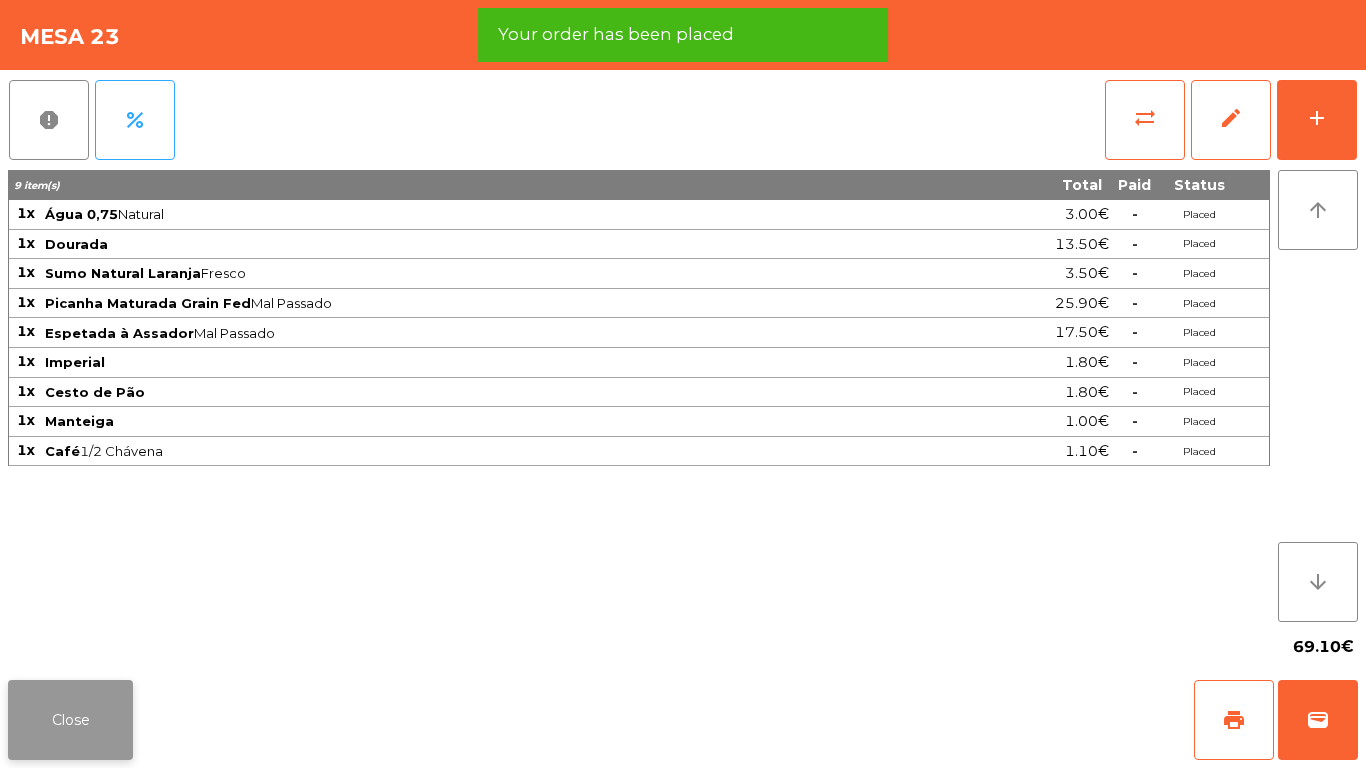 click on "Close" 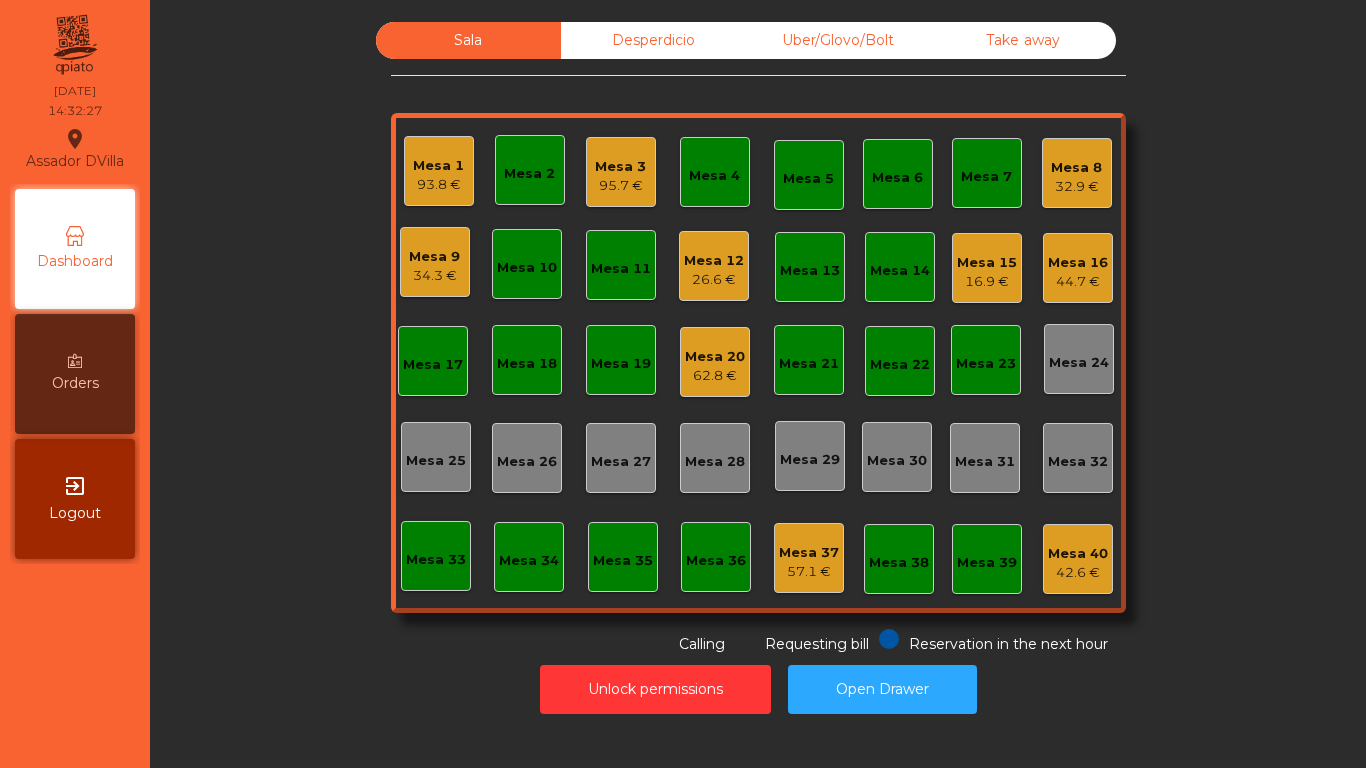 click on "Mesa 15" 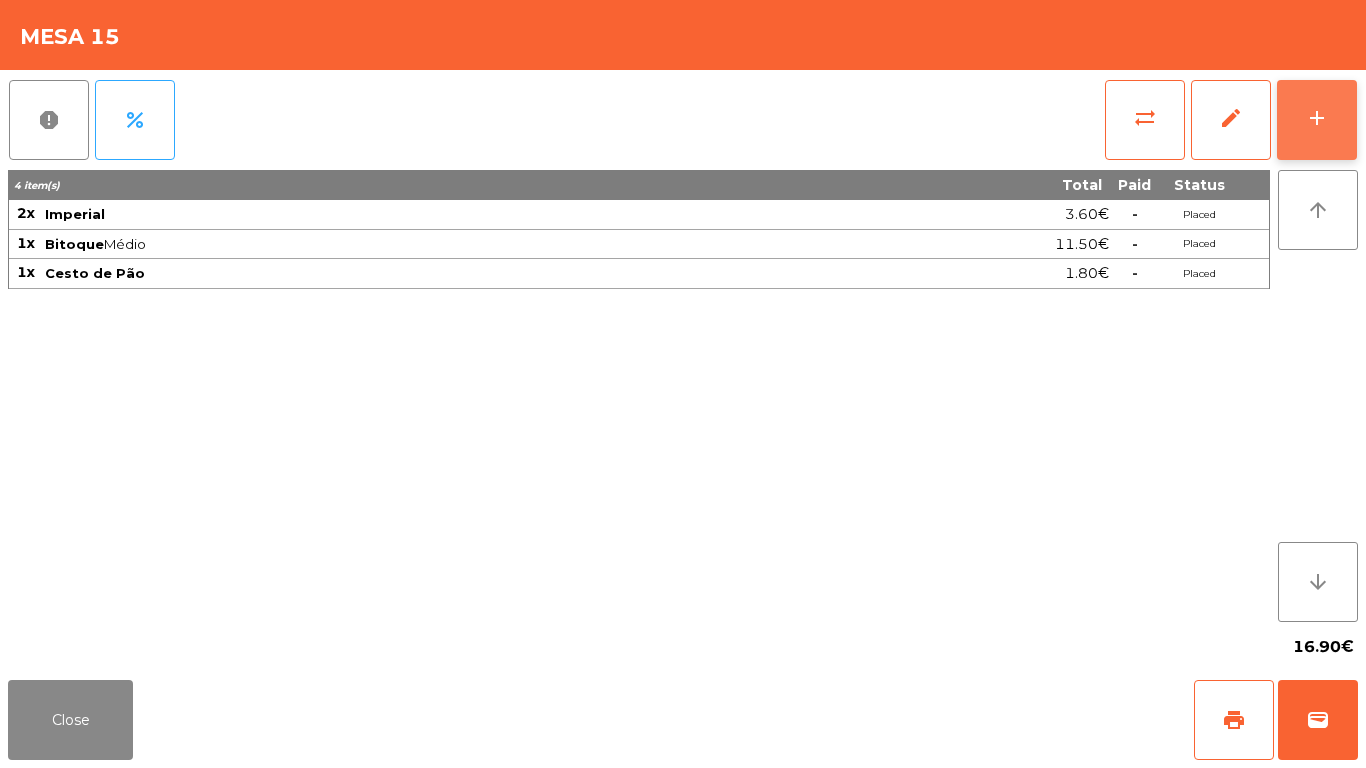 click on "add" 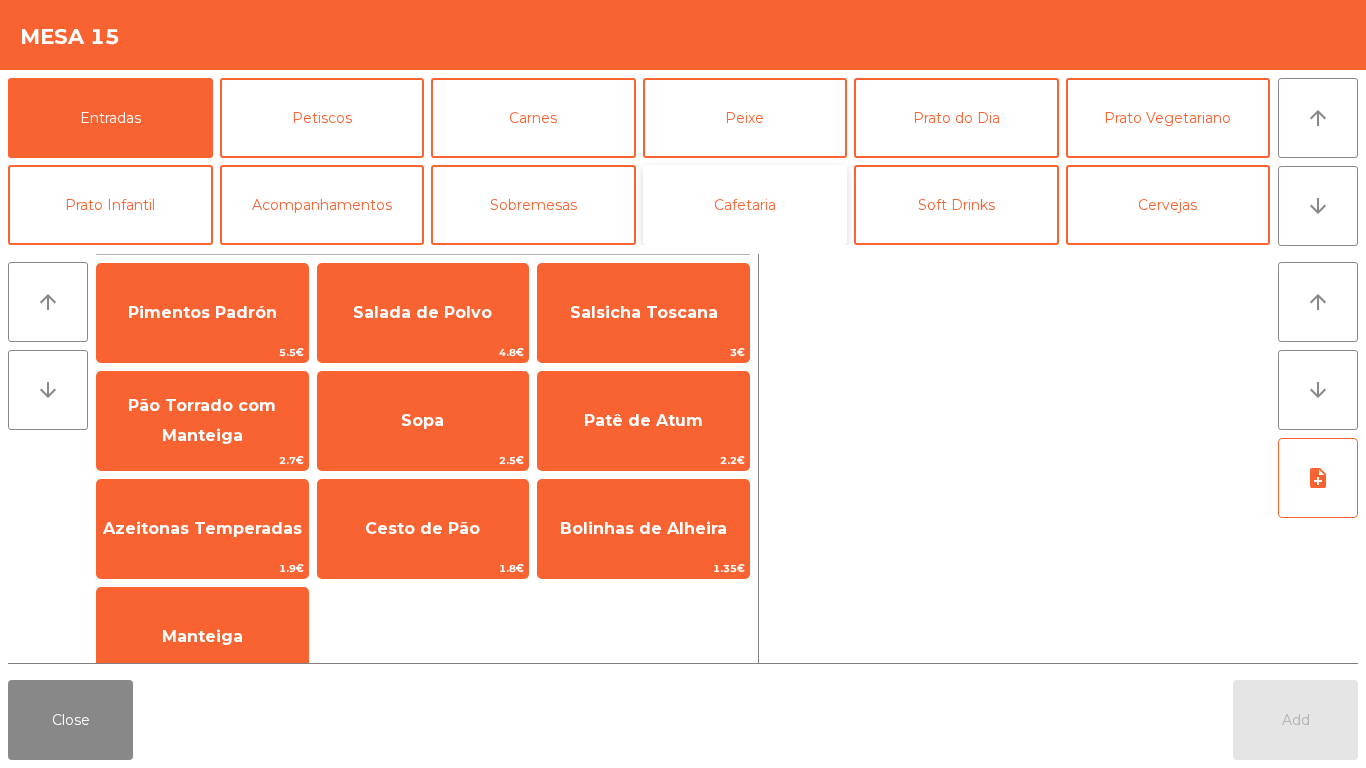 click on "Cafetaria" 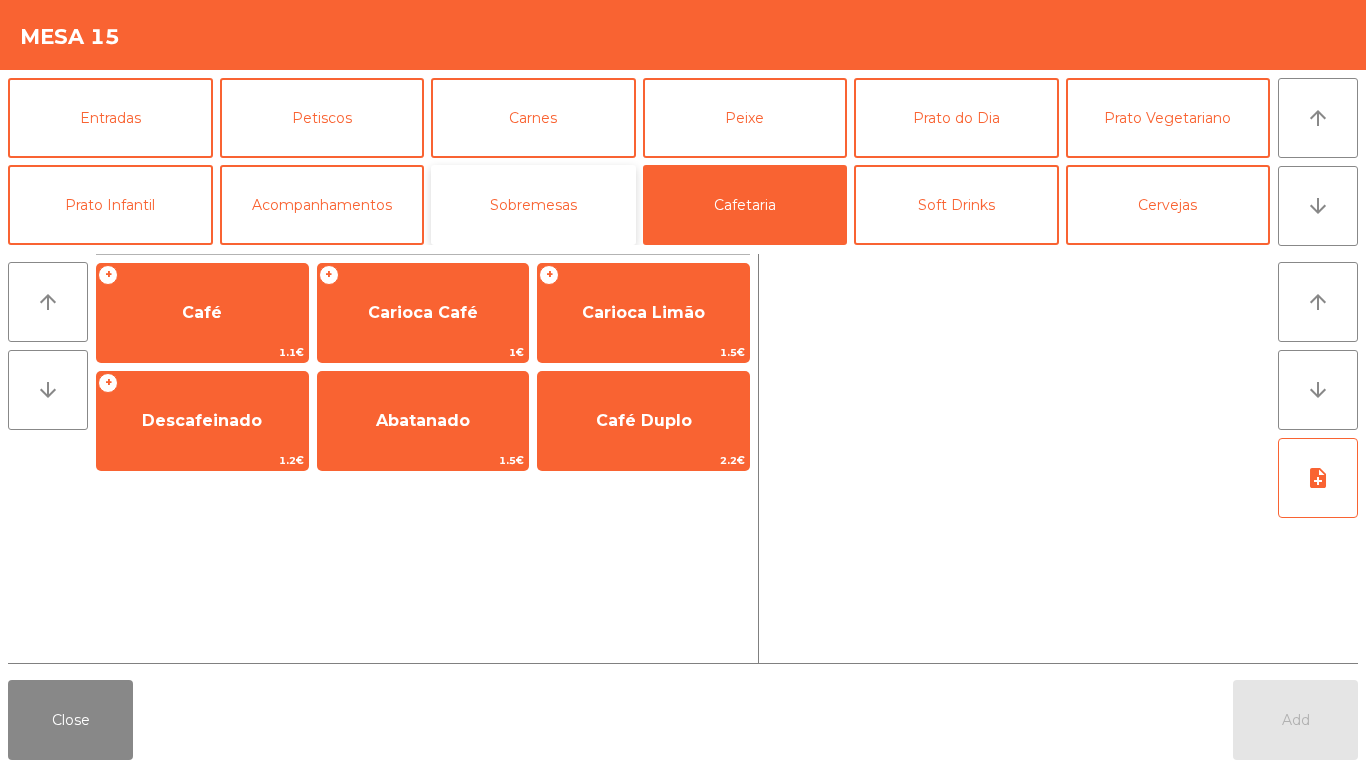 click on "Sobremesas" 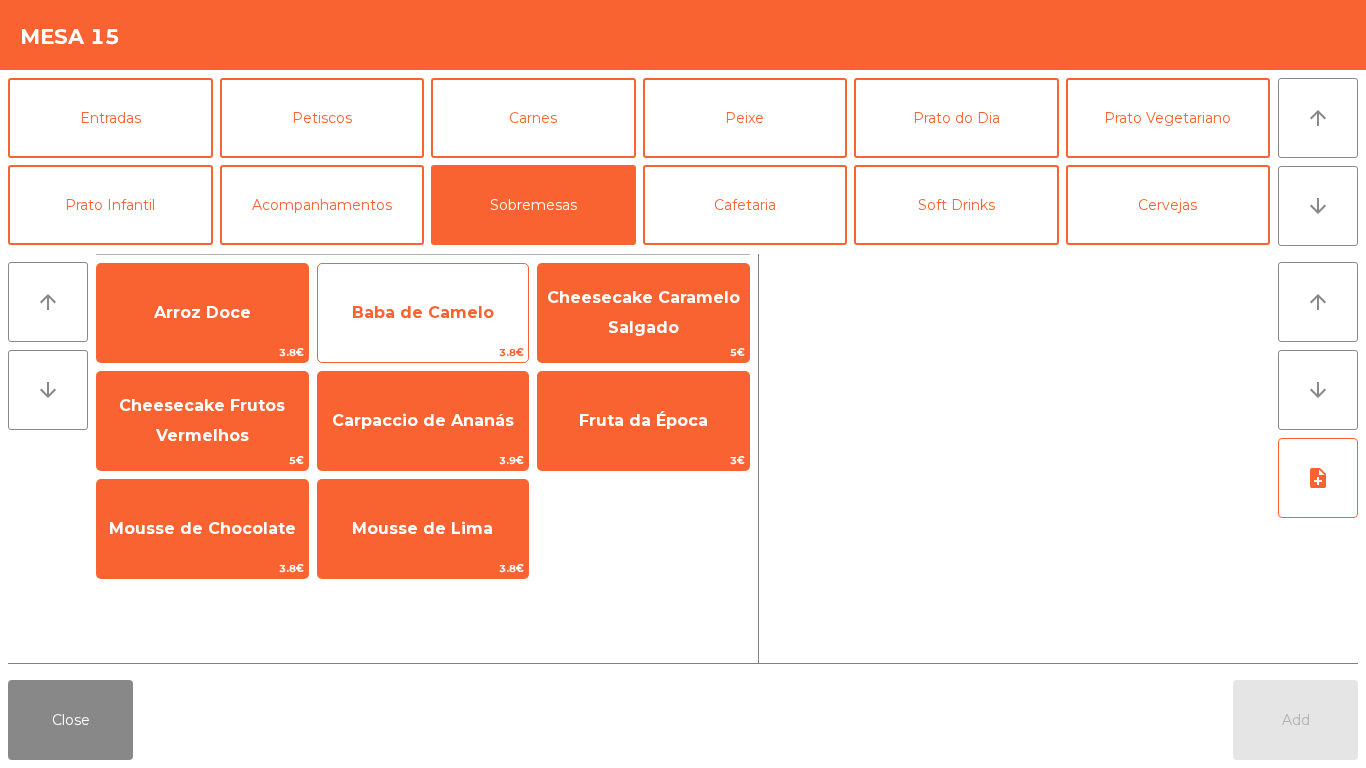click on "Baba de Camelo" 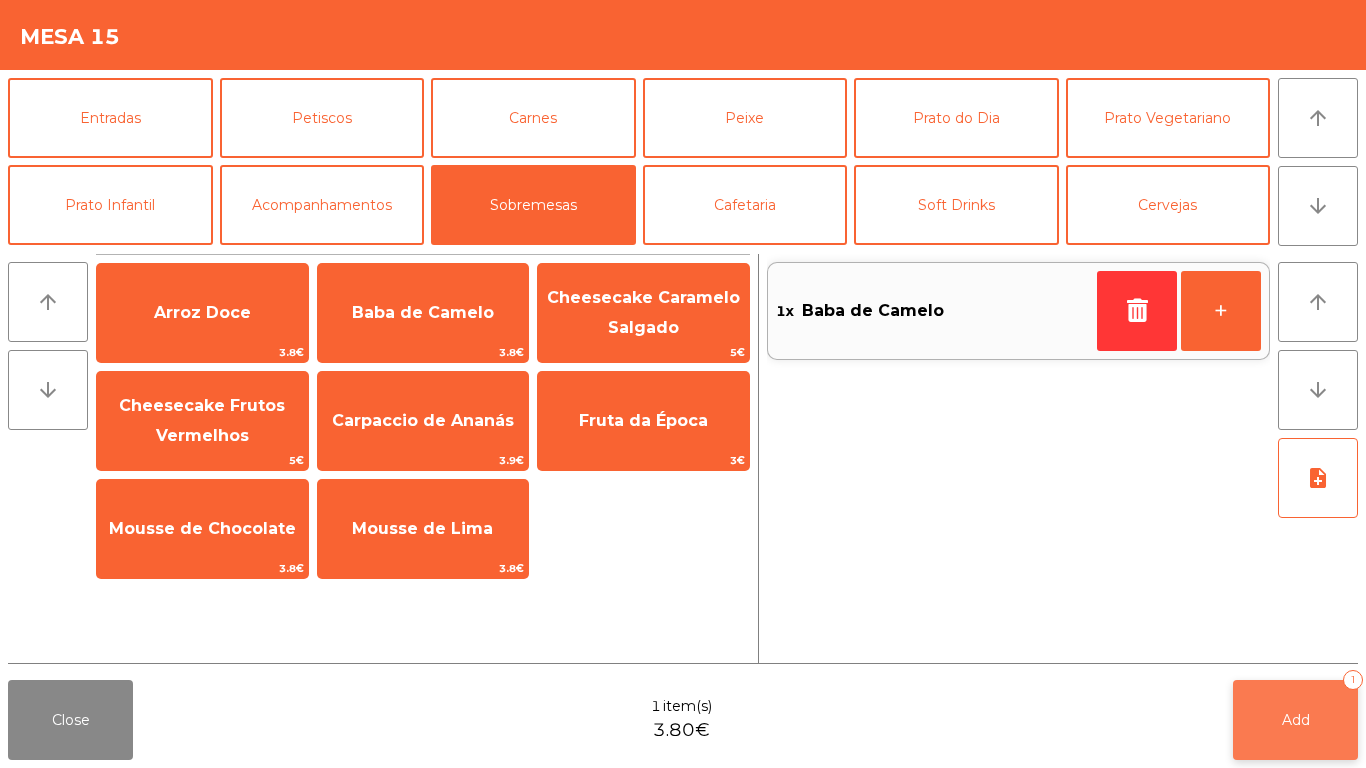 click on "Add   1" 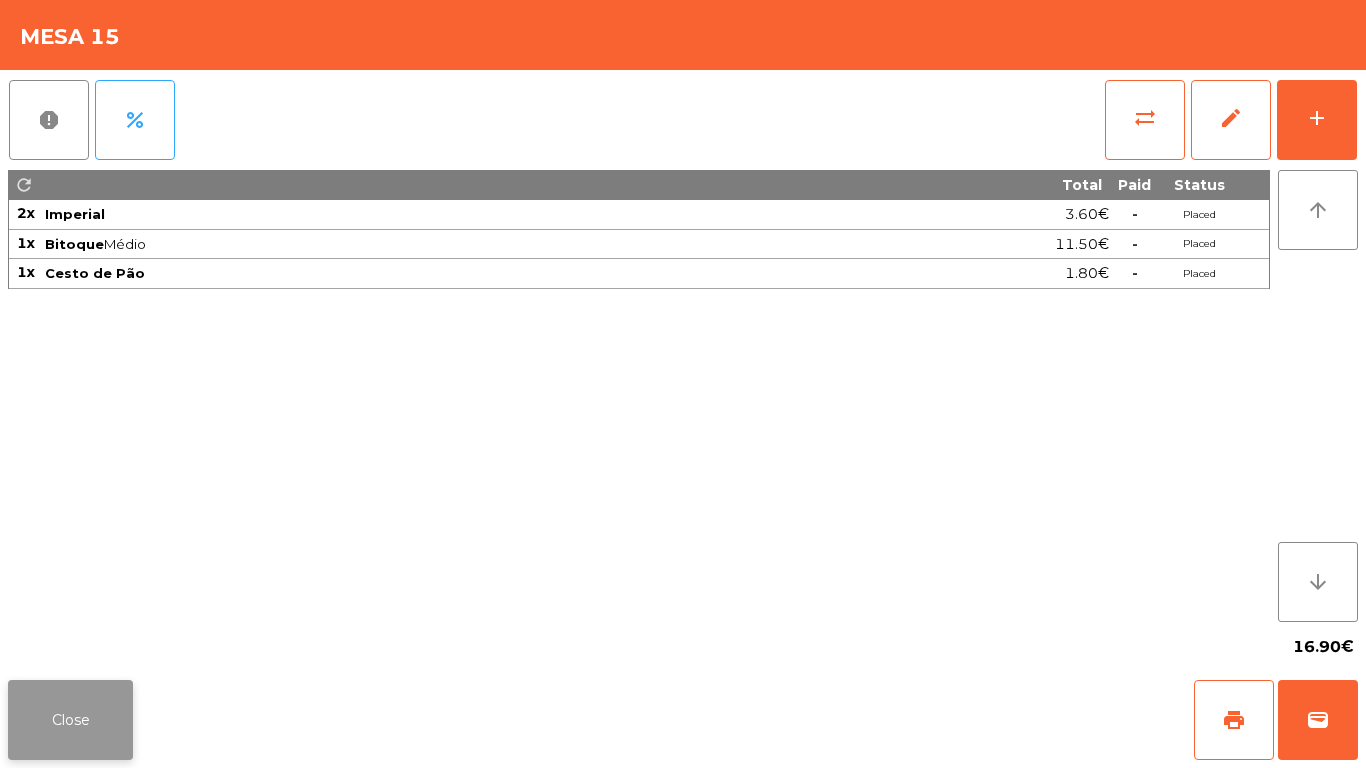 click on "Close" 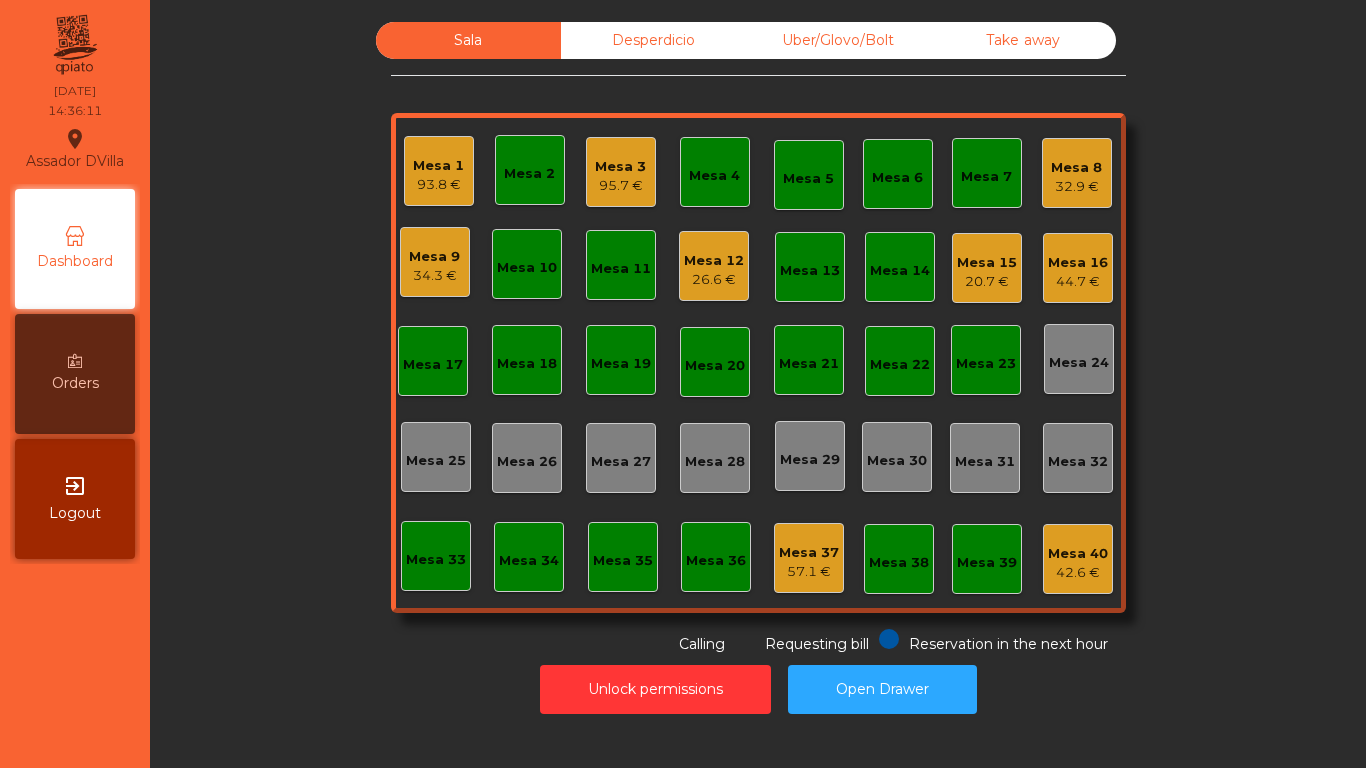 click on "26.6 €" 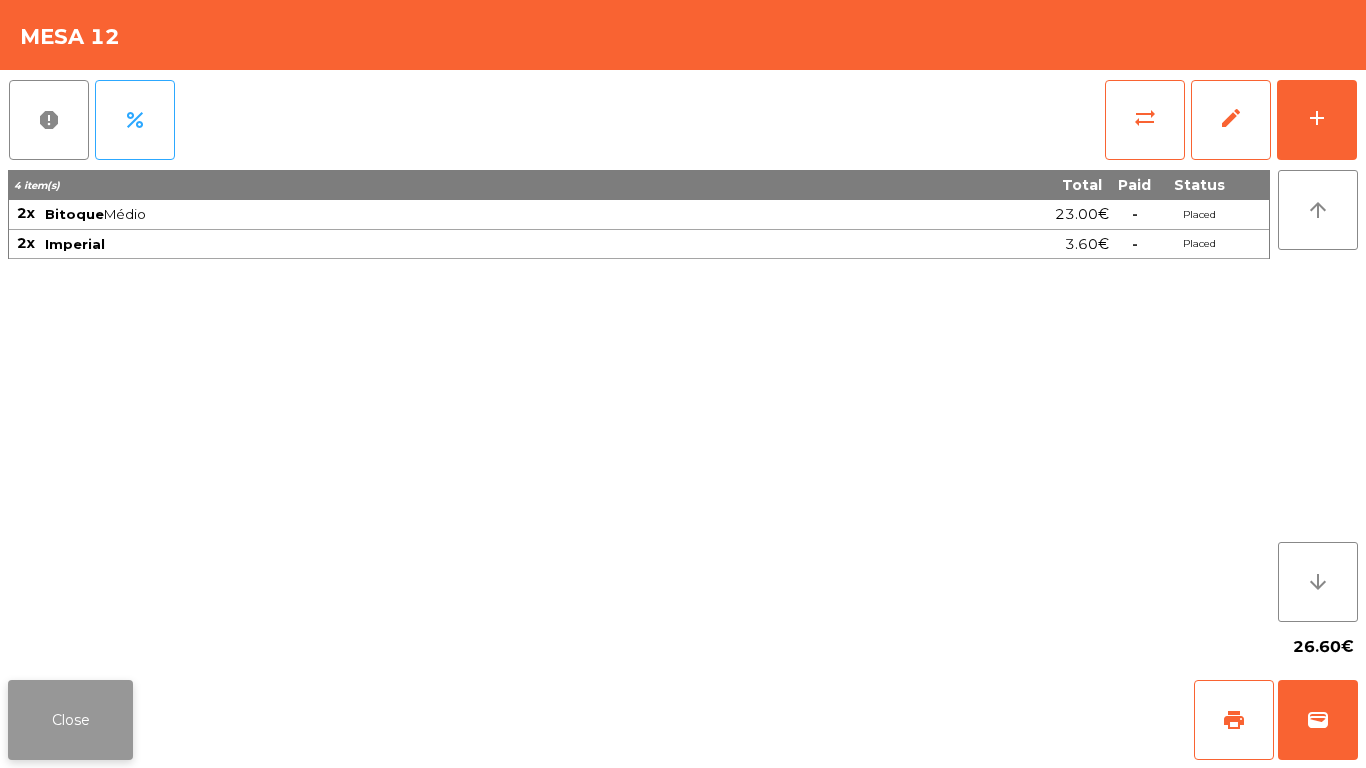 click on "Close" 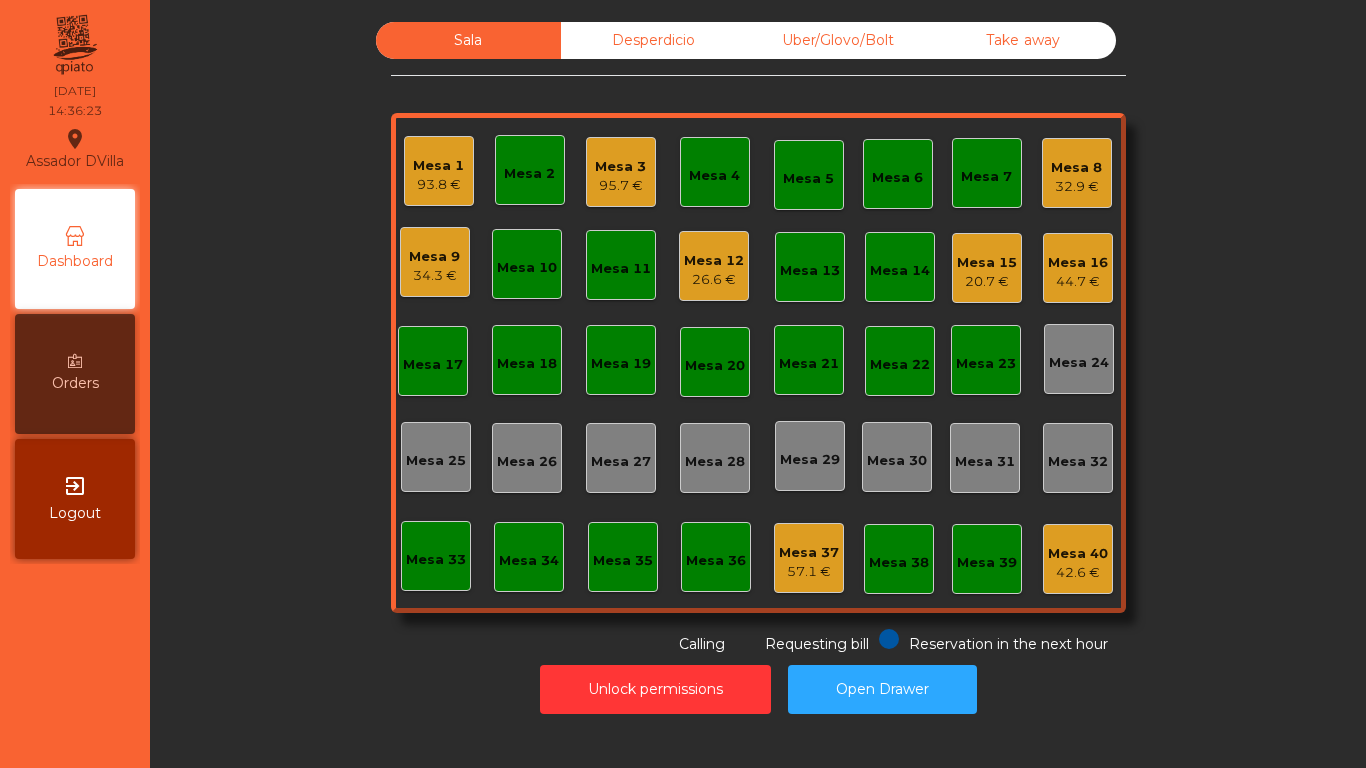 click on "Mesa 9" 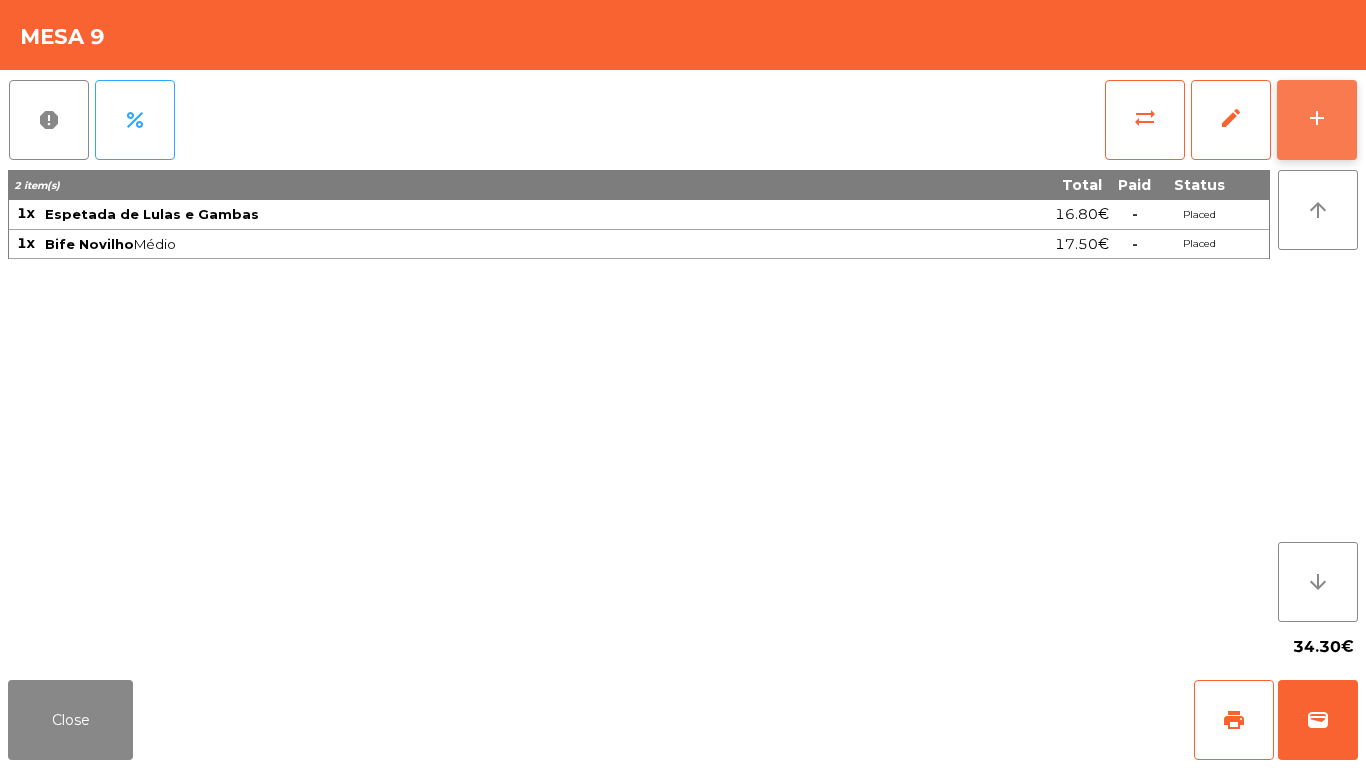 click on "add" 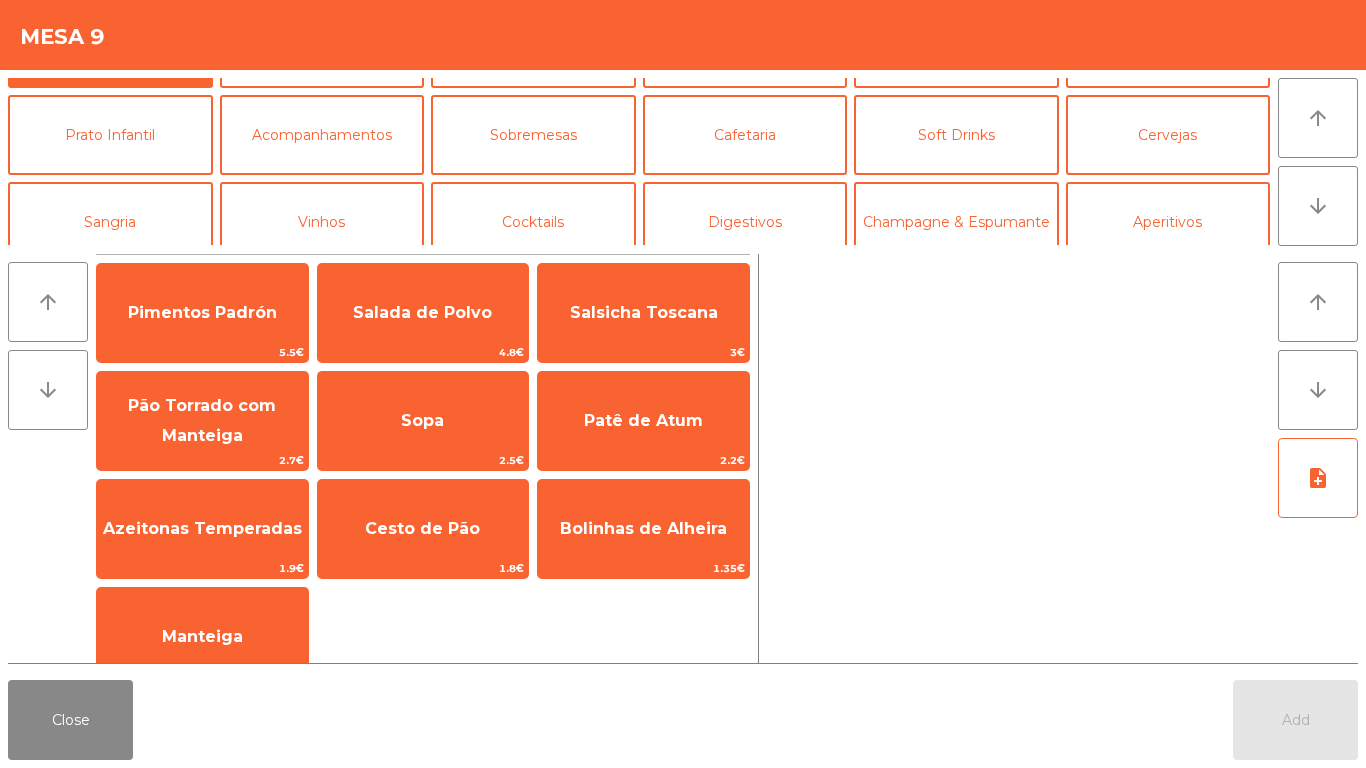 scroll, scrollTop: 174, scrollLeft: 0, axis: vertical 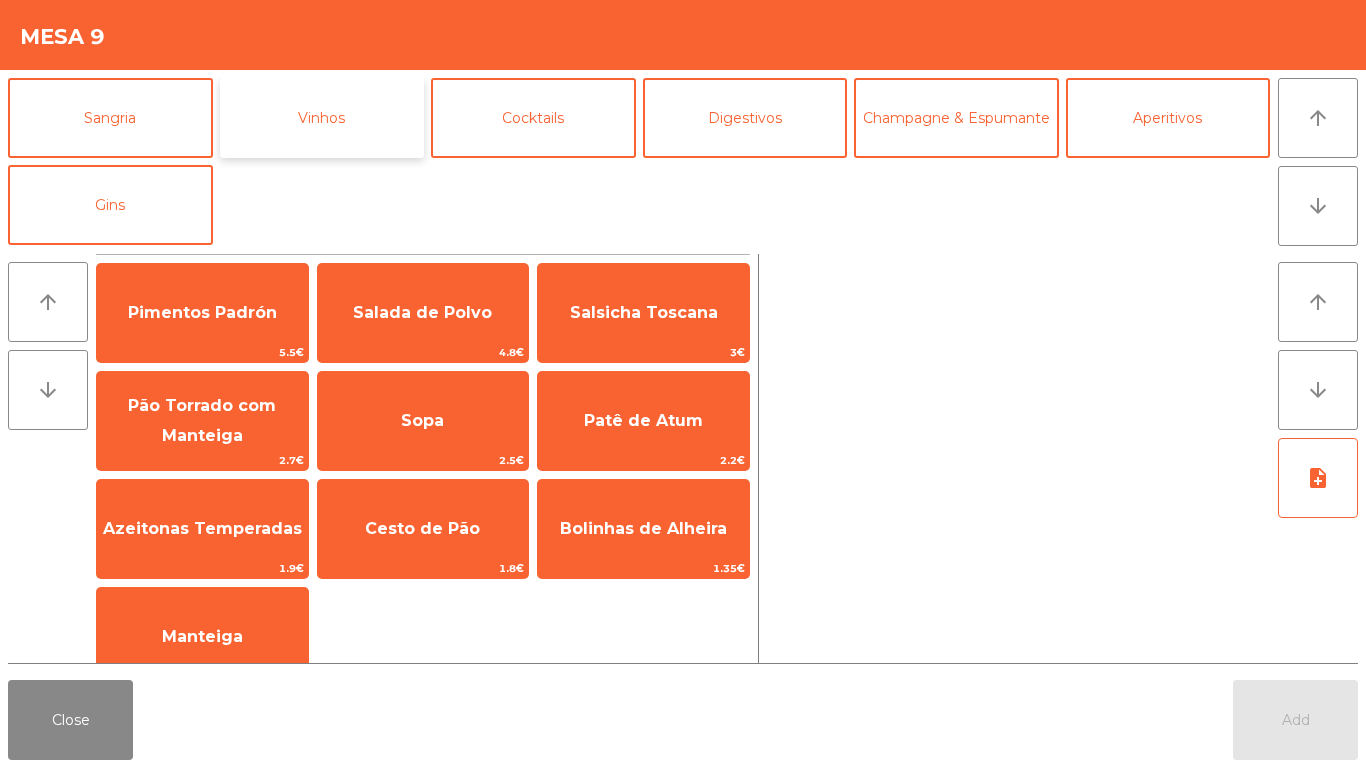 click on "Vinhos" 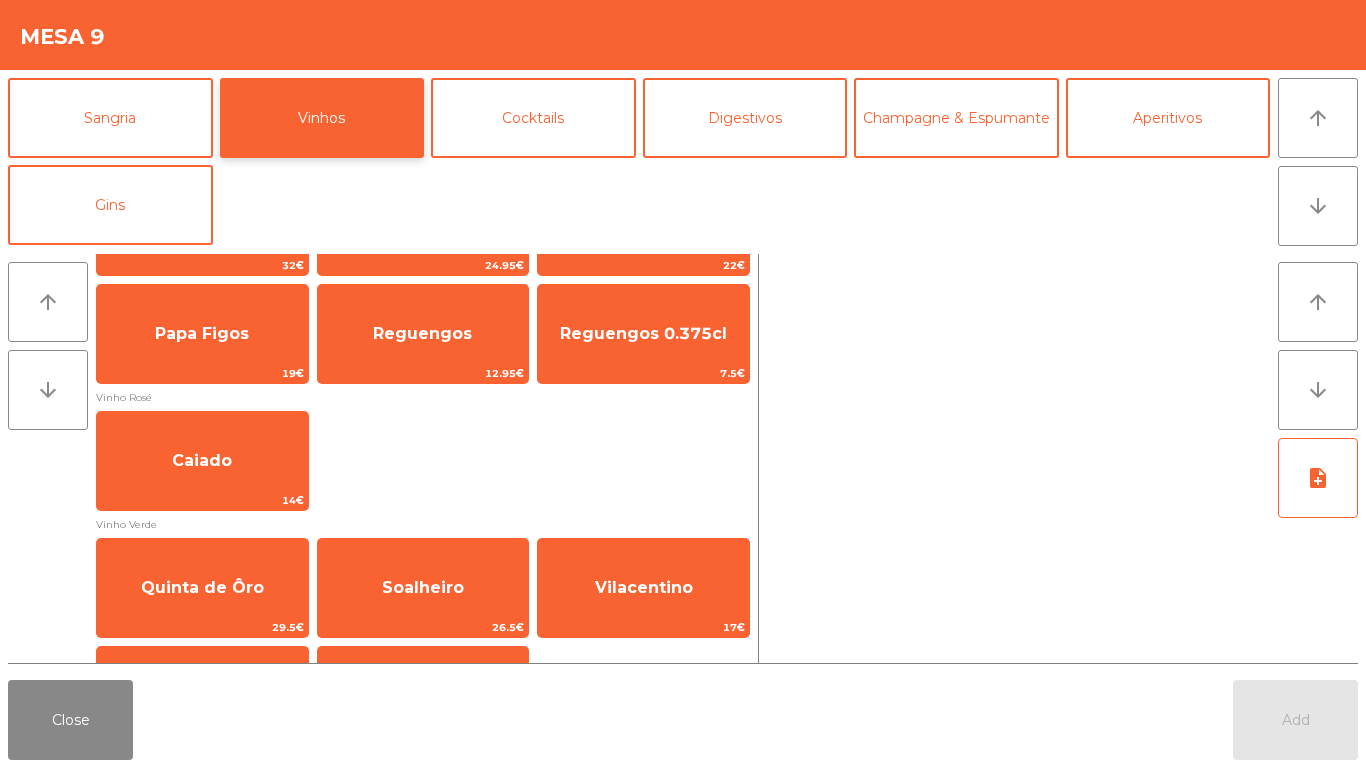 scroll, scrollTop: 668, scrollLeft: 0, axis: vertical 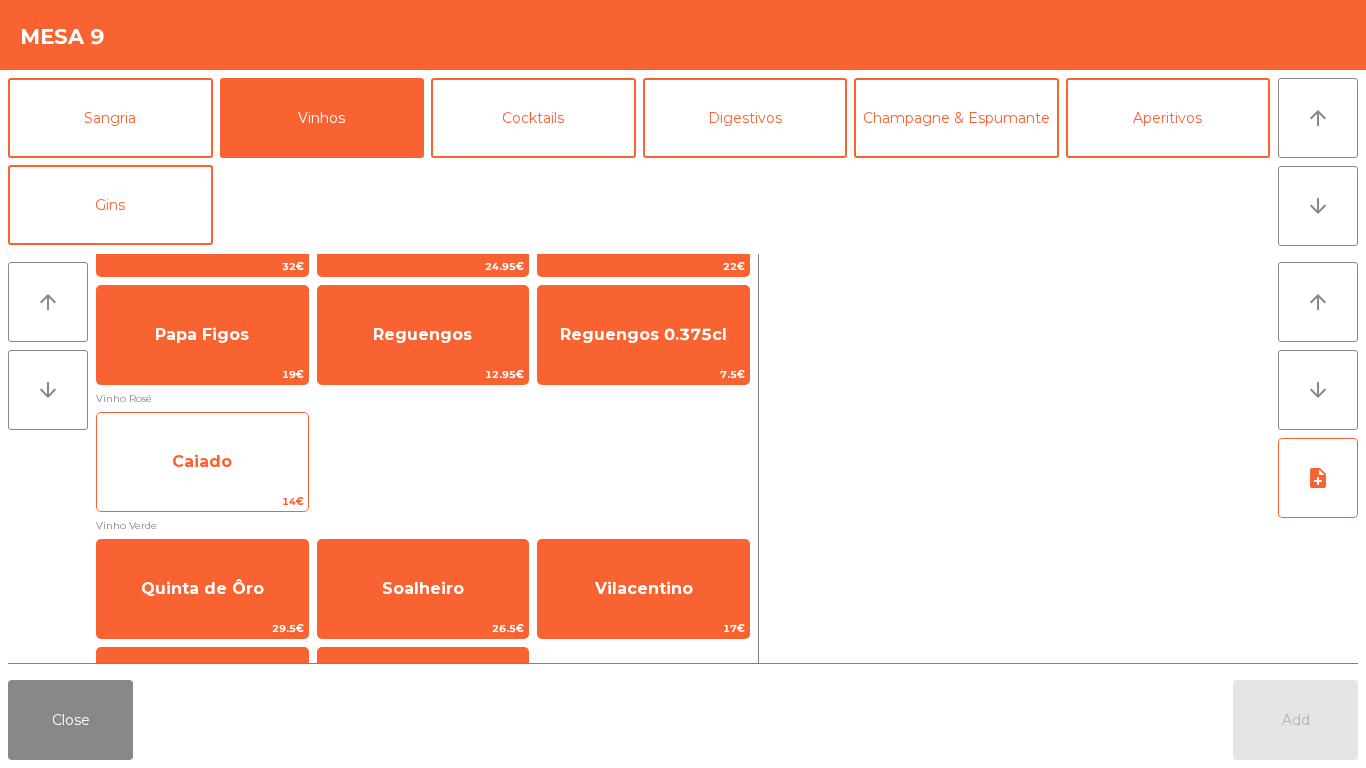 click on "Caiado" 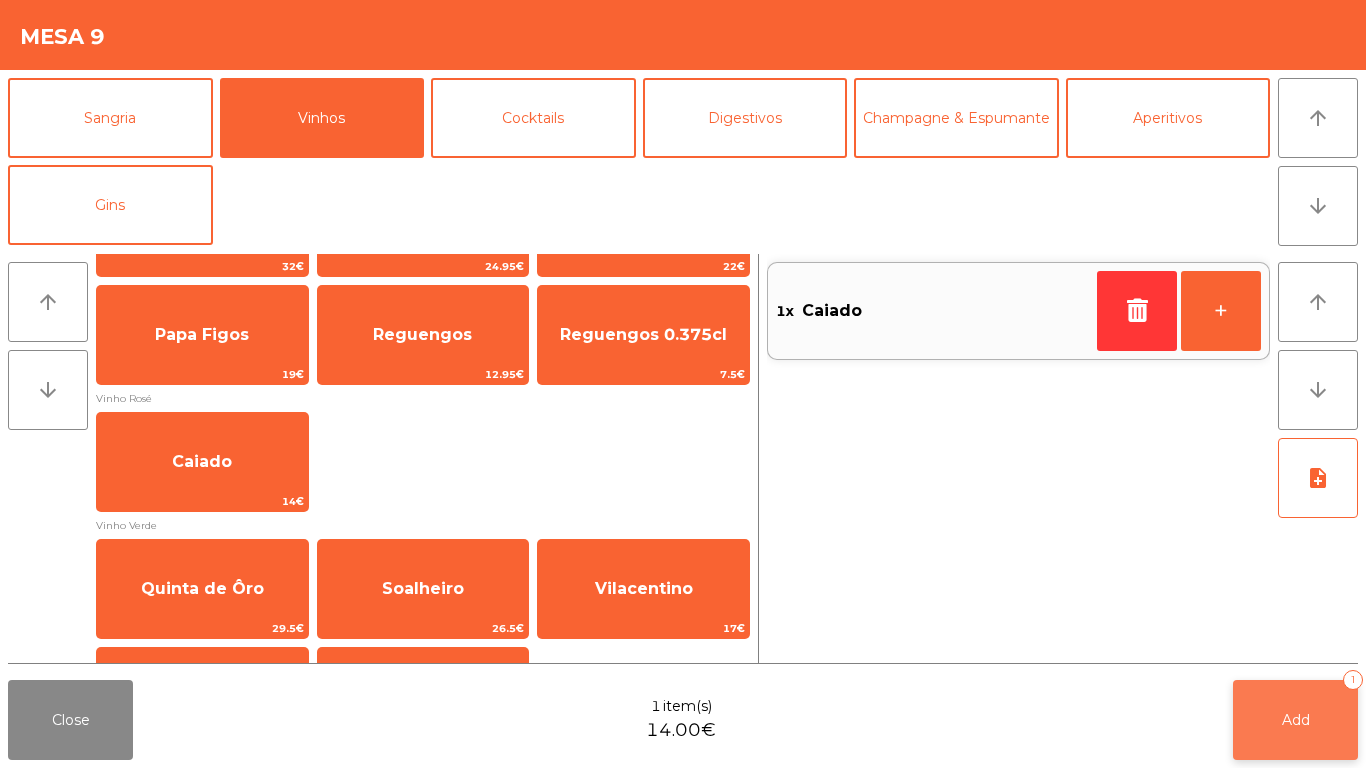 click on "Add   1" 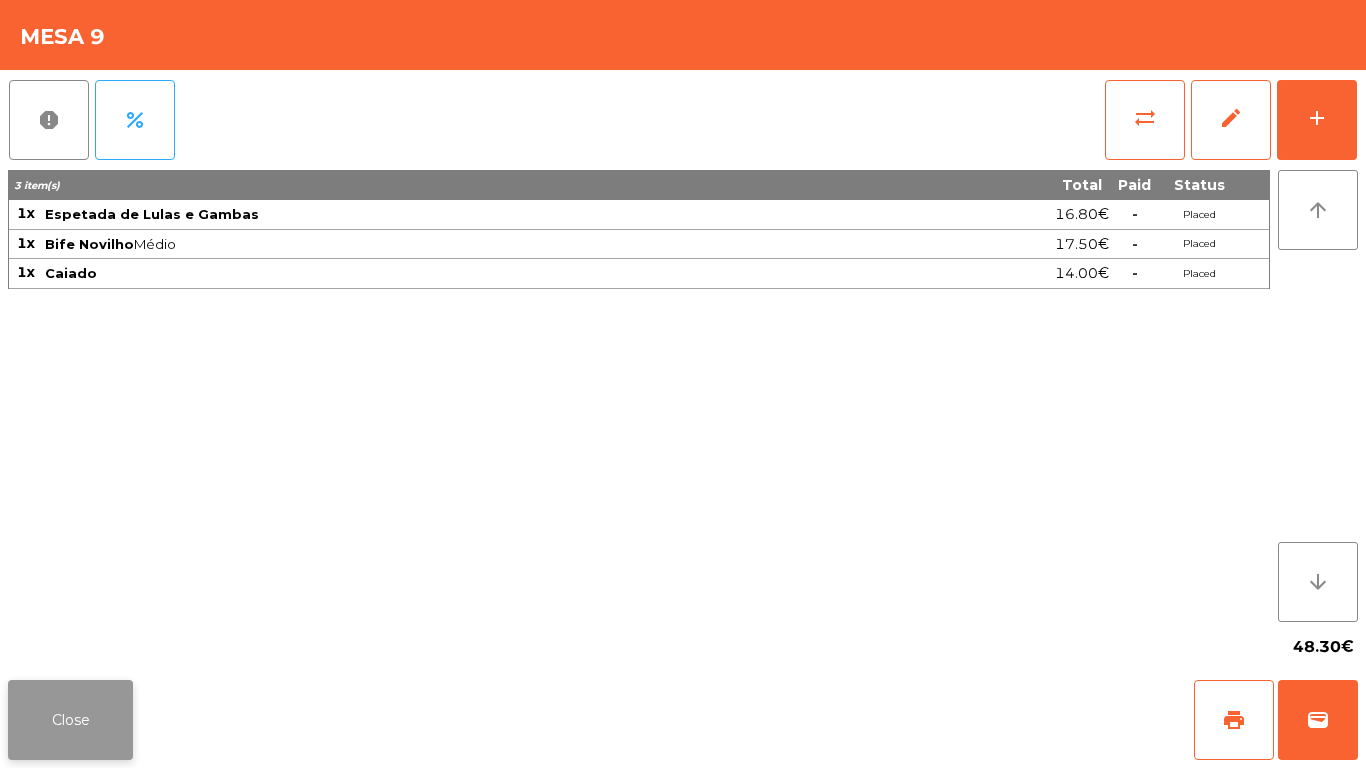 click on "Close" 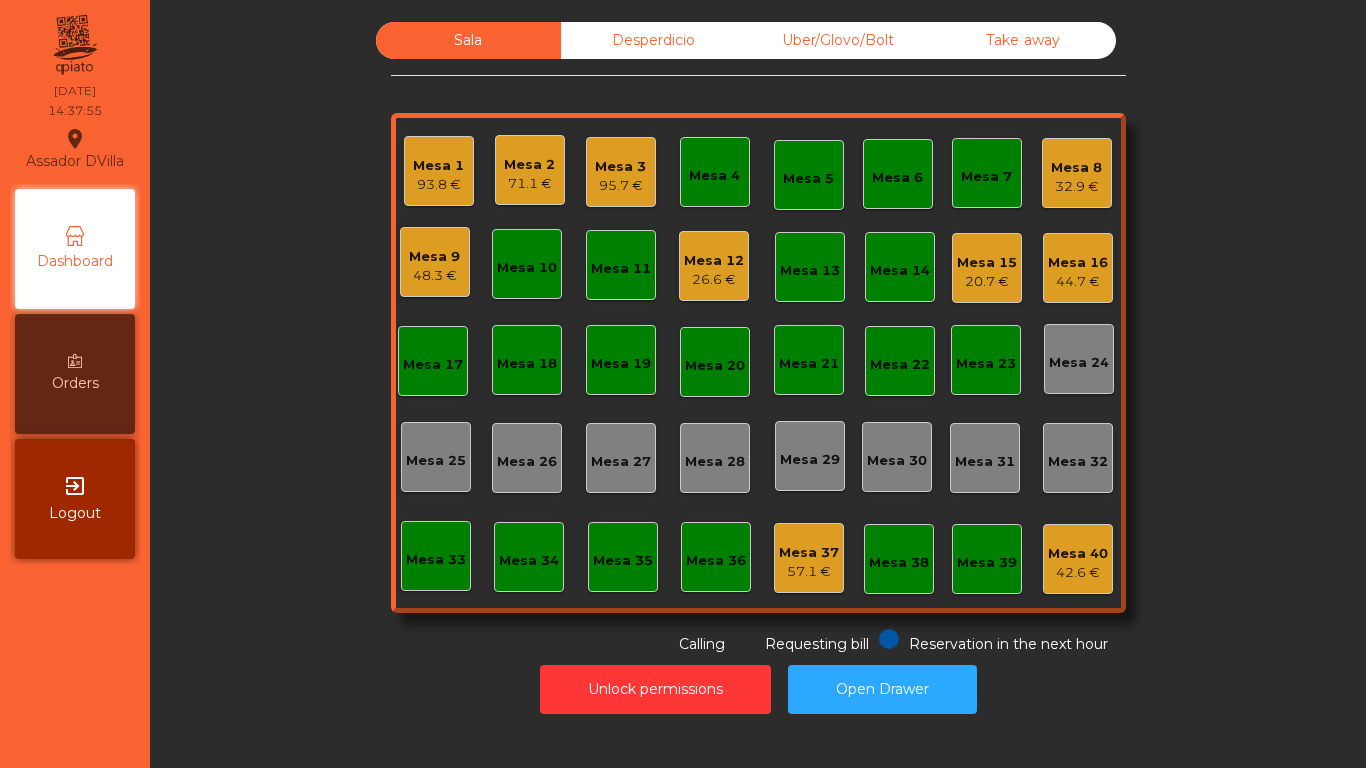 click on "32.9 €" 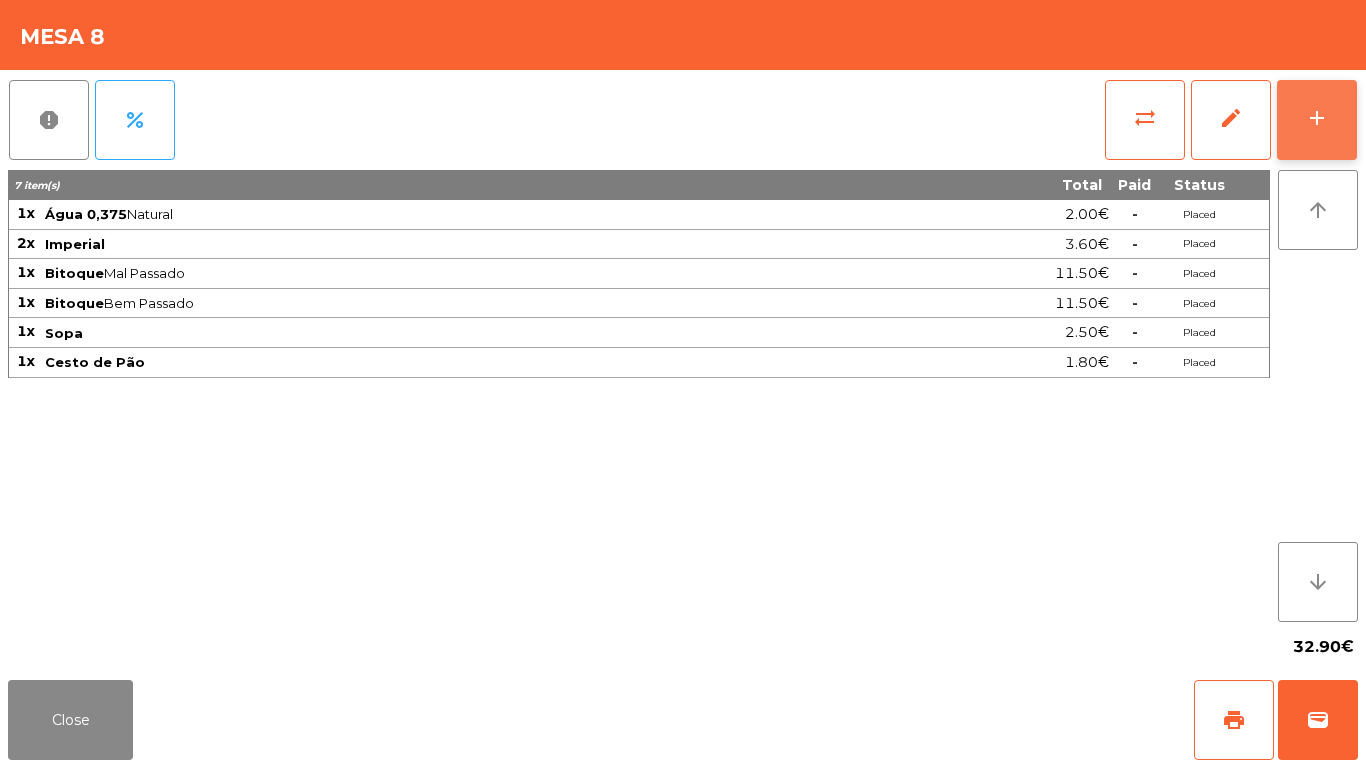 click on "add" 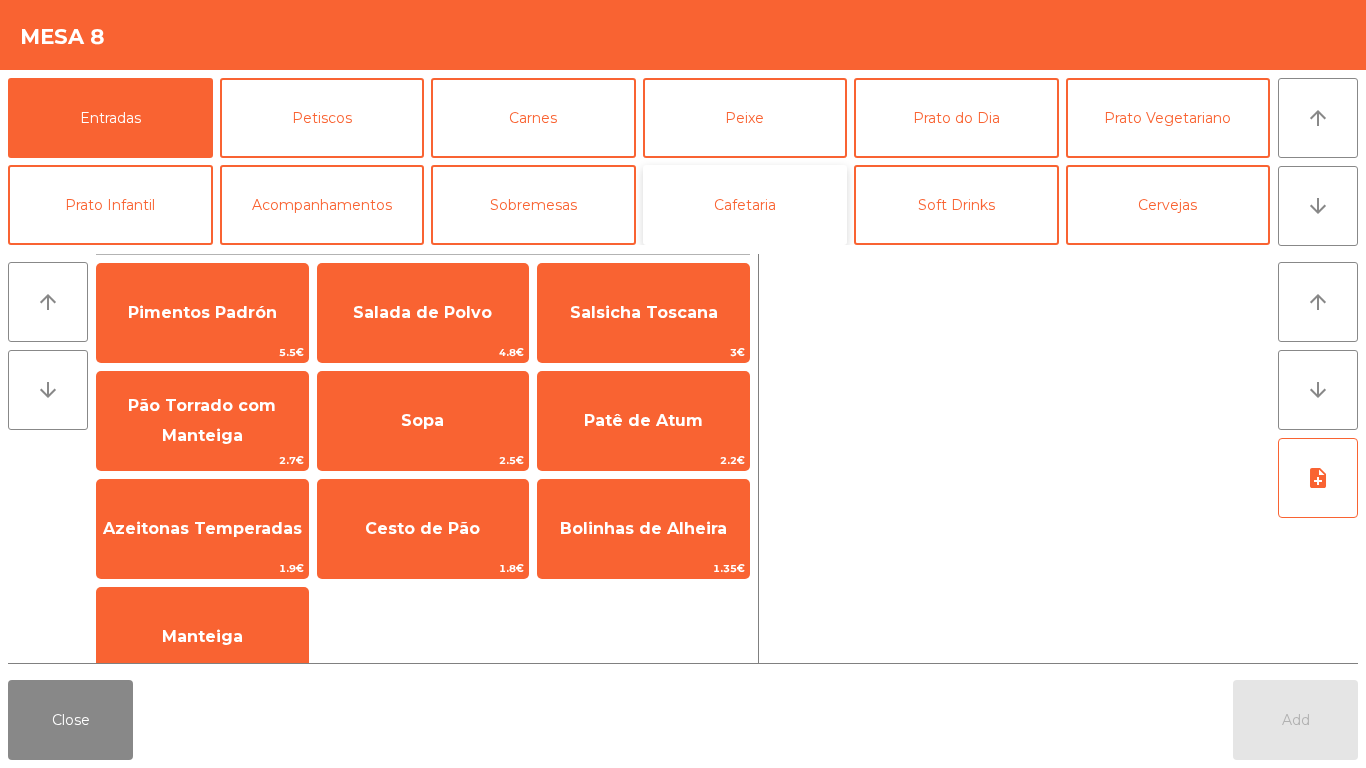 click on "Cafetaria" 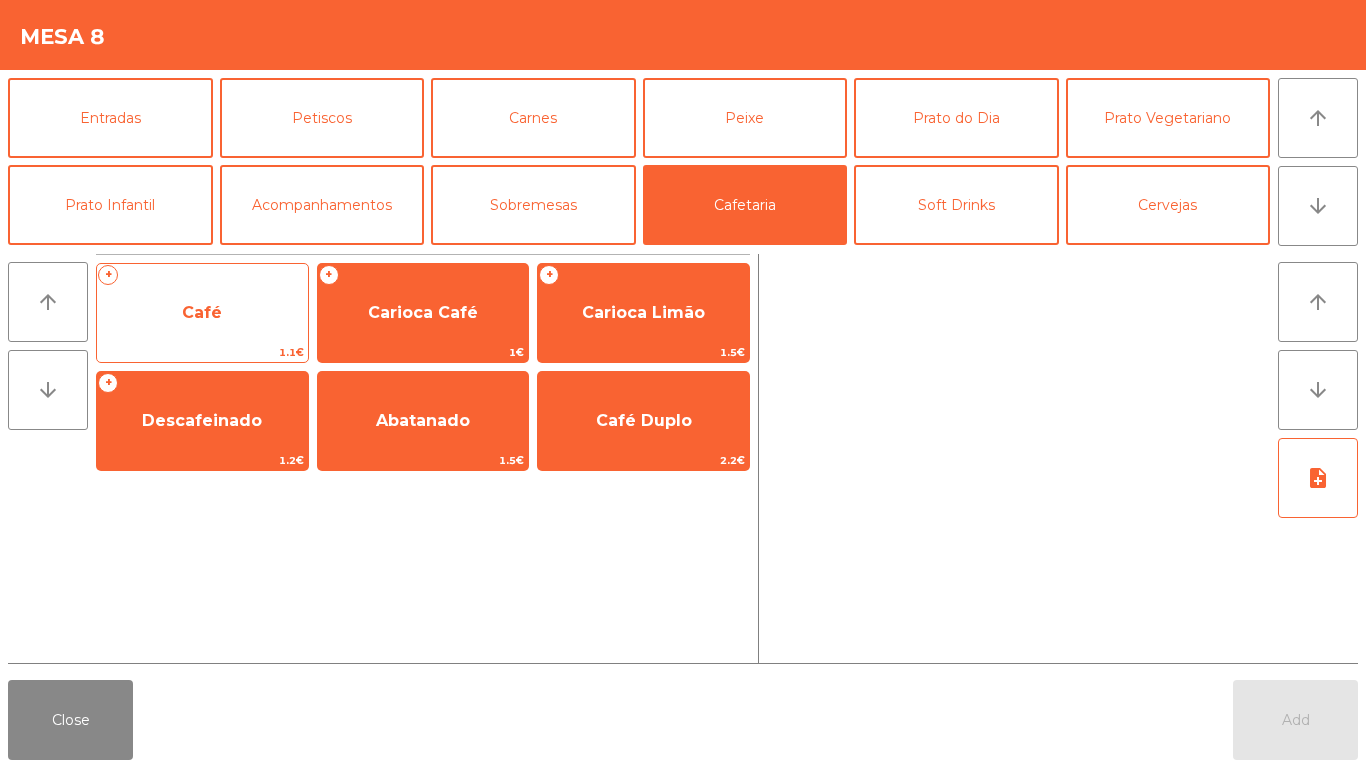 click on "Café" 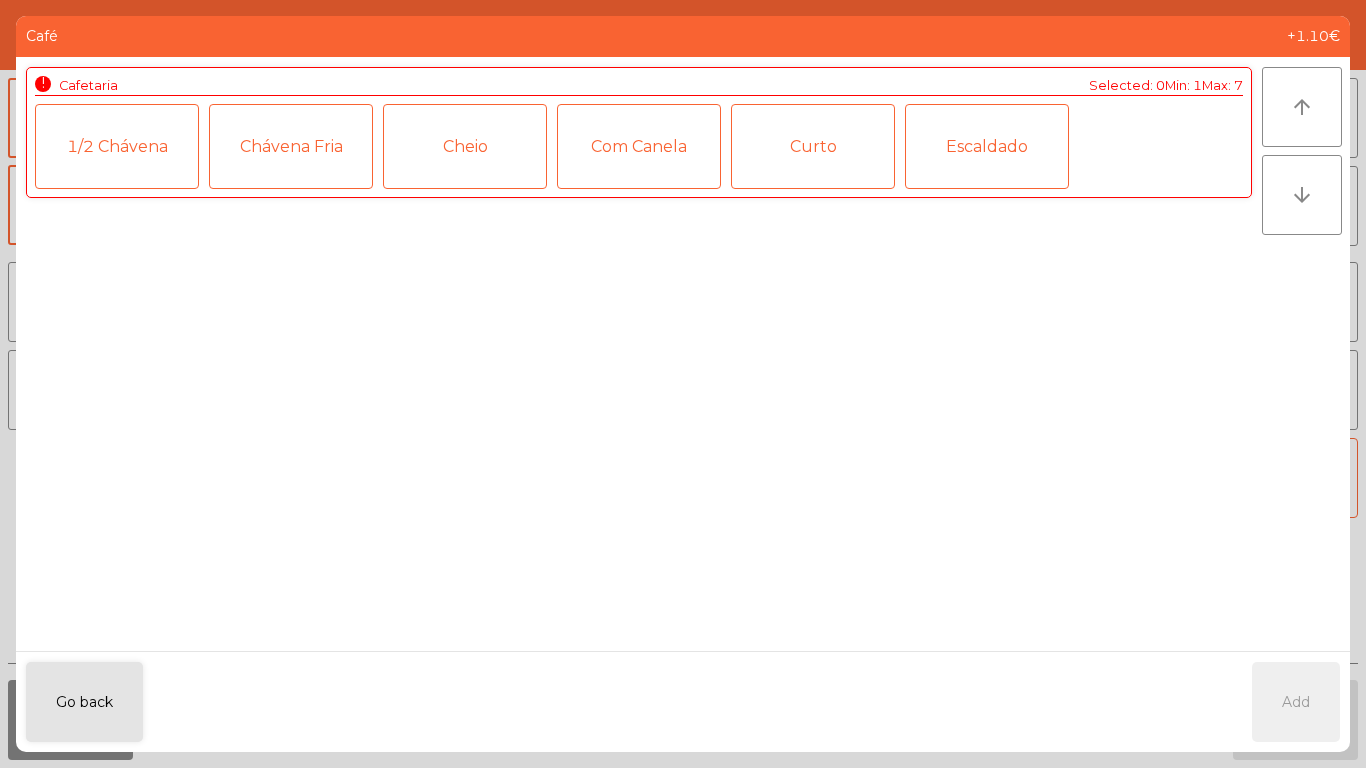 click on "Curto" 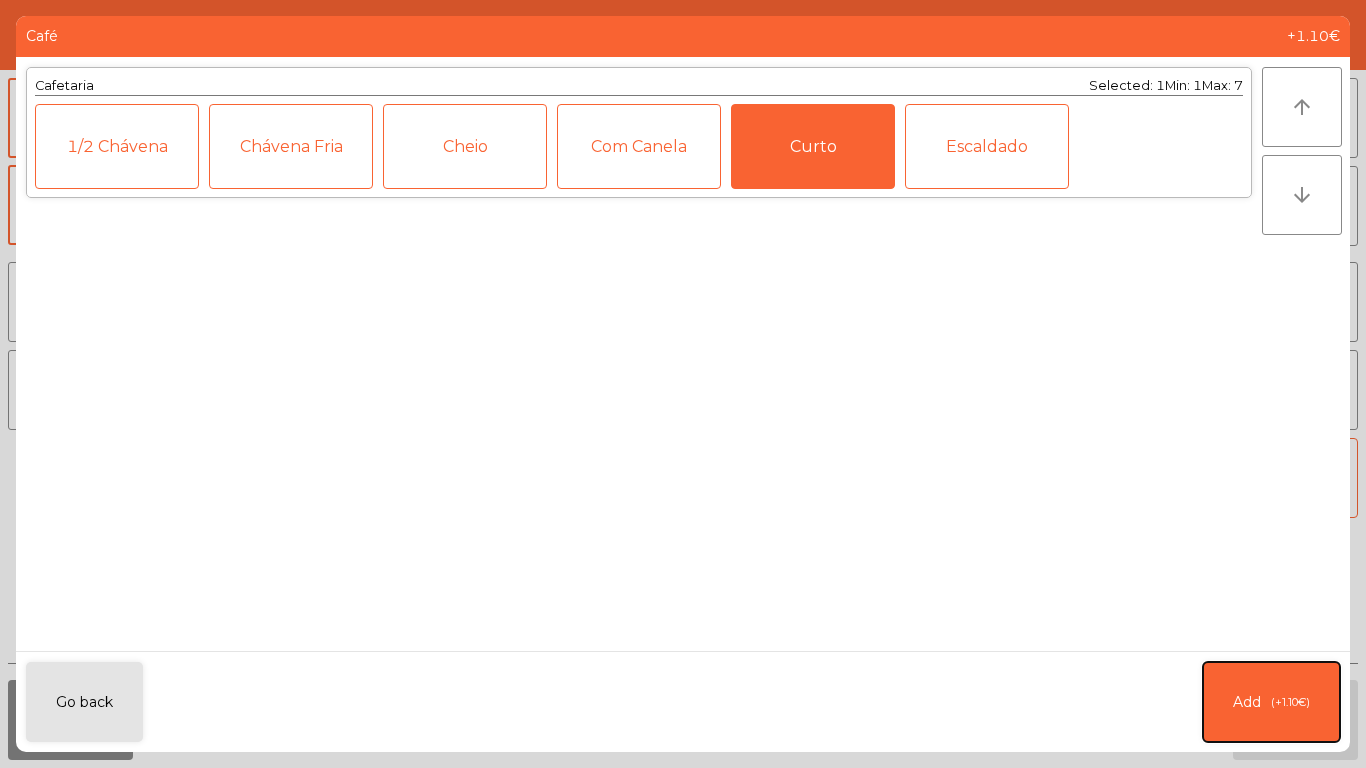 click on "Add   (+1.10€)" 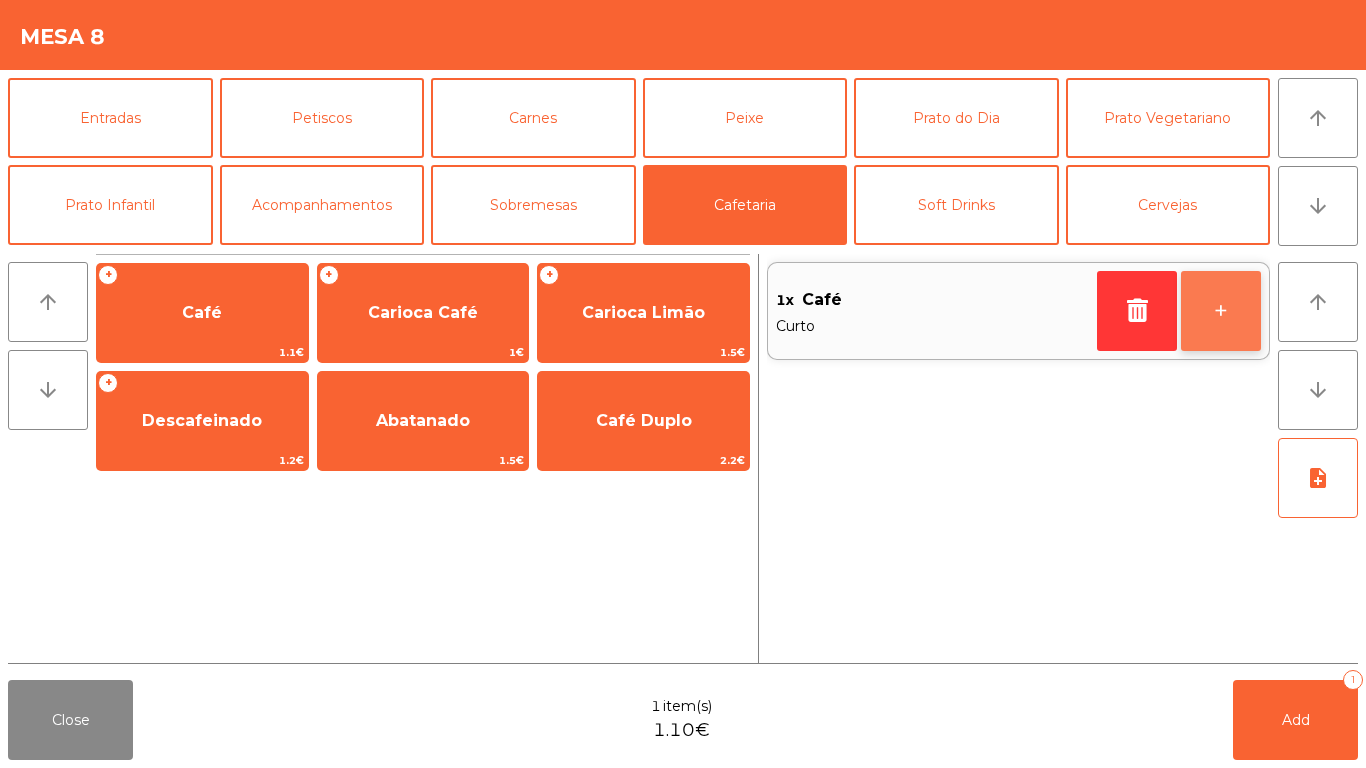 click on "+" 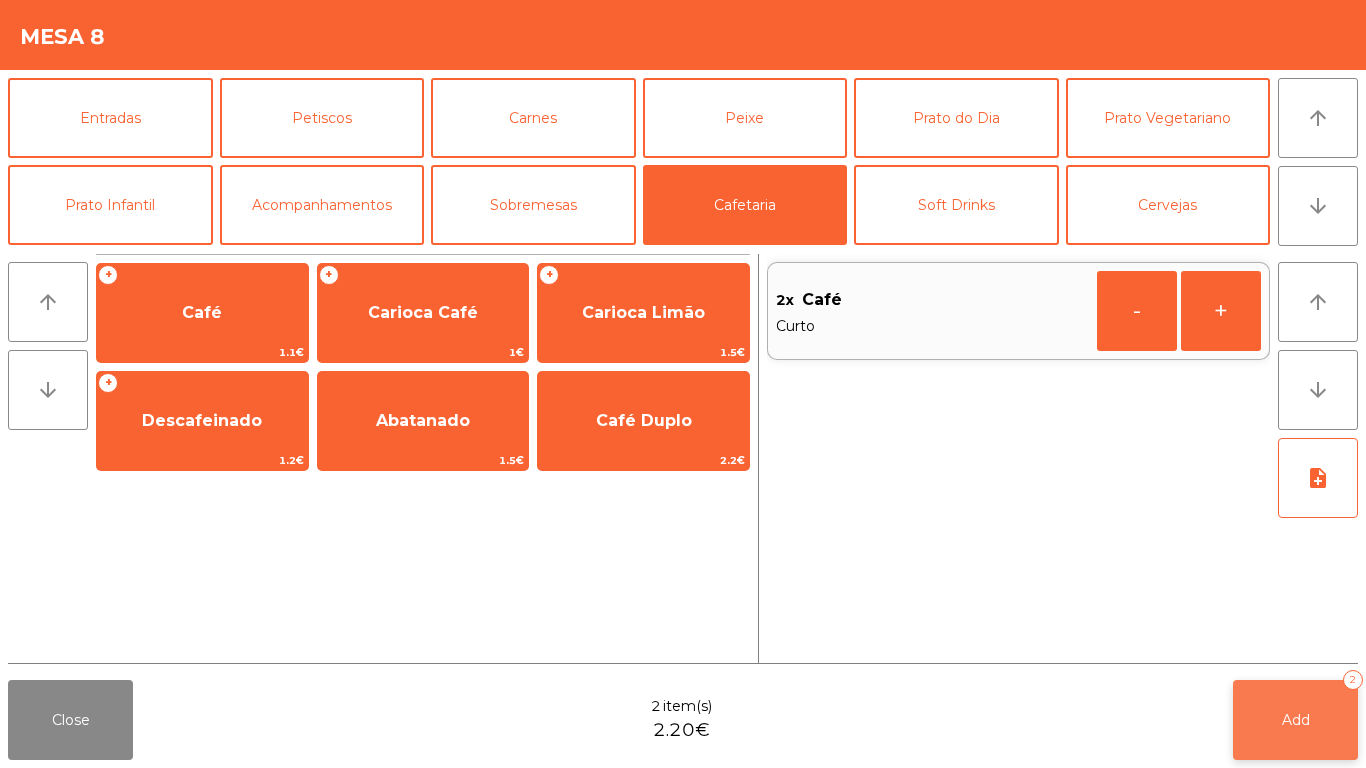 click on "Add   2" 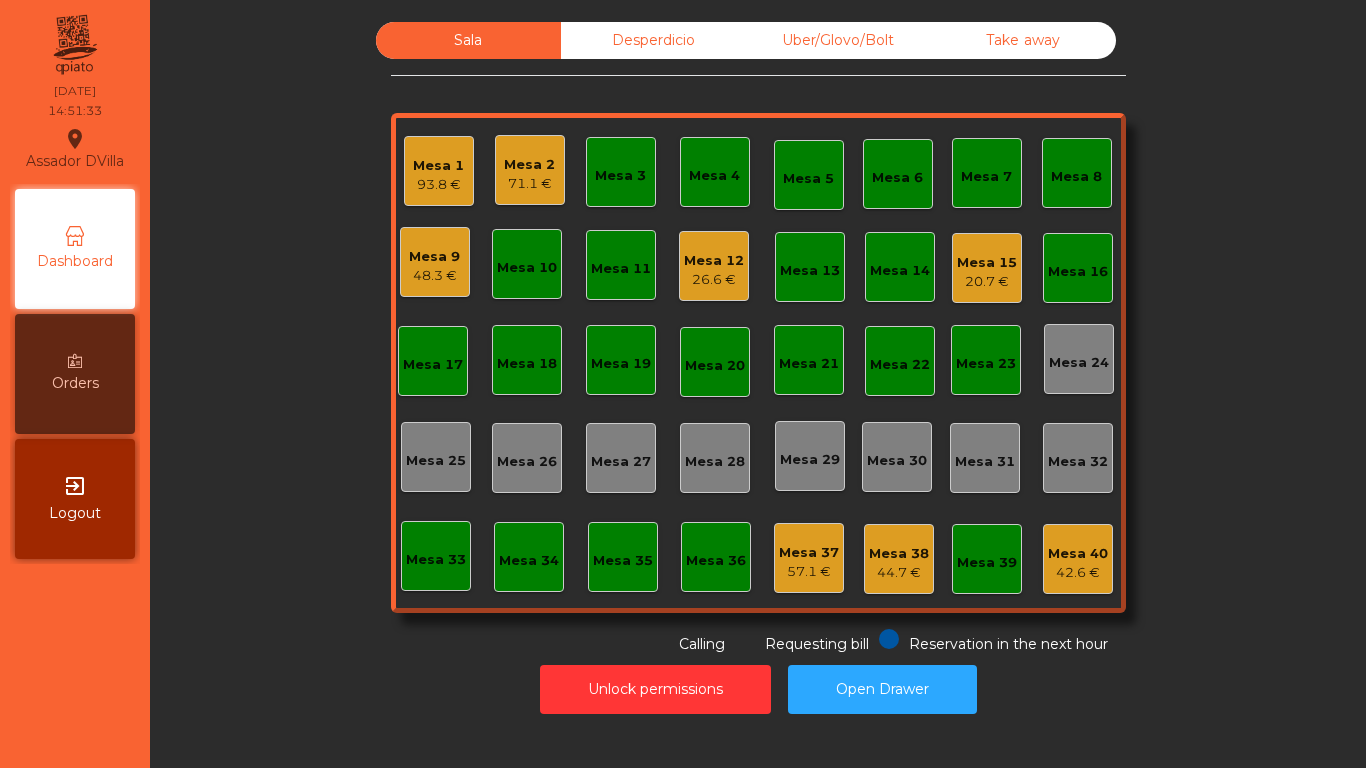 click on "26.6 €" 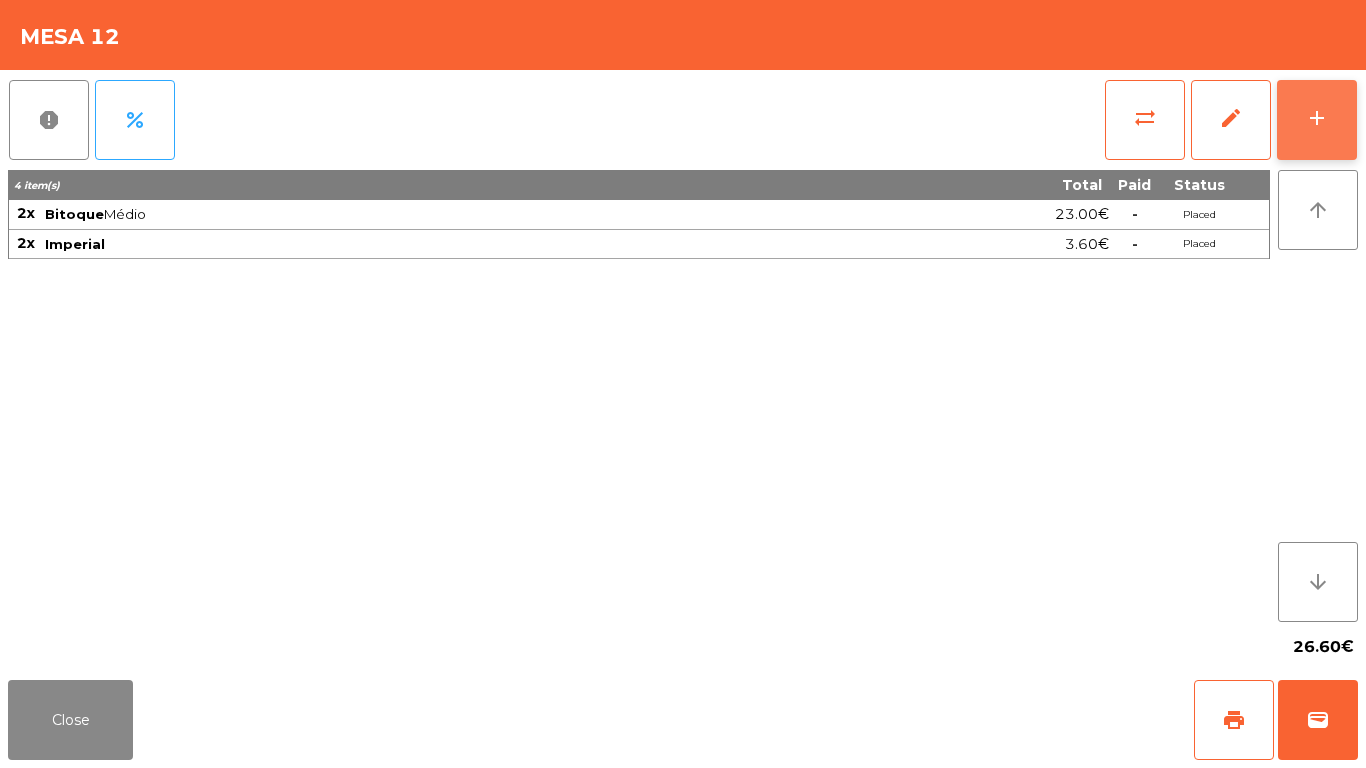 click on "add" 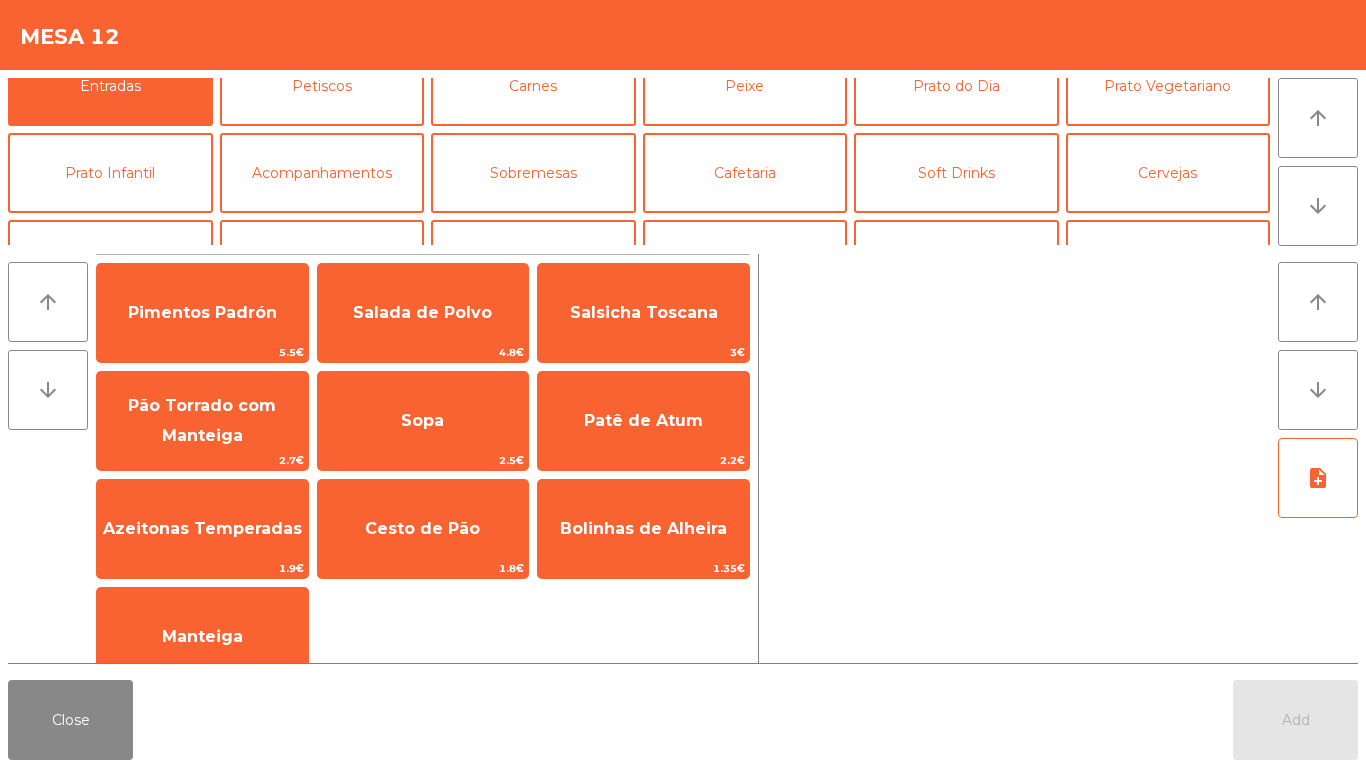 scroll, scrollTop: 29, scrollLeft: 0, axis: vertical 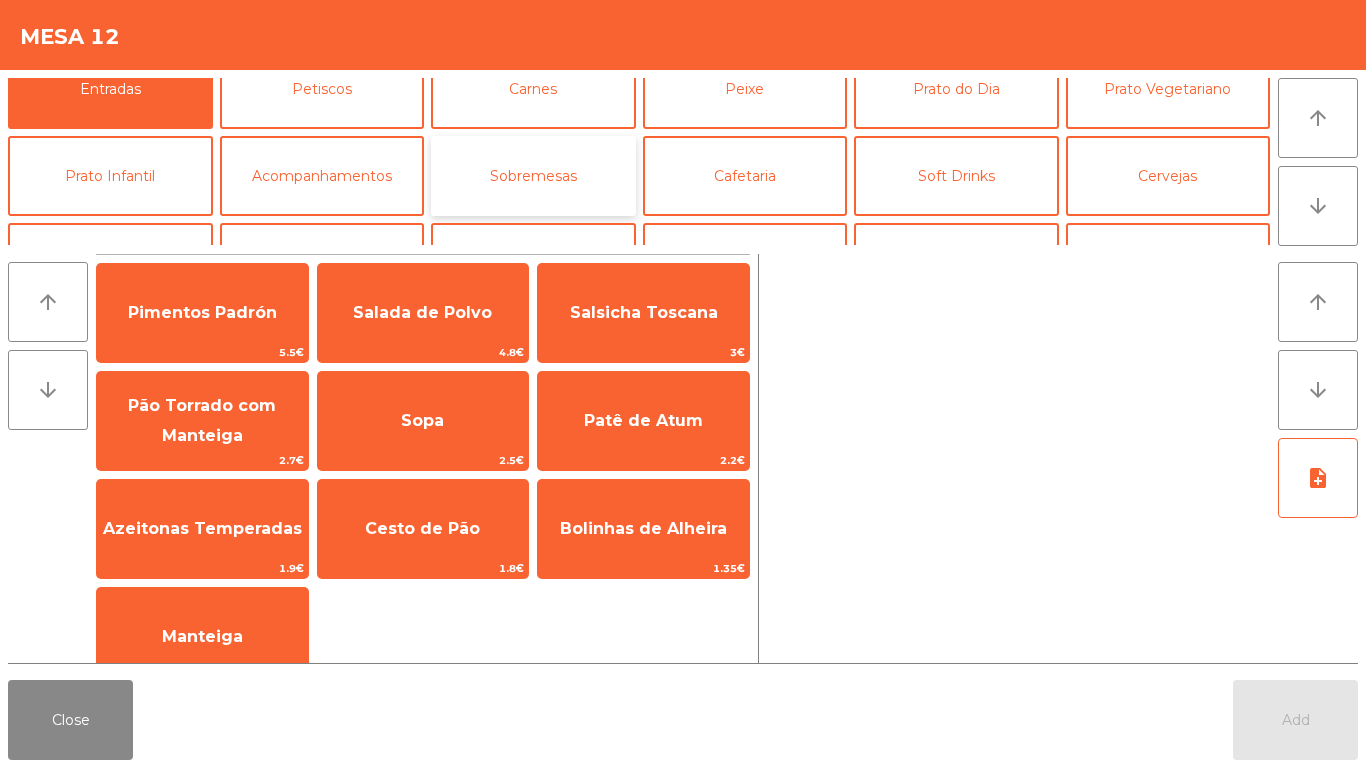 click on "Sobremesas" 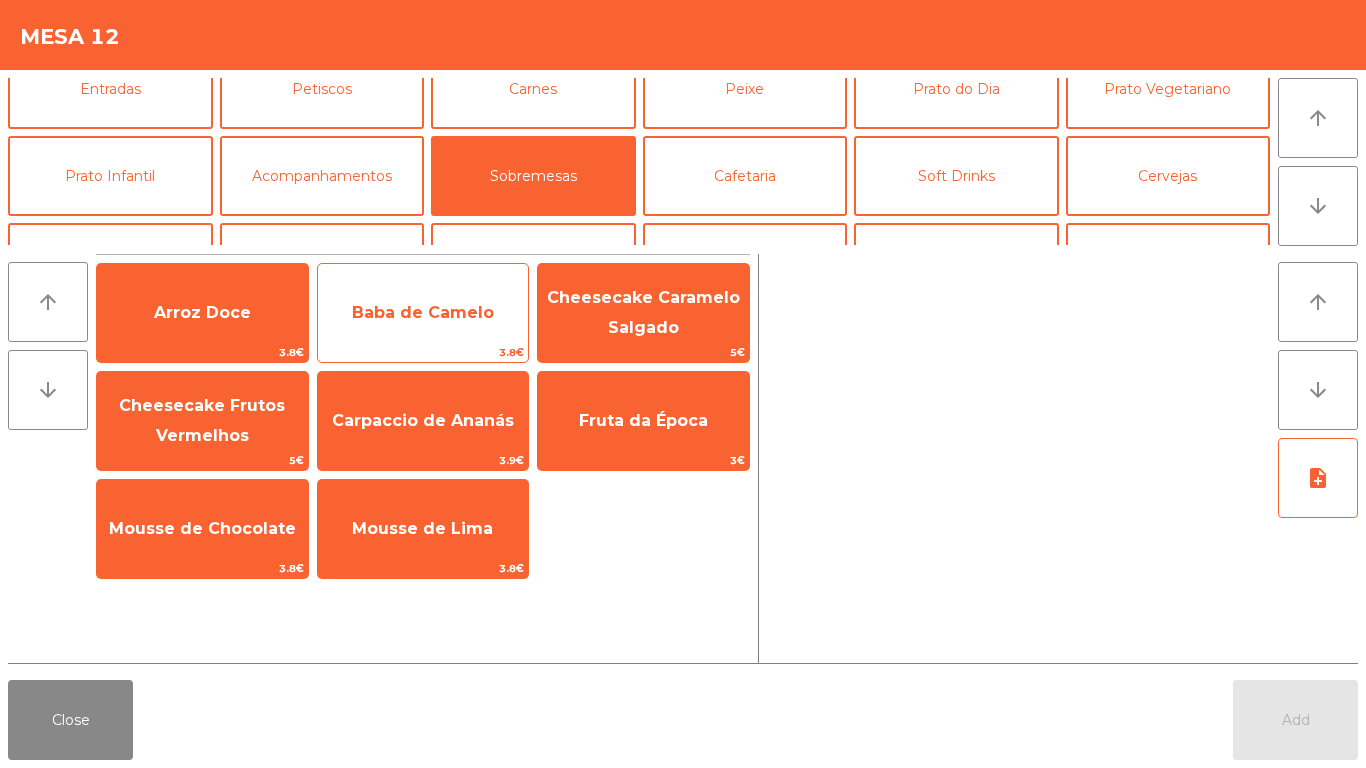 click on "Baba de Camelo" 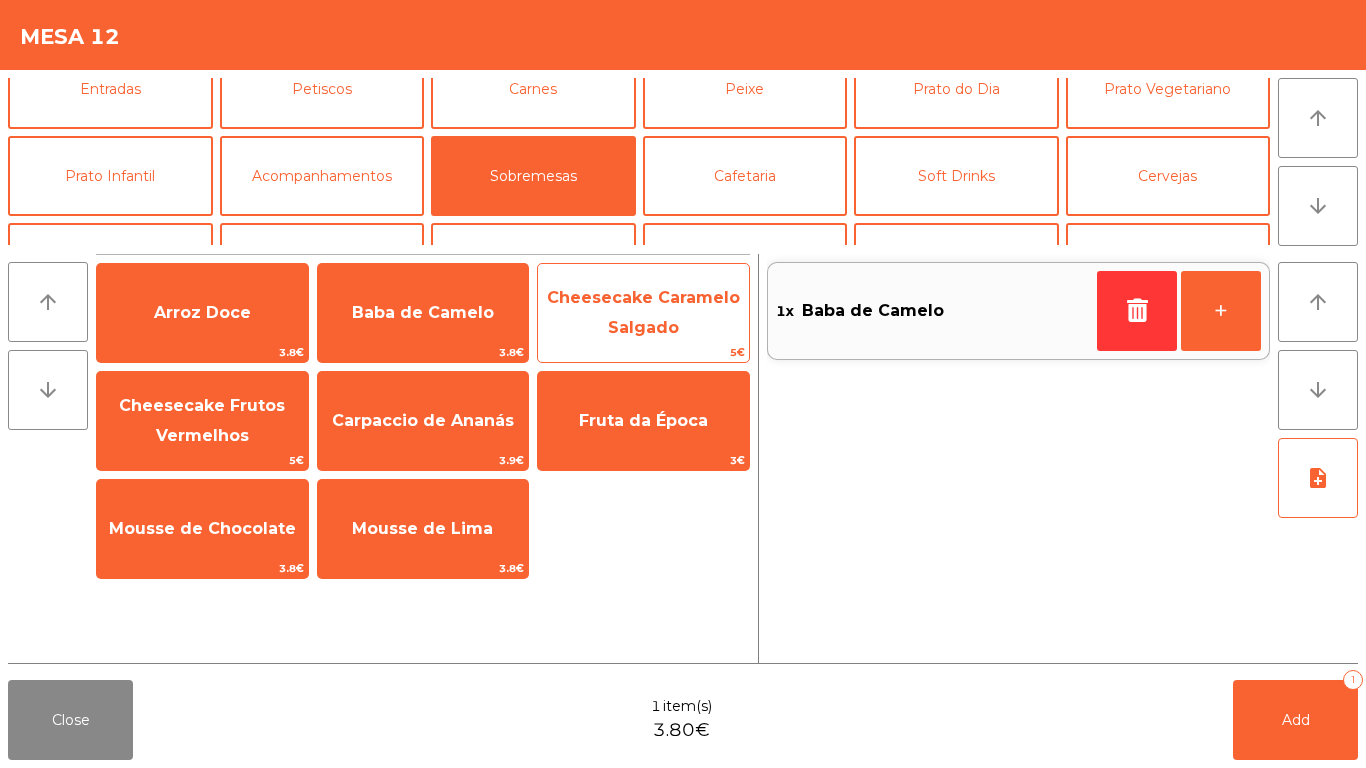 click on "Cheesecake Caramelo Salgado" 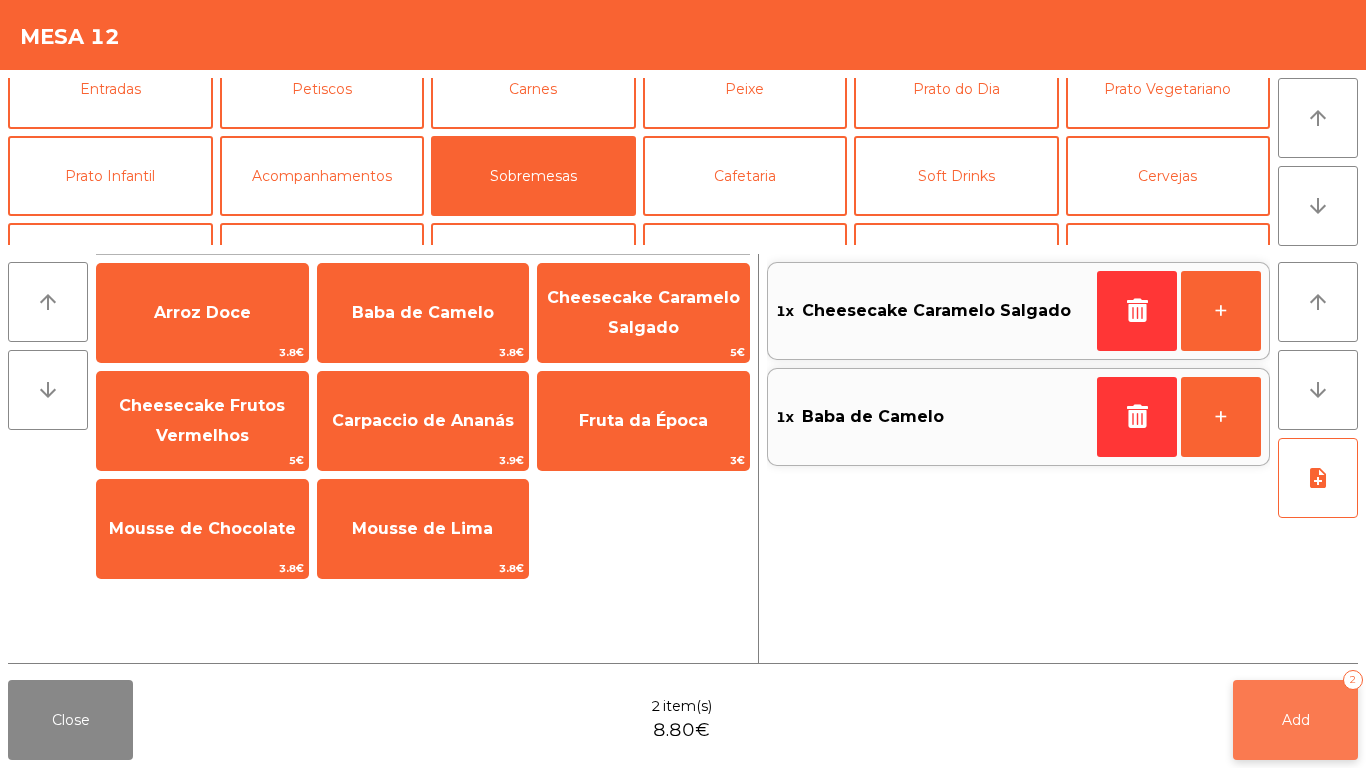 click on "Add   2" 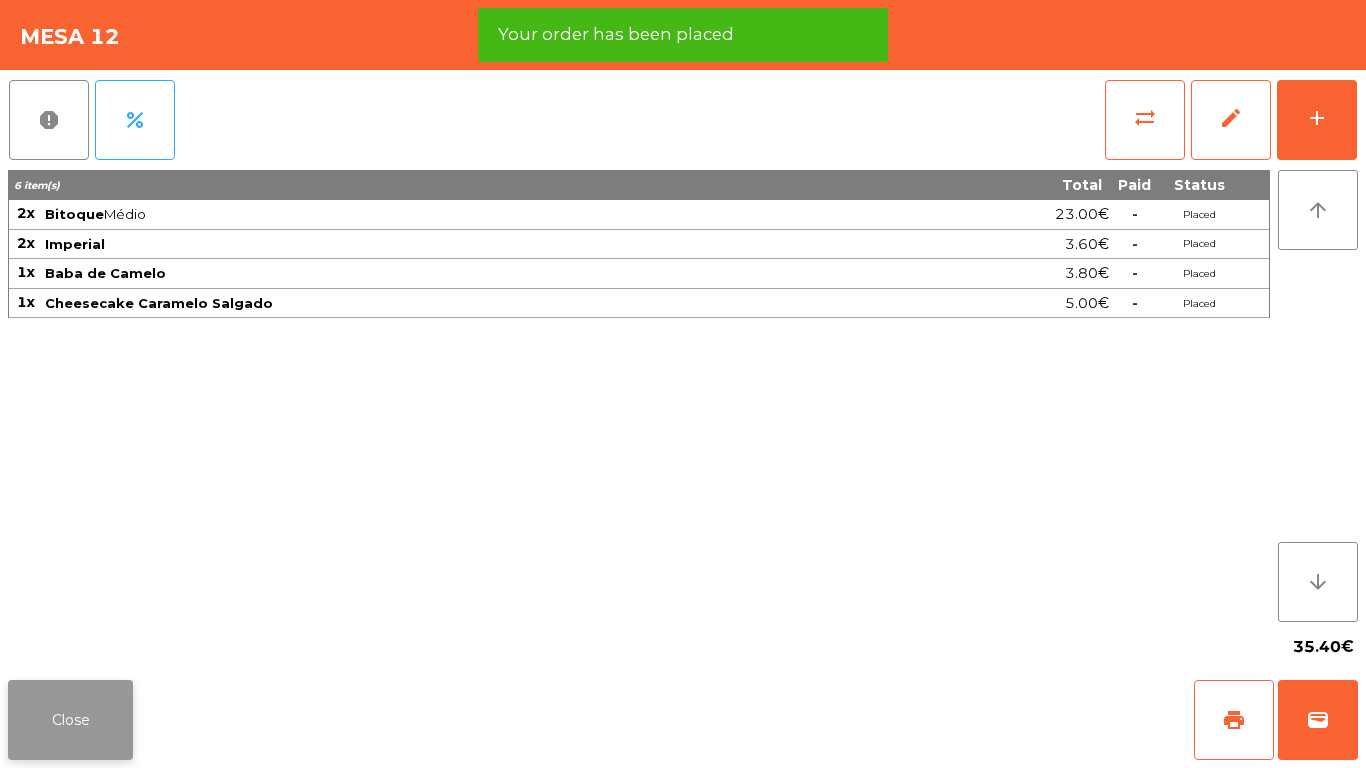click on "Close" 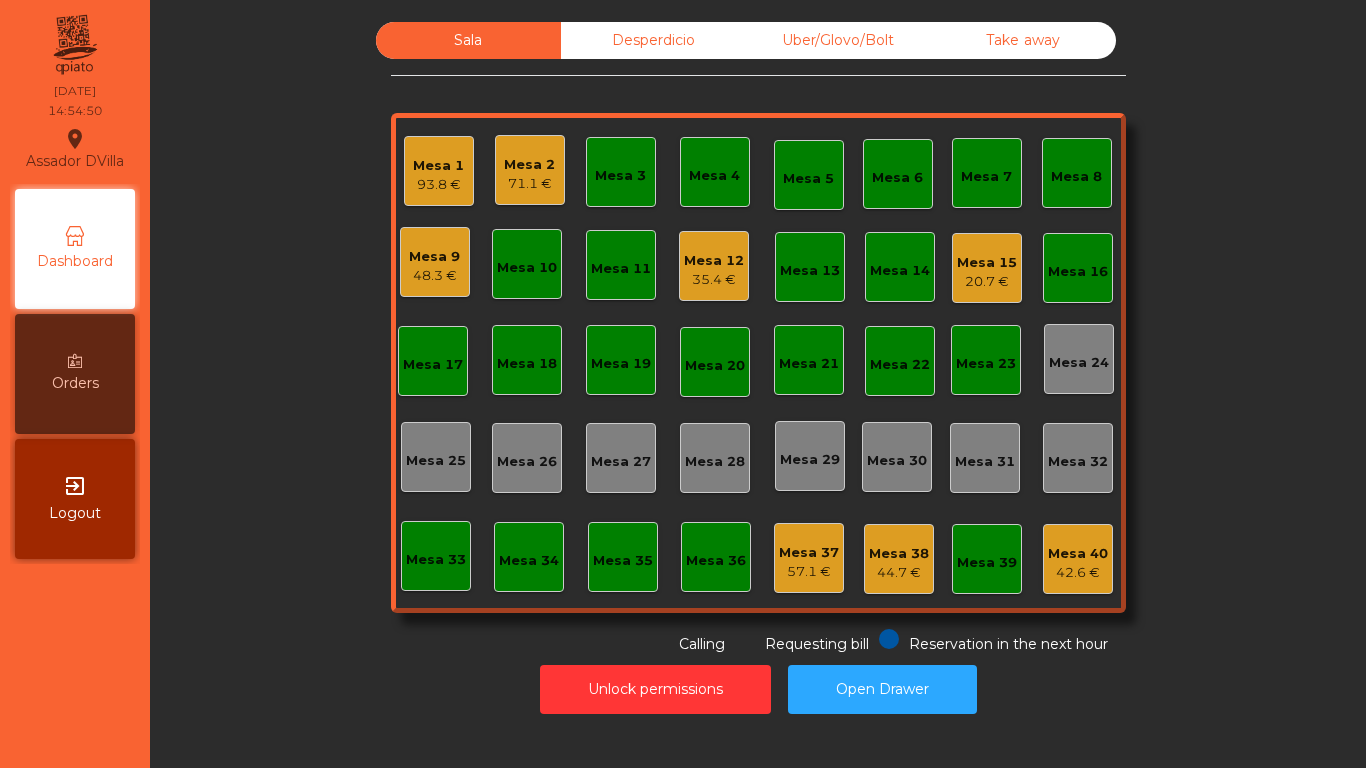 click on "Mesa 12" 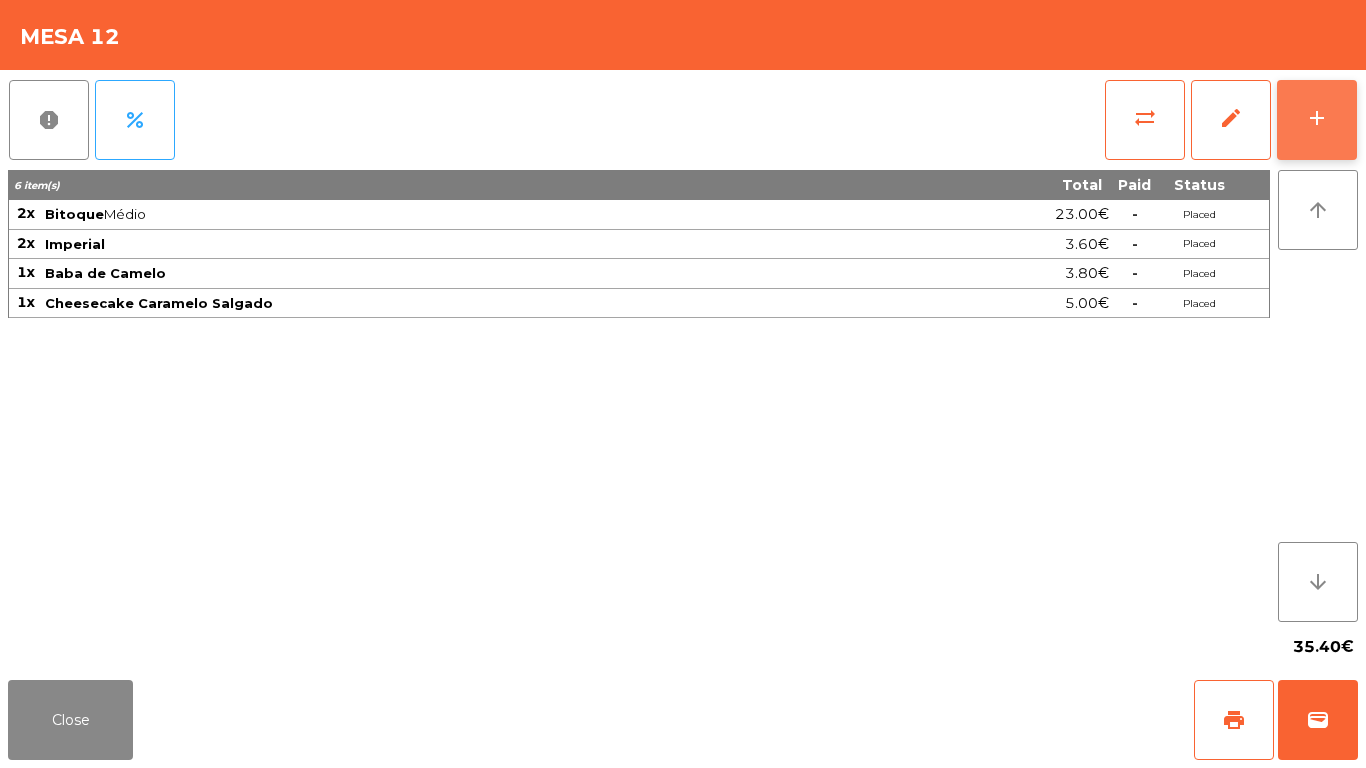 click on "add" 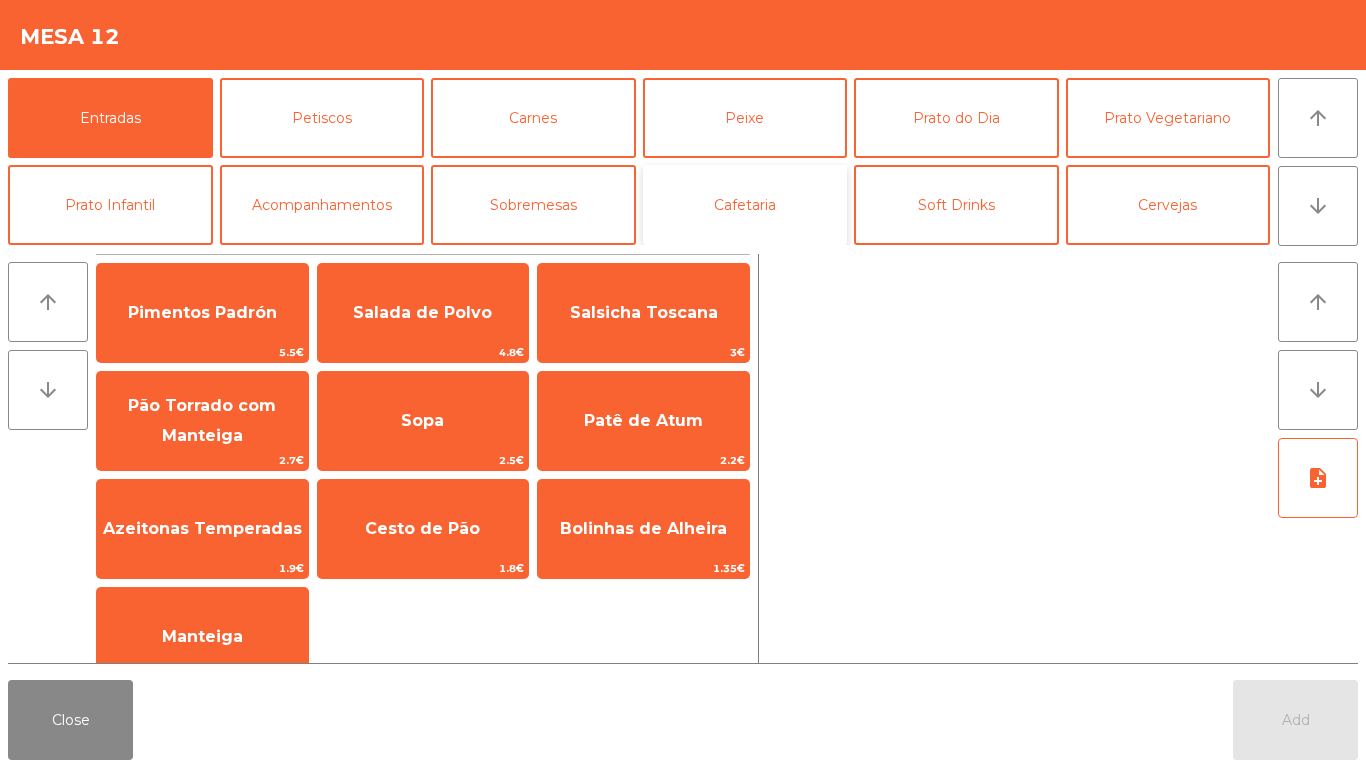 click on "Cafetaria" 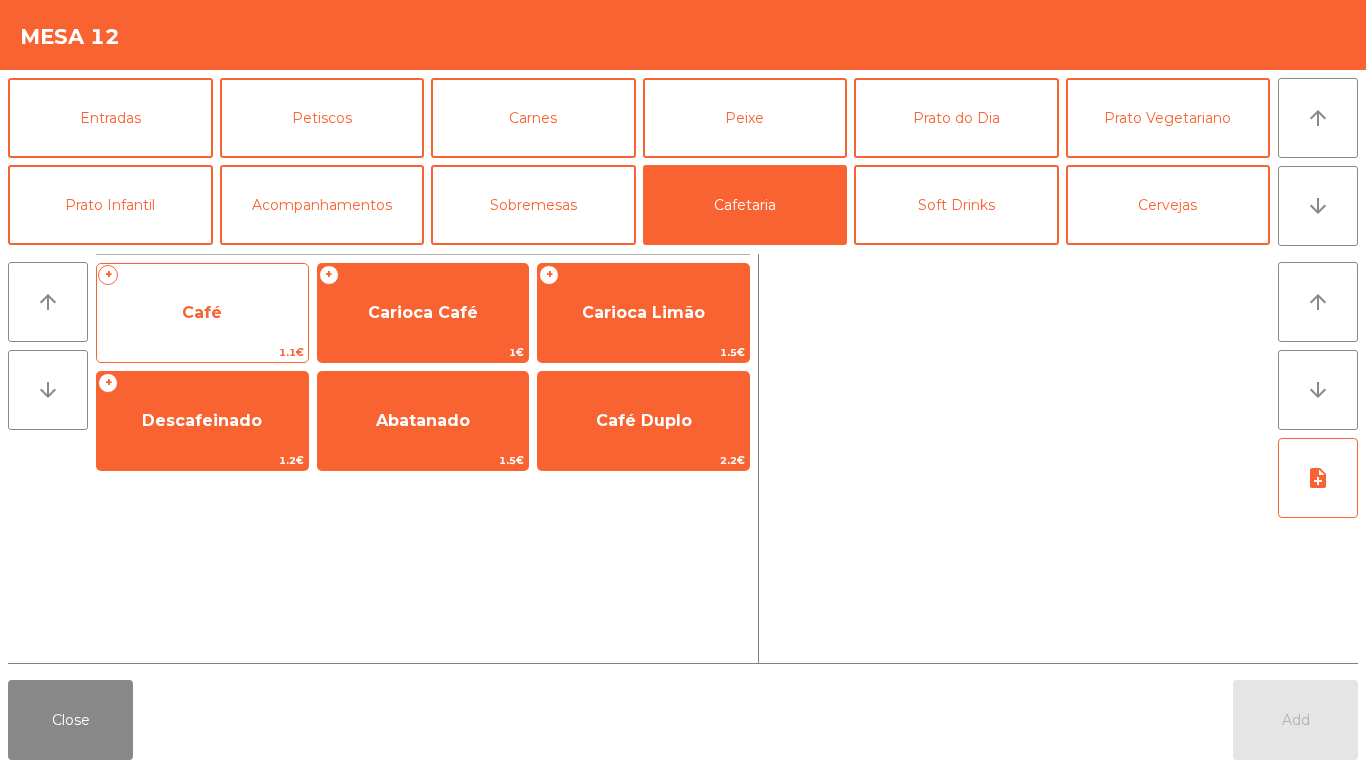 click on "Café" 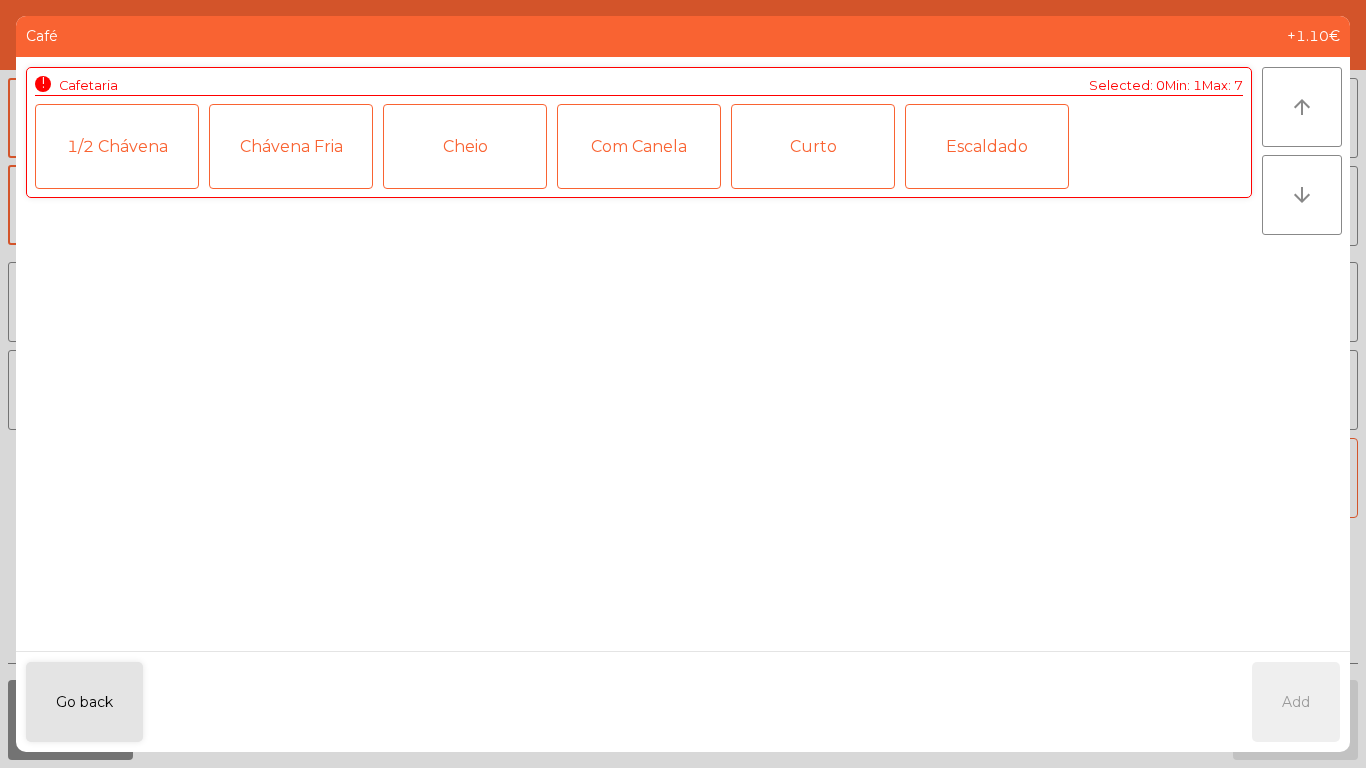 click on "1/2 Chávena" 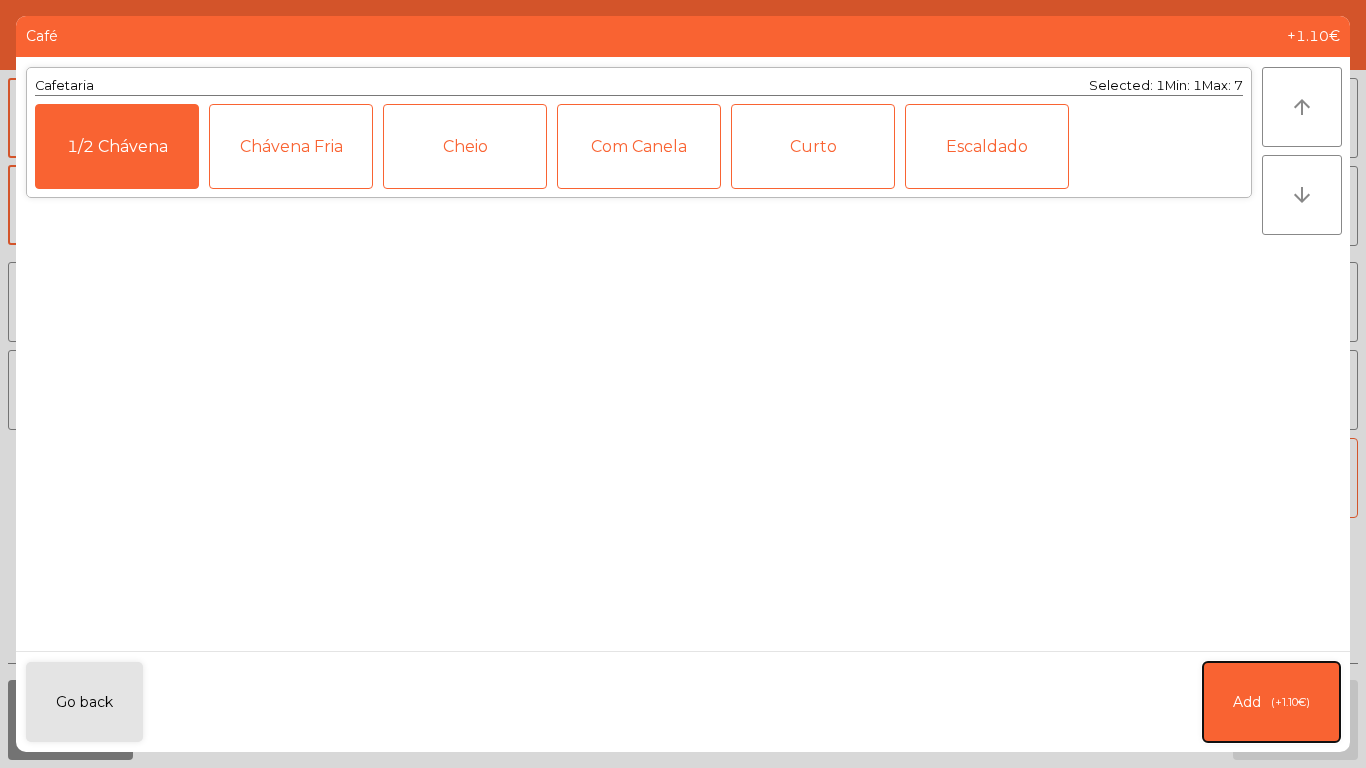 click on "Add   (+1.10€)" 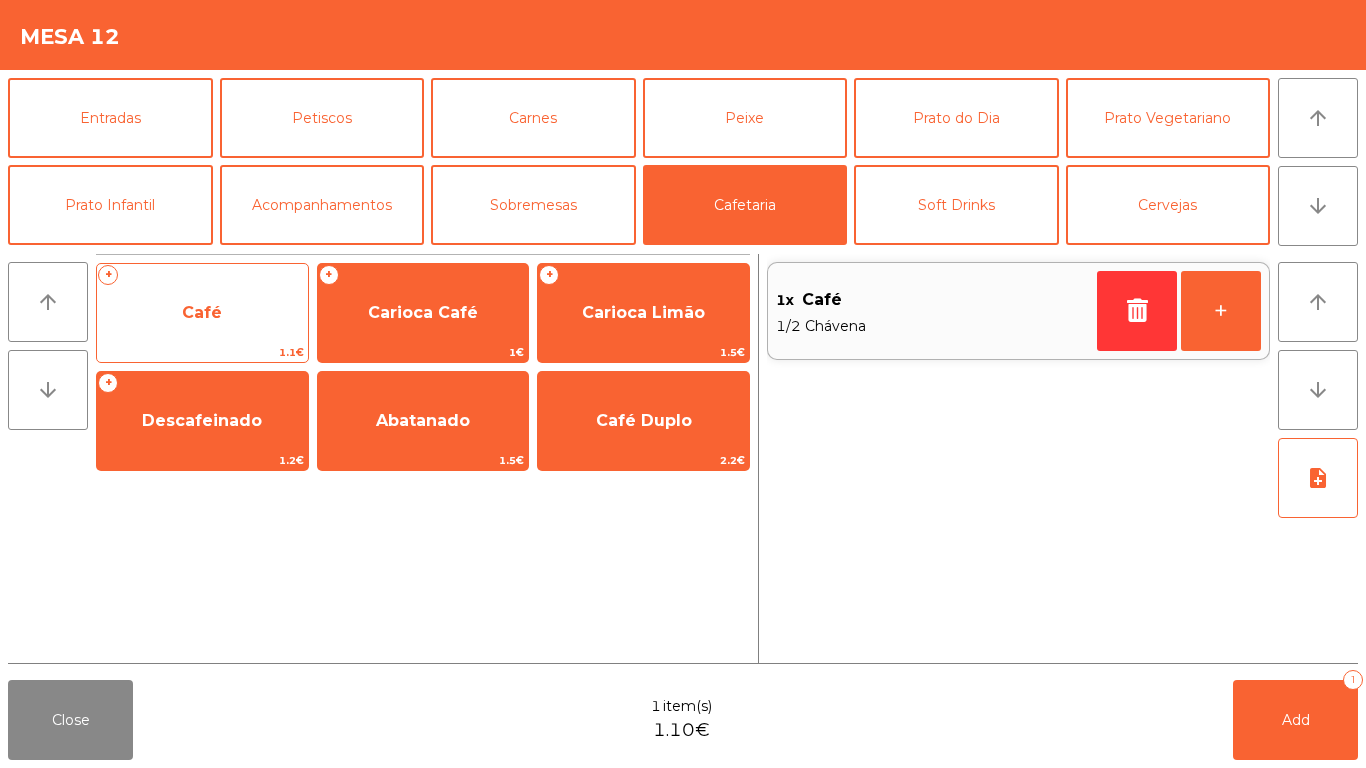 click on "Café" 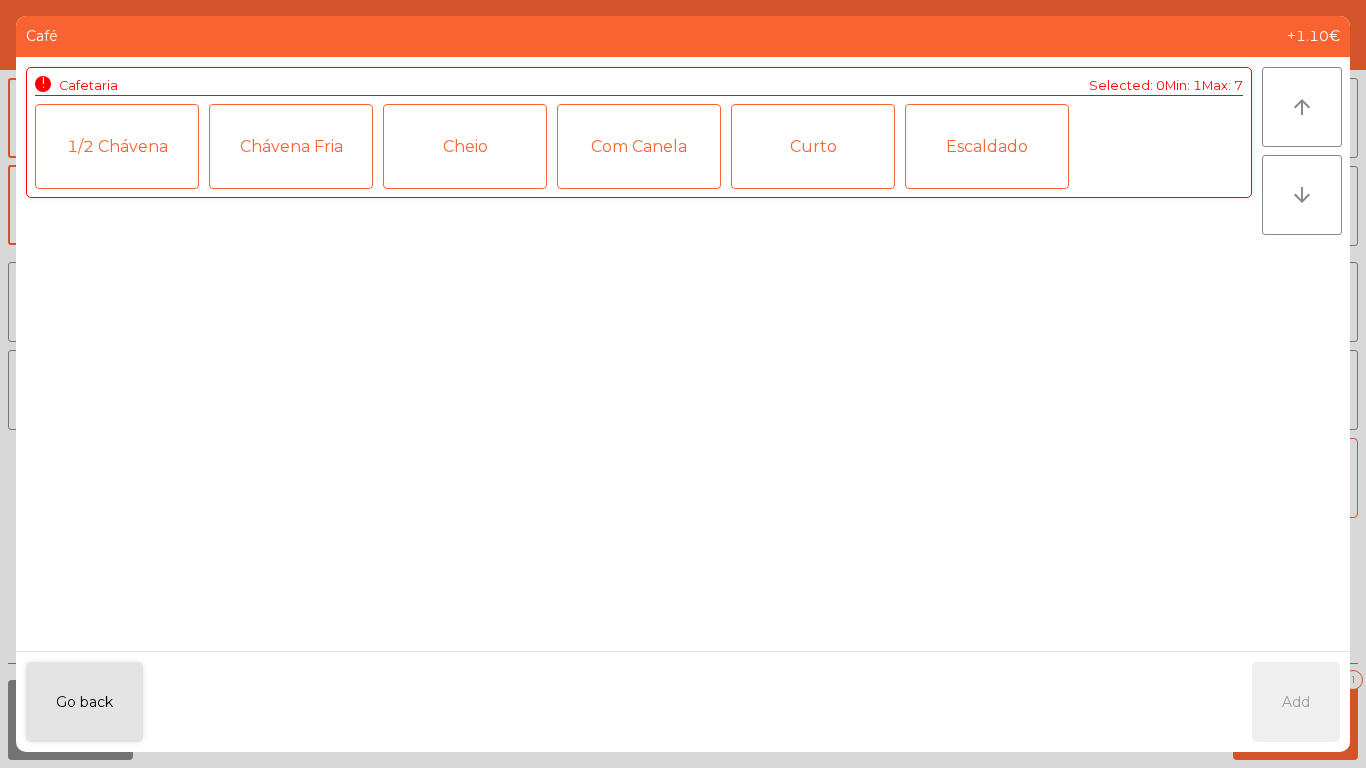 click on "Cheio" 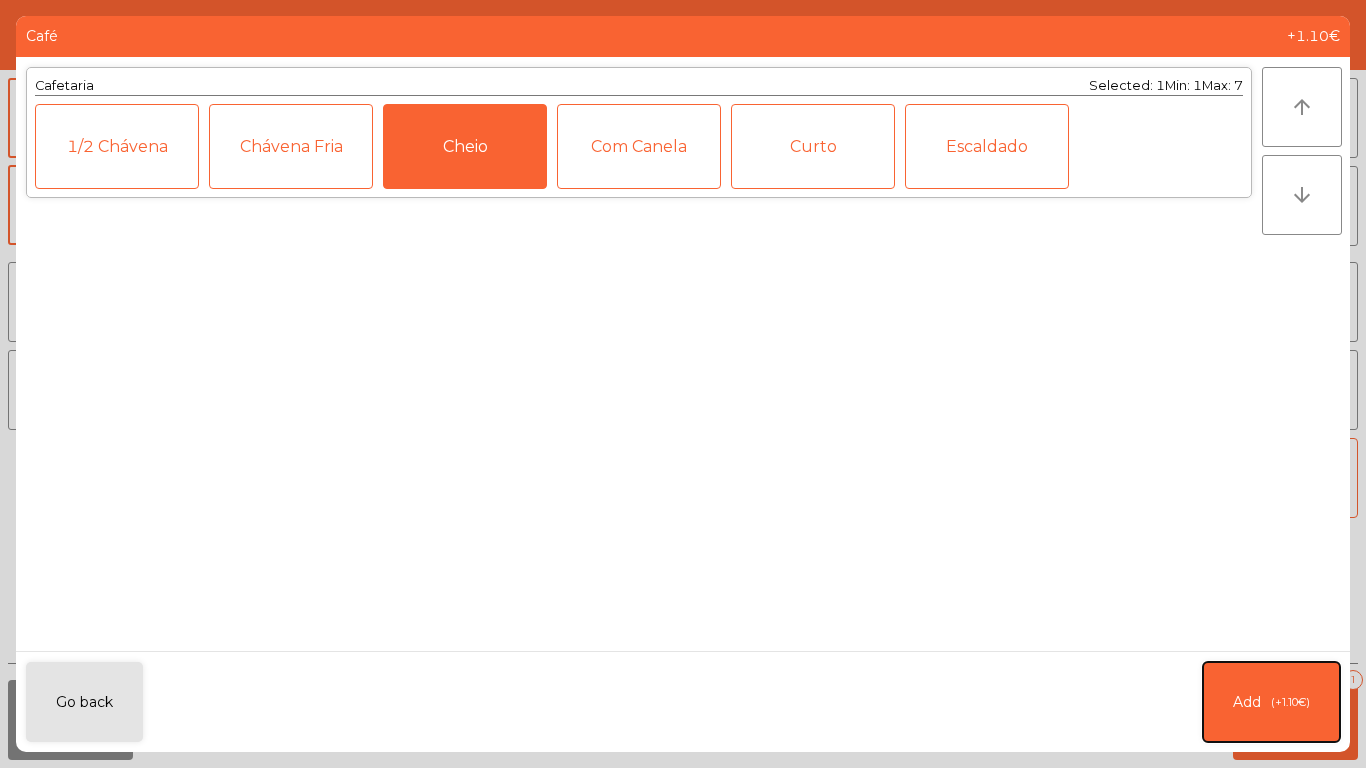 click on "Add   (+1.10€)" 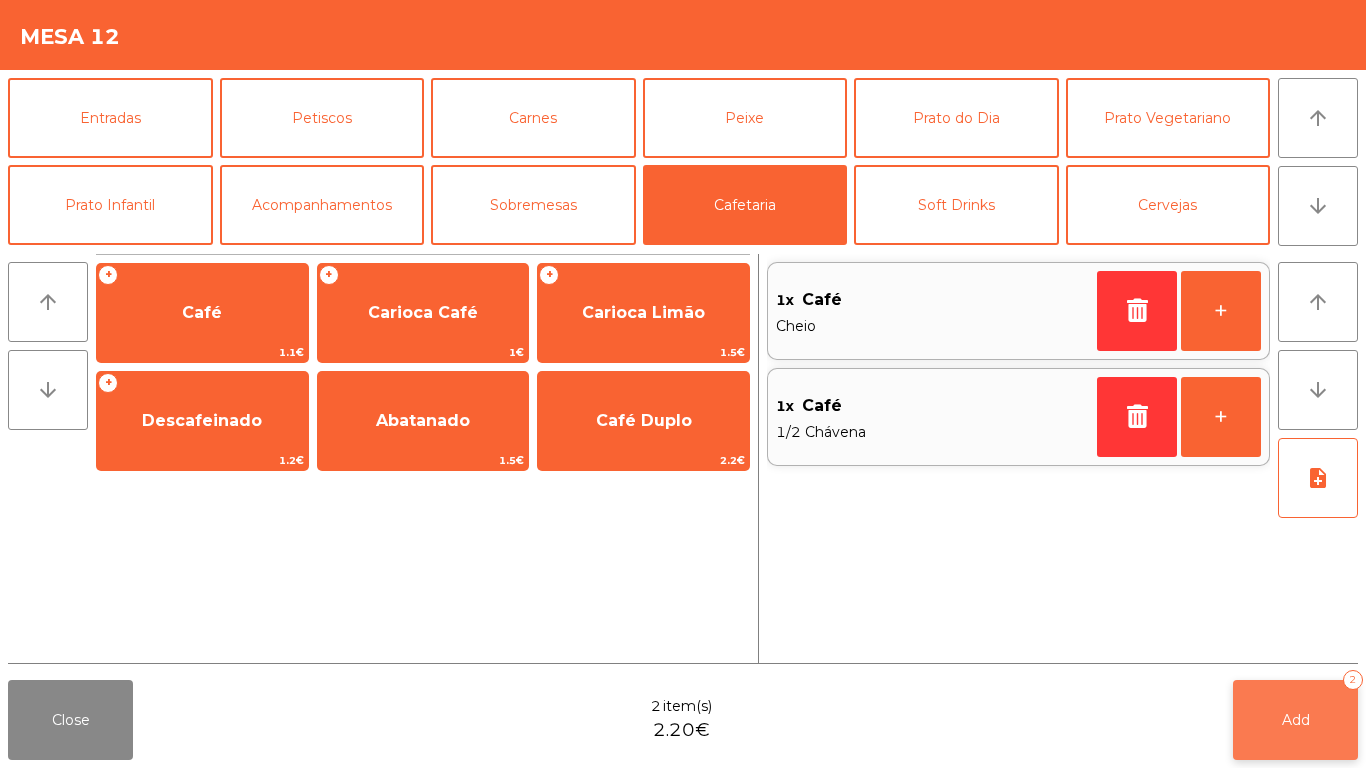 click on "Add   2" 